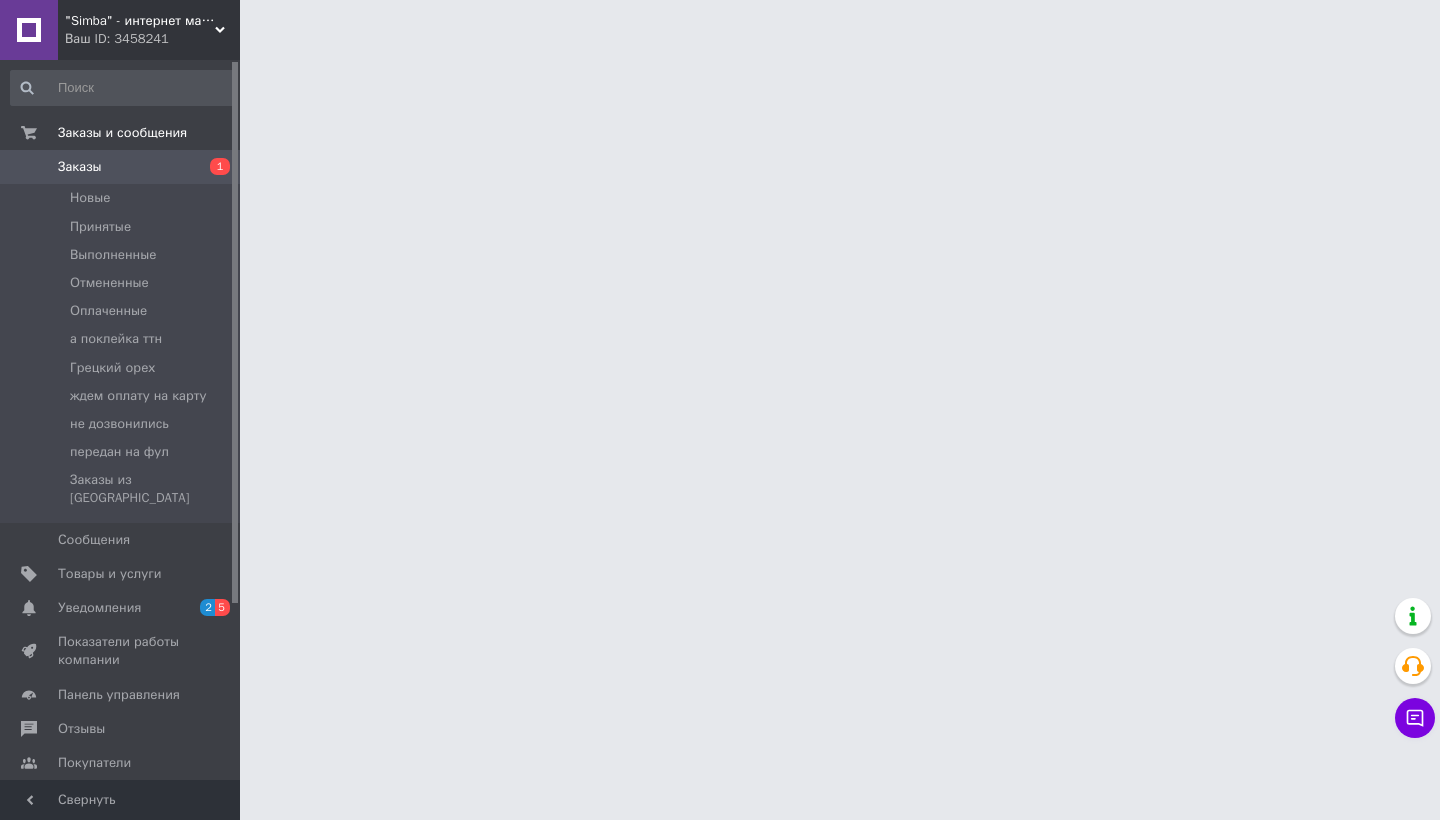 scroll, scrollTop: 0, scrollLeft: 0, axis: both 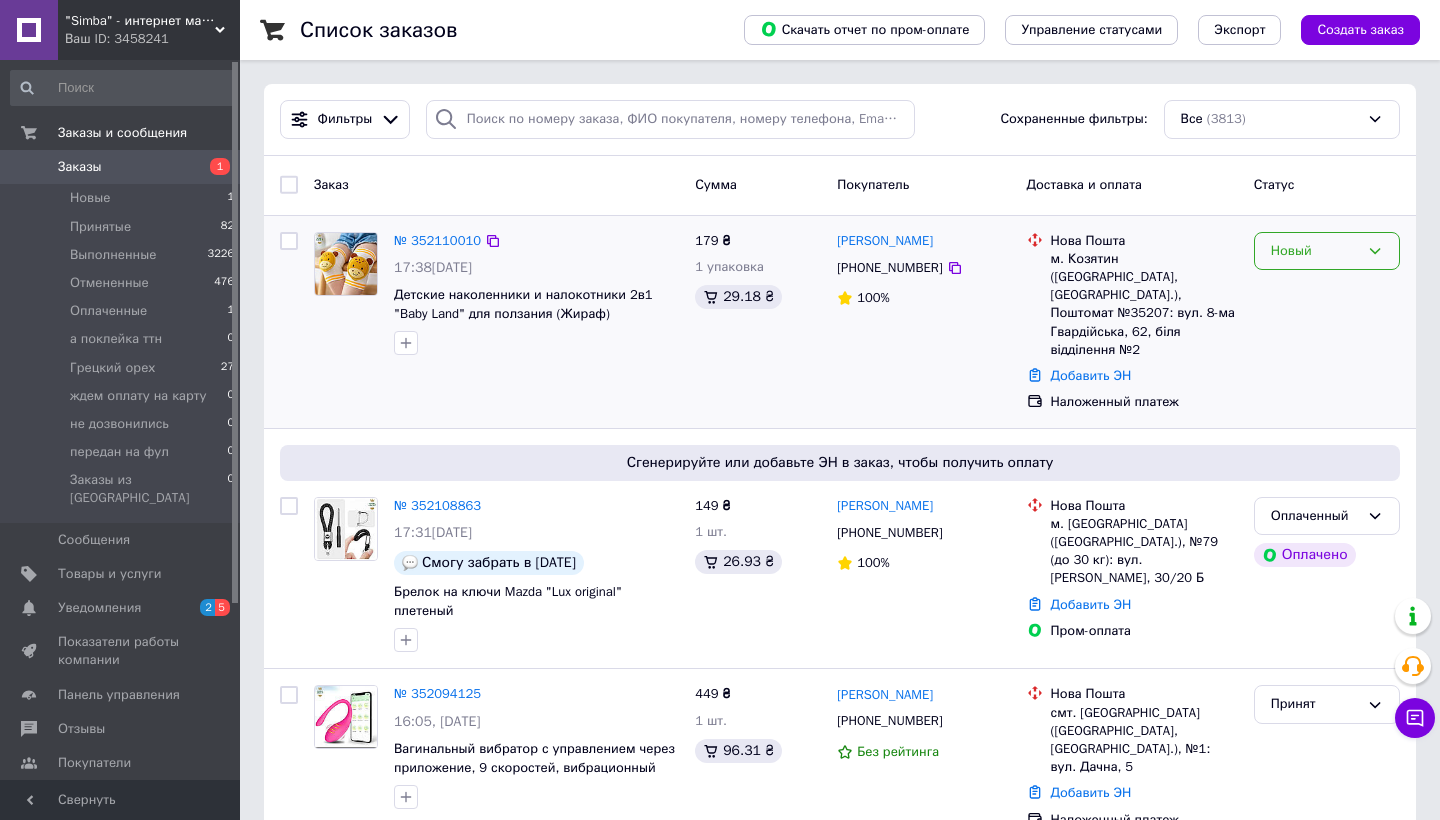 click 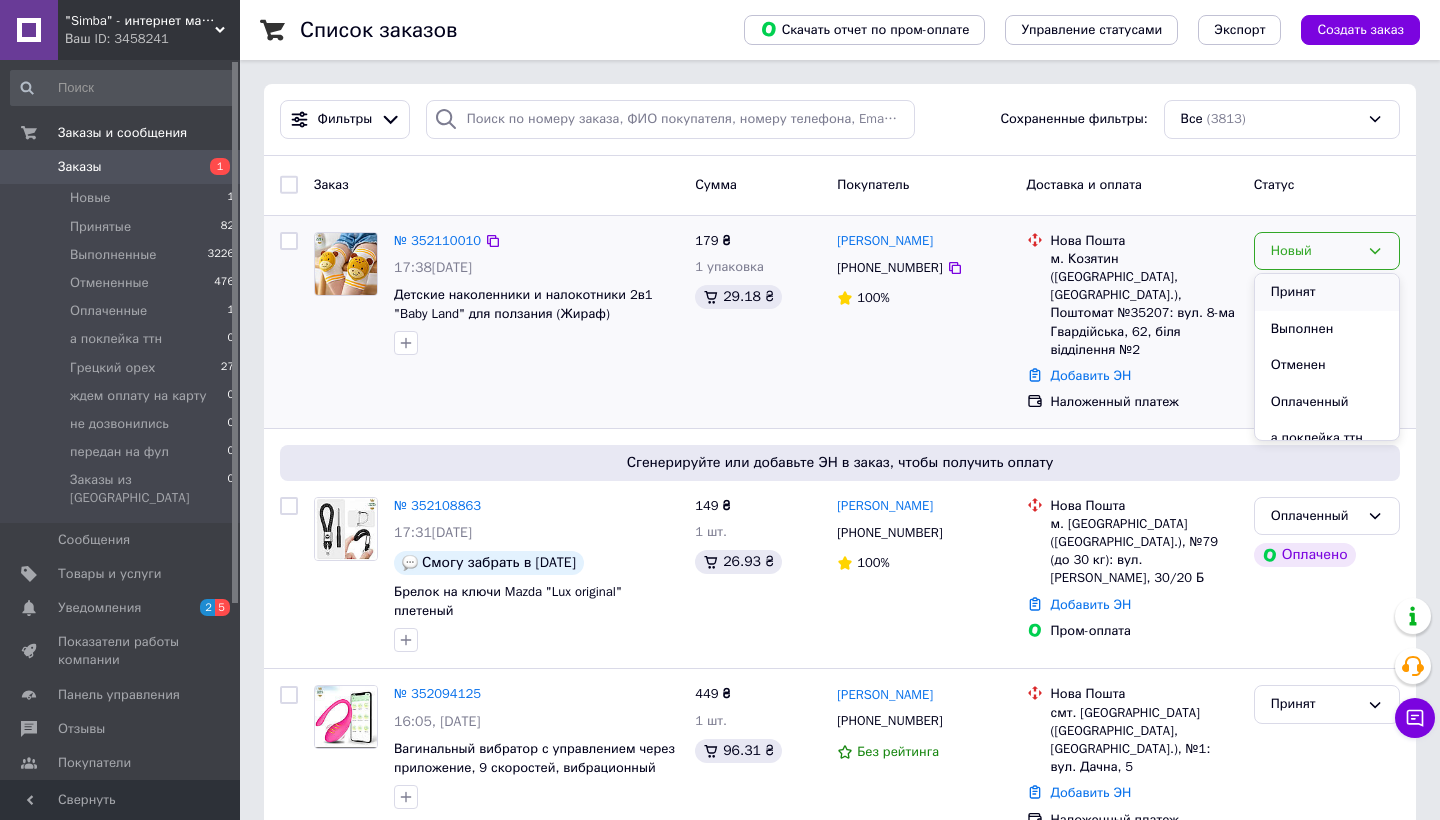 click on "Принят" at bounding box center [1327, 292] 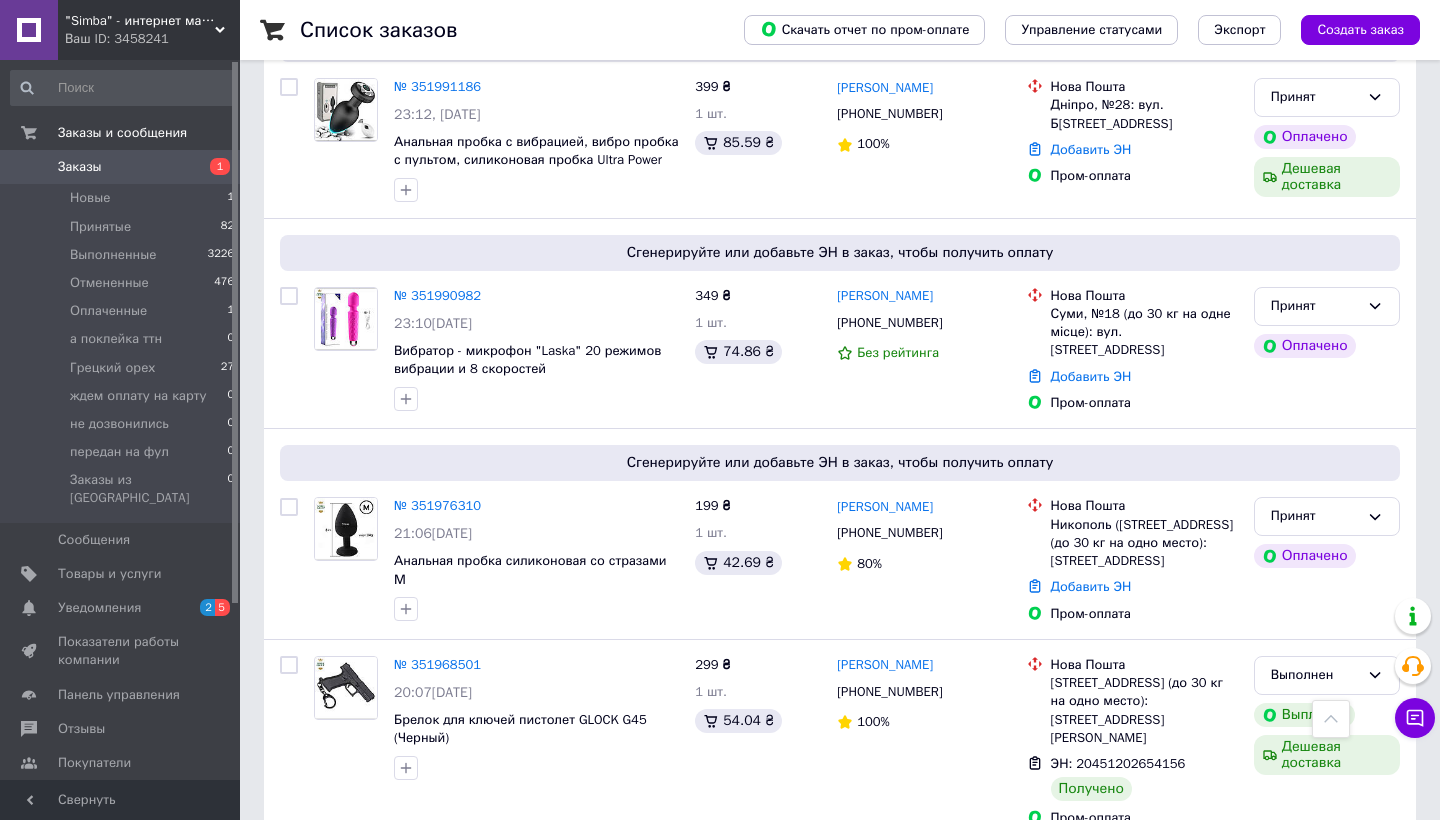 scroll, scrollTop: 2650, scrollLeft: 0, axis: vertical 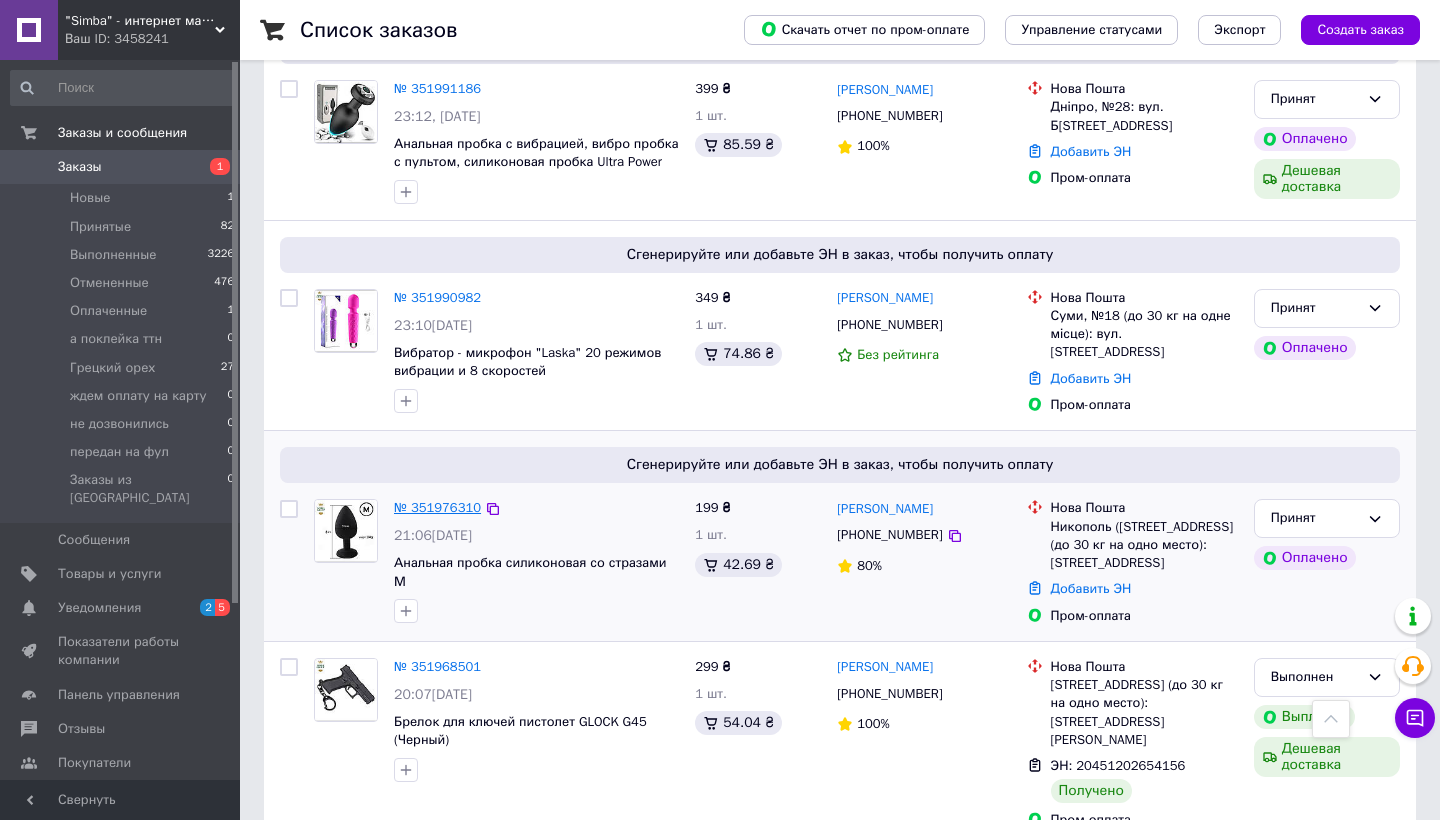 click on "№ 351976310" at bounding box center [437, 507] 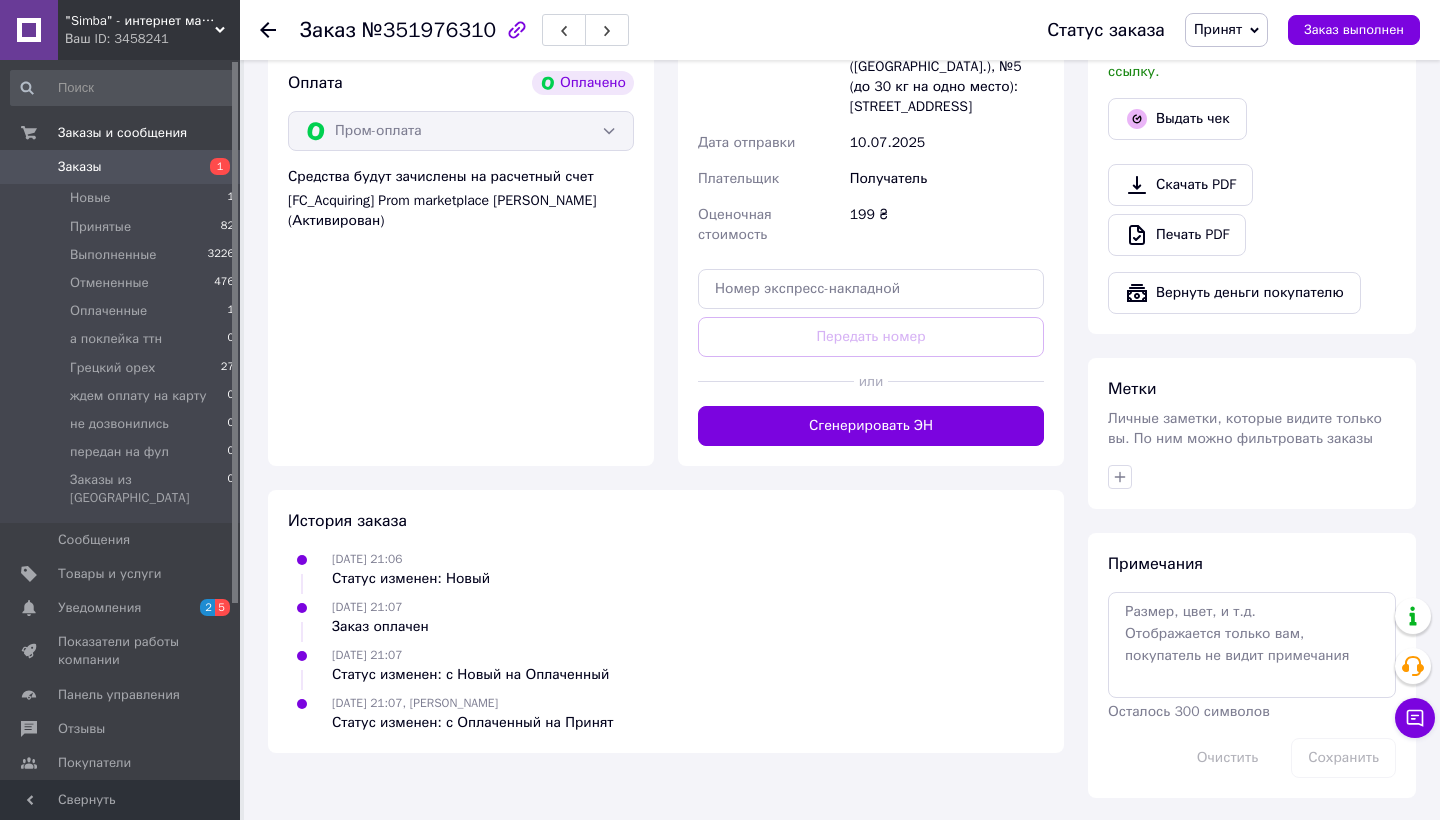 scroll, scrollTop: 724, scrollLeft: 0, axis: vertical 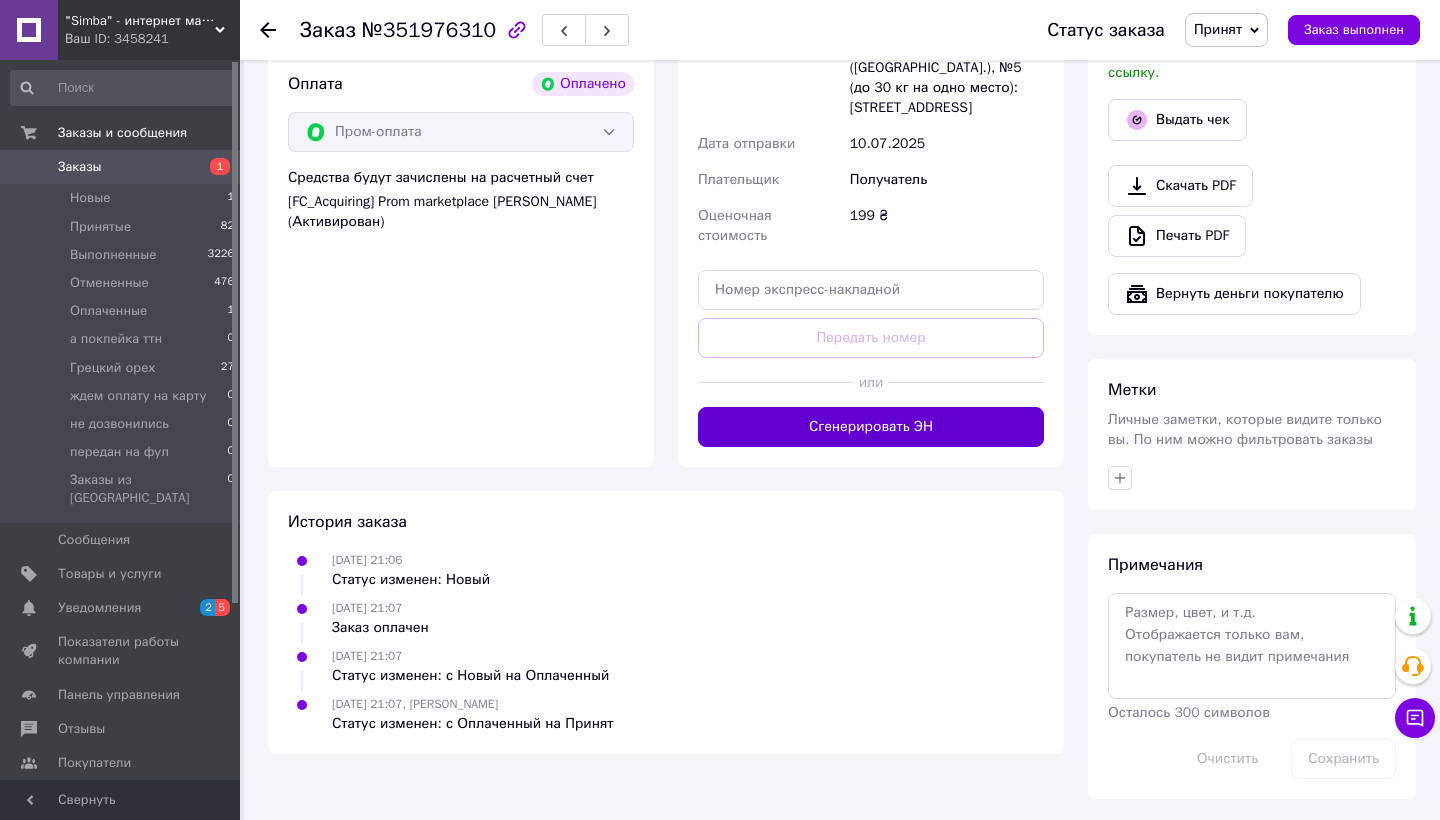 click on "Сгенерировать ЭН" at bounding box center (871, 427) 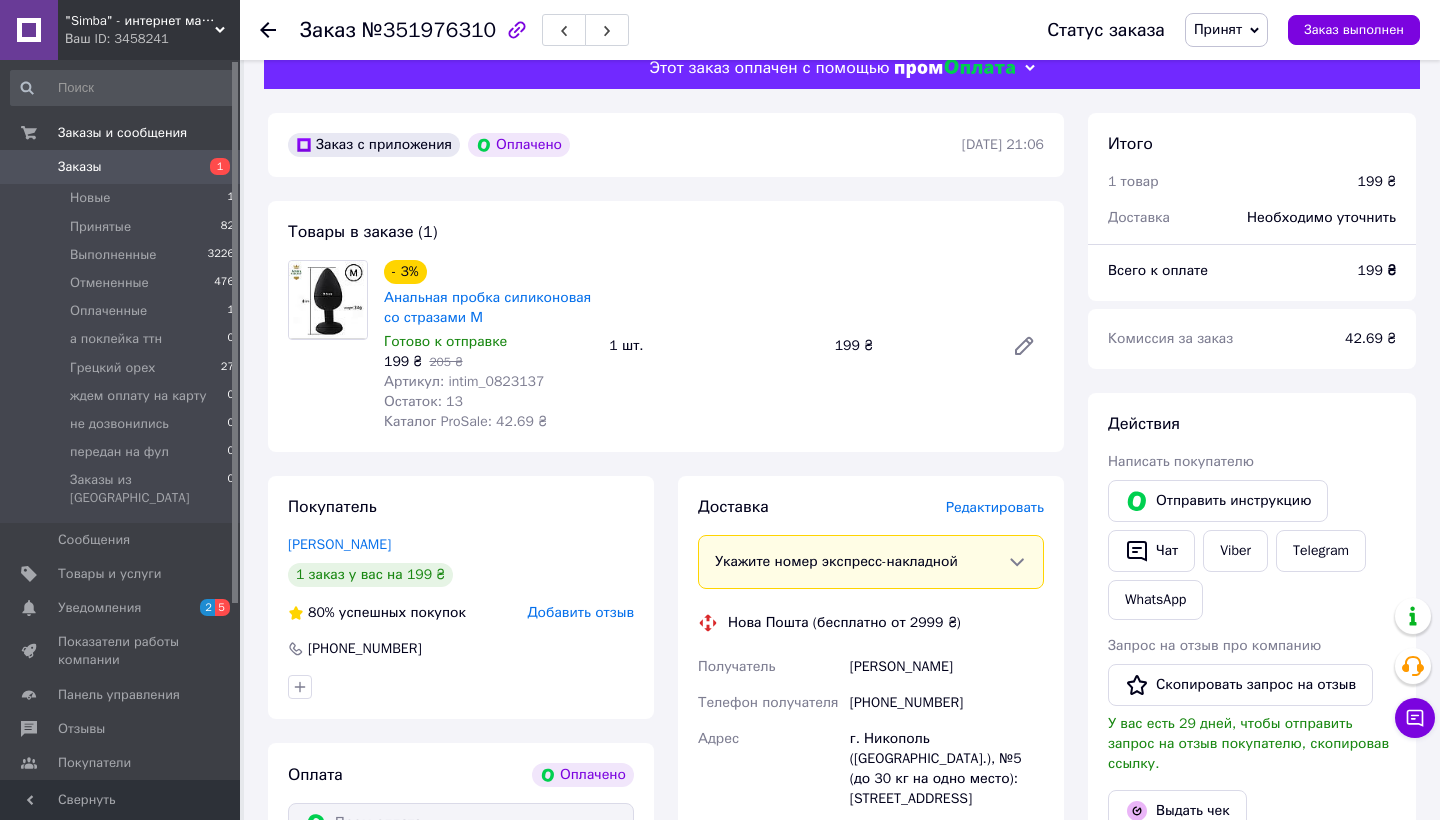 scroll, scrollTop: 32, scrollLeft: 0, axis: vertical 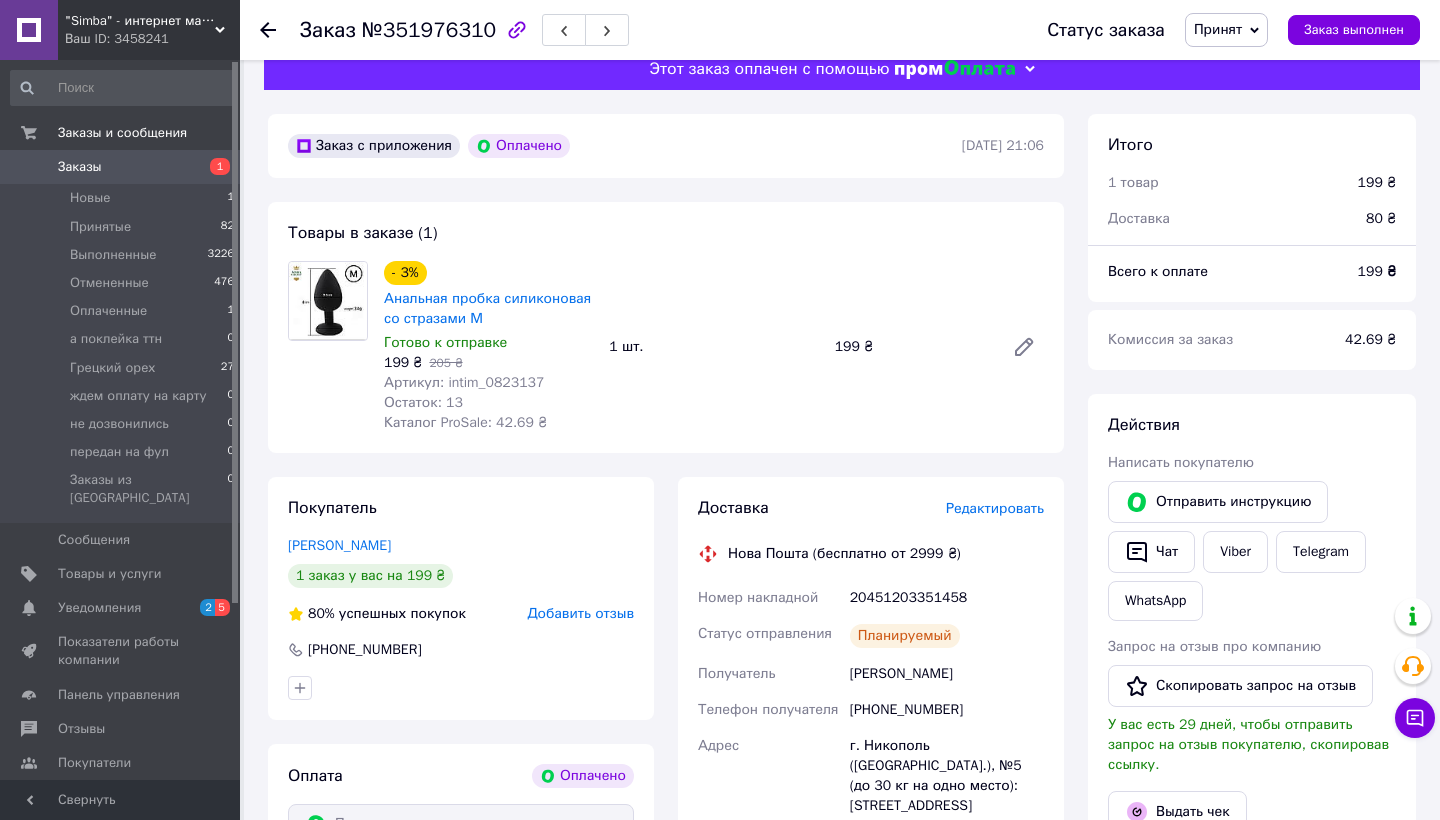 click 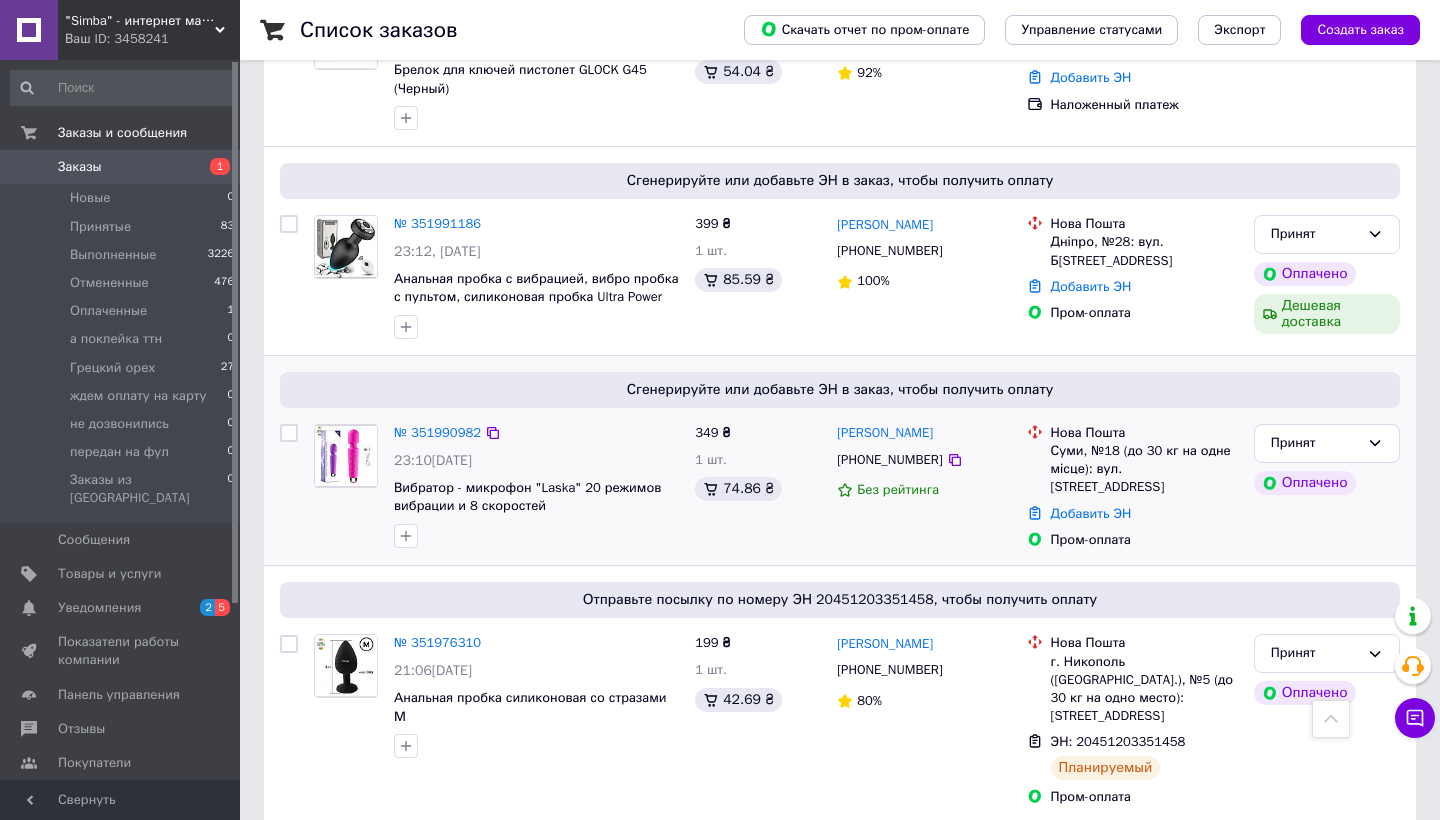 scroll, scrollTop: 2520, scrollLeft: 0, axis: vertical 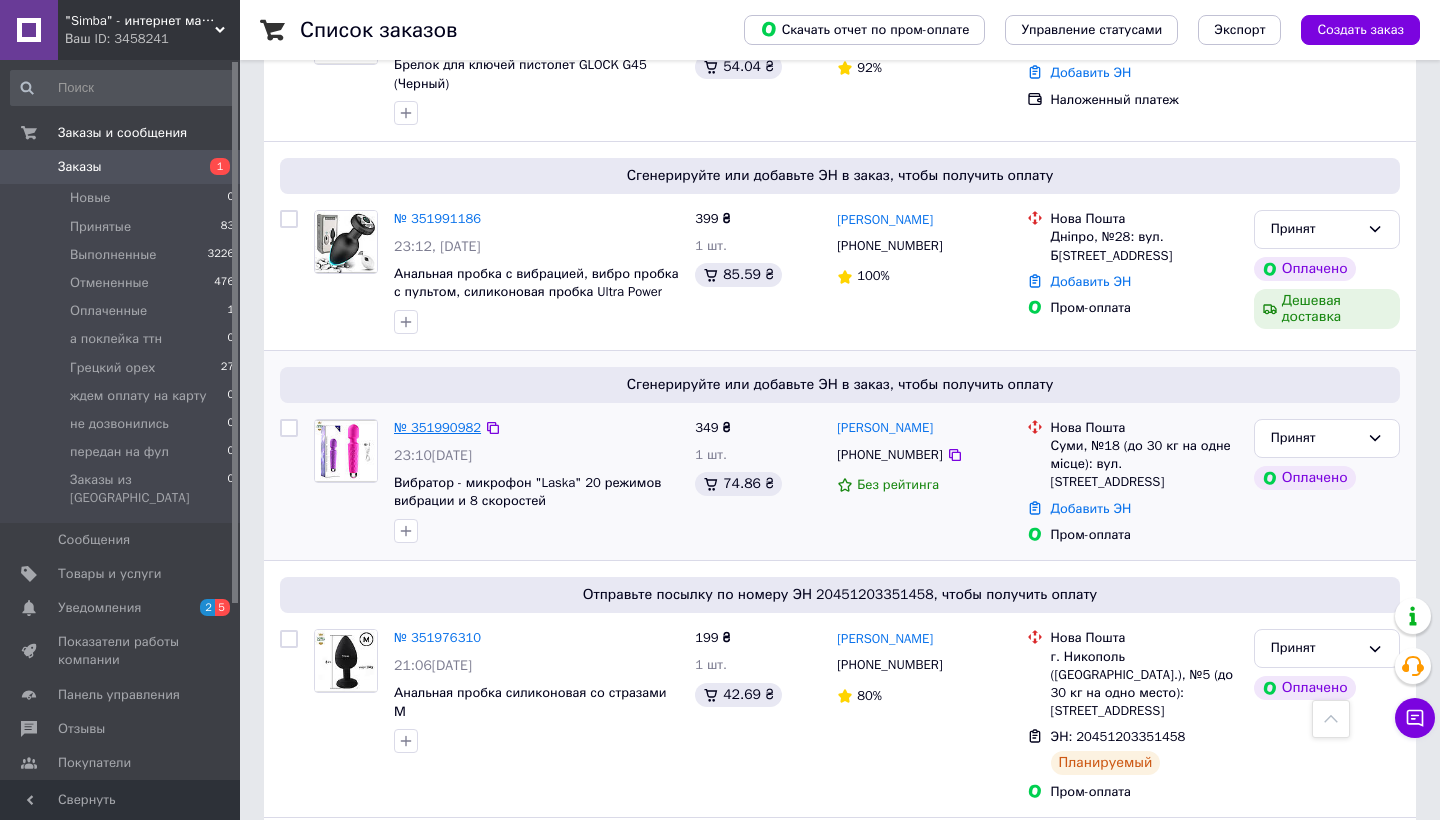 click on "№ 351990982" at bounding box center (437, 427) 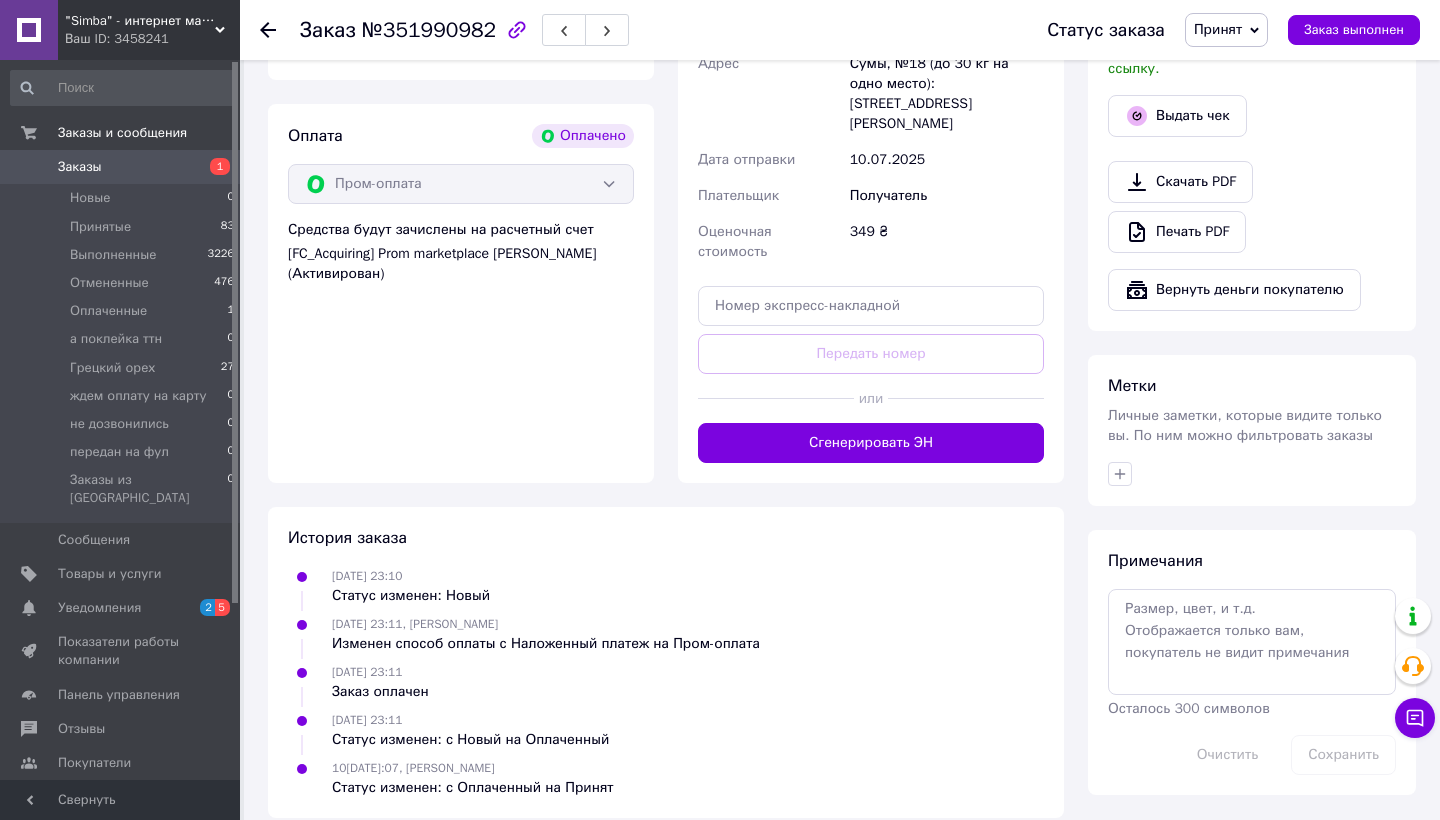 scroll, scrollTop: 727, scrollLeft: 0, axis: vertical 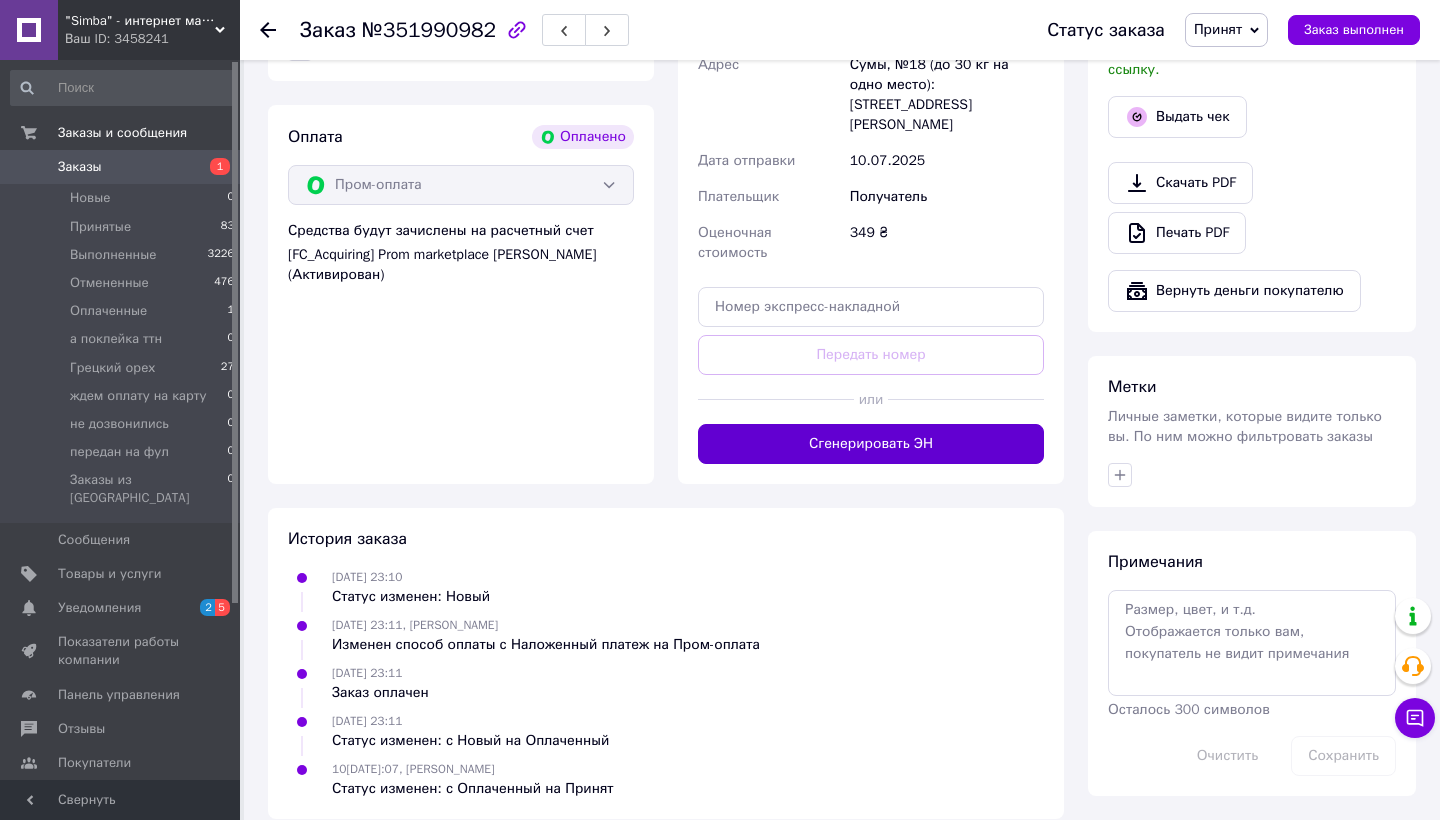 click on "Сгенерировать ЭН" at bounding box center [871, 444] 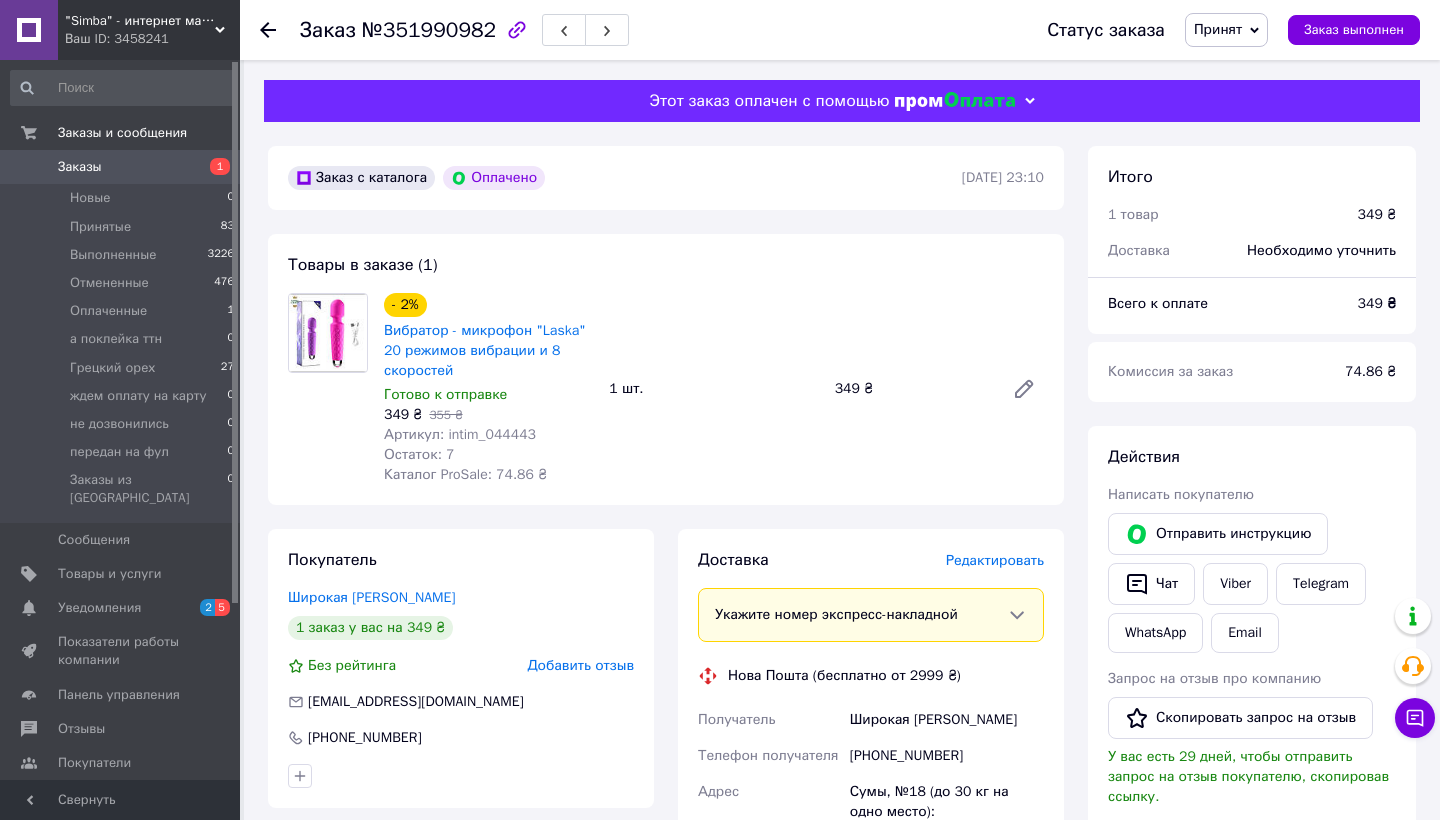scroll, scrollTop: 0, scrollLeft: 0, axis: both 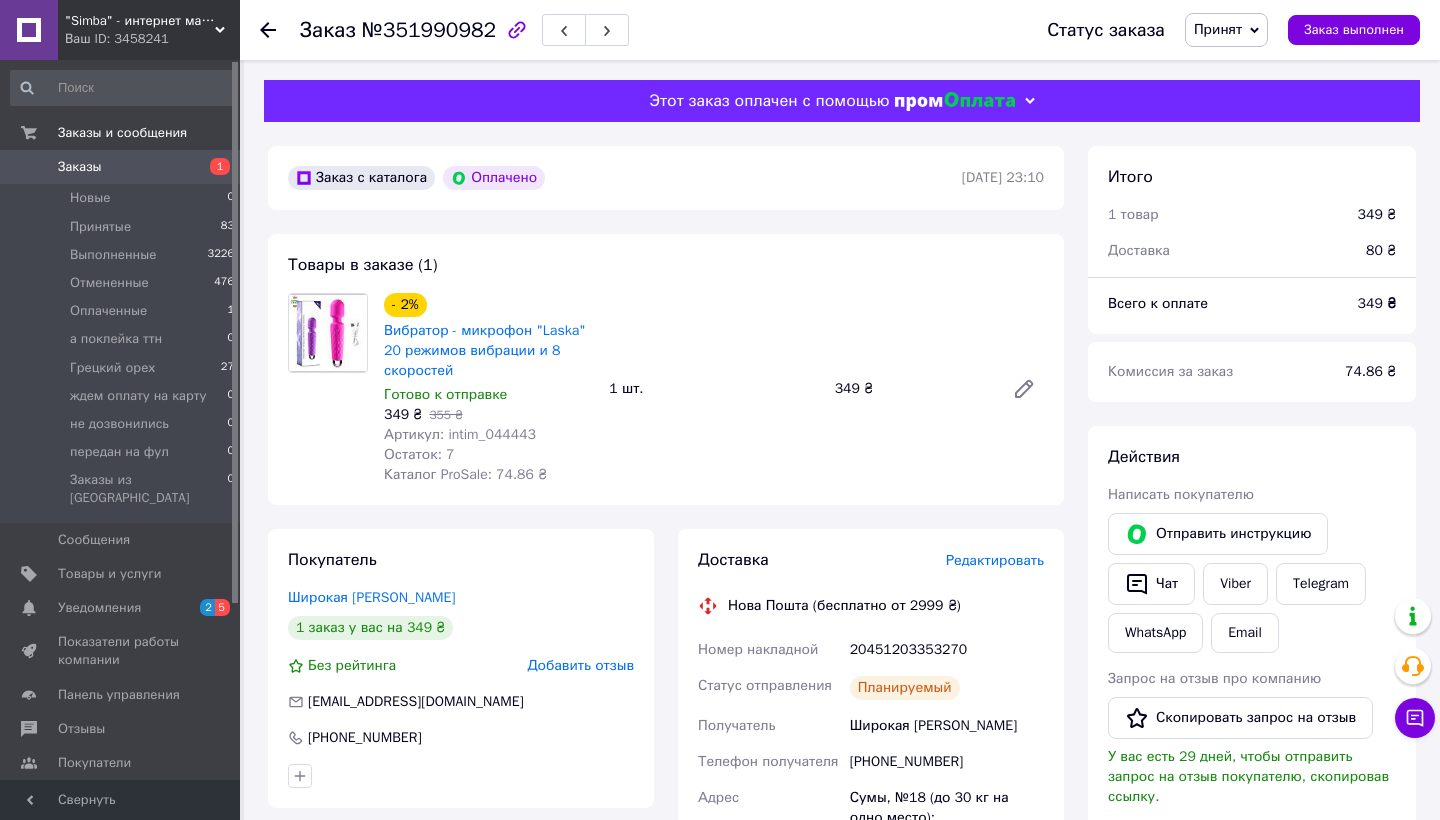 click 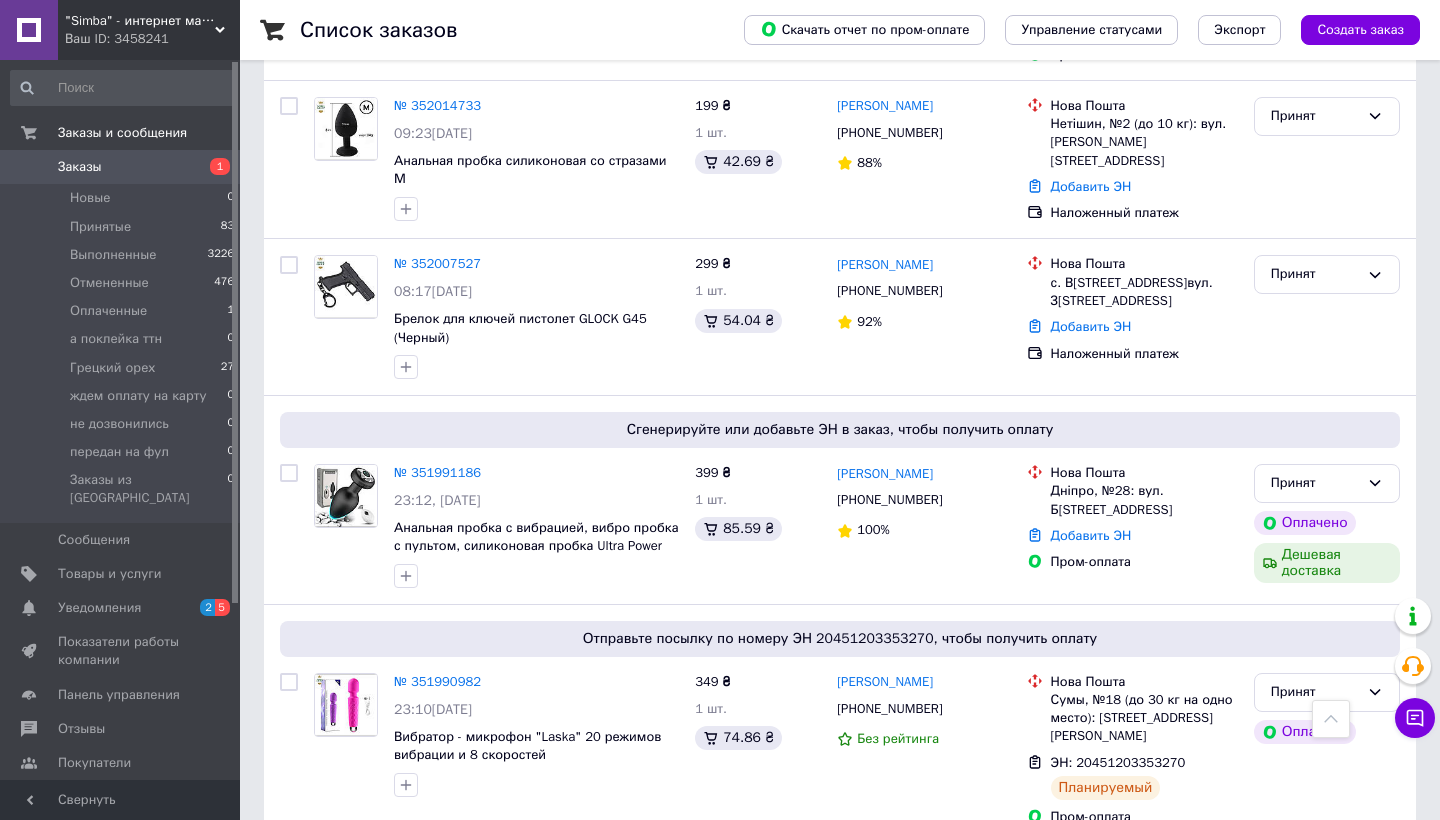scroll, scrollTop: 2269, scrollLeft: 0, axis: vertical 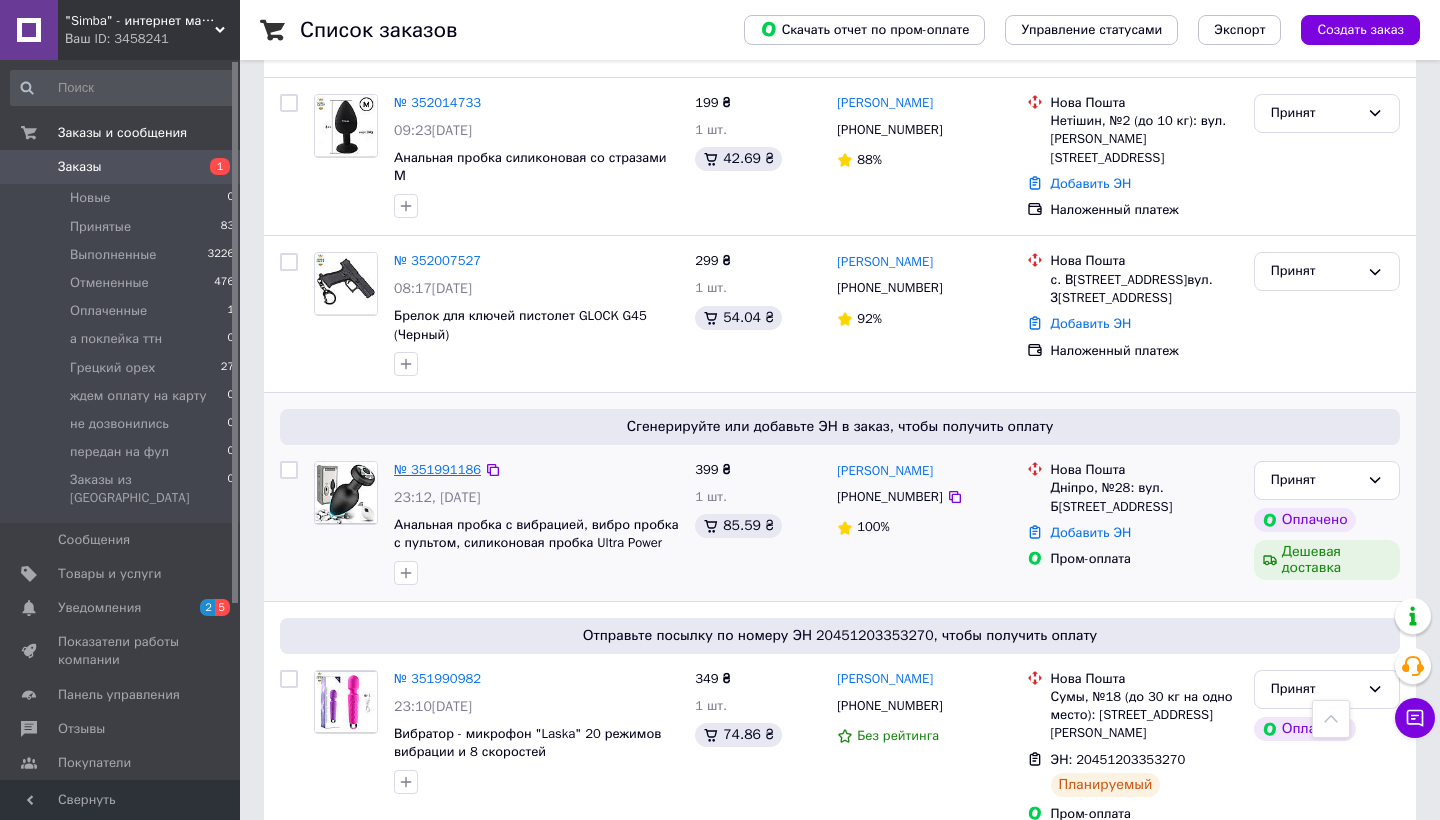 click on "№ 351991186" at bounding box center [437, 469] 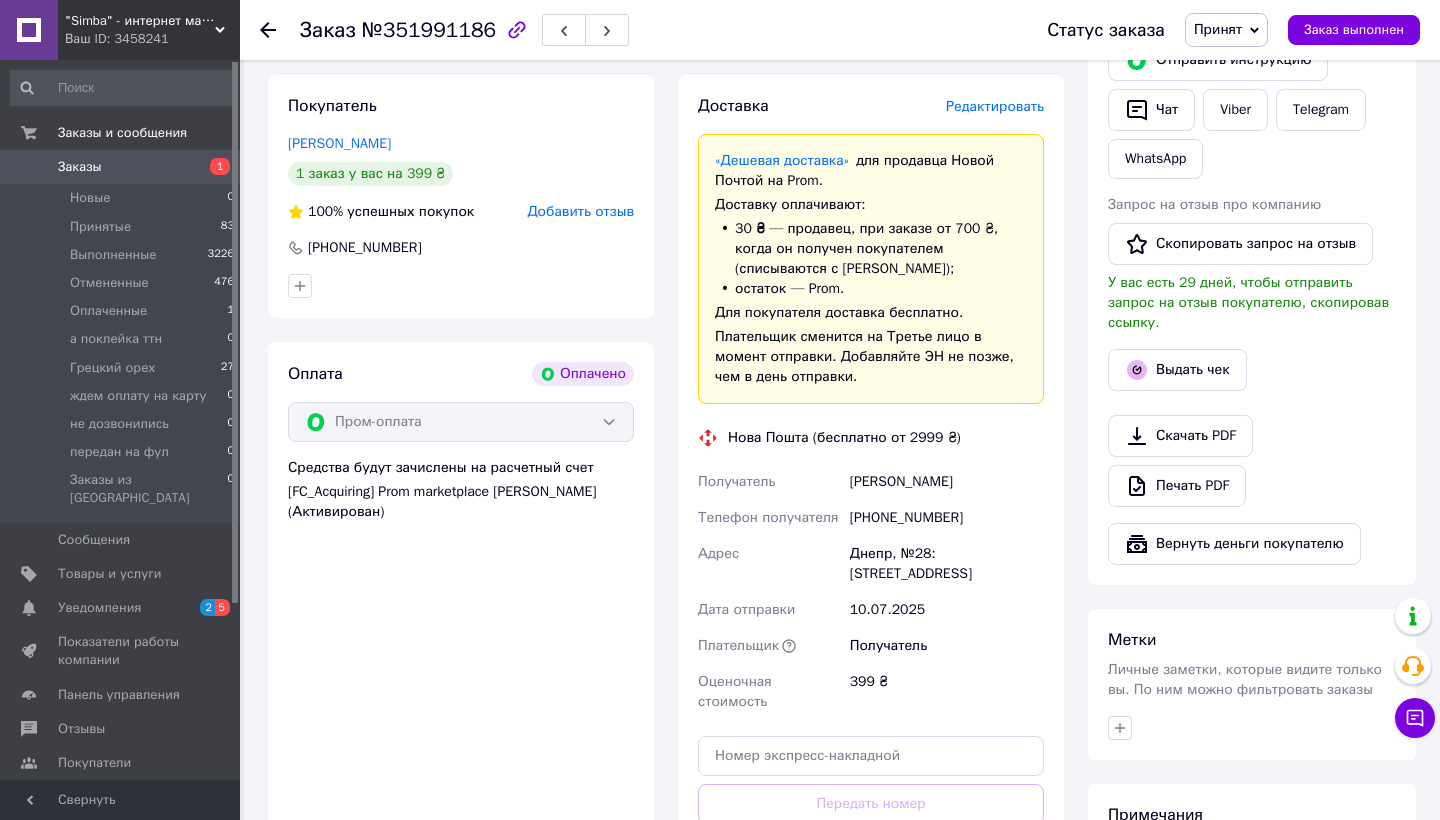 scroll, scrollTop: 476, scrollLeft: 0, axis: vertical 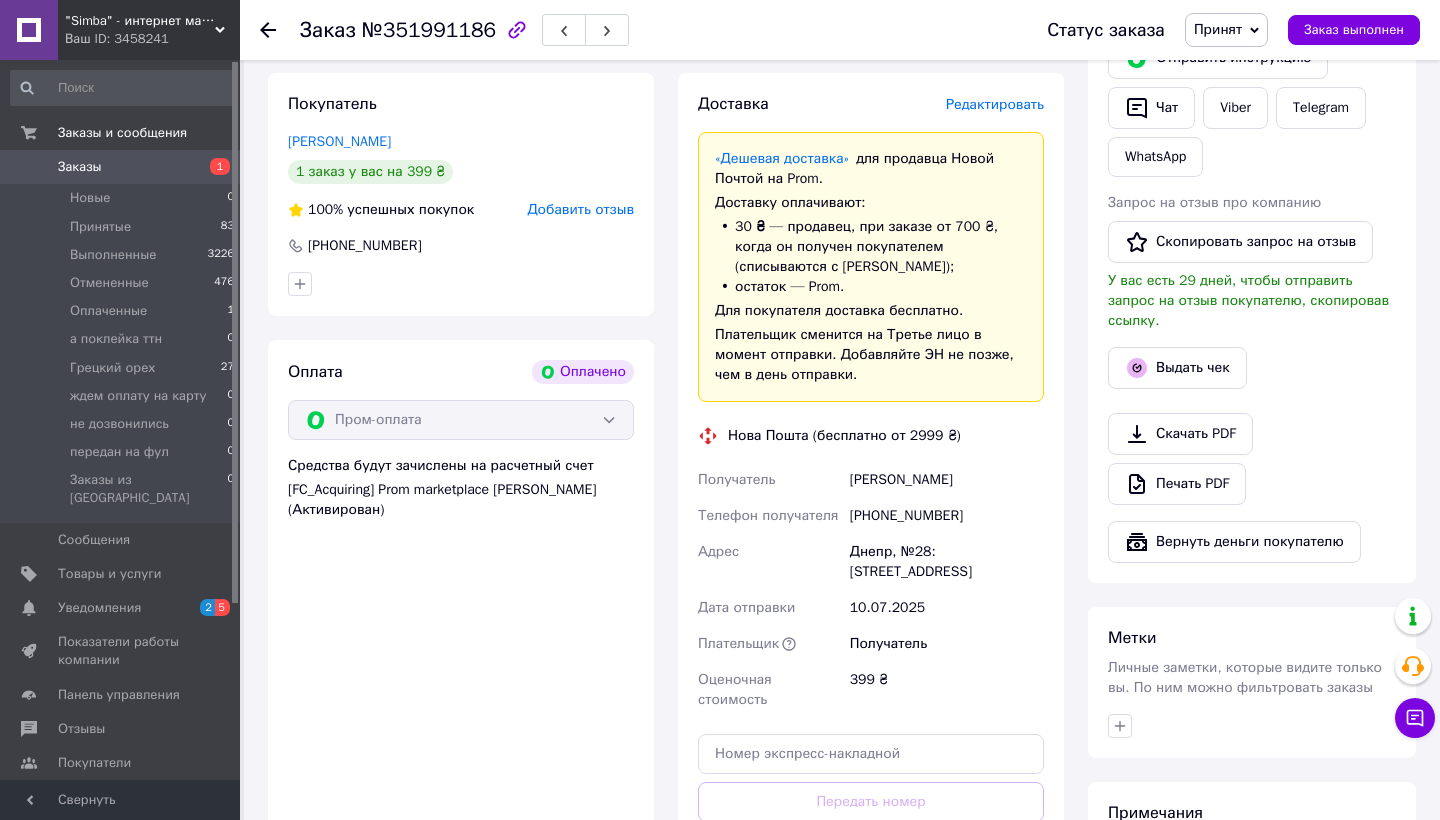 click 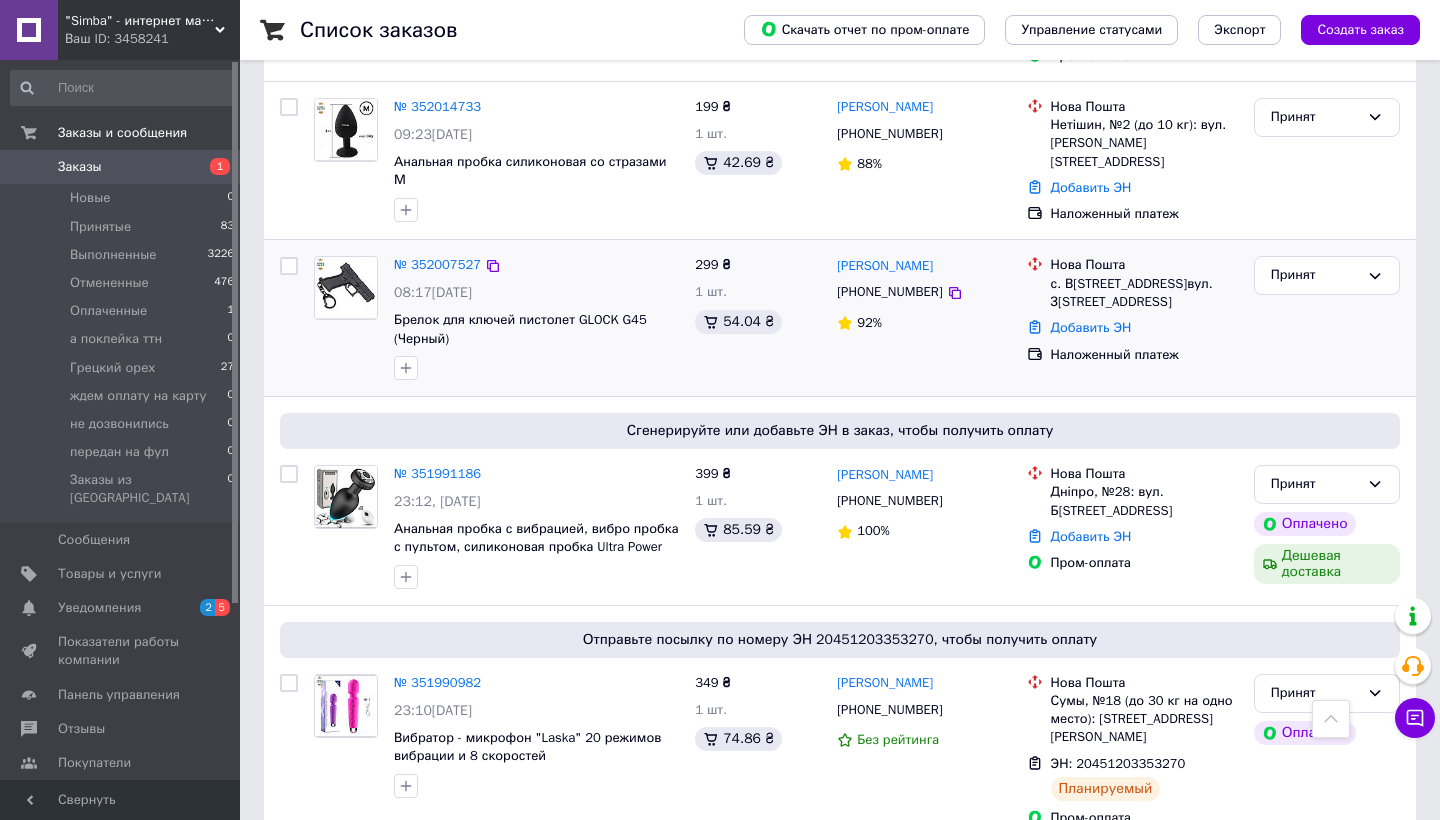 scroll, scrollTop: 2289, scrollLeft: 0, axis: vertical 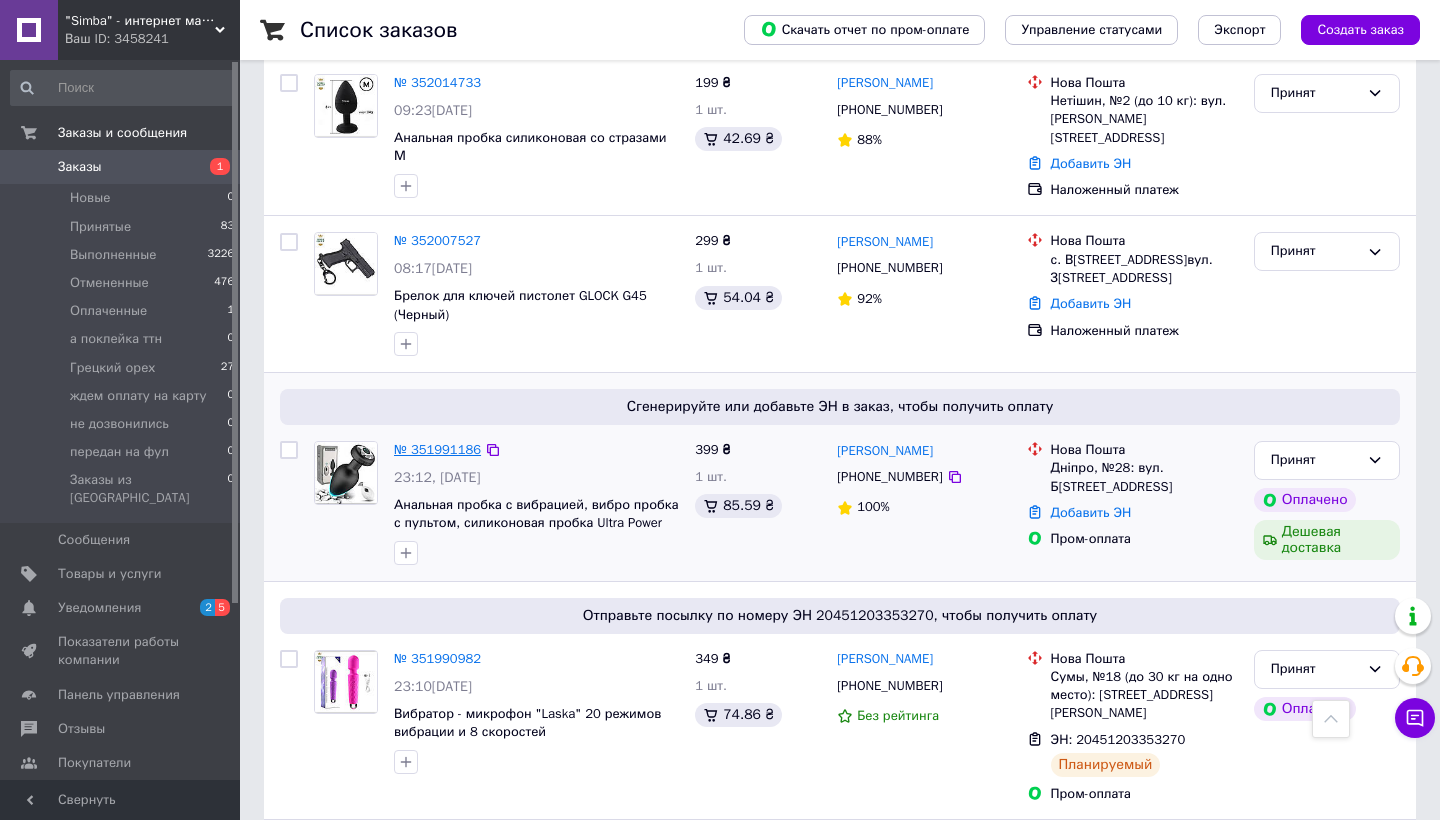 click on "№ 351991186" at bounding box center [437, 449] 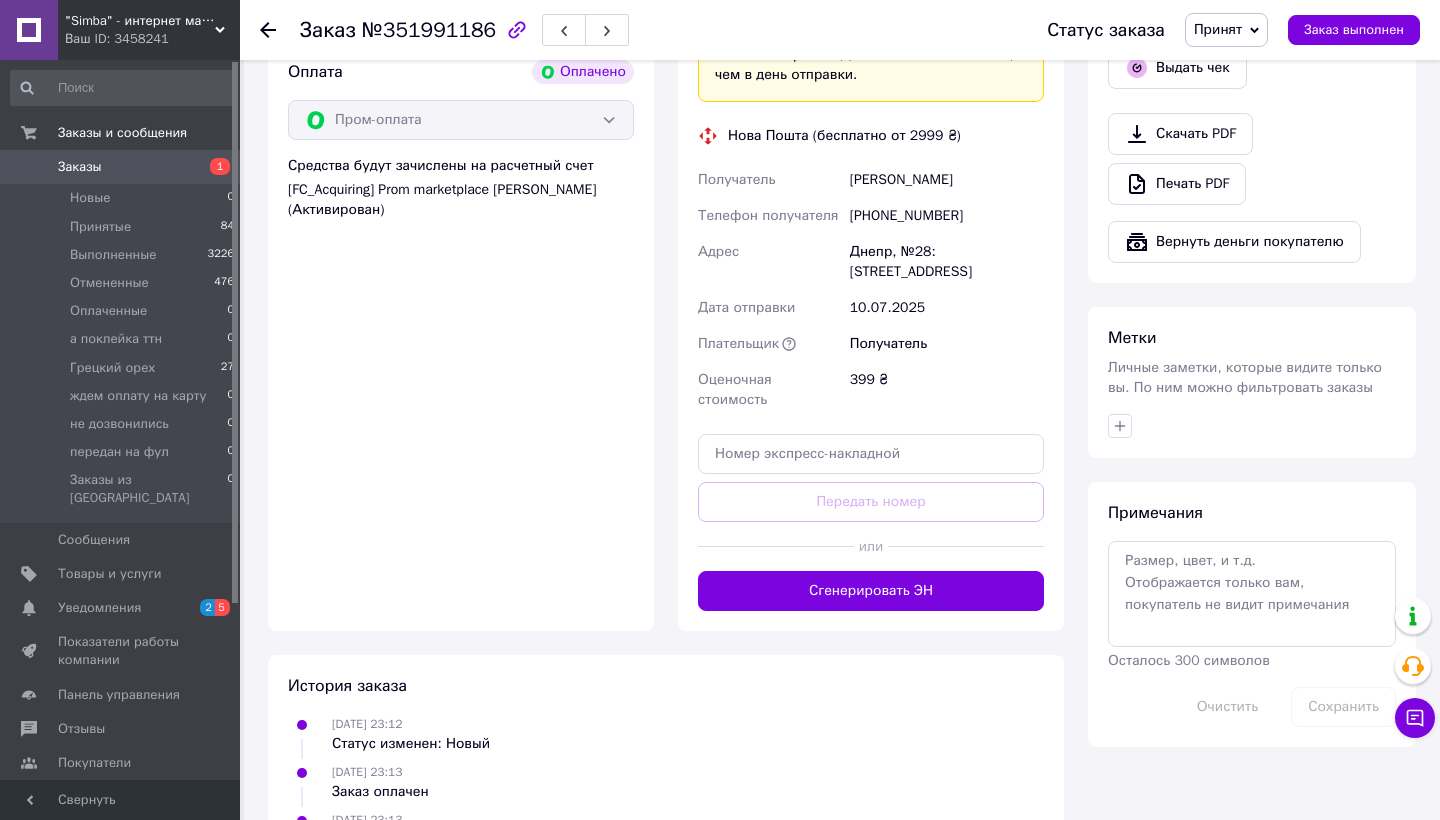 scroll, scrollTop: 779, scrollLeft: 0, axis: vertical 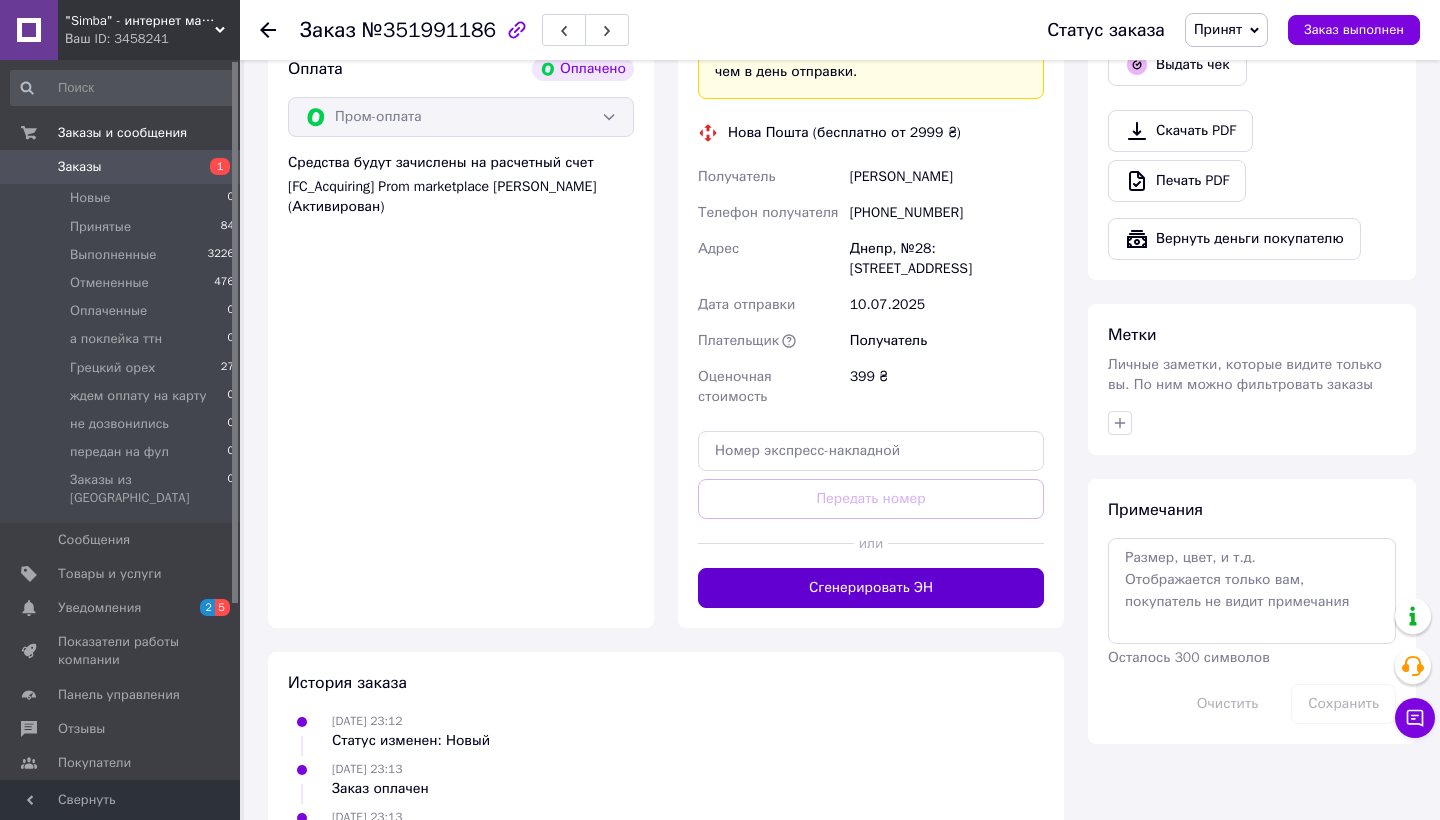 click on "Сгенерировать ЭН" at bounding box center (871, 588) 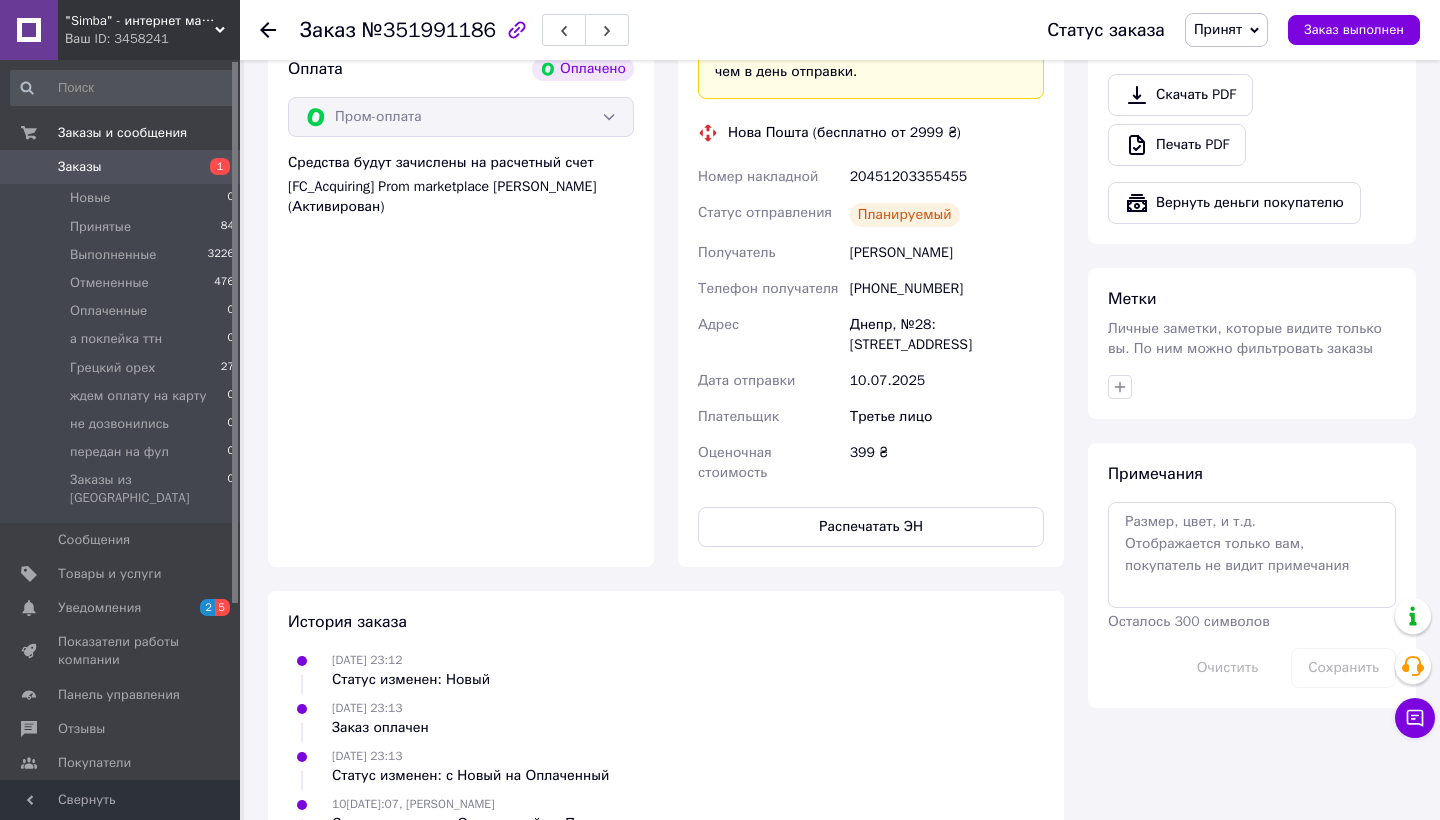 click 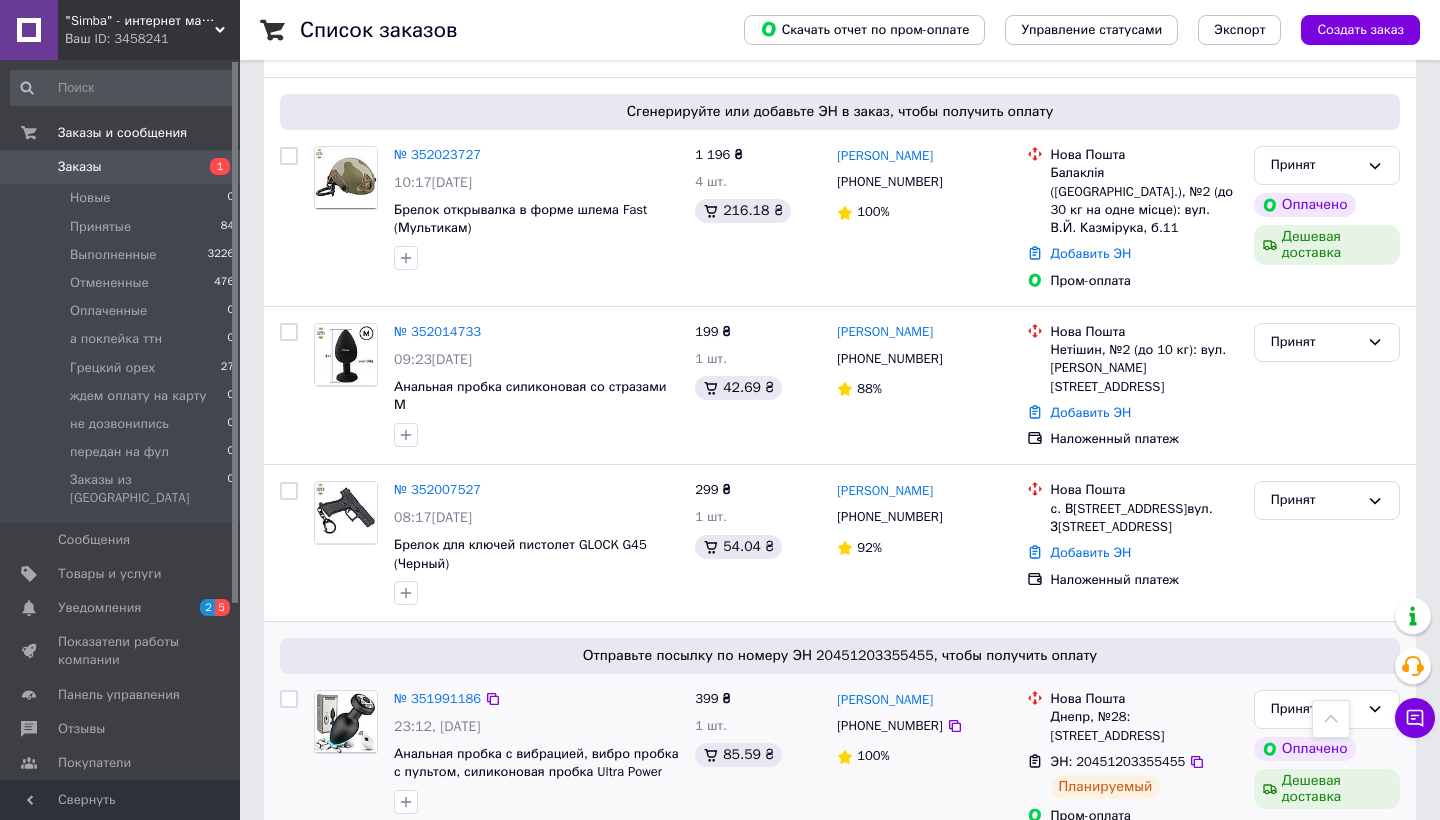 scroll, scrollTop: 2031, scrollLeft: 0, axis: vertical 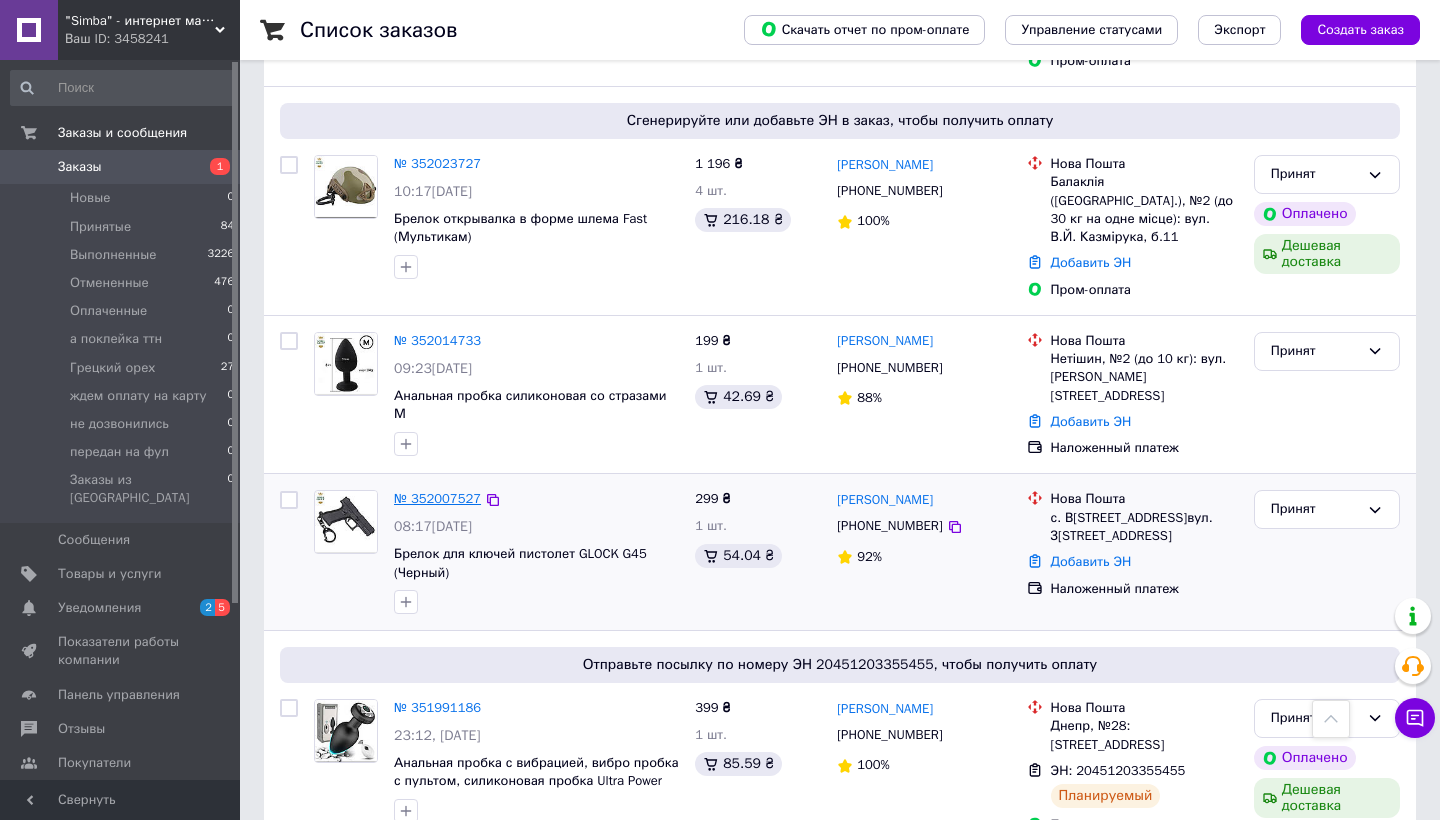 click on "№ 352007527" at bounding box center (437, 498) 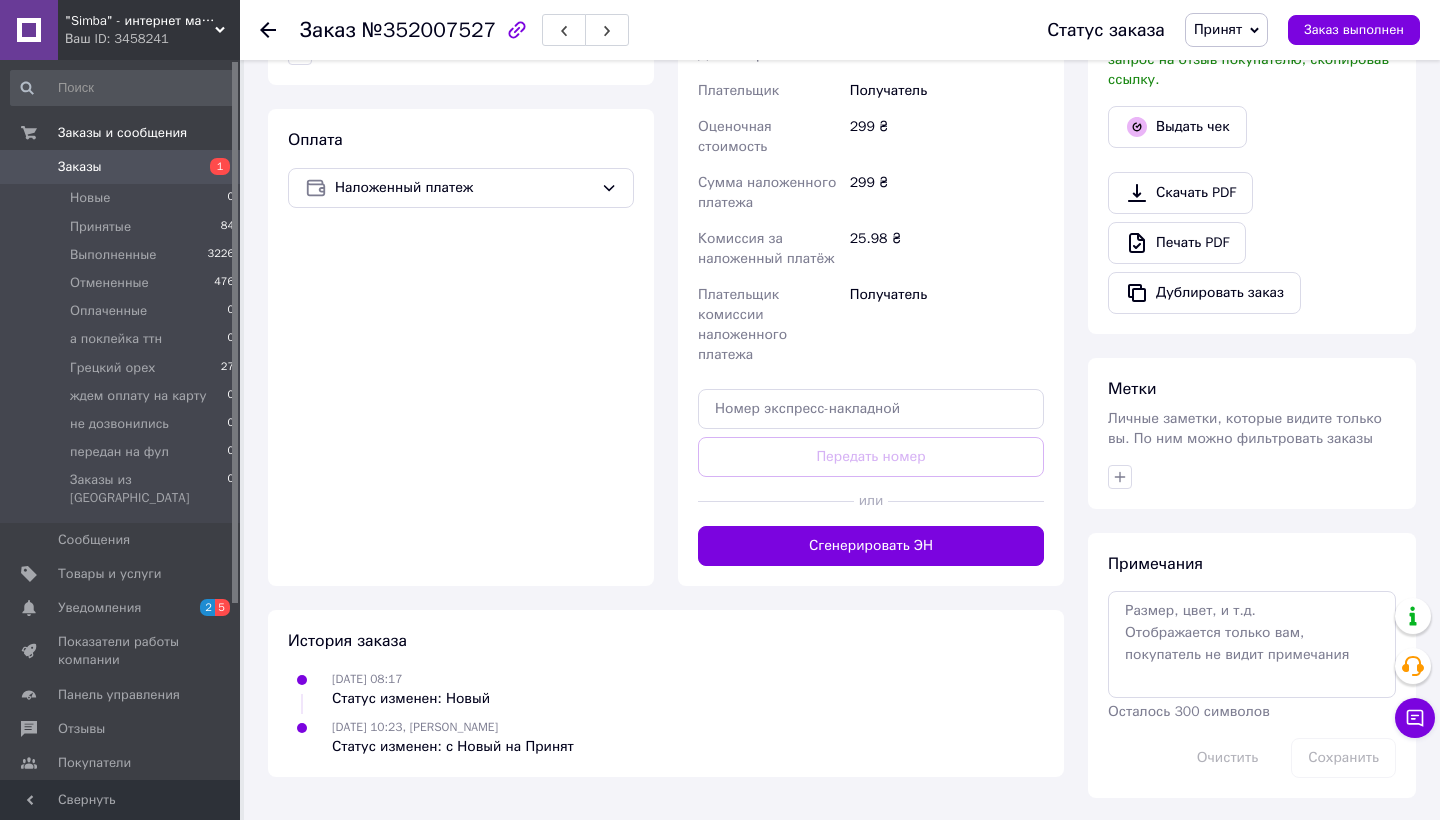 scroll, scrollTop: 640, scrollLeft: 0, axis: vertical 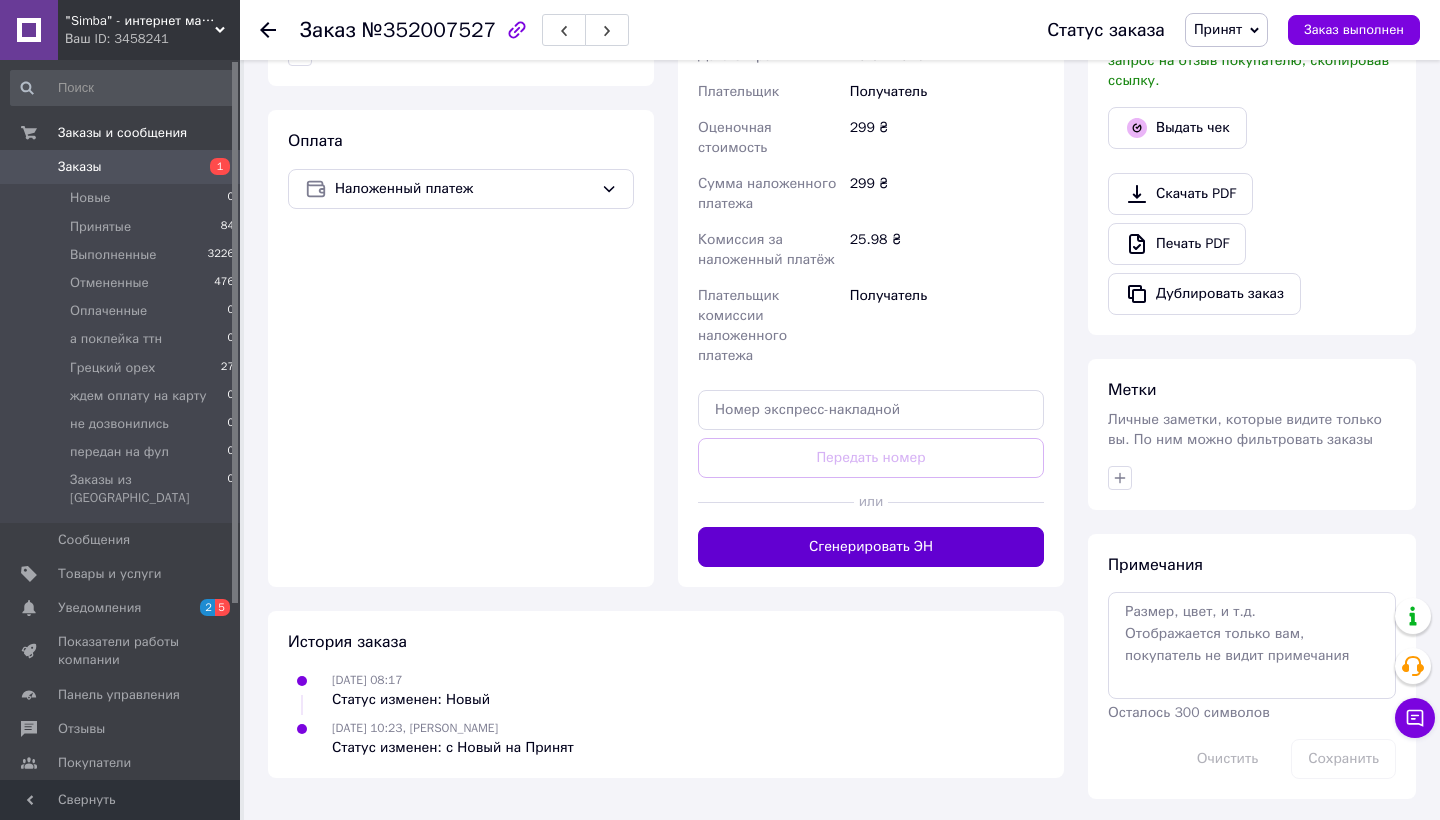 click on "Сгенерировать ЭН" at bounding box center [871, 547] 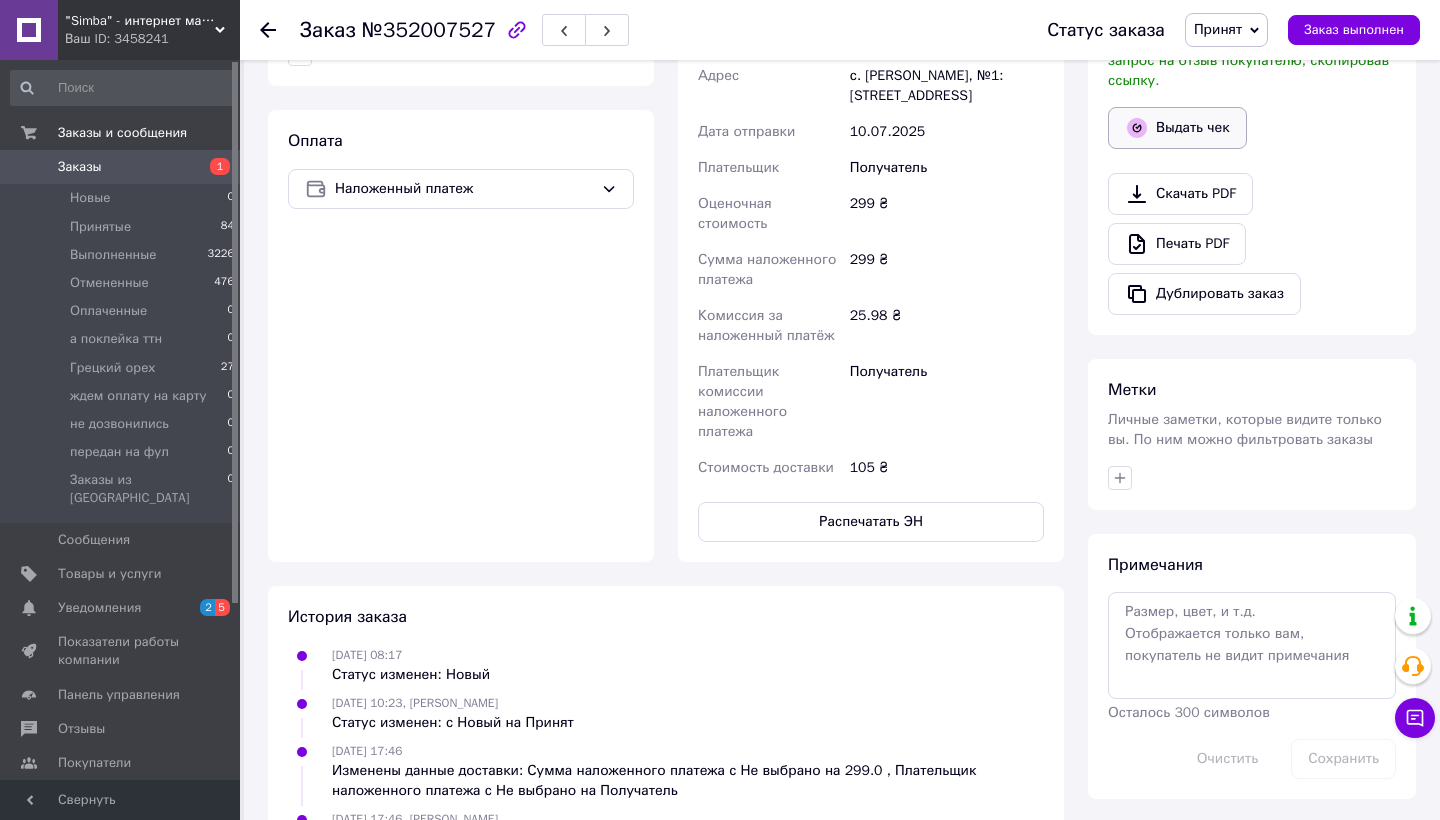 click on "Выдать чек" at bounding box center [1177, 128] 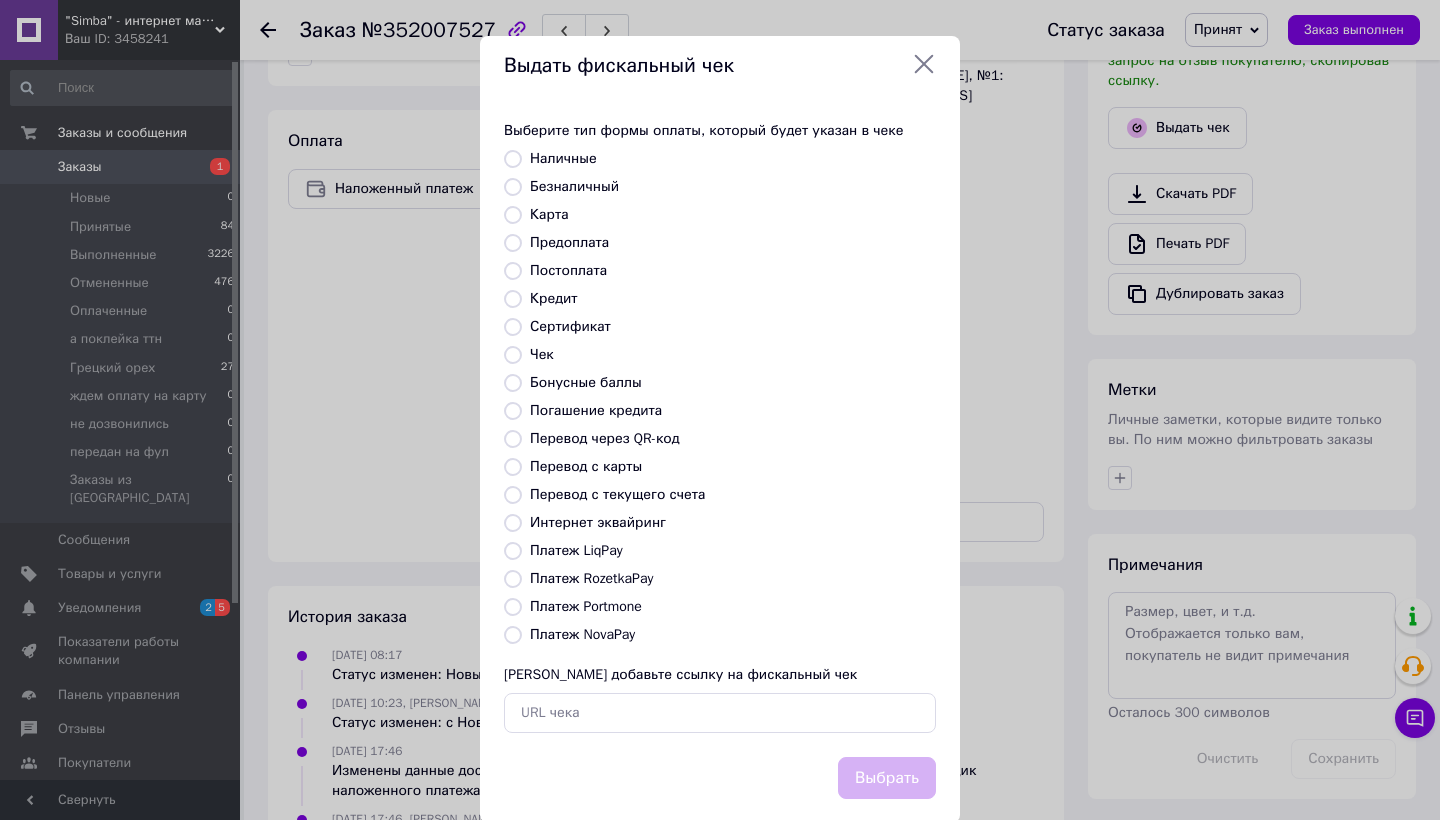 click on "Платеж NovaPay" at bounding box center (582, 634) 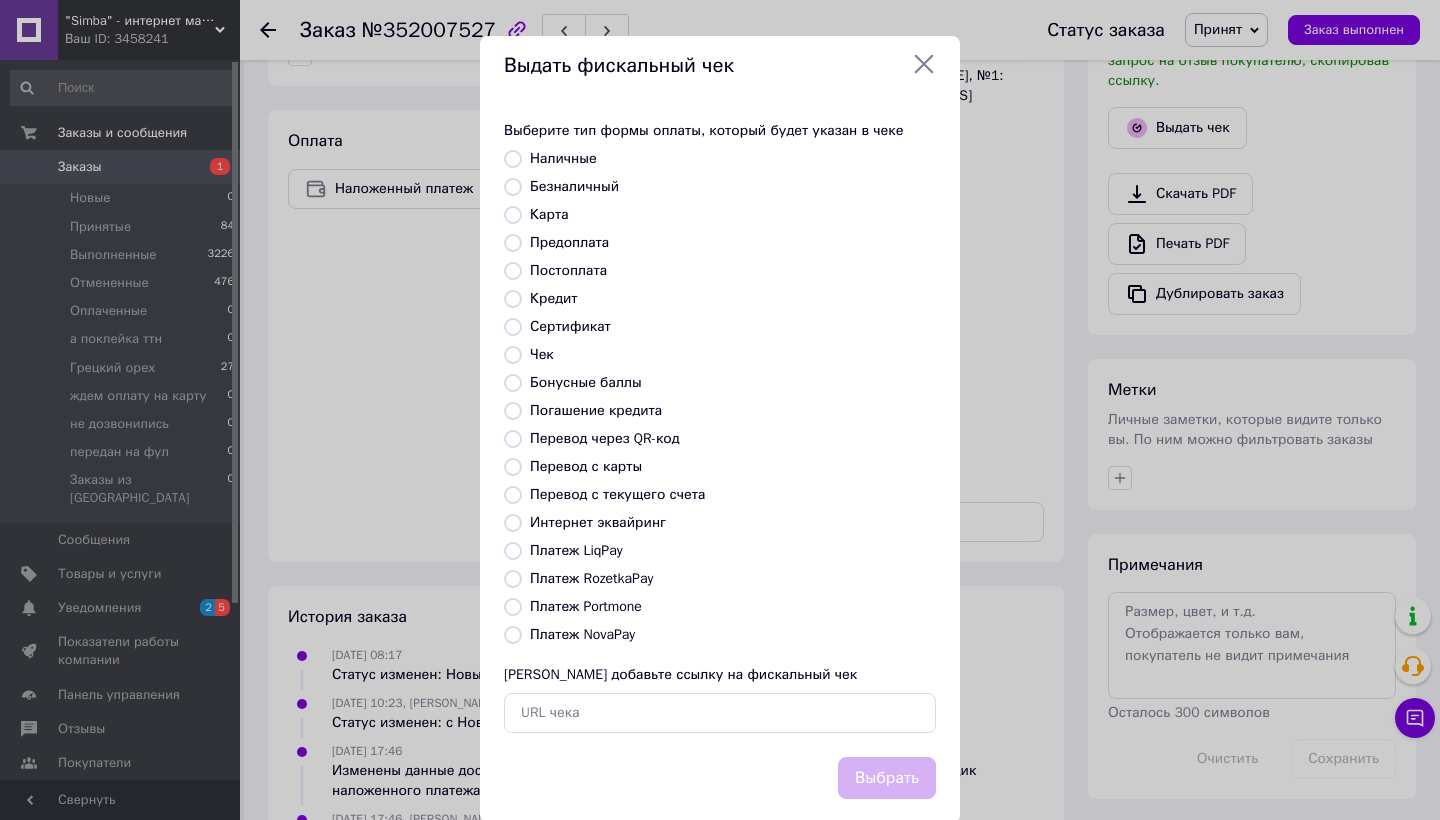 radio on "true" 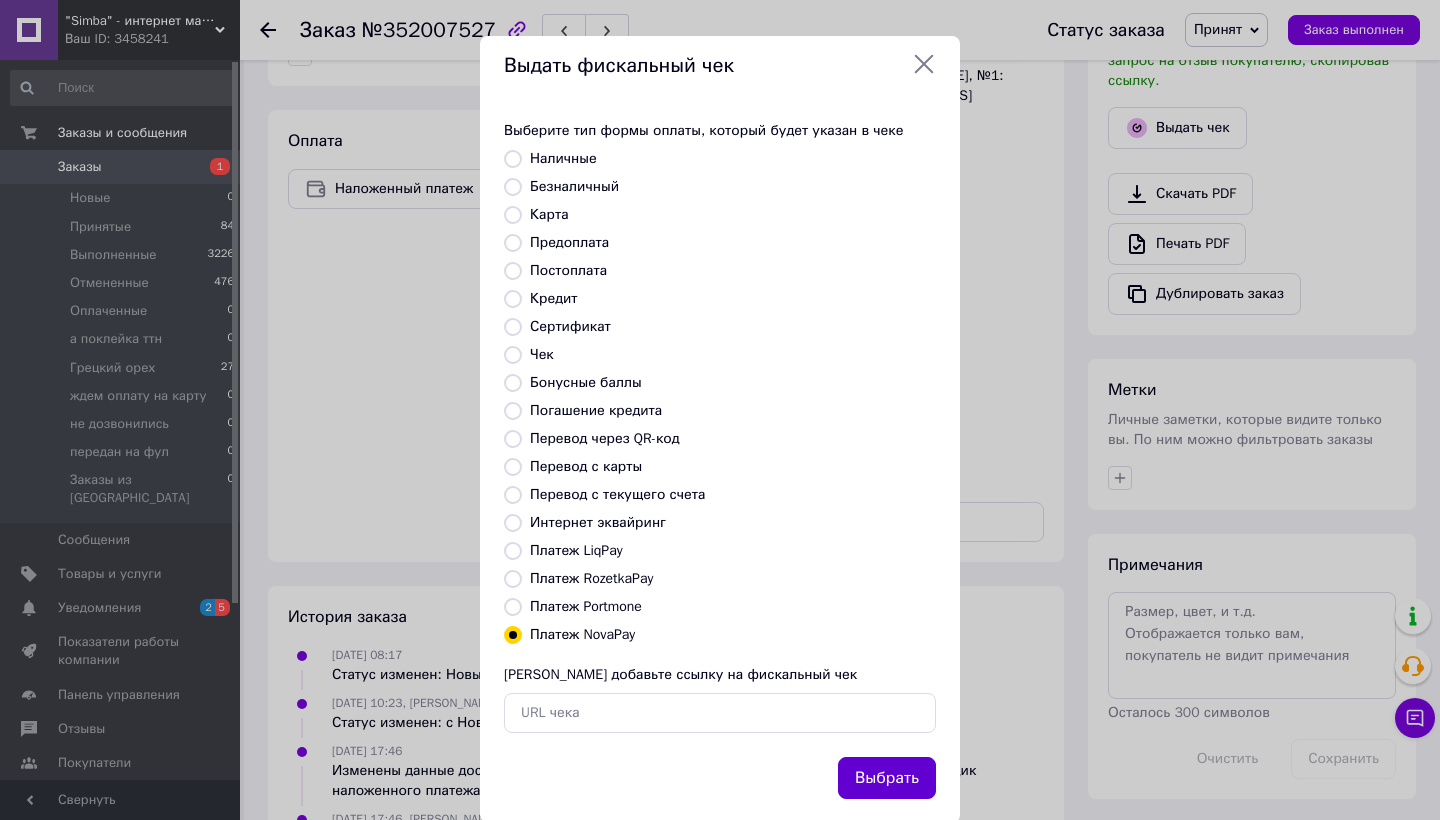 click on "Выбрать" at bounding box center (887, 778) 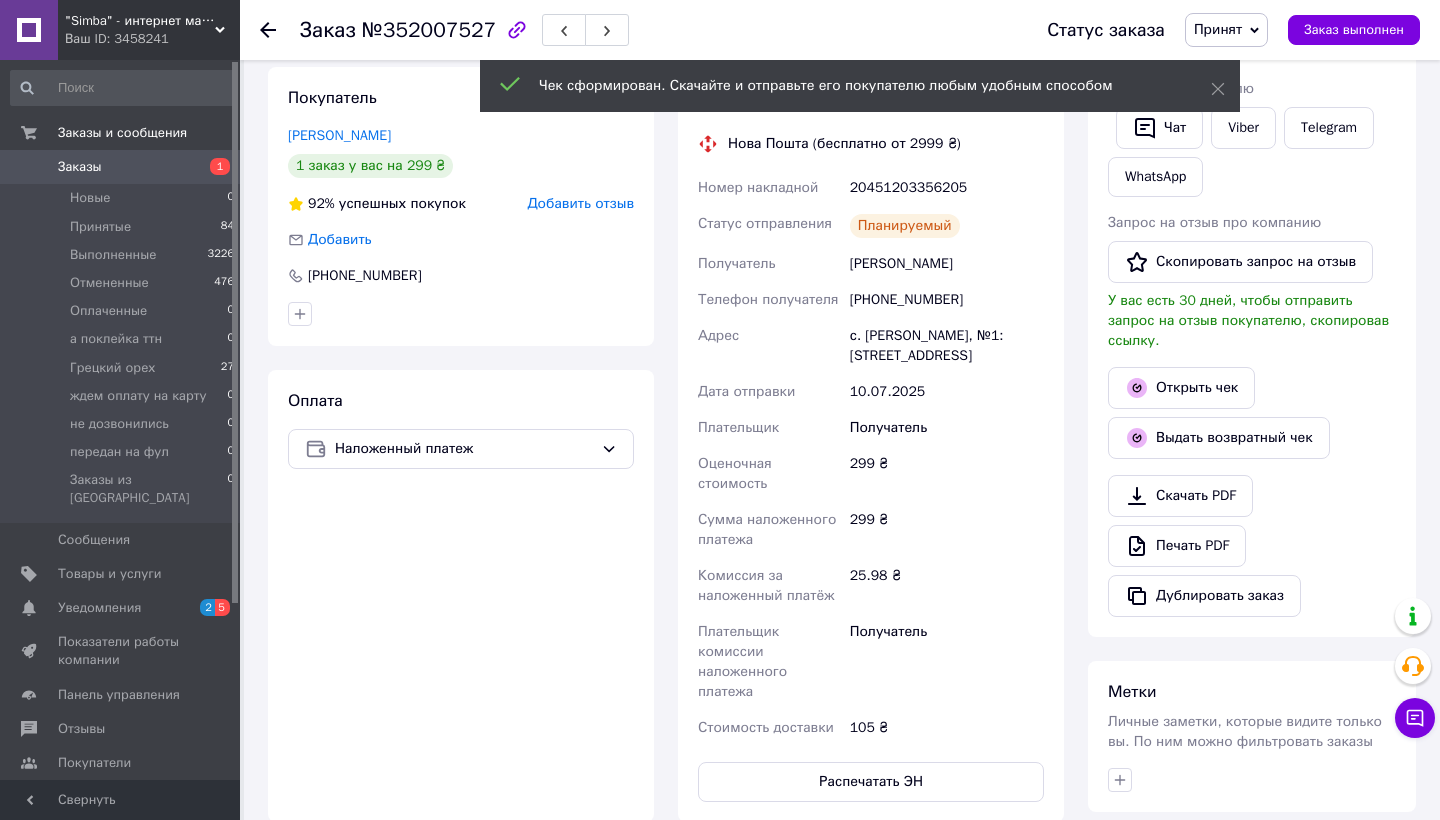 scroll, scrollTop: 363, scrollLeft: 0, axis: vertical 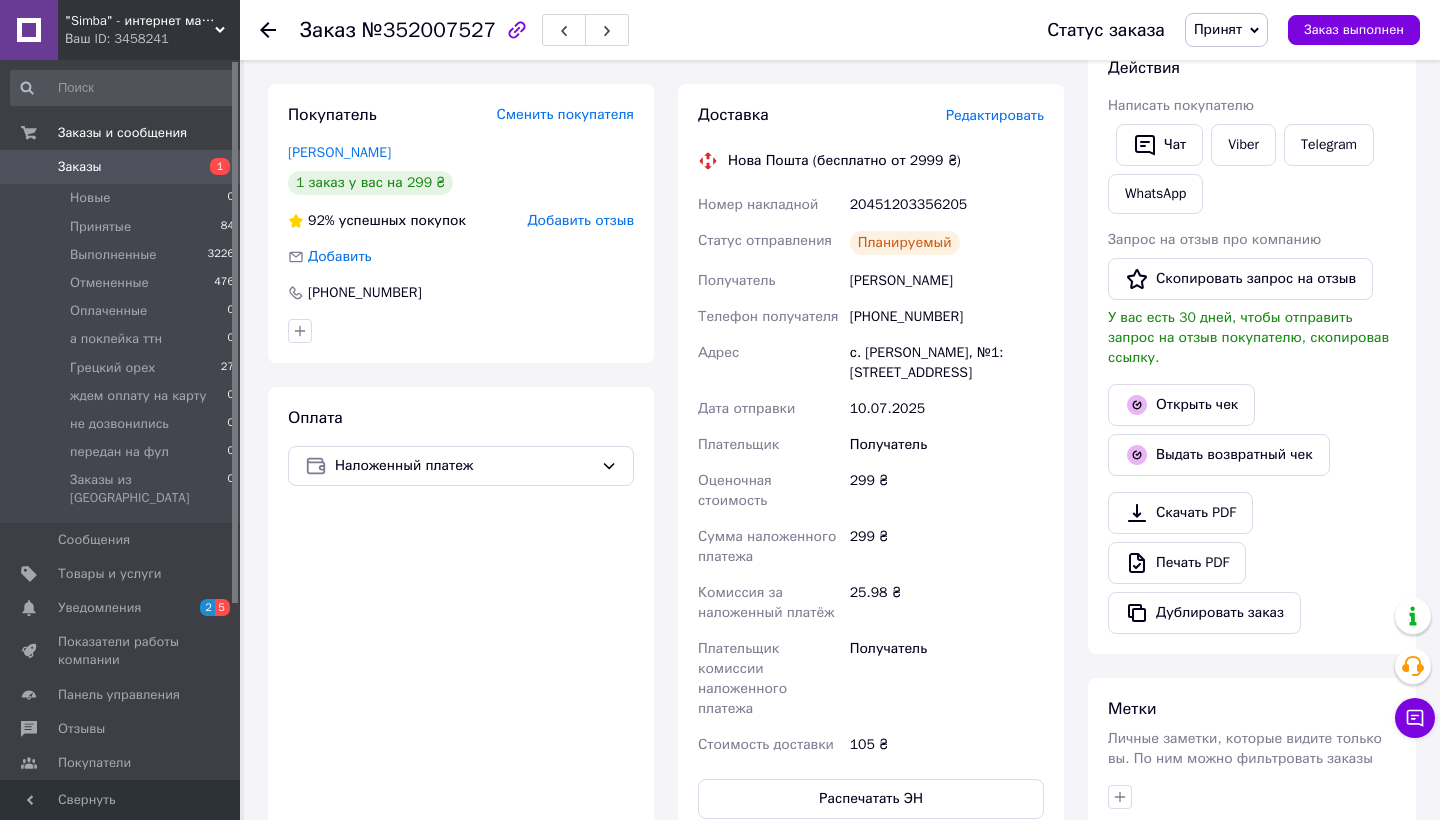 click 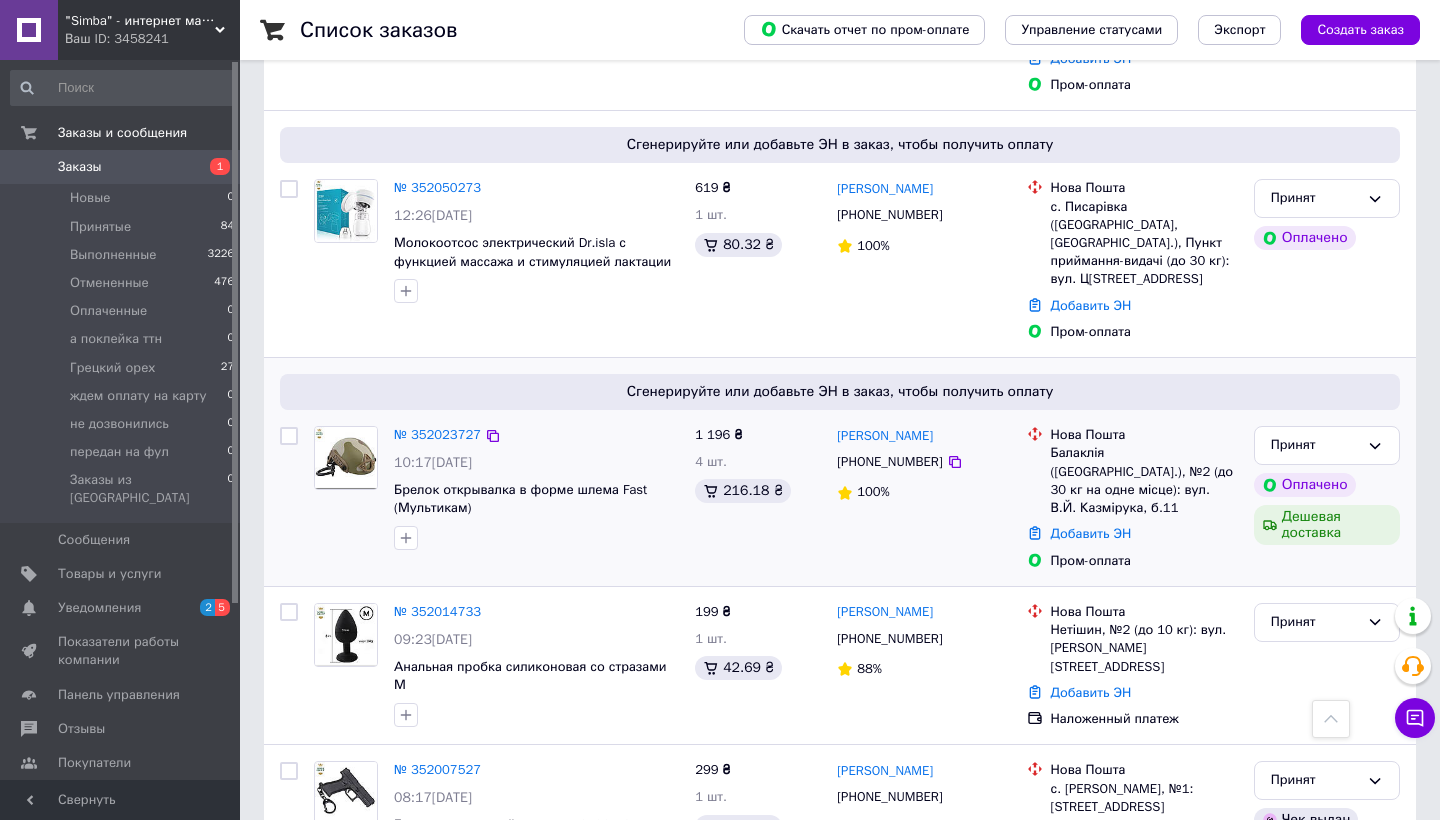 scroll, scrollTop: 1787, scrollLeft: 0, axis: vertical 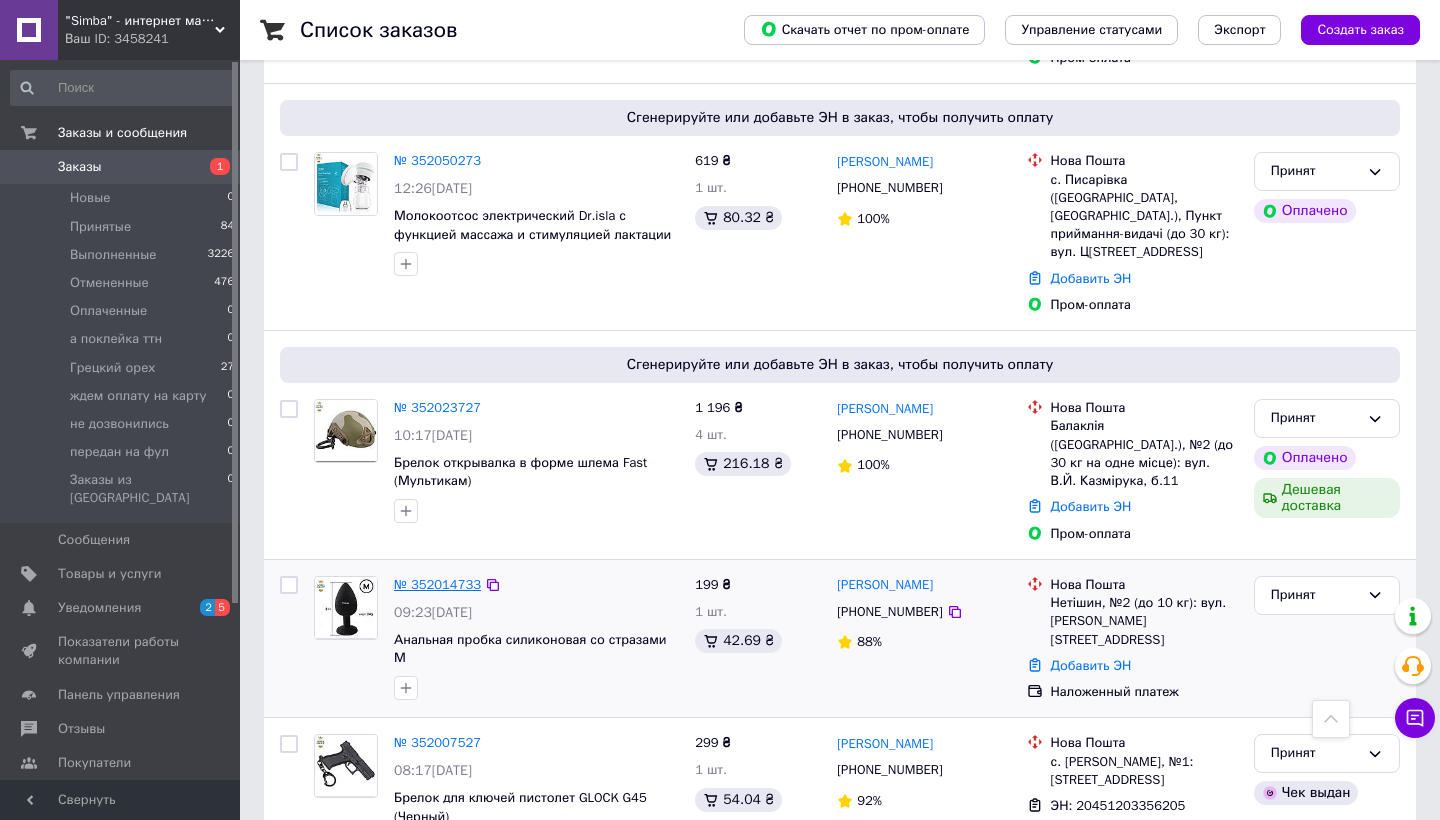 click on "№ 352014733" at bounding box center [437, 584] 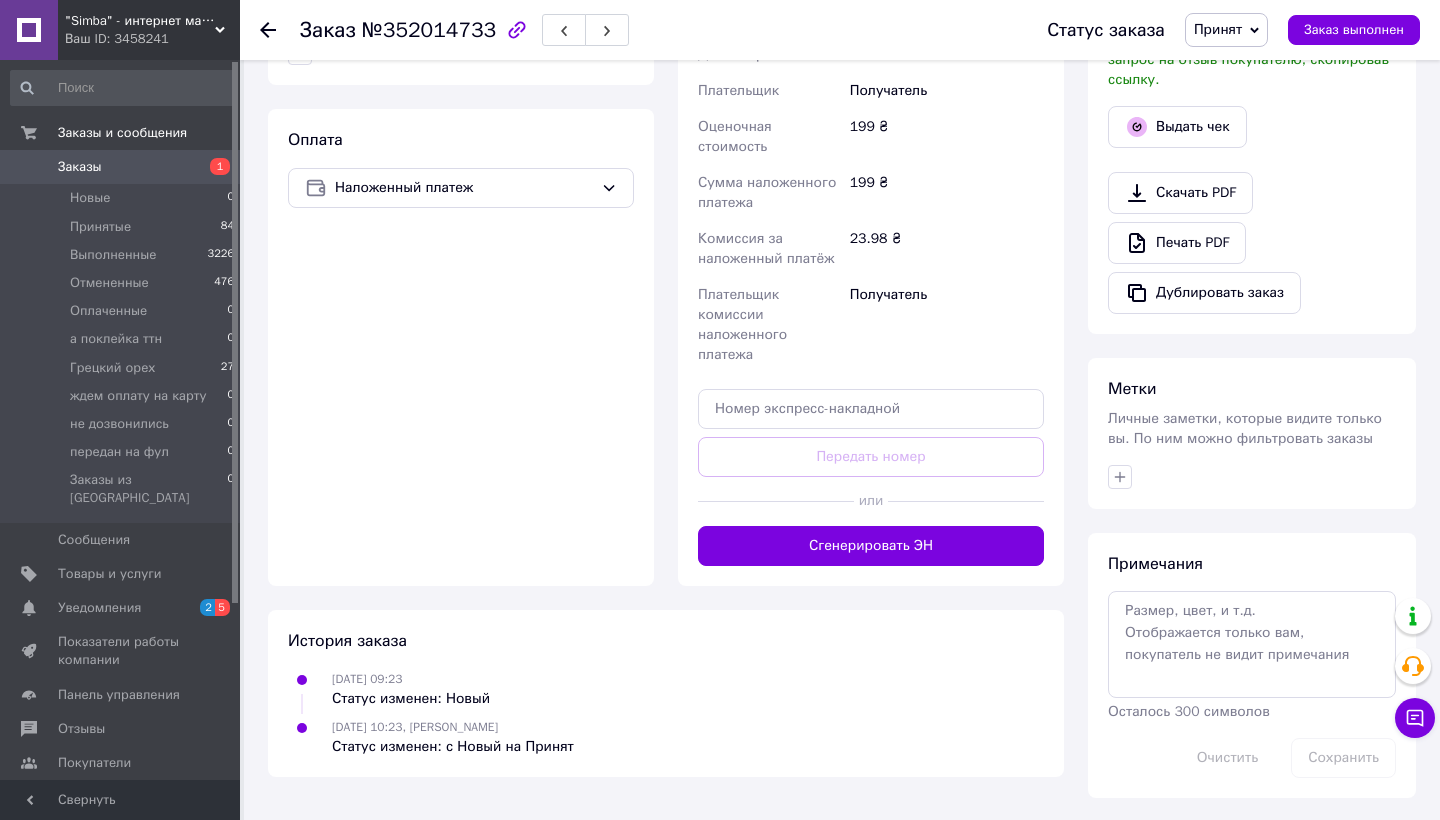 scroll, scrollTop: 640, scrollLeft: 0, axis: vertical 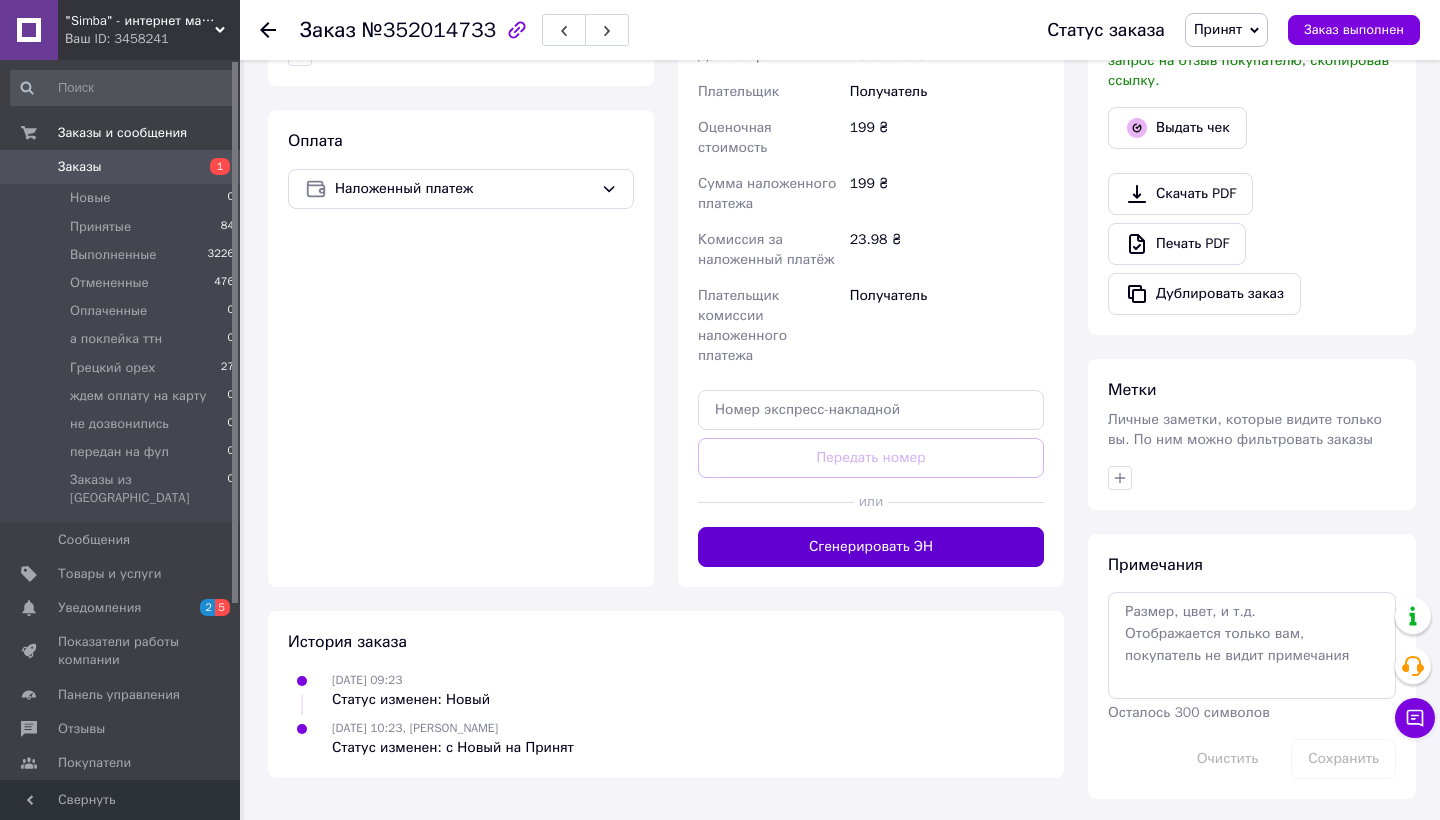 click on "Сгенерировать ЭН" at bounding box center [871, 547] 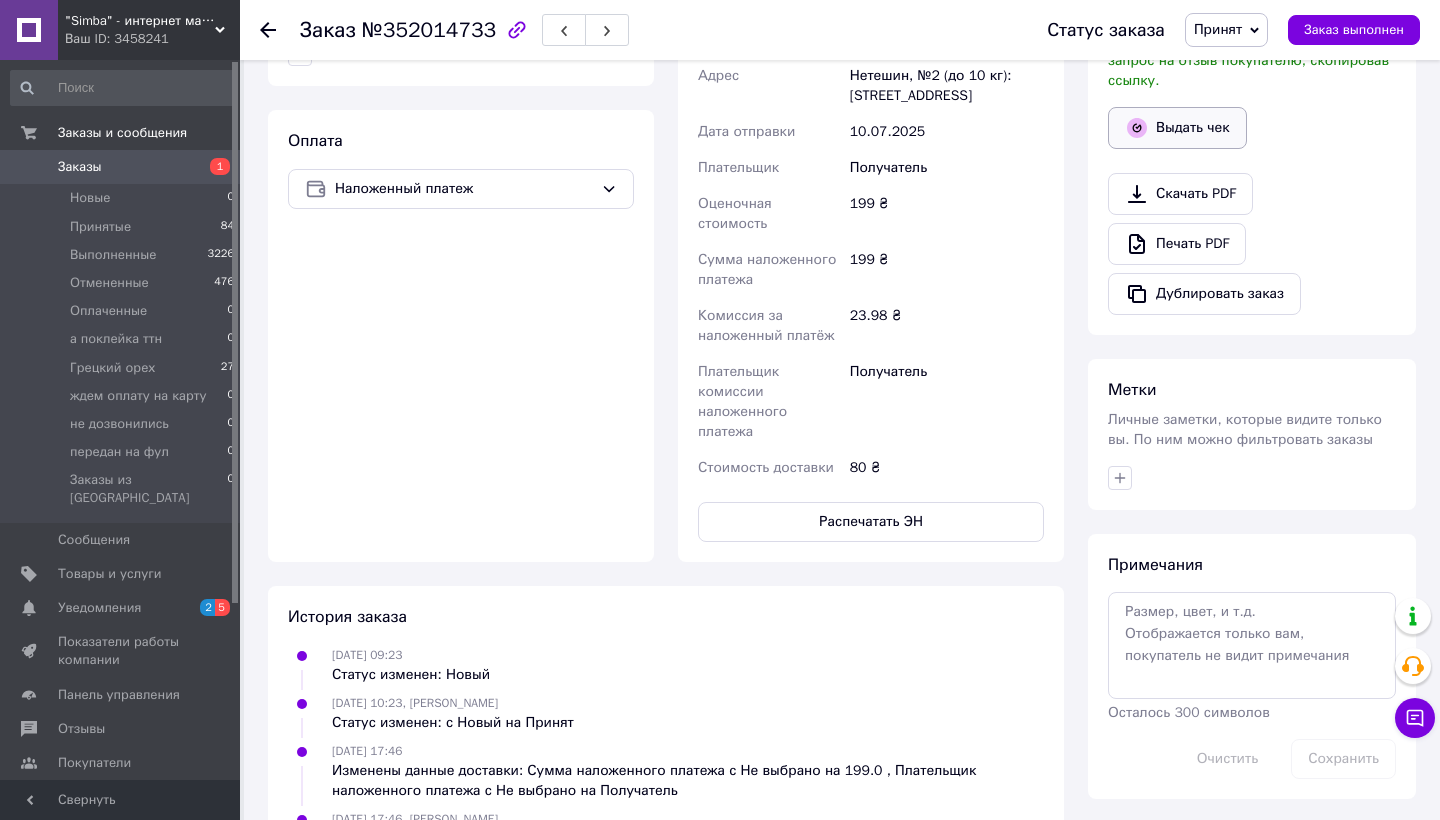 click on "Выдать чек" at bounding box center (1177, 128) 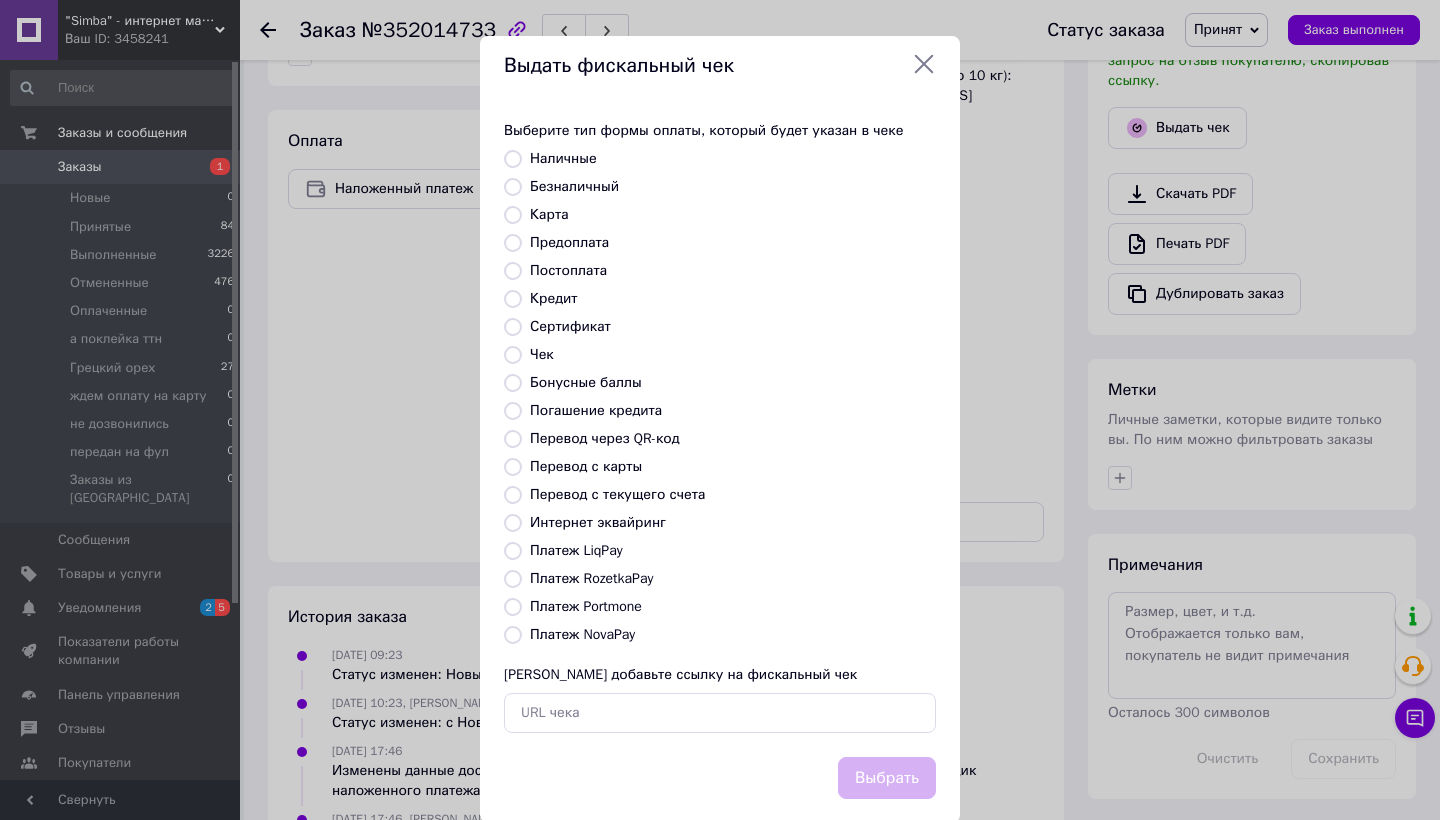 click on "Платеж NovaPay" at bounding box center (582, 634) 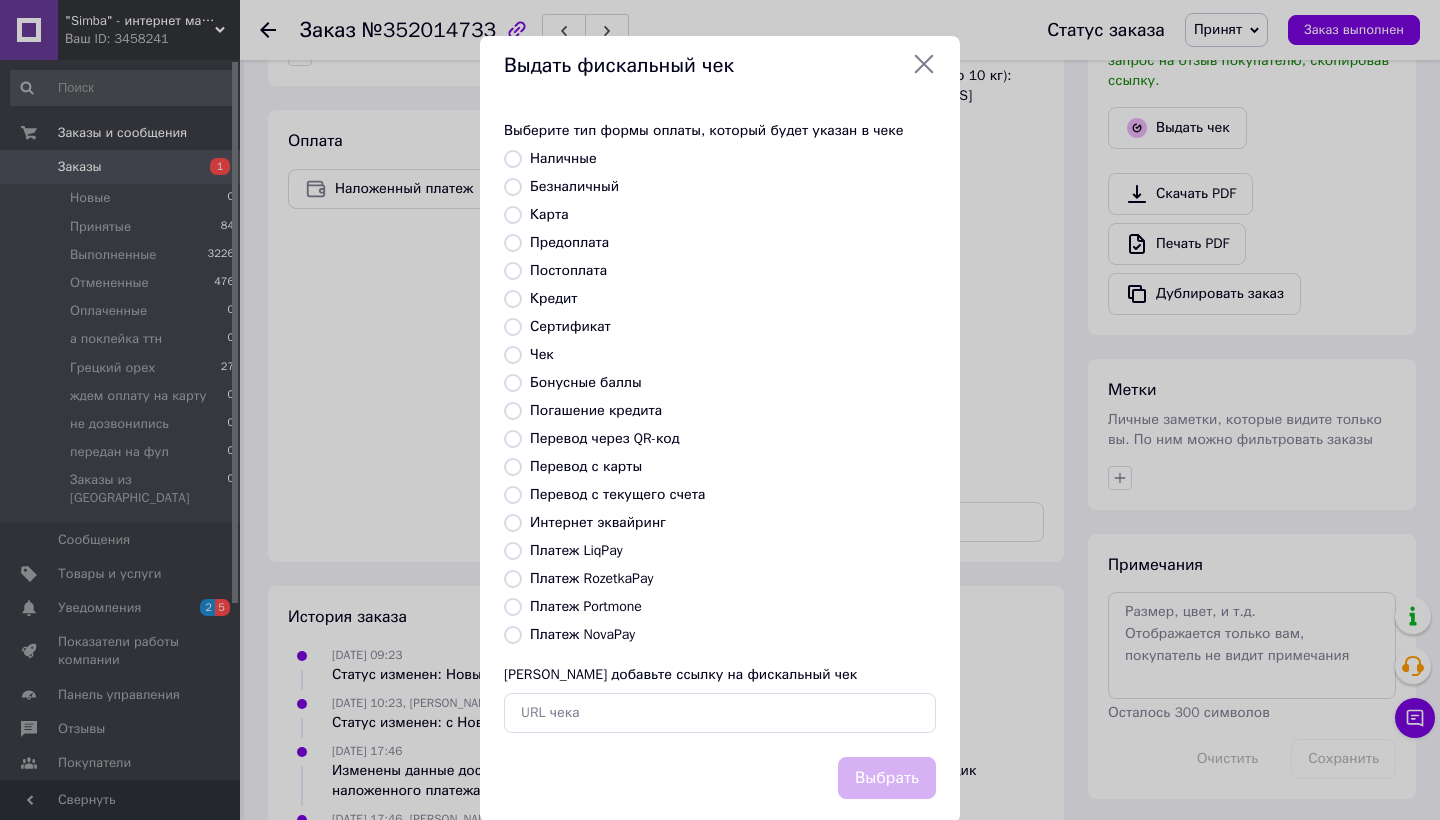 radio on "true" 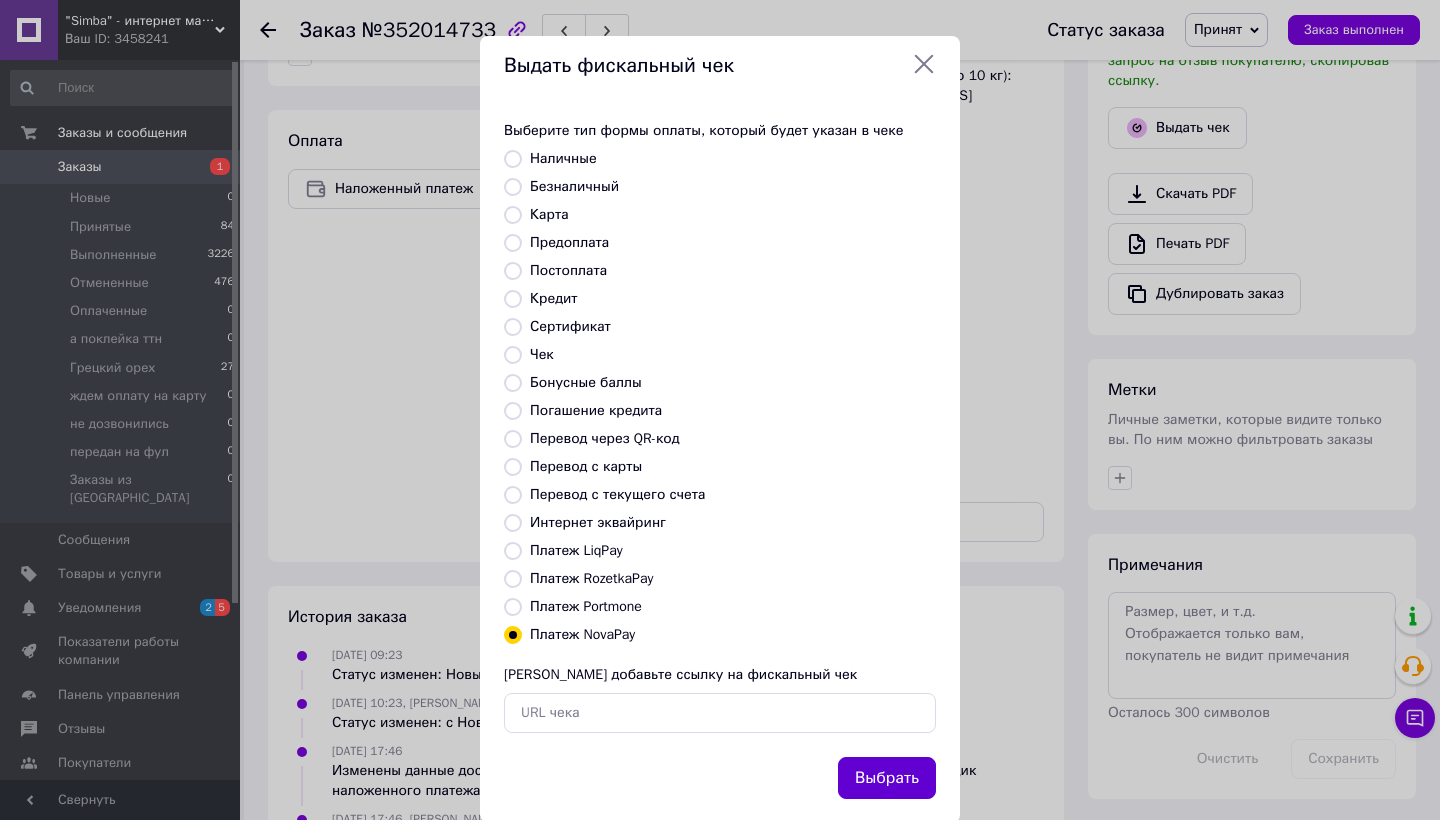 click on "Выбрать" at bounding box center [887, 778] 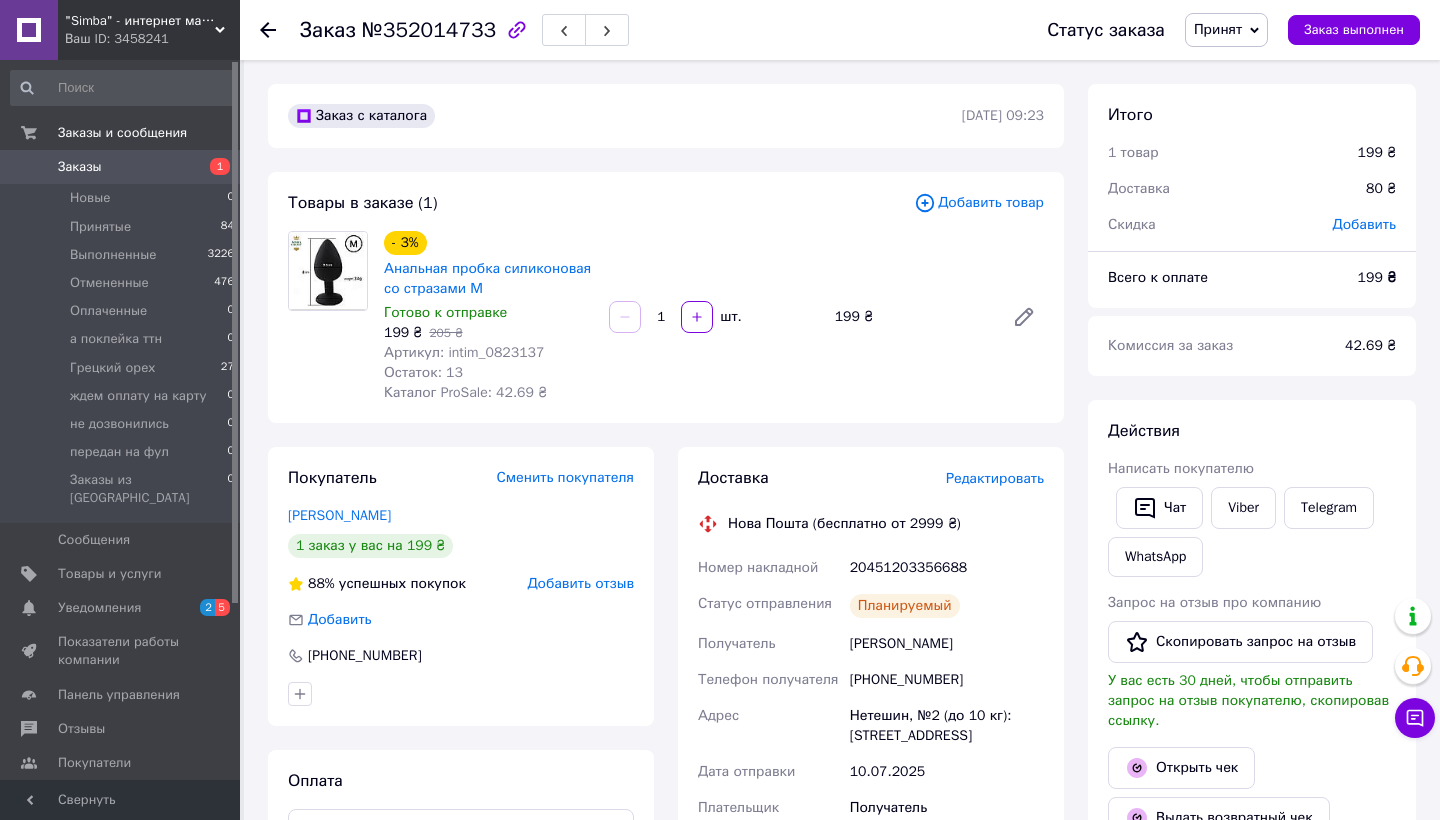 scroll, scrollTop: 0, scrollLeft: 0, axis: both 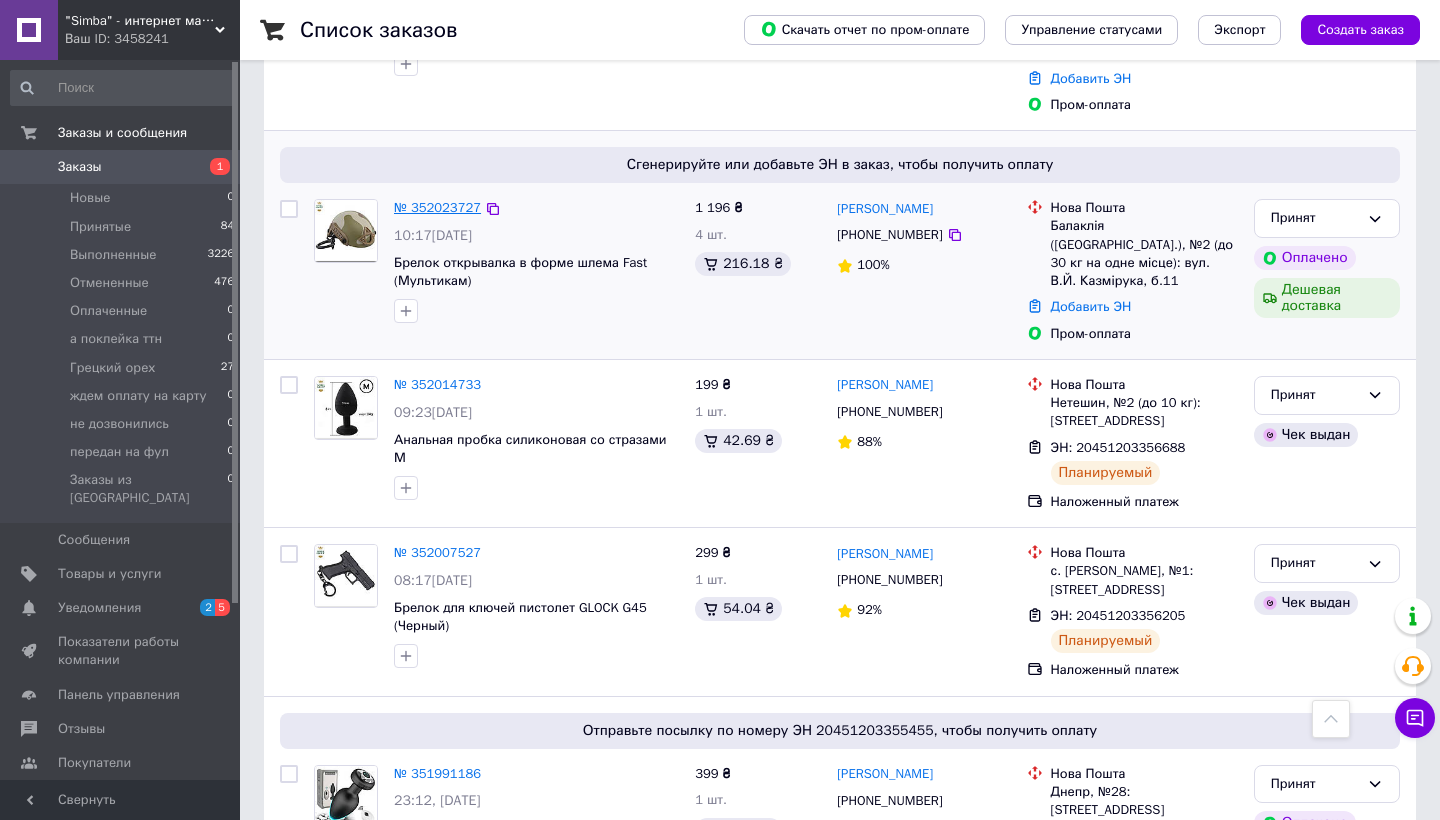 click on "№ 352023727" at bounding box center [437, 207] 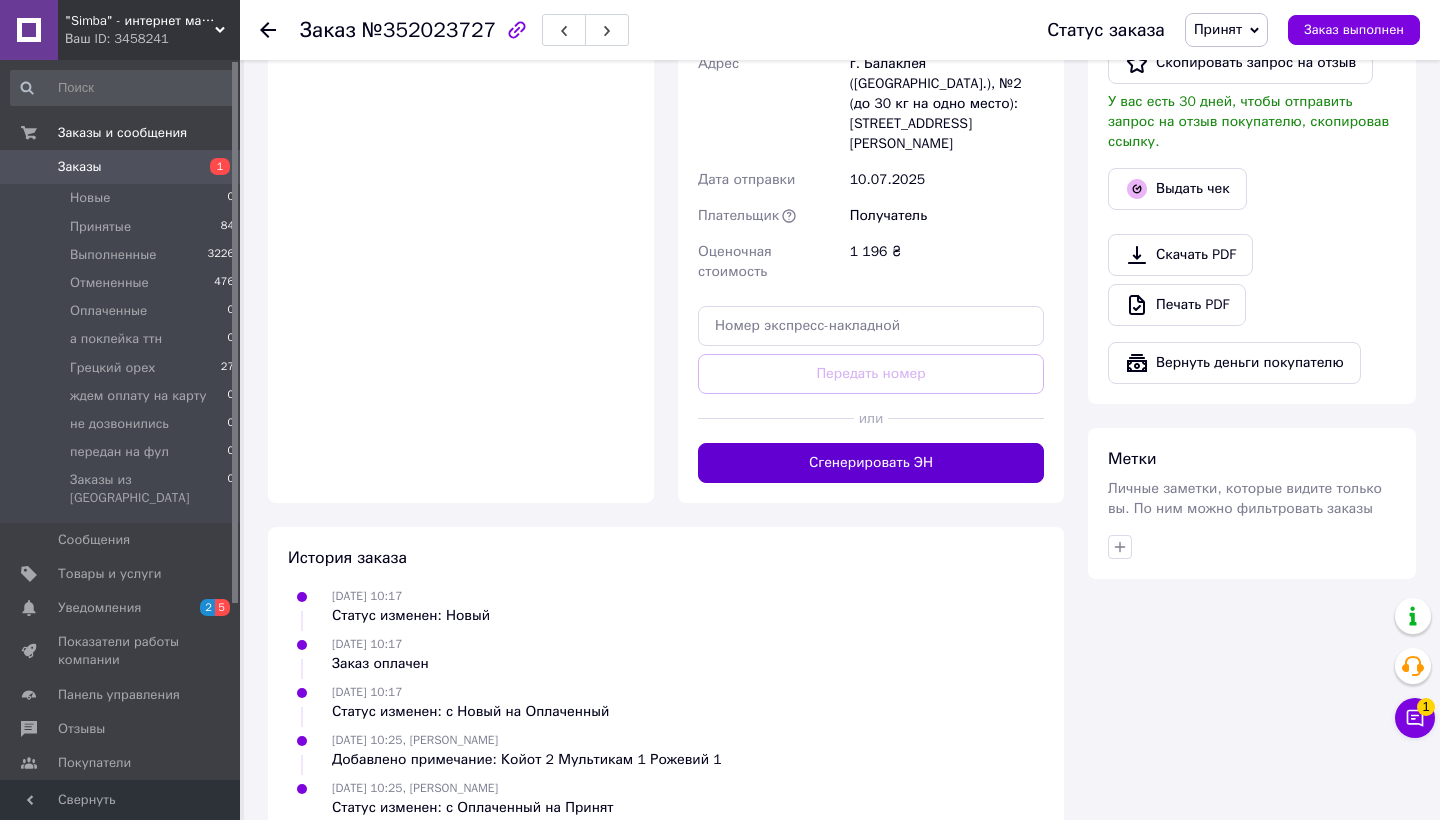 scroll, scrollTop: 943, scrollLeft: 0, axis: vertical 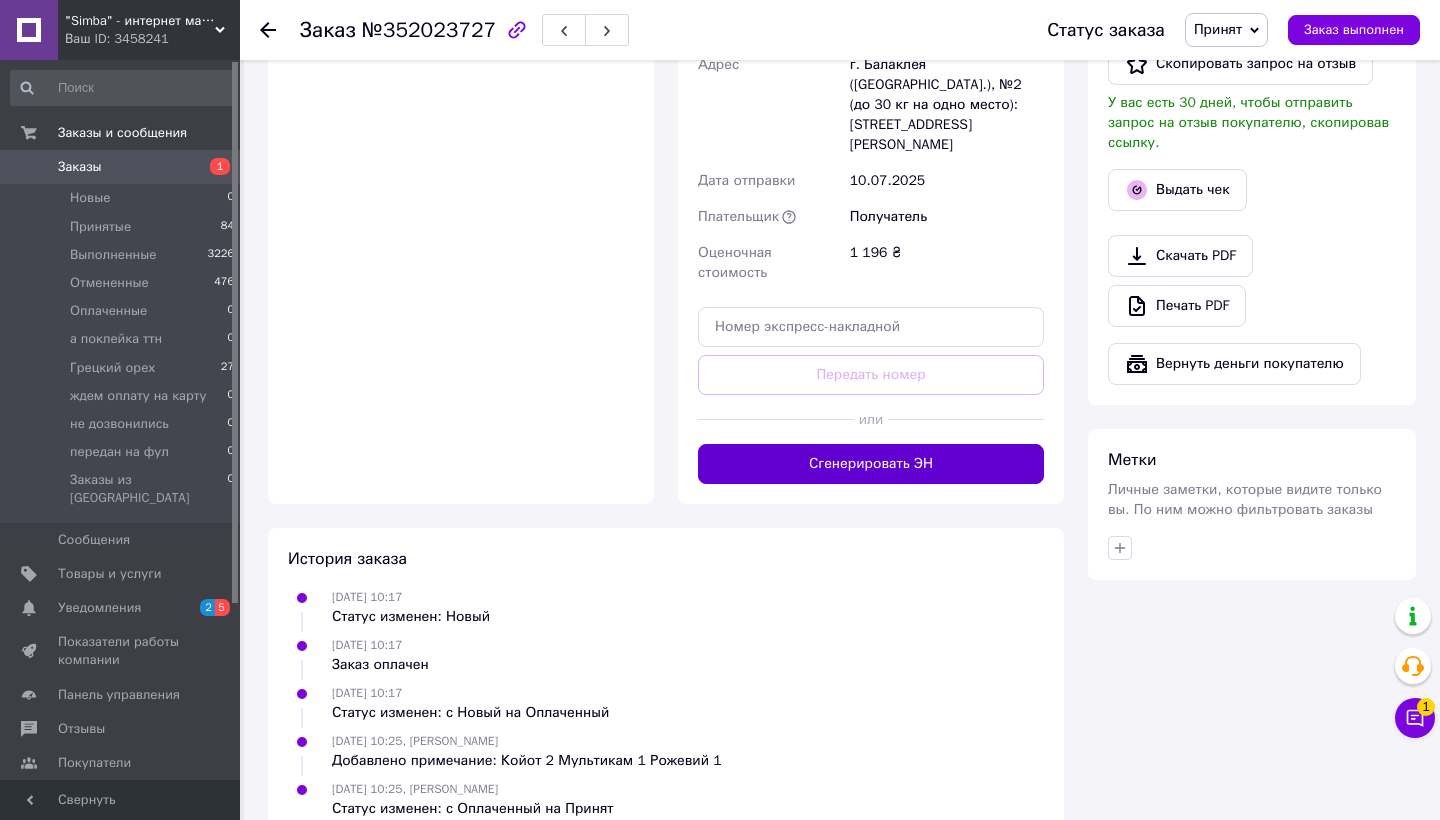 click on "Сгенерировать ЭН" at bounding box center [871, 464] 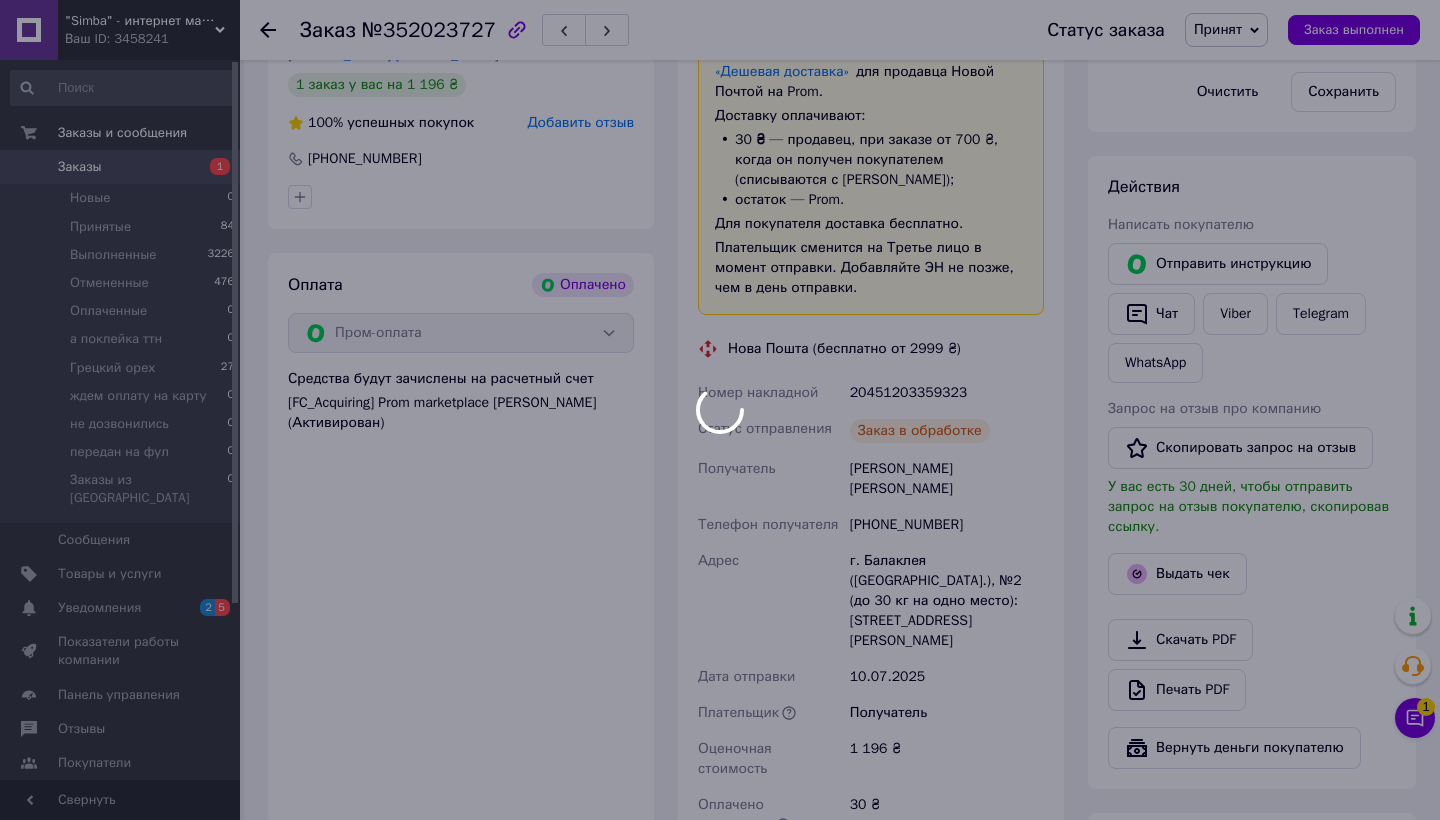 scroll, scrollTop: 520, scrollLeft: 0, axis: vertical 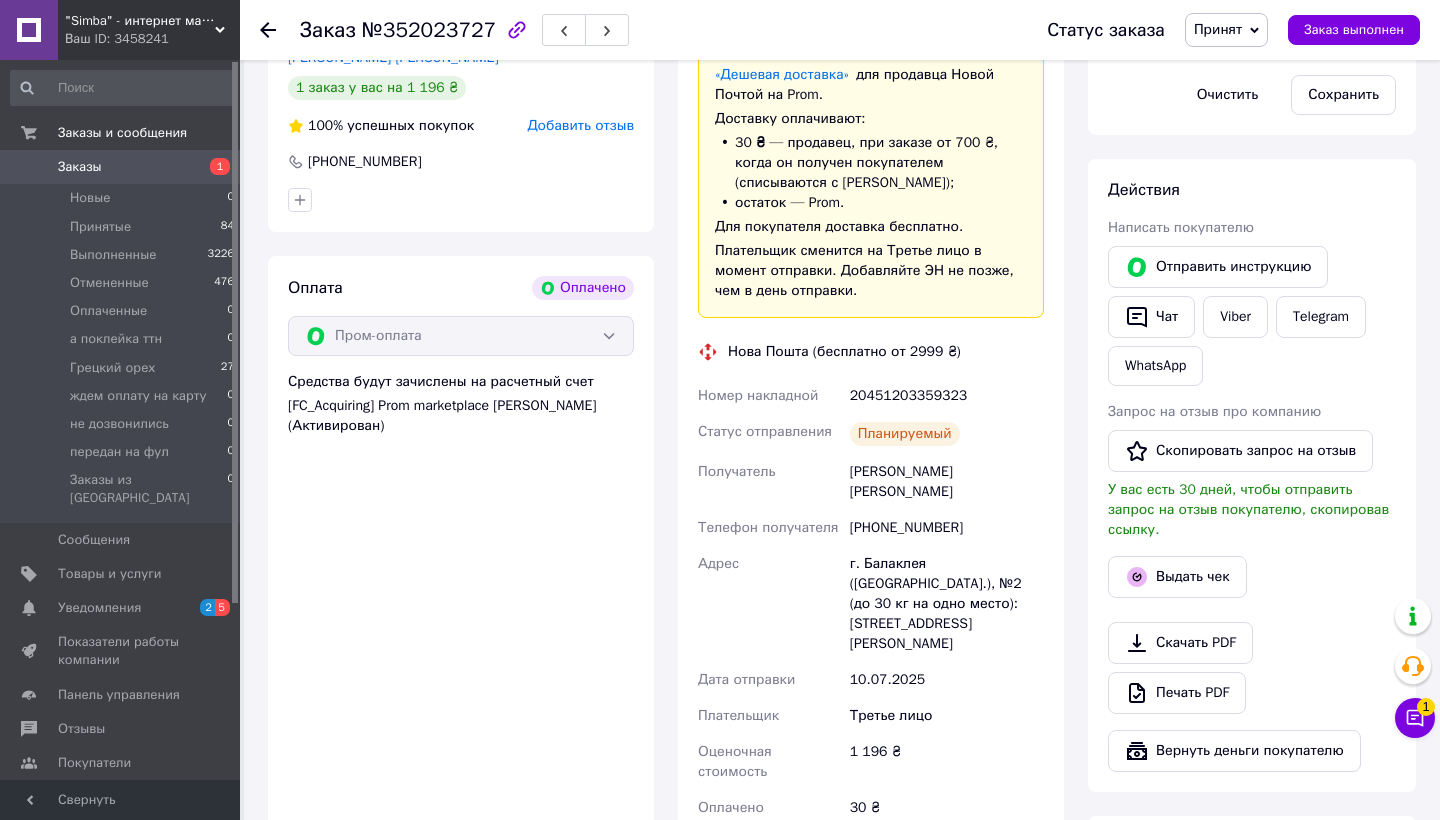 click 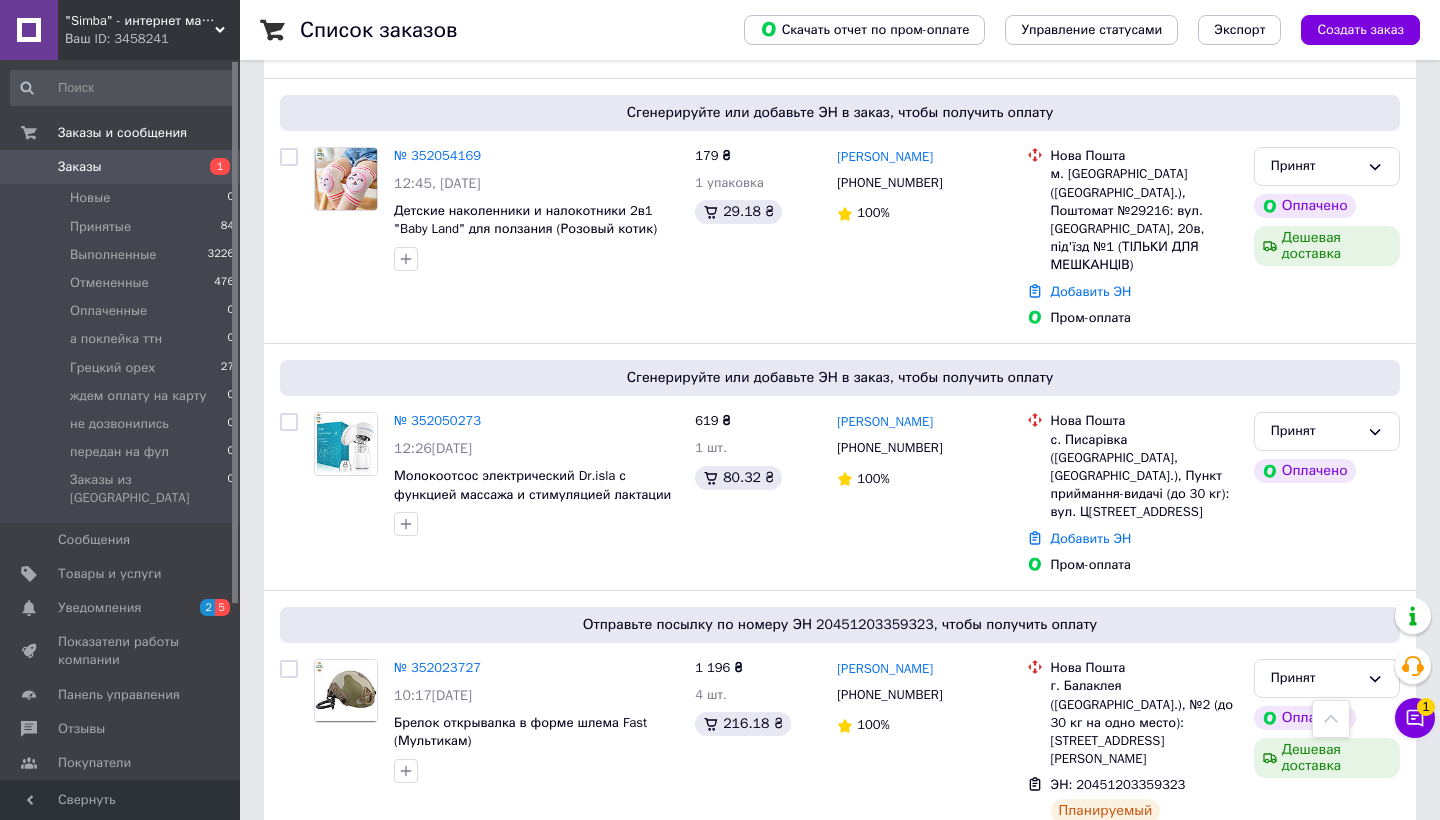scroll, scrollTop: 1537, scrollLeft: 0, axis: vertical 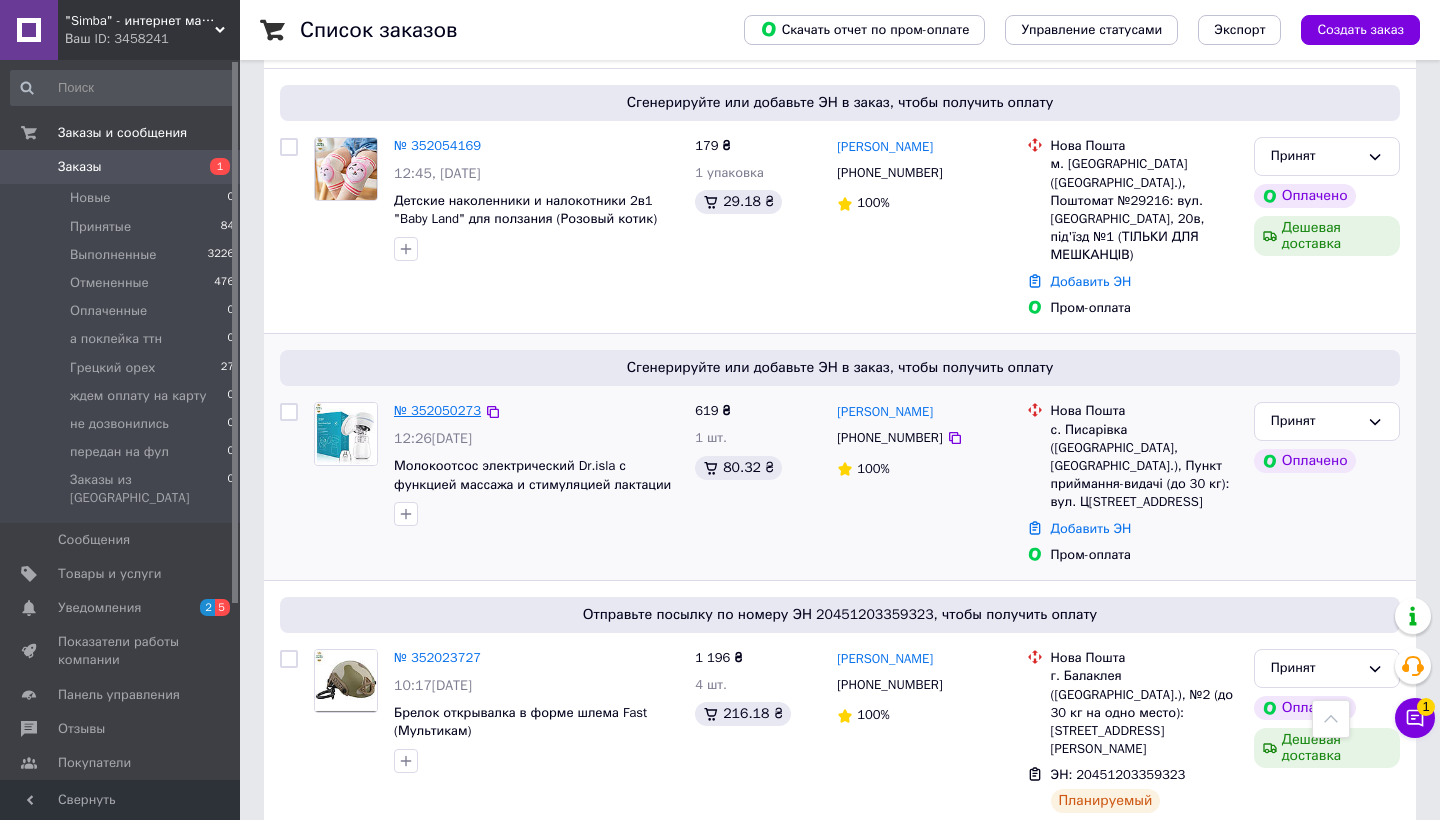 click on "№ 352050273" at bounding box center (437, 410) 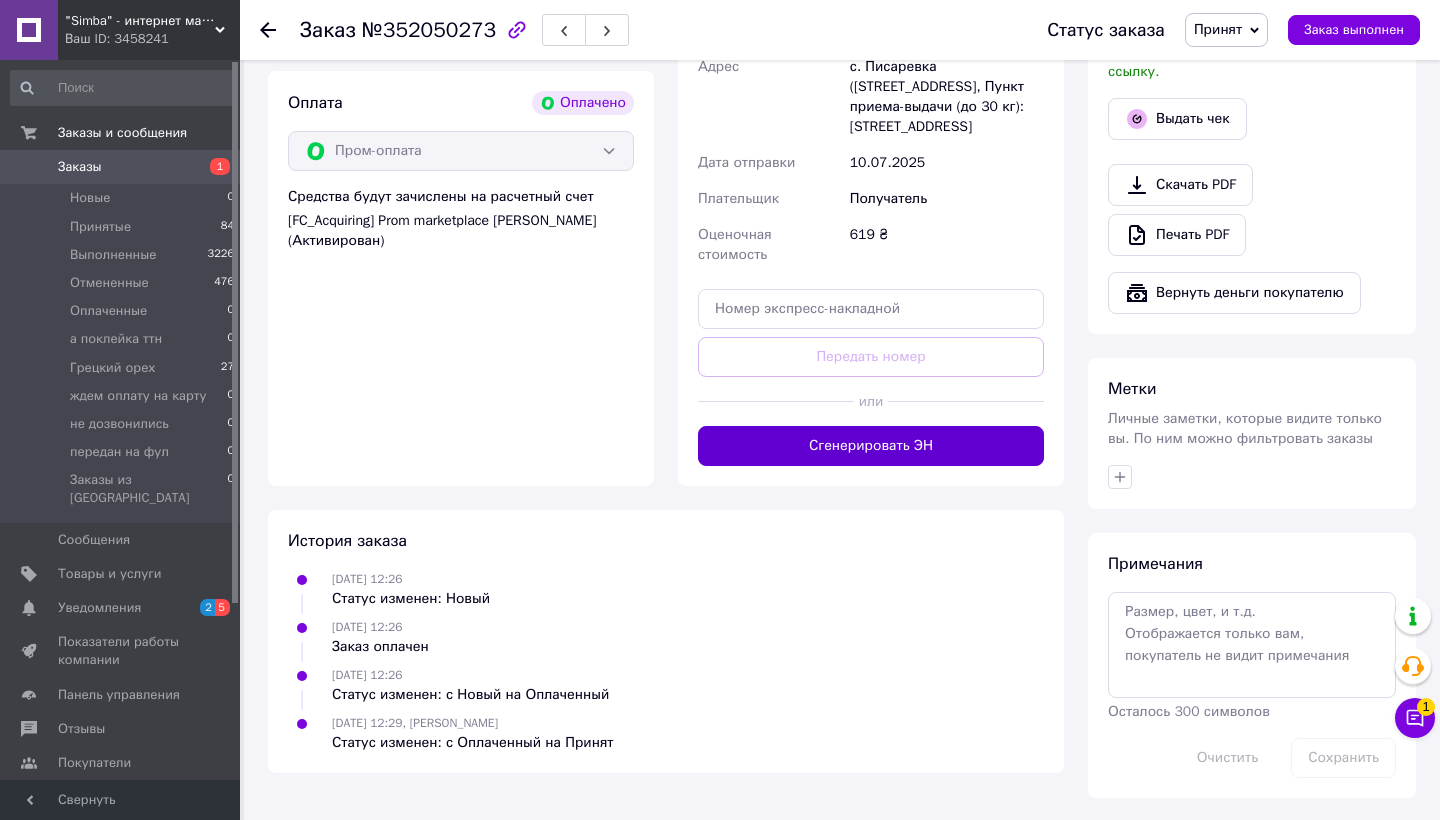 scroll, scrollTop: 724, scrollLeft: 0, axis: vertical 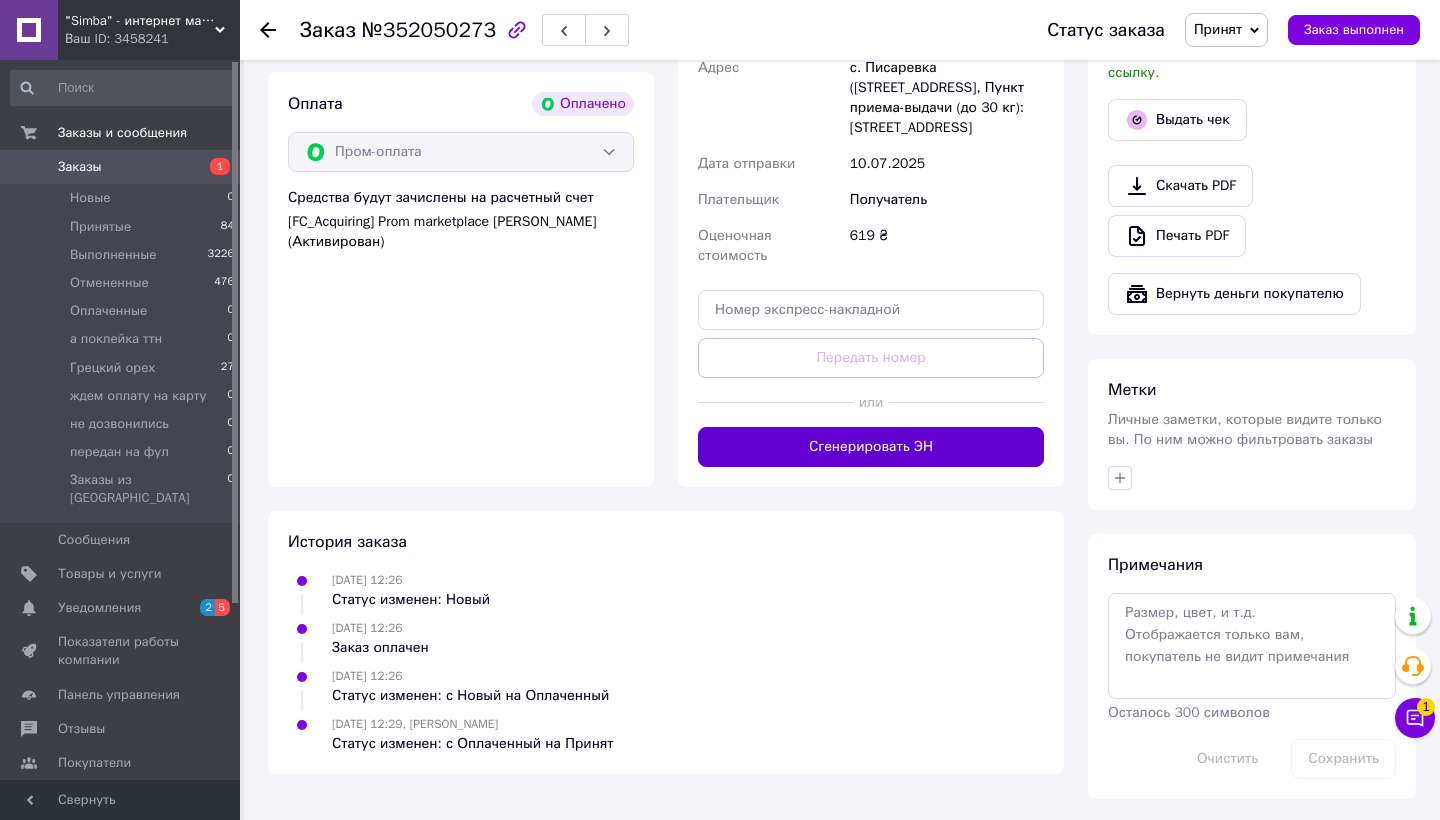 click on "Сгенерировать ЭН" at bounding box center [871, 447] 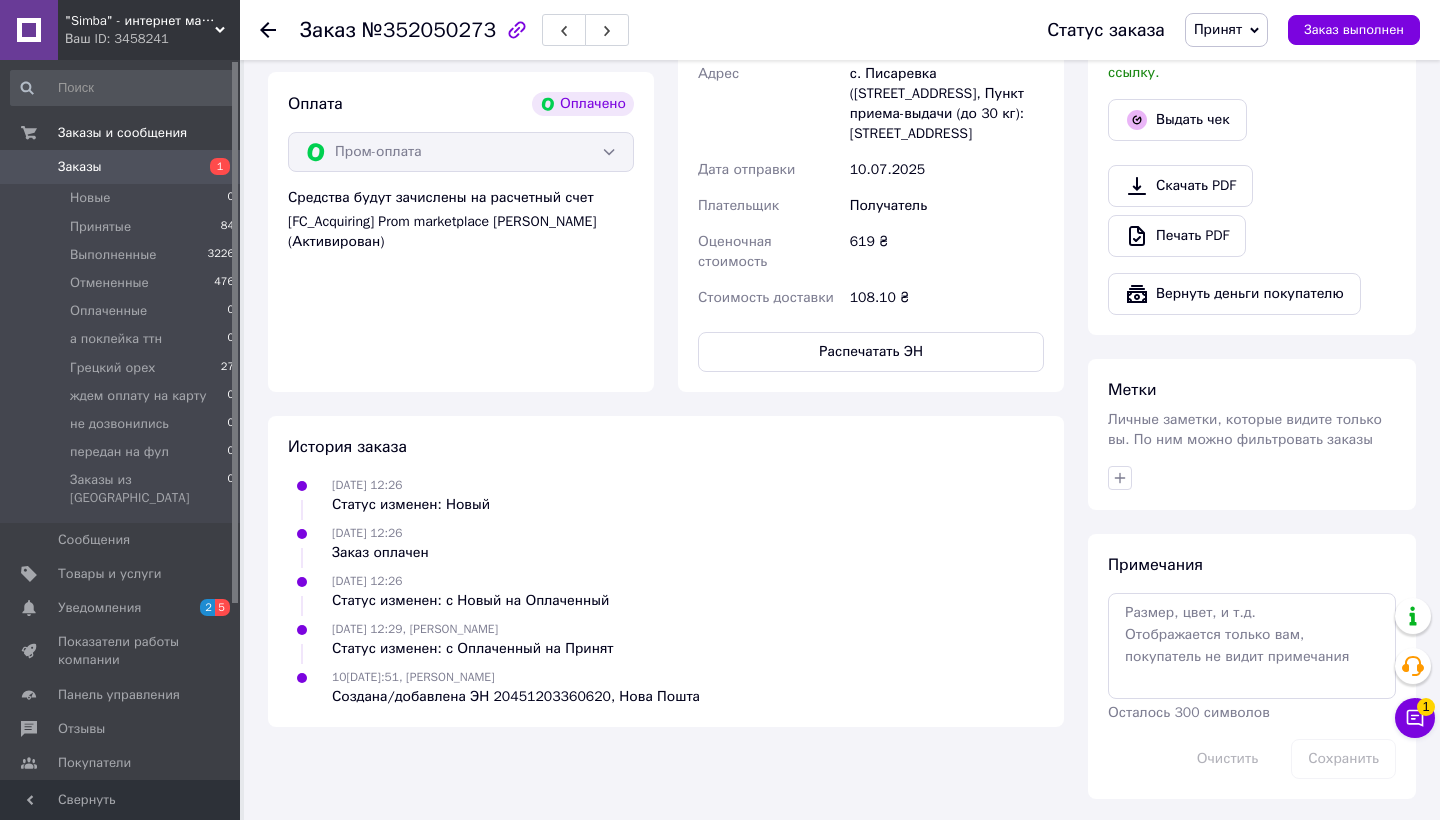 click 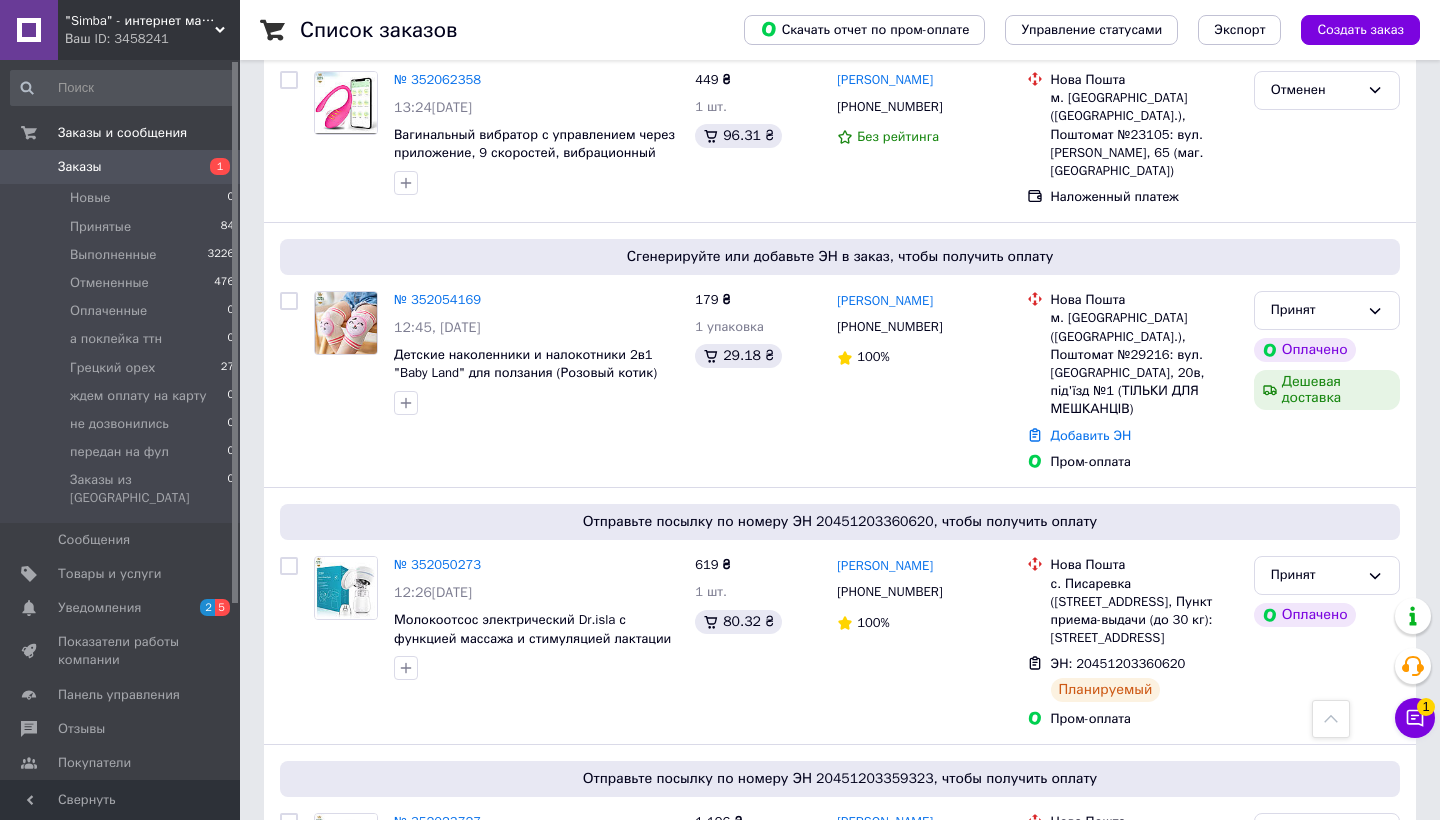 scroll, scrollTop: 1384, scrollLeft: 0, axis: vertical 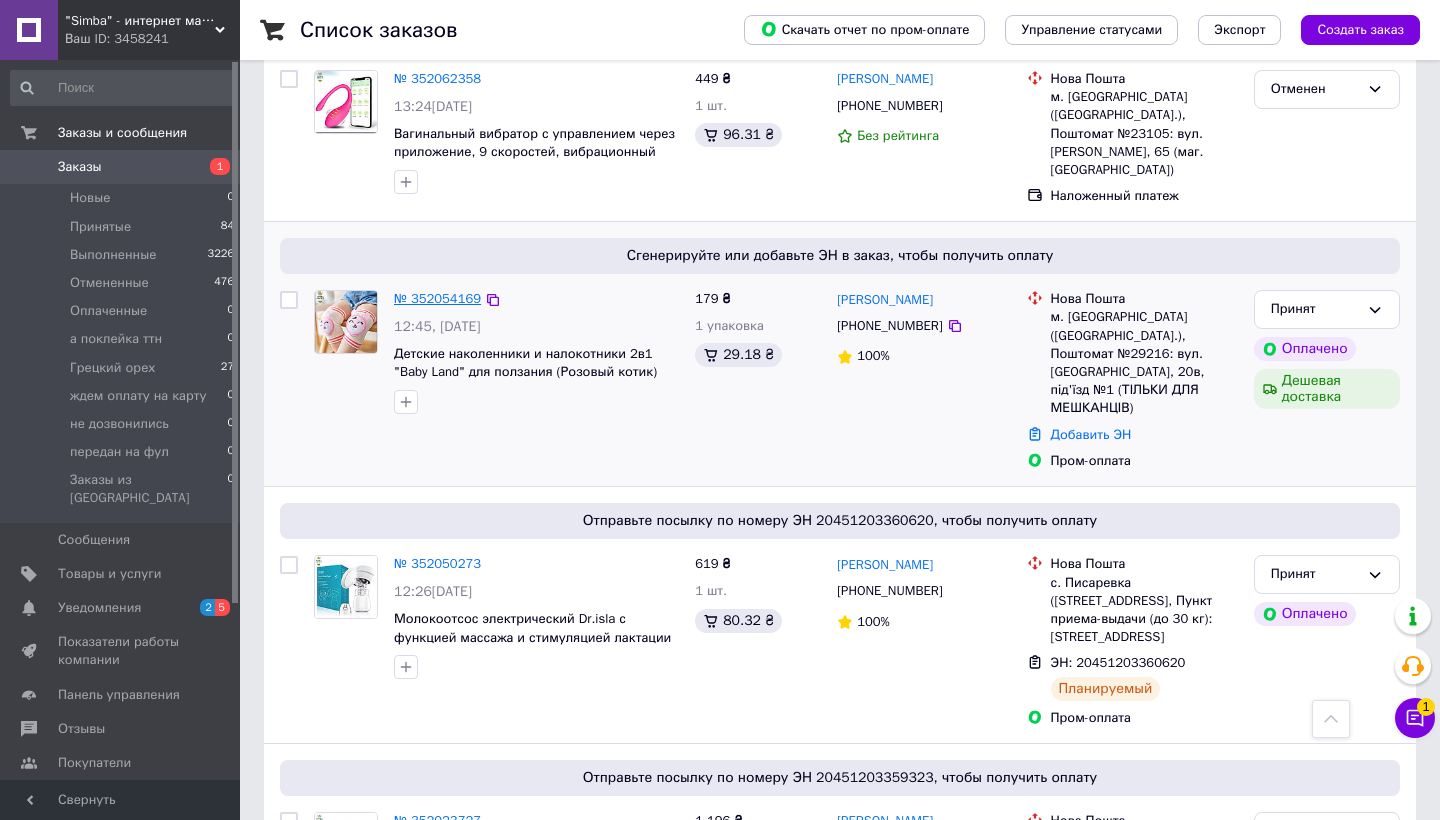 click on "№ 352054169" at bounding box center (437, 298) 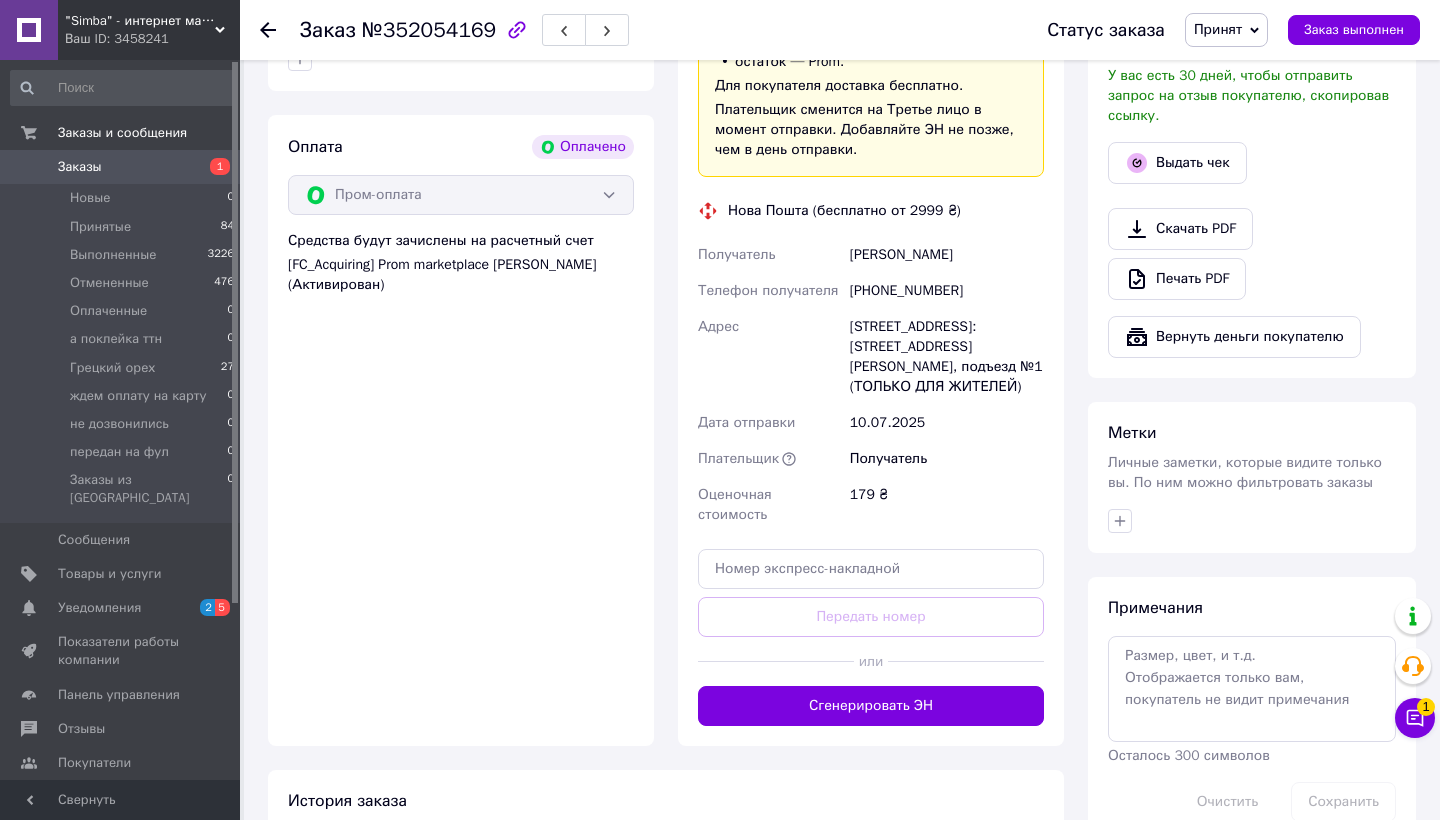 scroll, scrollTop: 743, scrollLeft: 0, axis: vertical 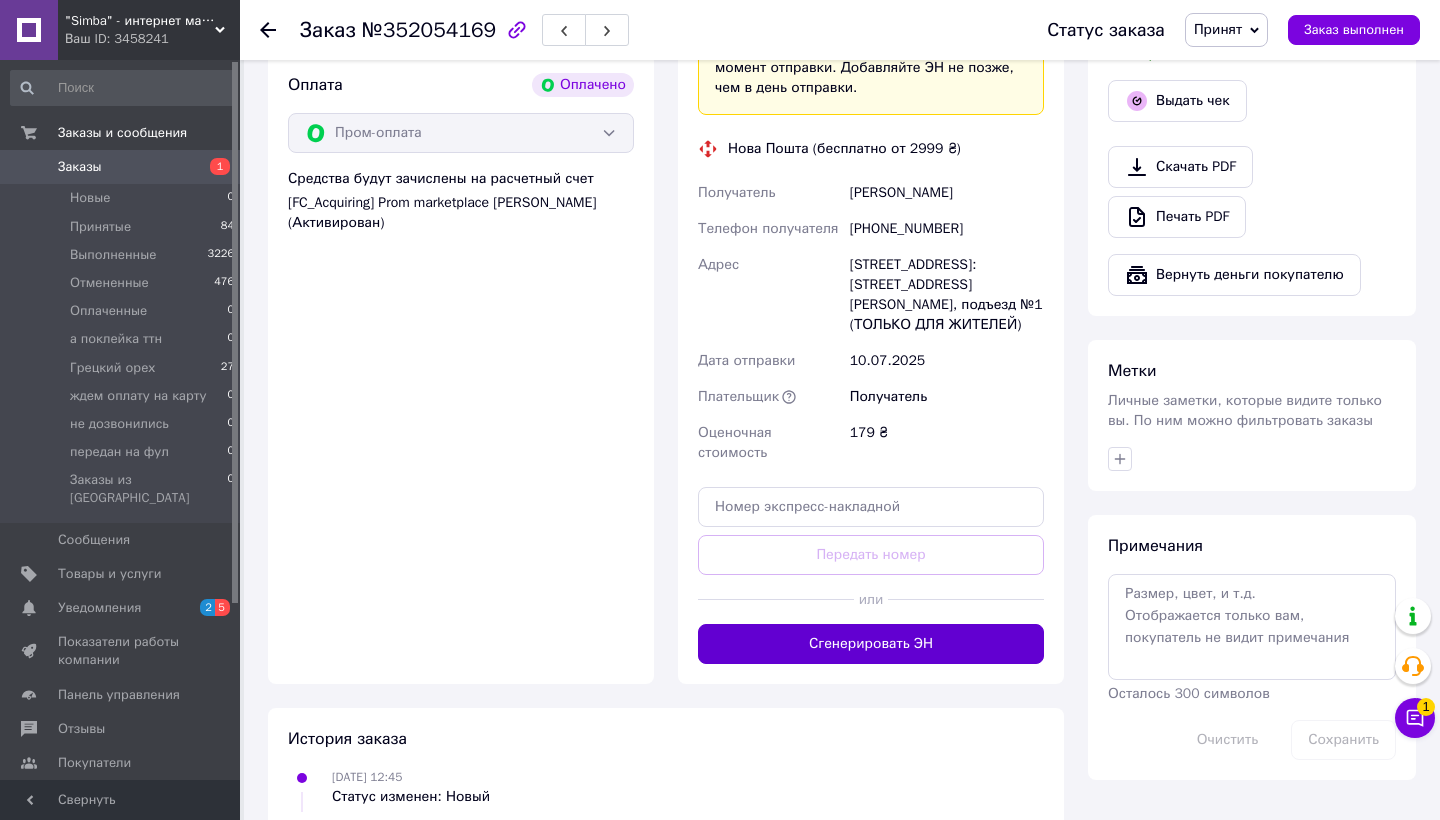 click on "Сгенерировать ЭН" at bounding box center [871, 644] 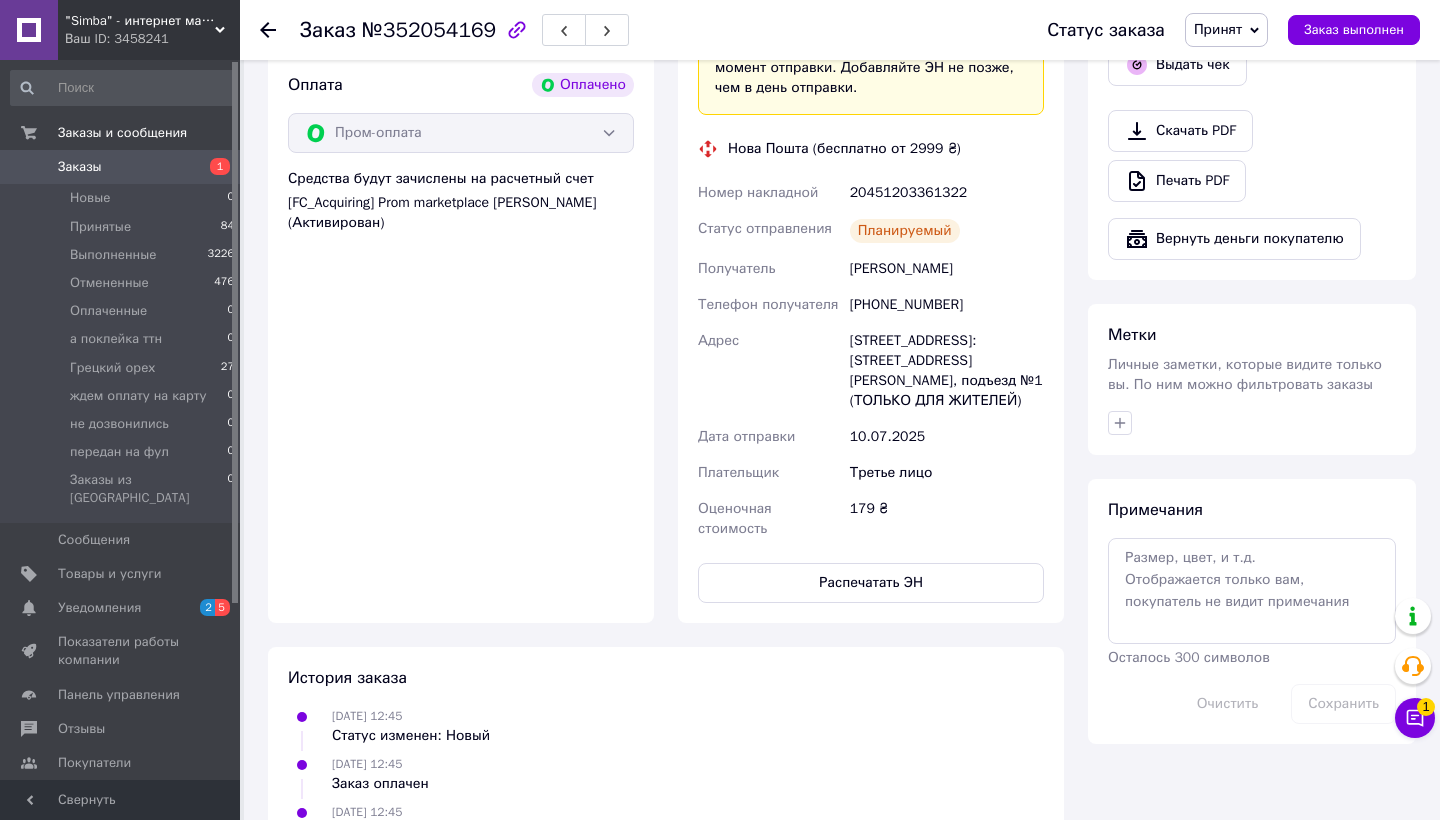 click 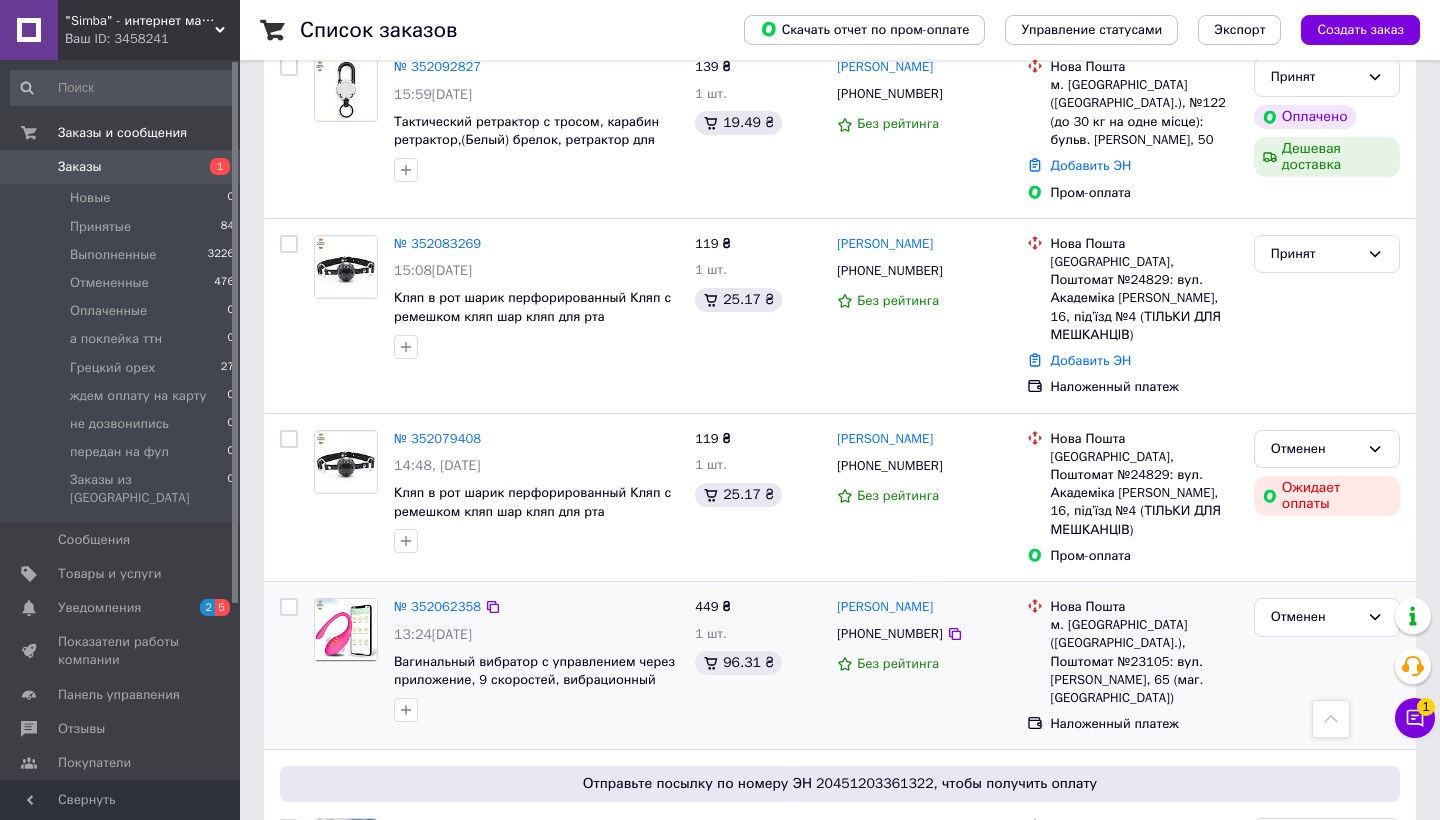 scroll, scrollTop: 841, scrollLeft: 0, axis: vertical 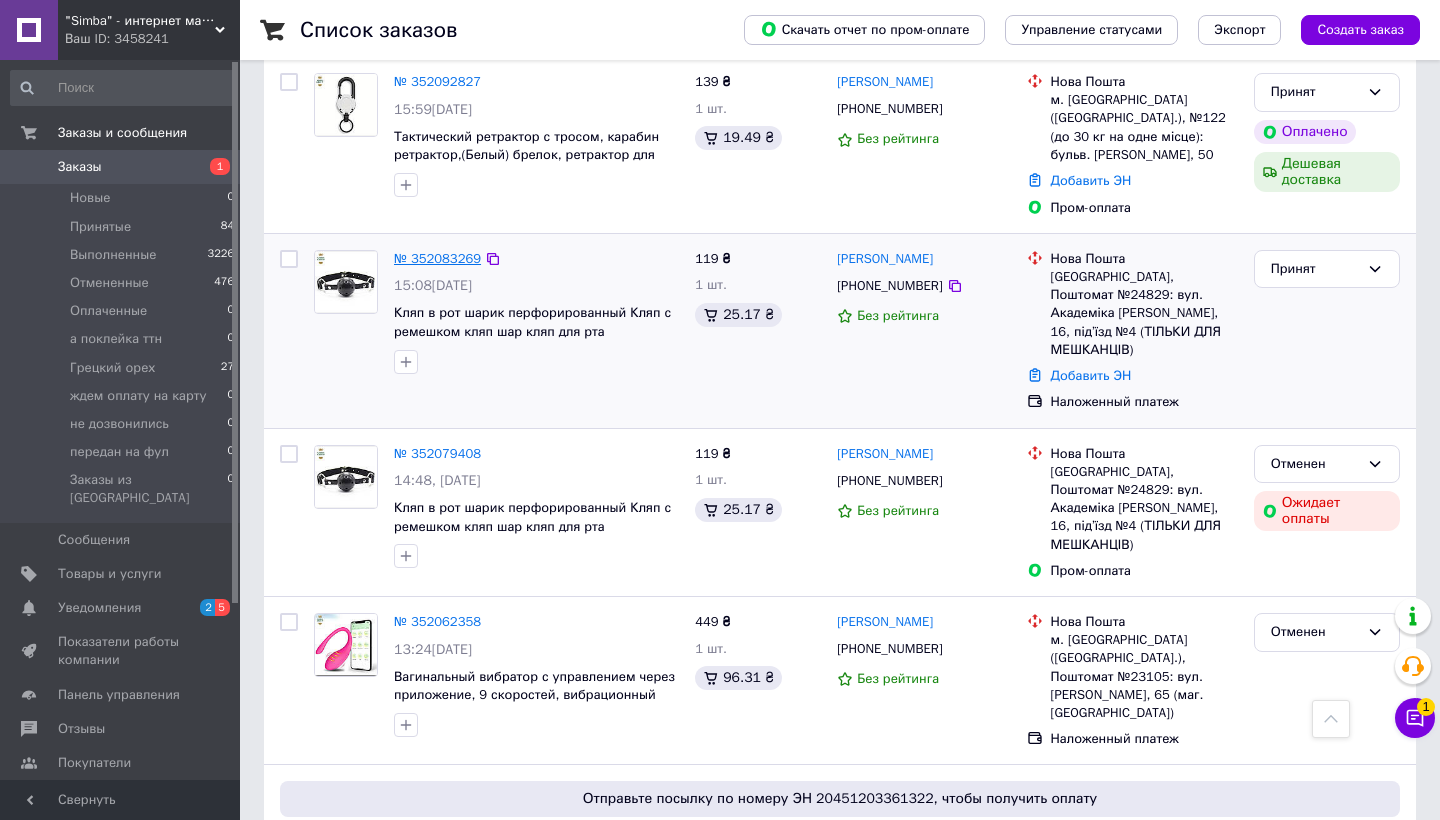 click on "№ 352083269" at bounding box center (437, 258) 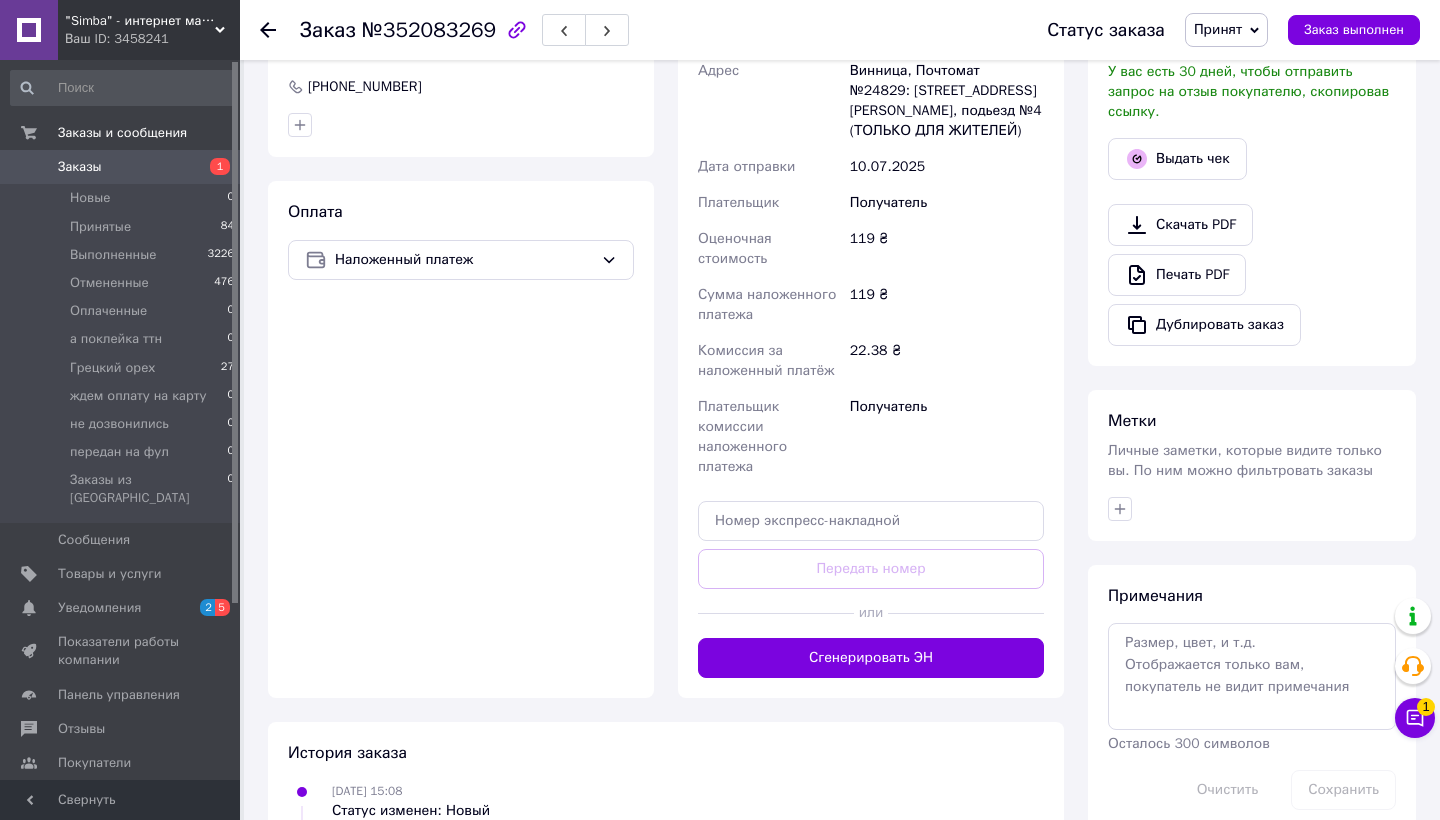 scroll, scrollTop: 617, scrollLeft: 0, axis: vertical 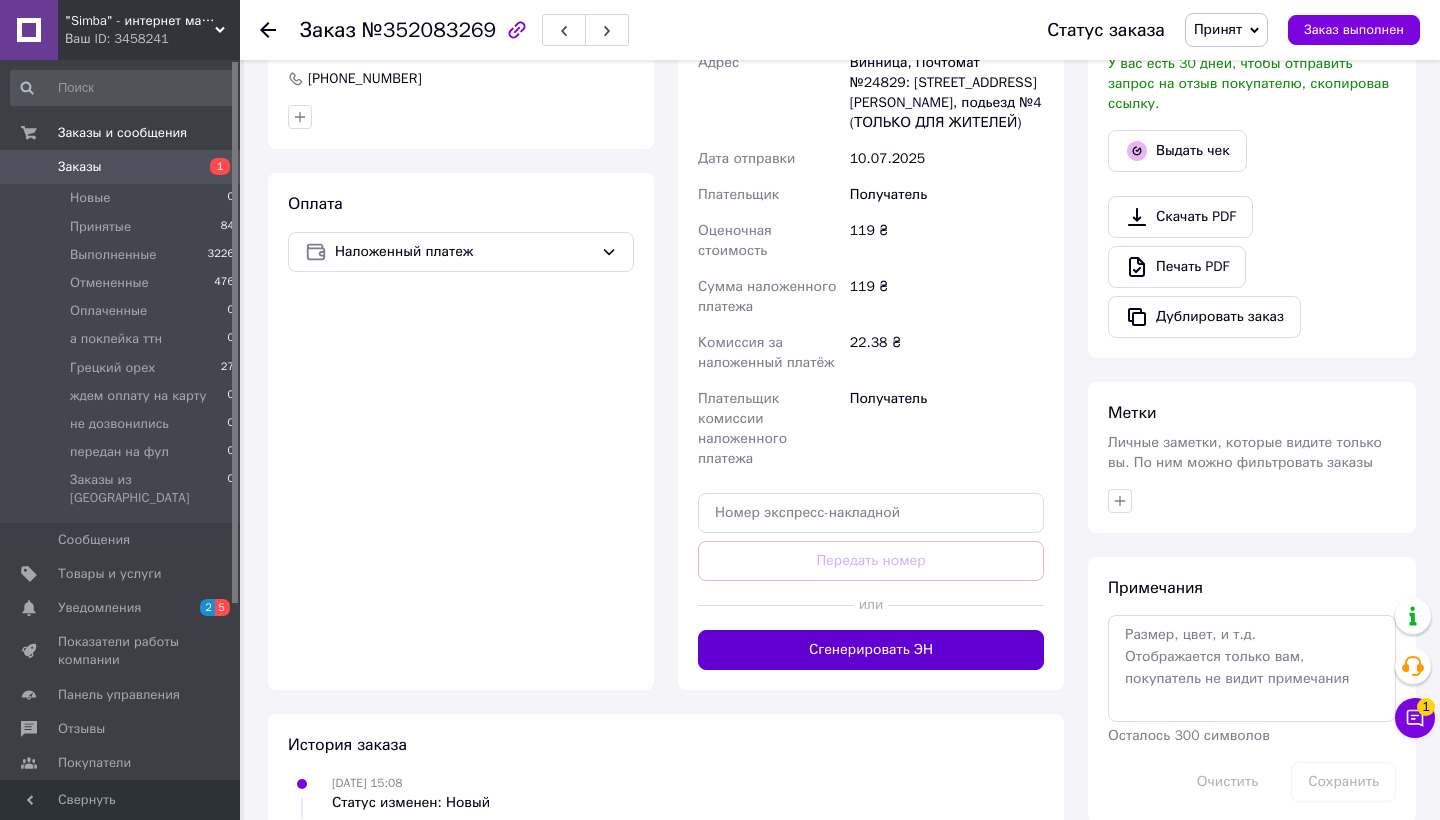 click on "Сгенерировать ЭН" at bounding box center [871, 650] 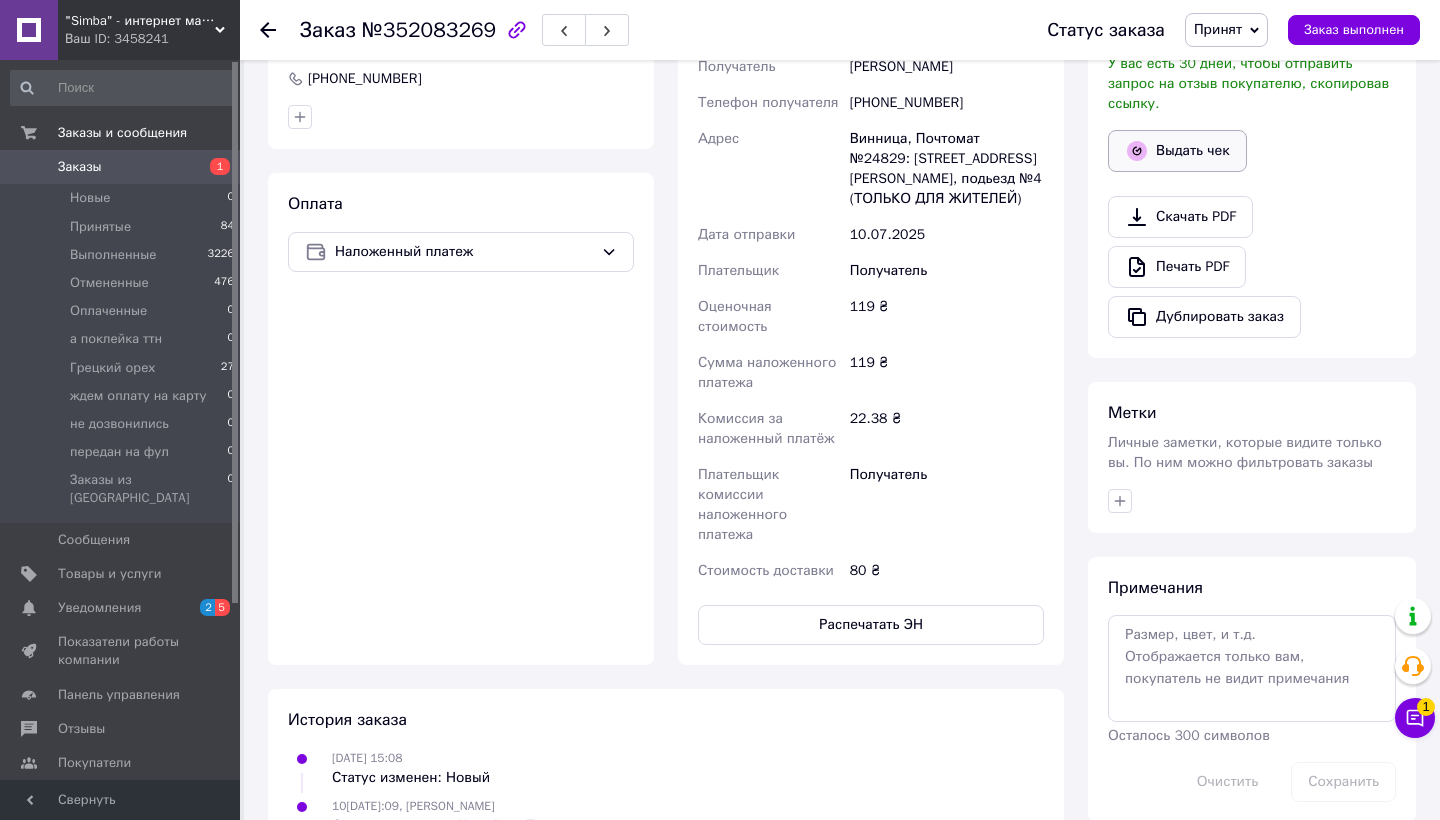 click on "Выдать чек" at bounding box center [1177, 151] 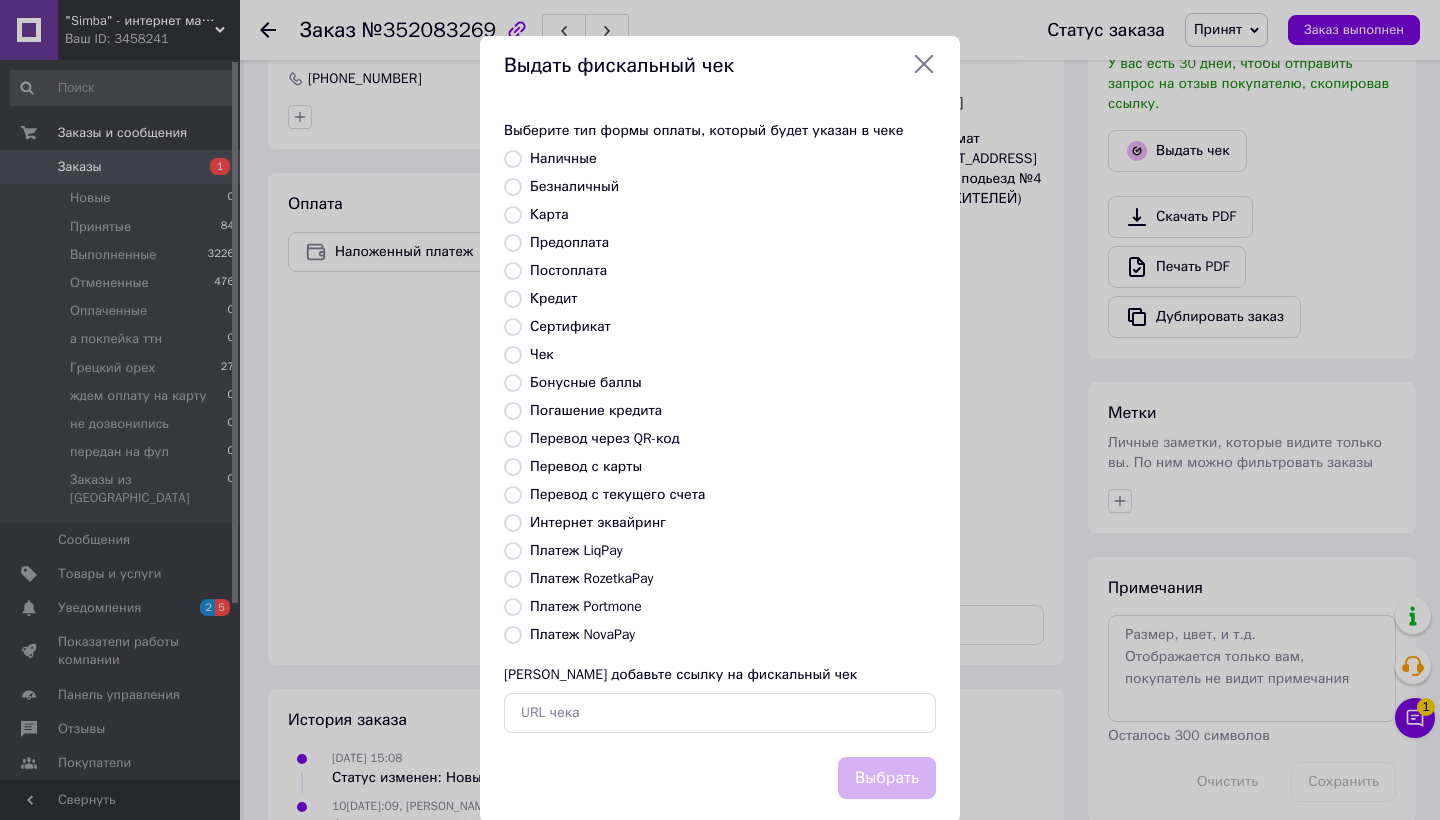 click on "Платеж NovaPay" at bounding box center (582, 634) 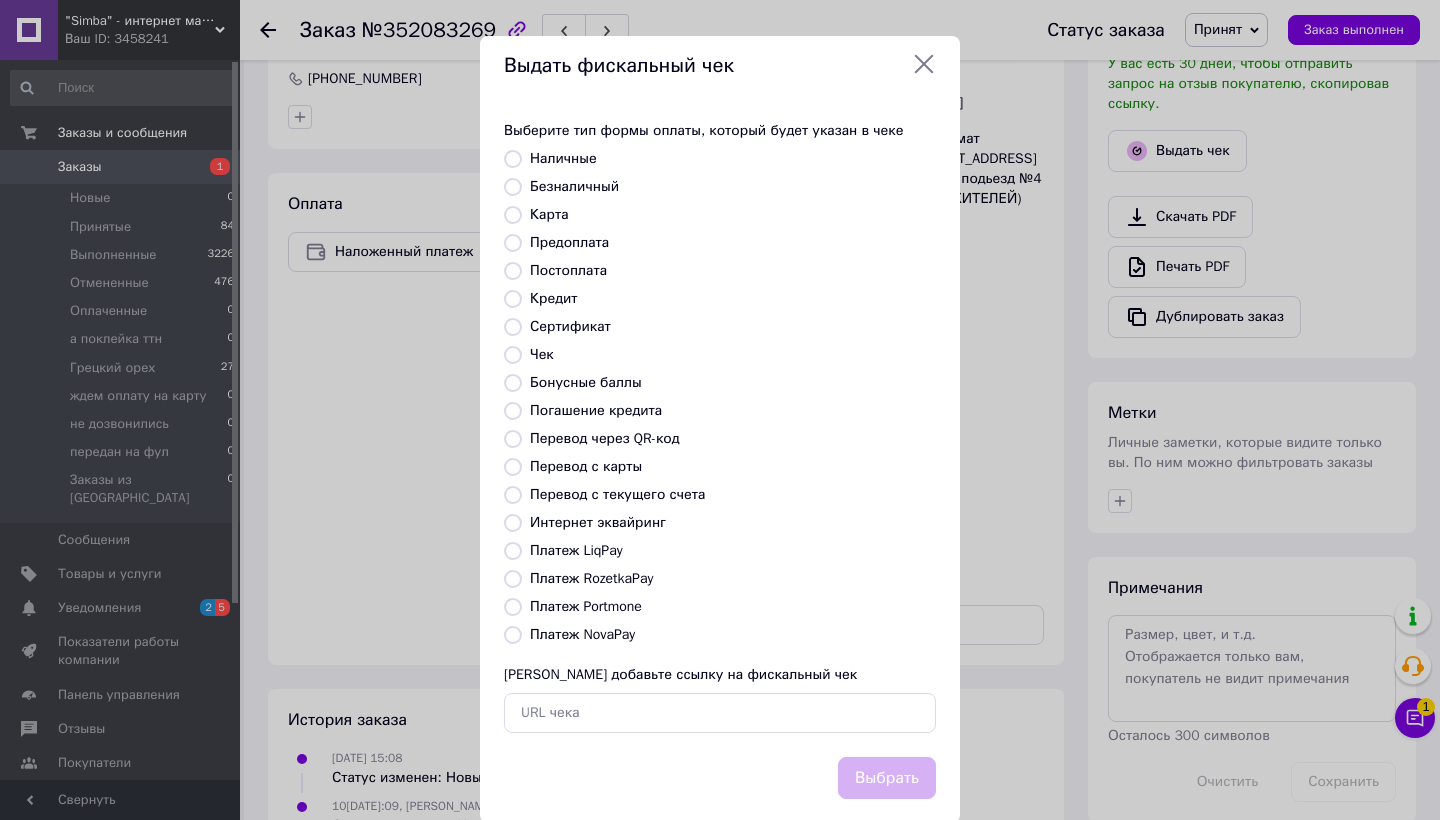 radio on "true" 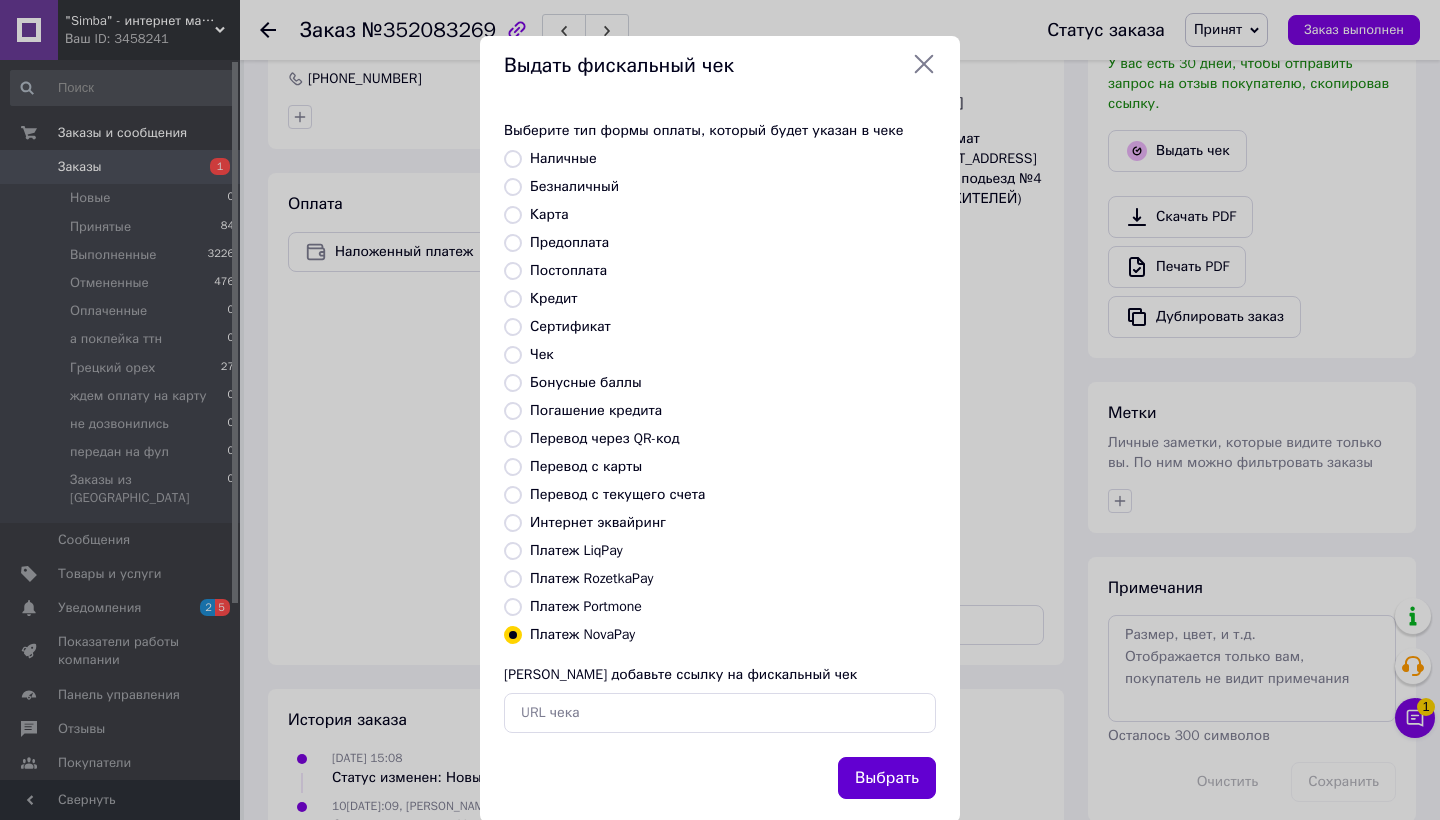 click on "Выбрать" at bounding box center [887, 778] 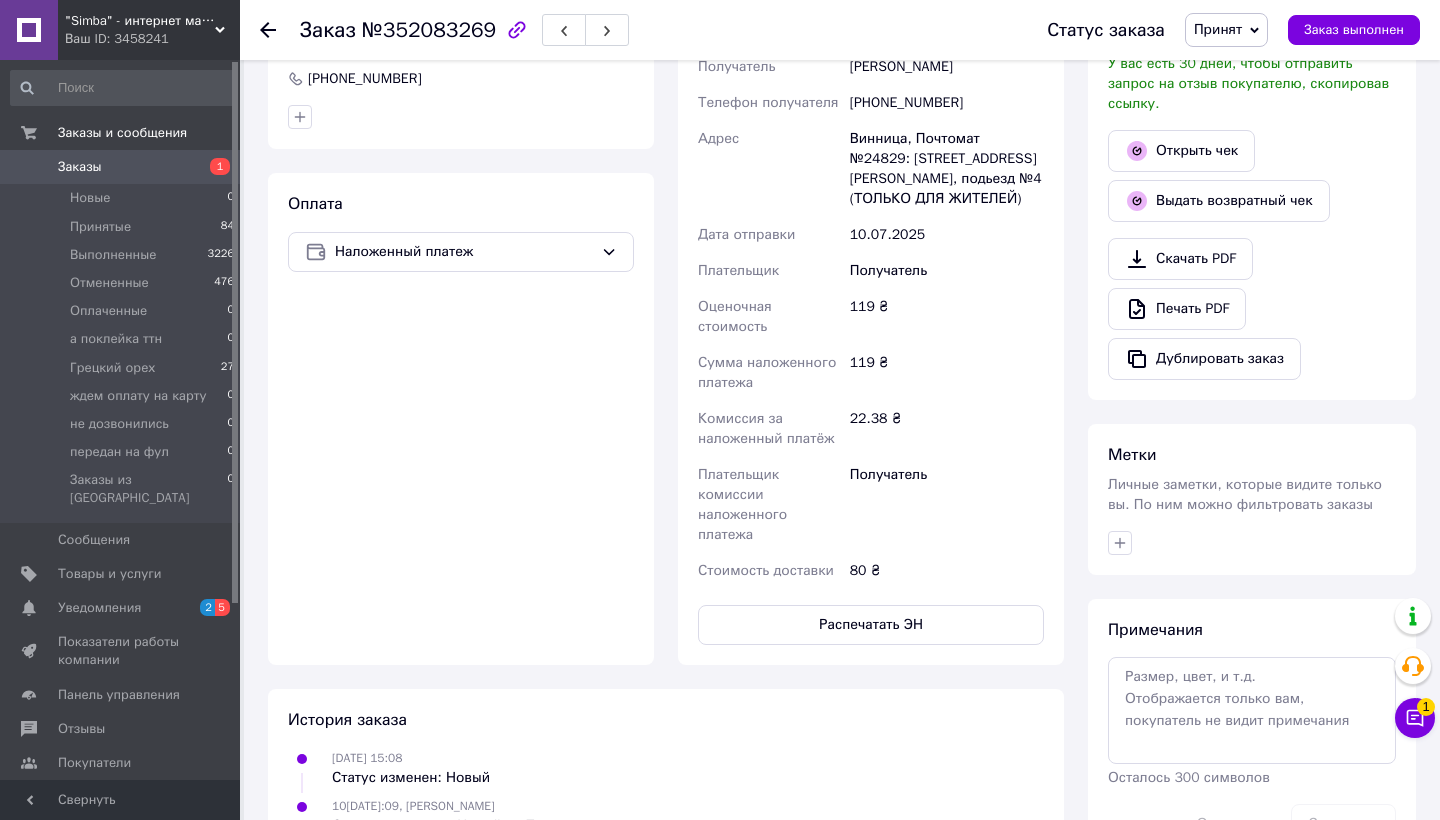 click 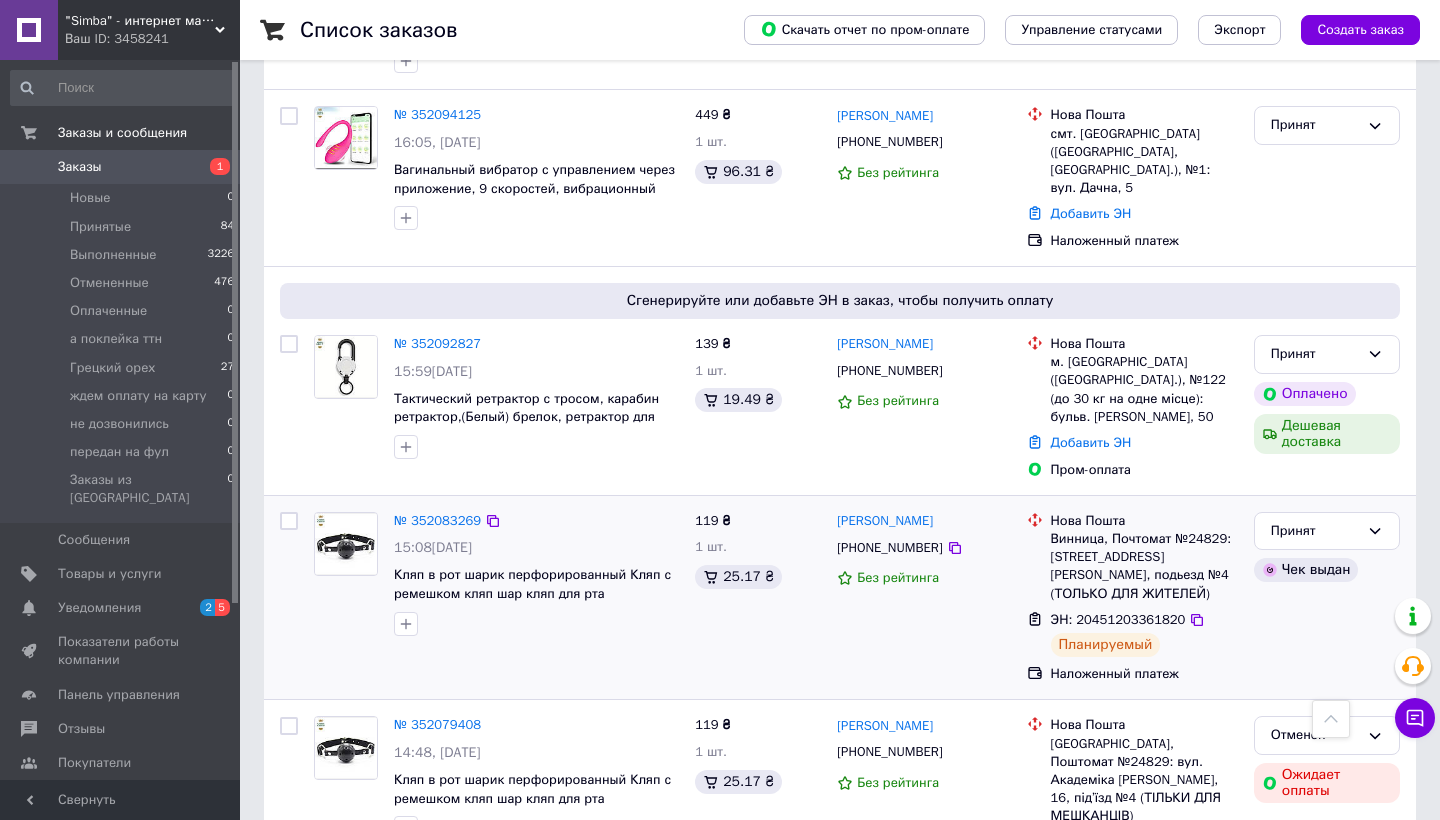 scroll, scrollTop: 570, scrollLeft: 0, axis: vertical 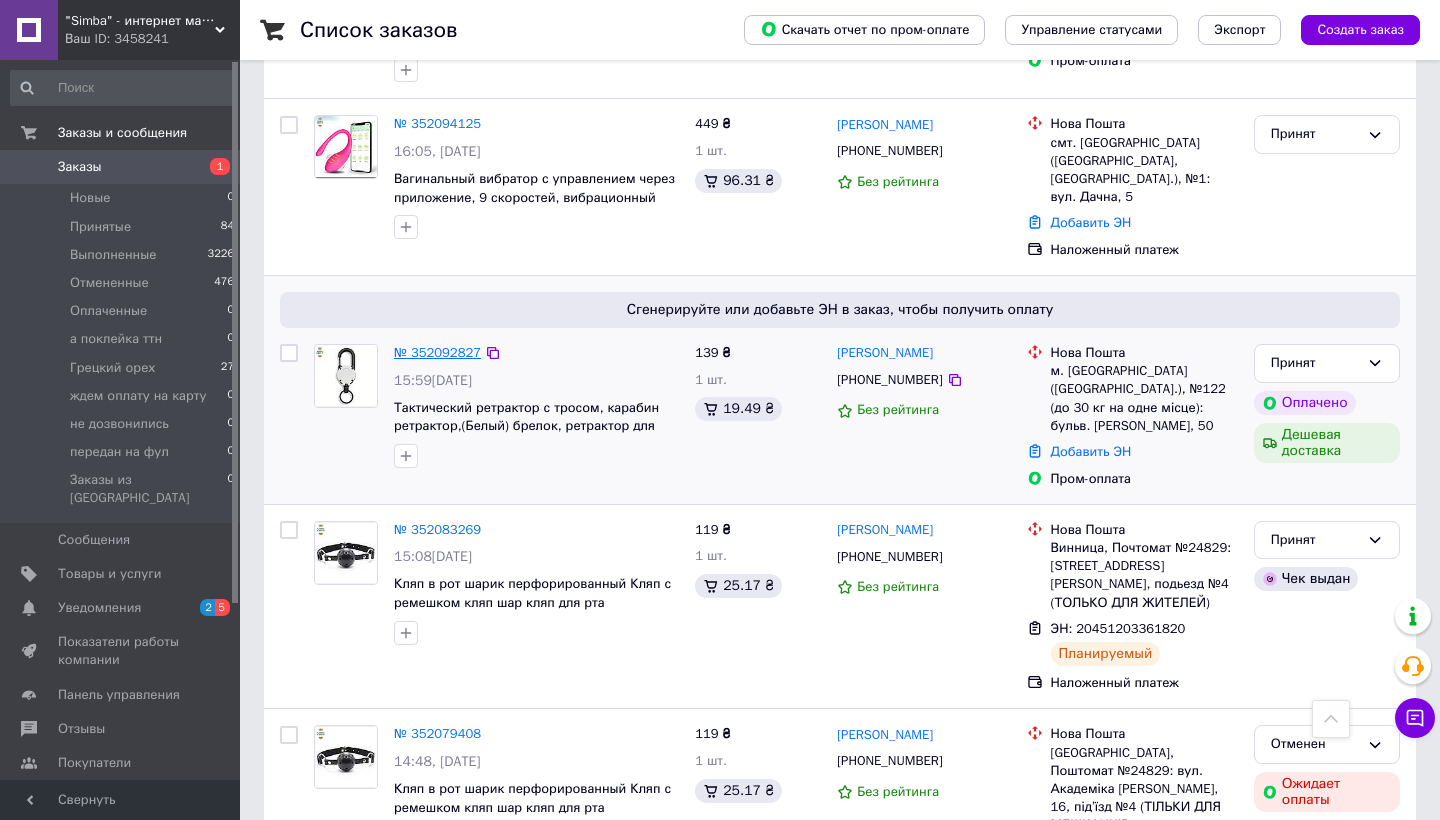 click on "№ 352092827" at bounding box center (437, 352) 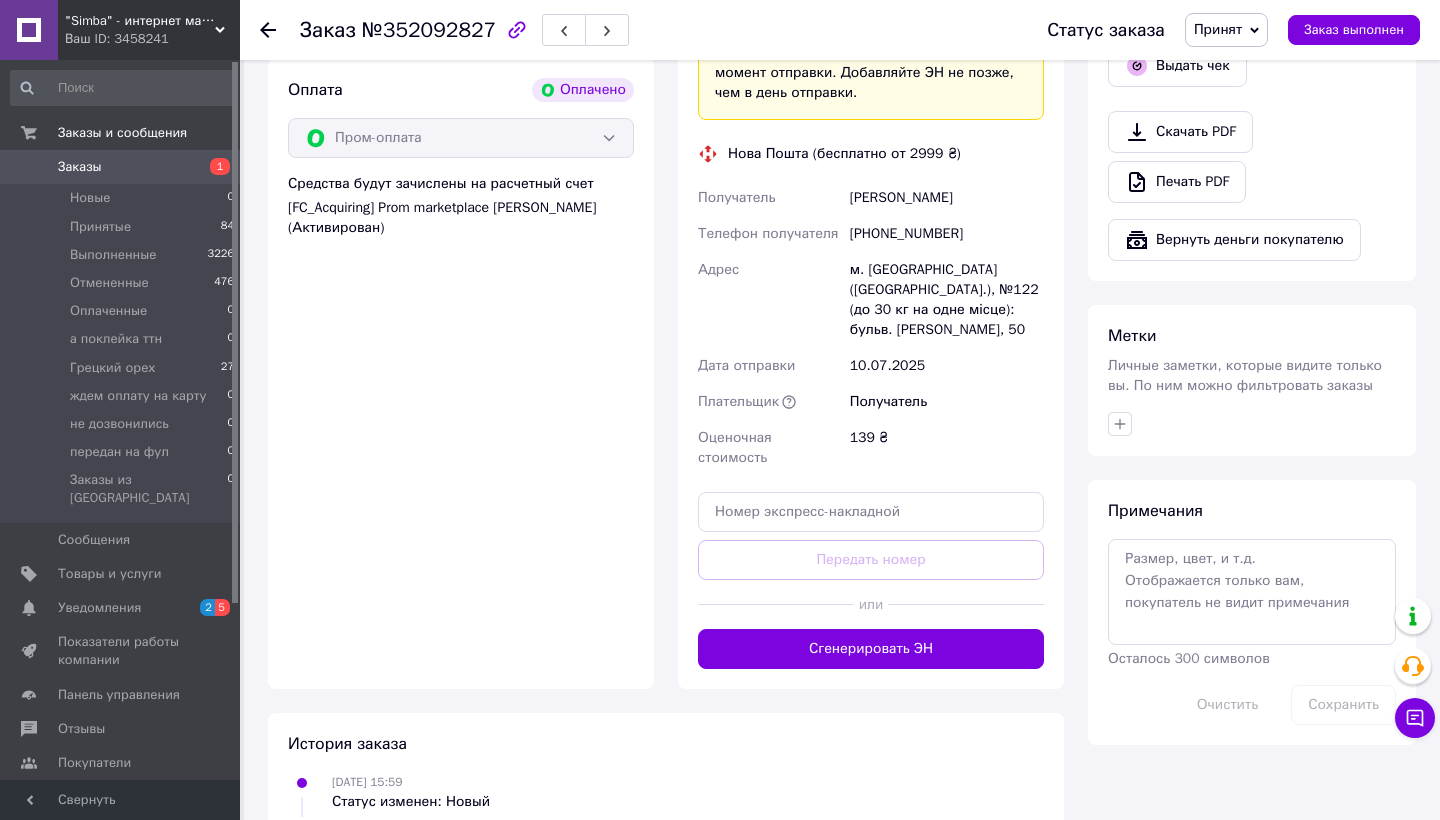 scroll, scrollTop: 902, scrollLeft: 0, axis: vertical 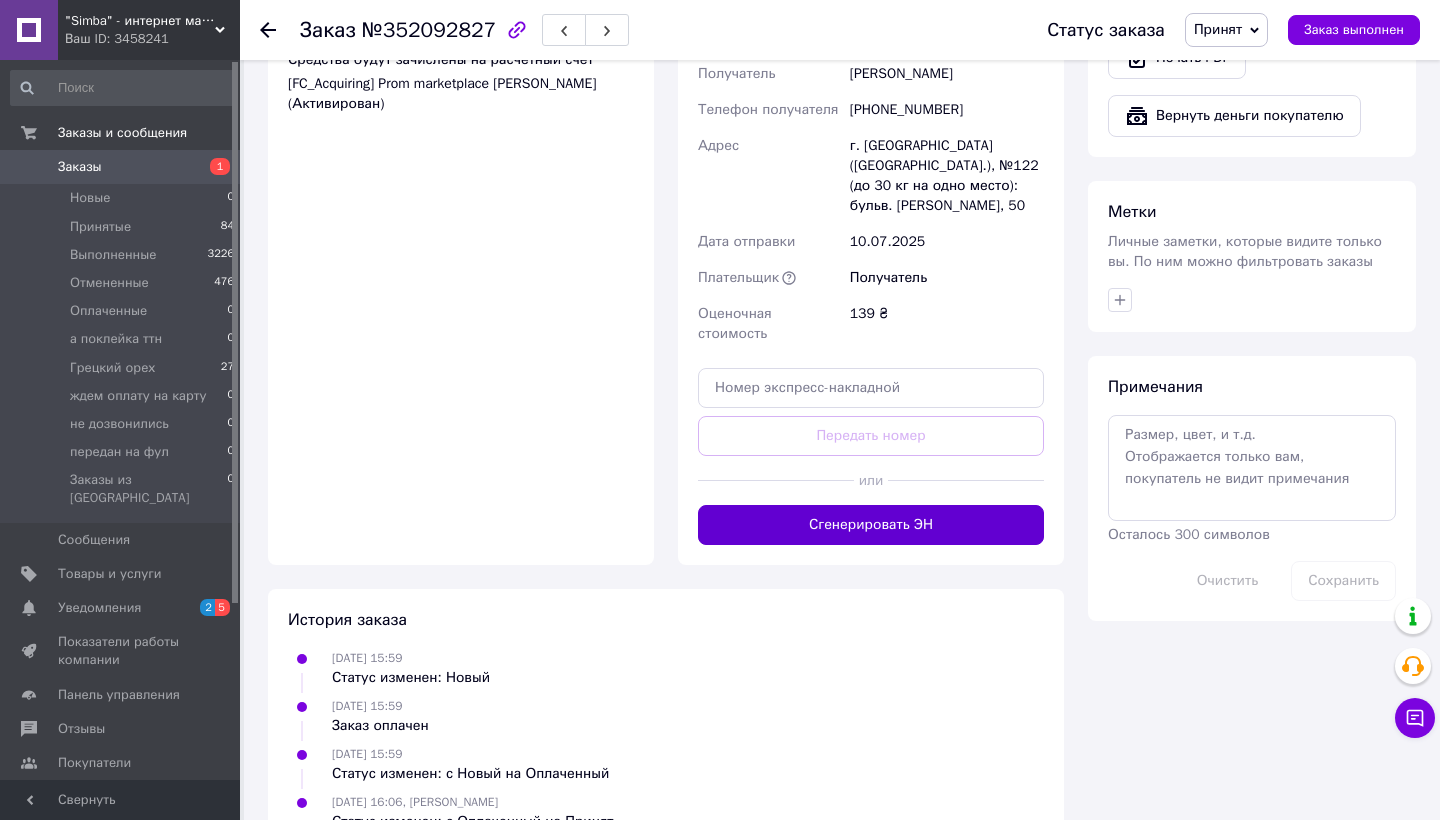 click on "Сгенерировать ЭН" at bounding box center (871, 525) 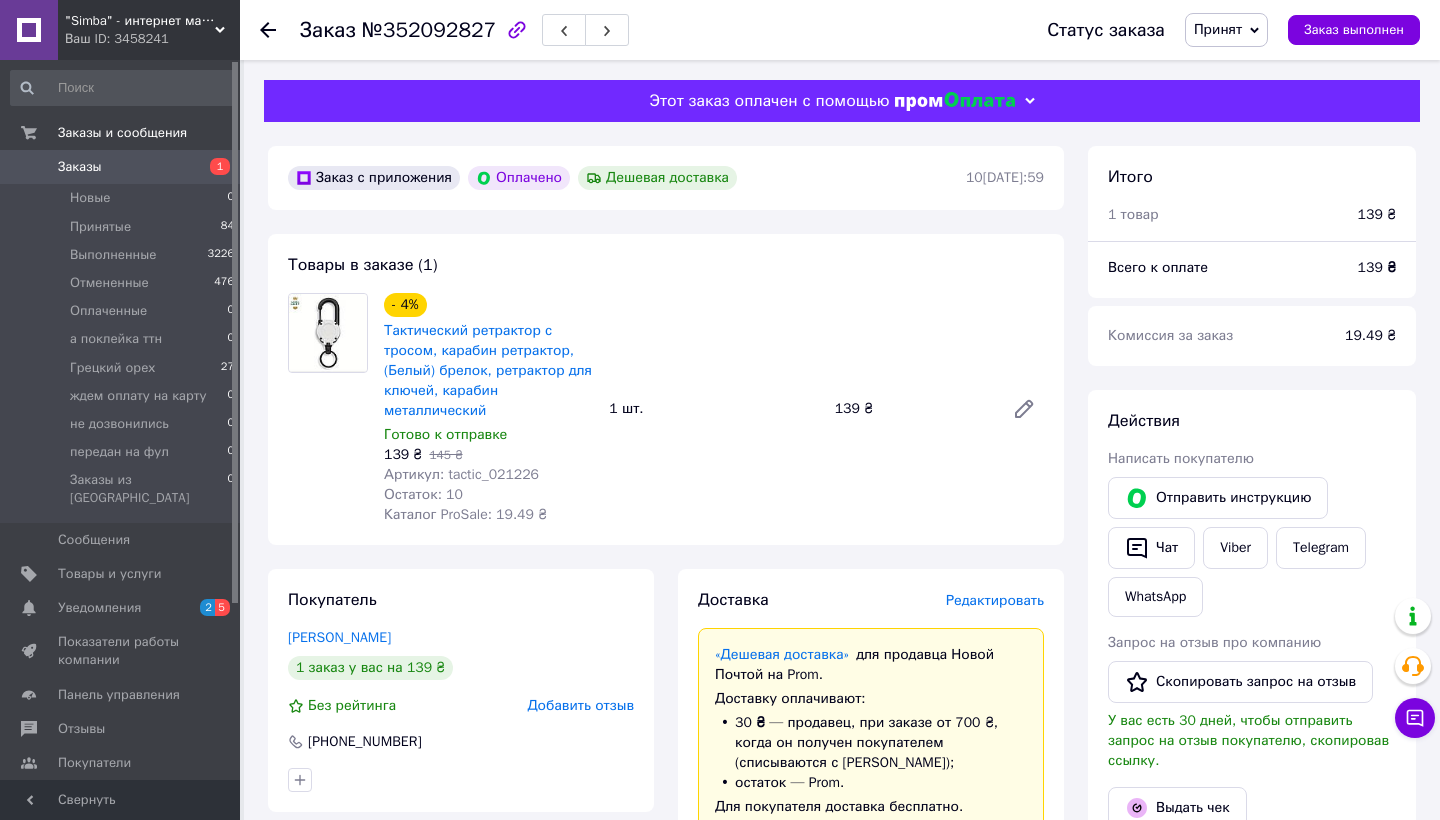 scroll, scrollTop: 0, scrollLeft: 0, axis: both 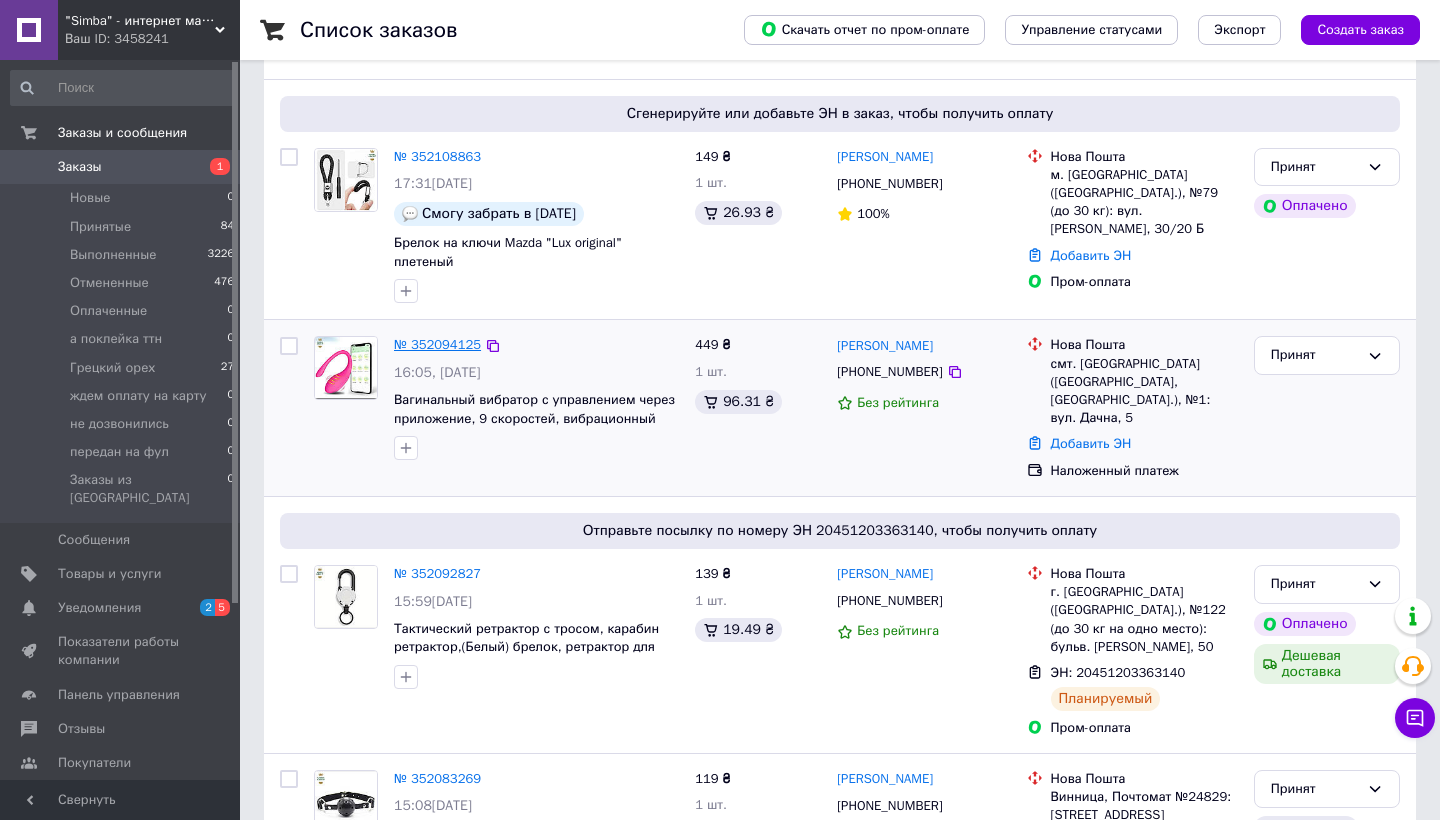 click on "№ 352094125" at bounding box center (437, 344) 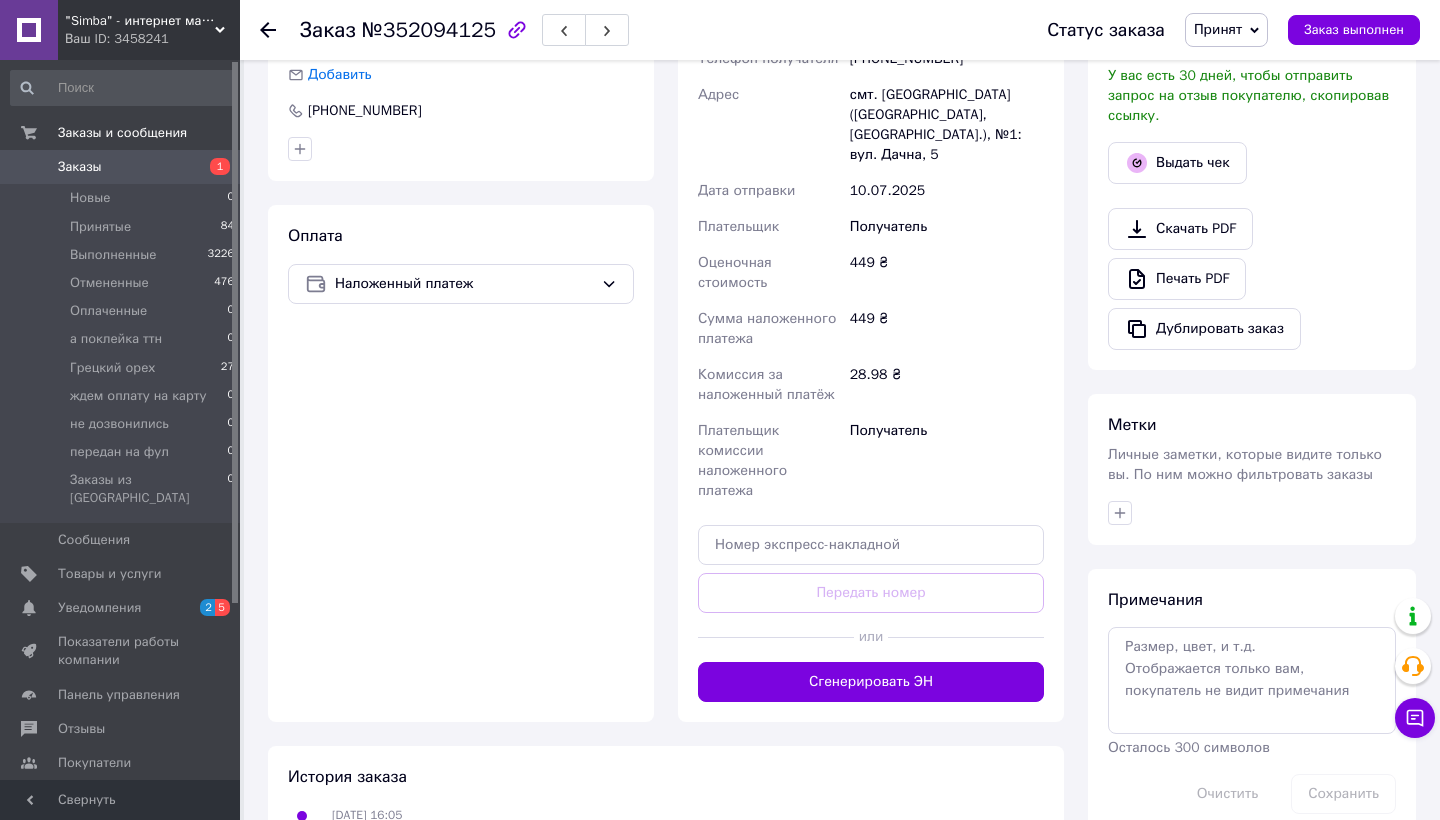 scroll, scrollTop: 604, scrollLeft: 0, axis: vertical 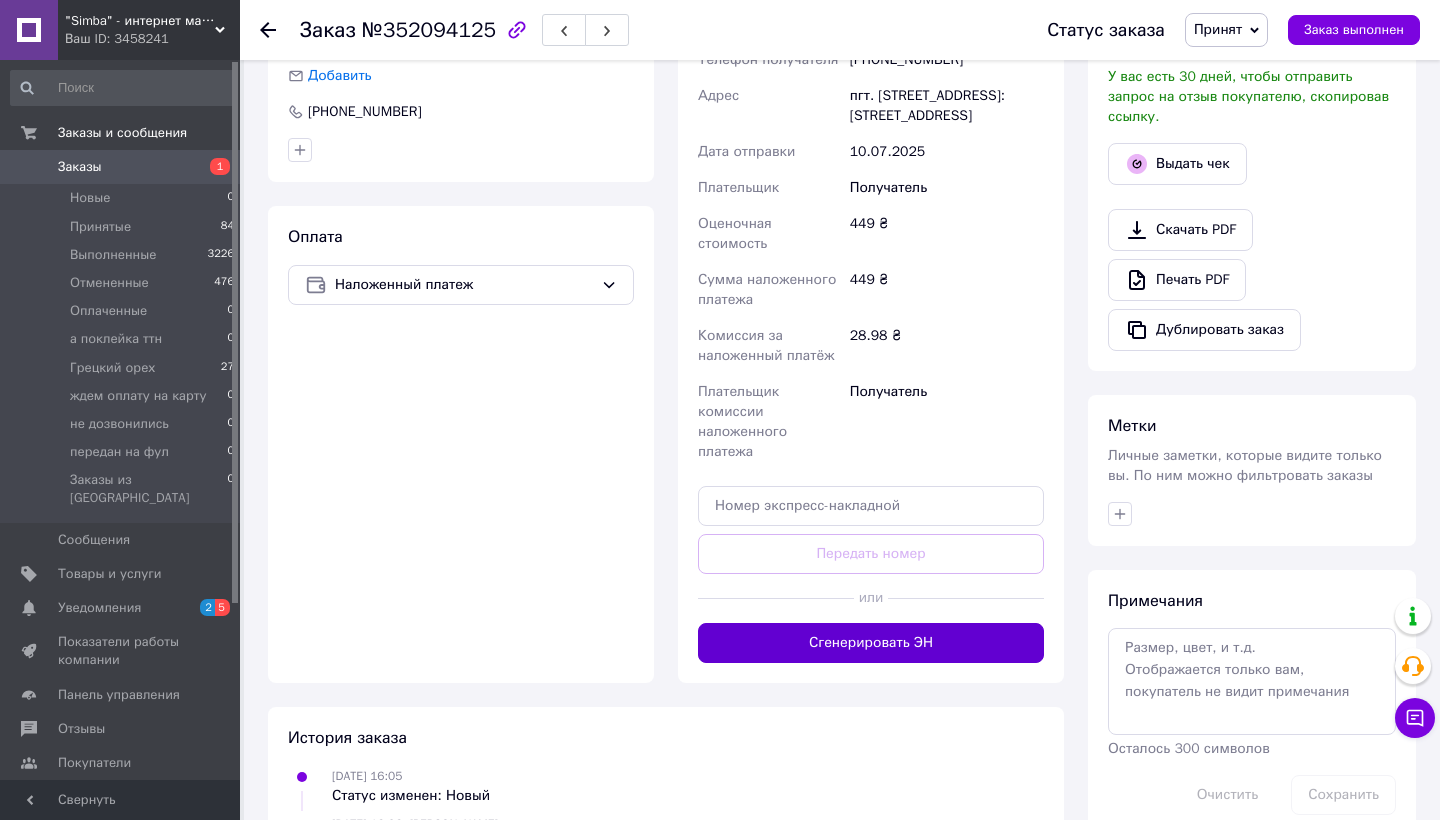 click on "Сгенерировать ЭН" at bounding box center (871, 643) 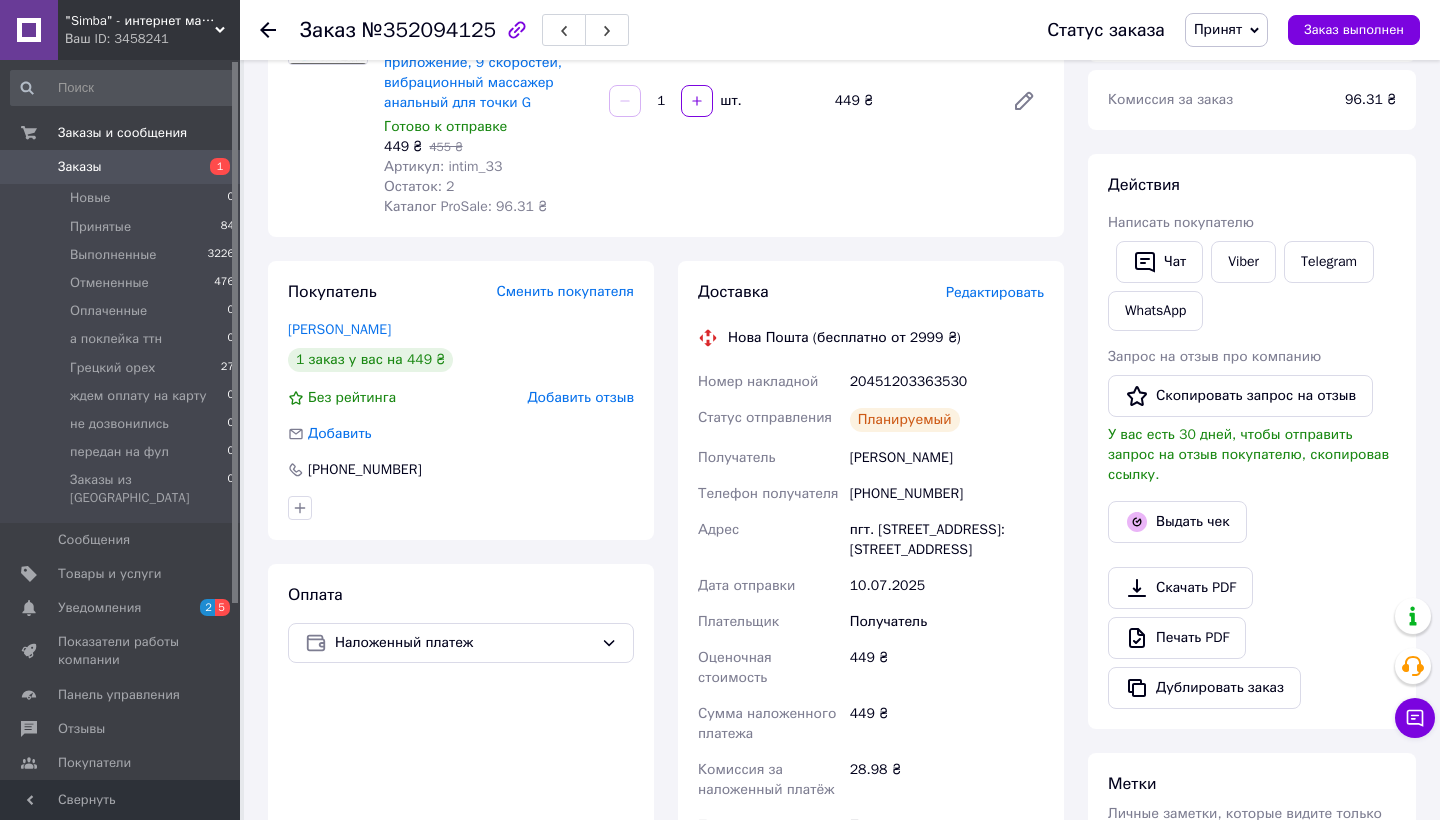 scroll, scrollTop: 284, scrollLeft: 0, axis: vertical 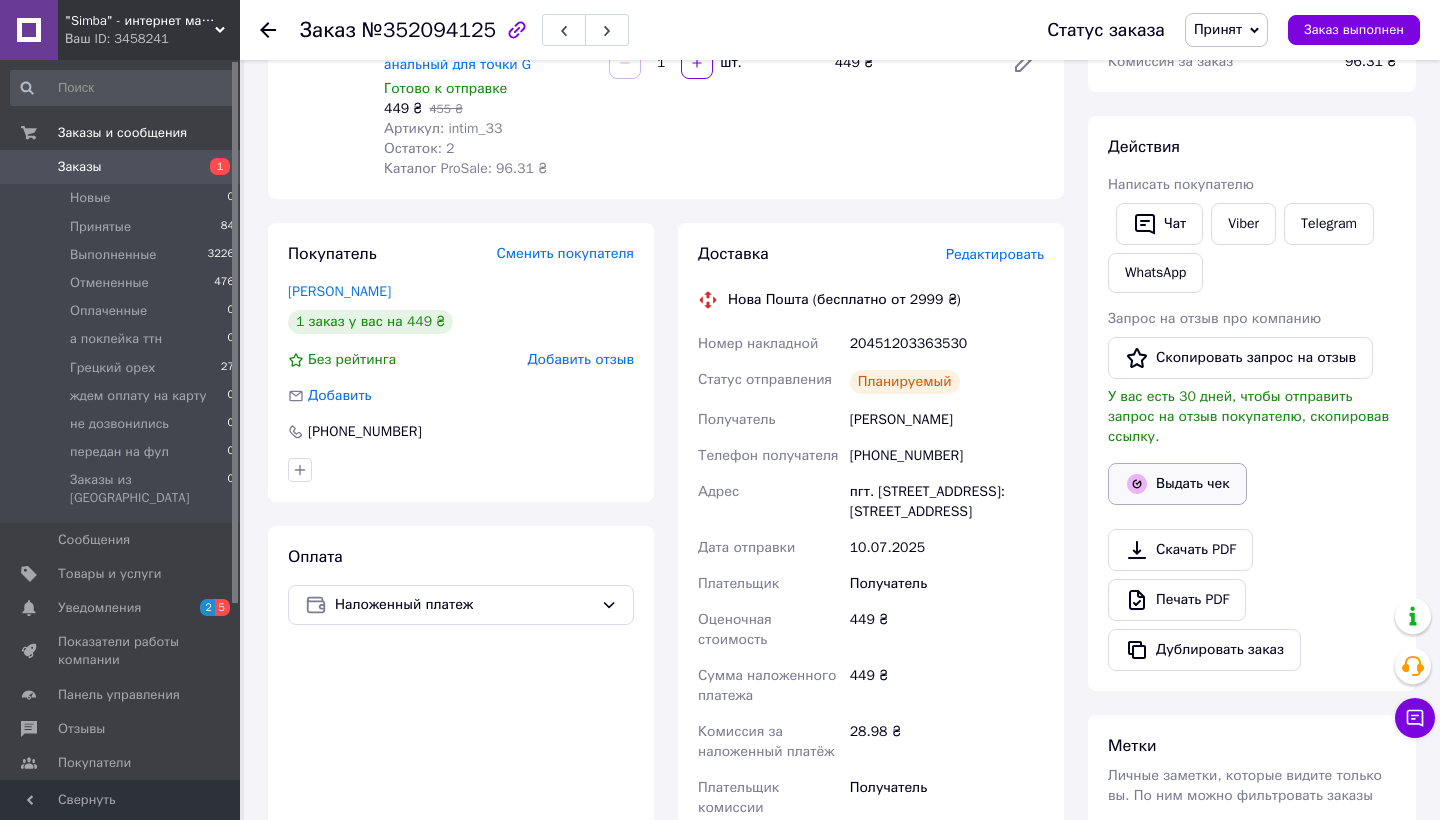 click on "Выдать чек" at bounding box center (1177, 484) 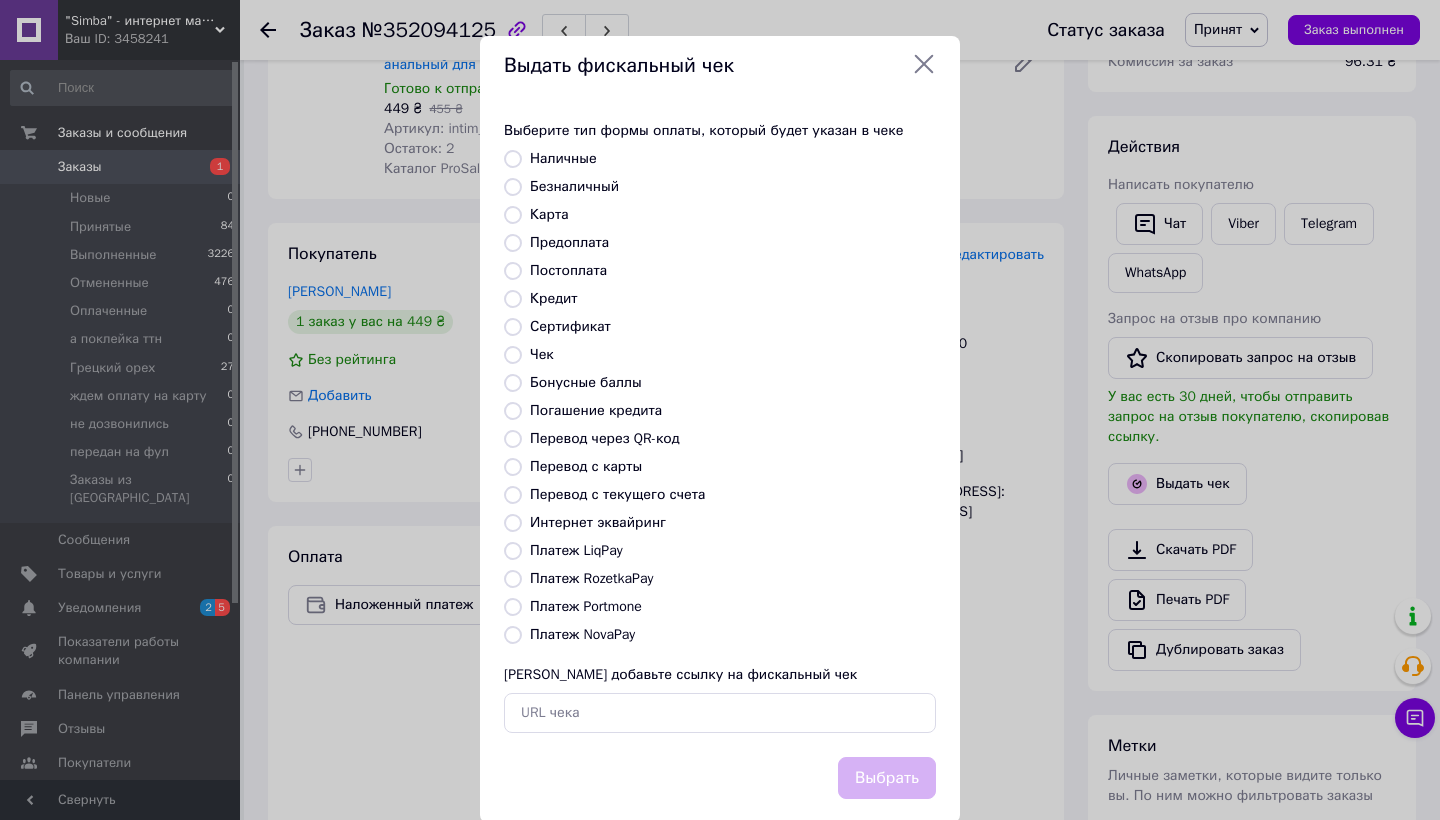 click on "Платеж NovaPay" at bounding box center [582, 634] 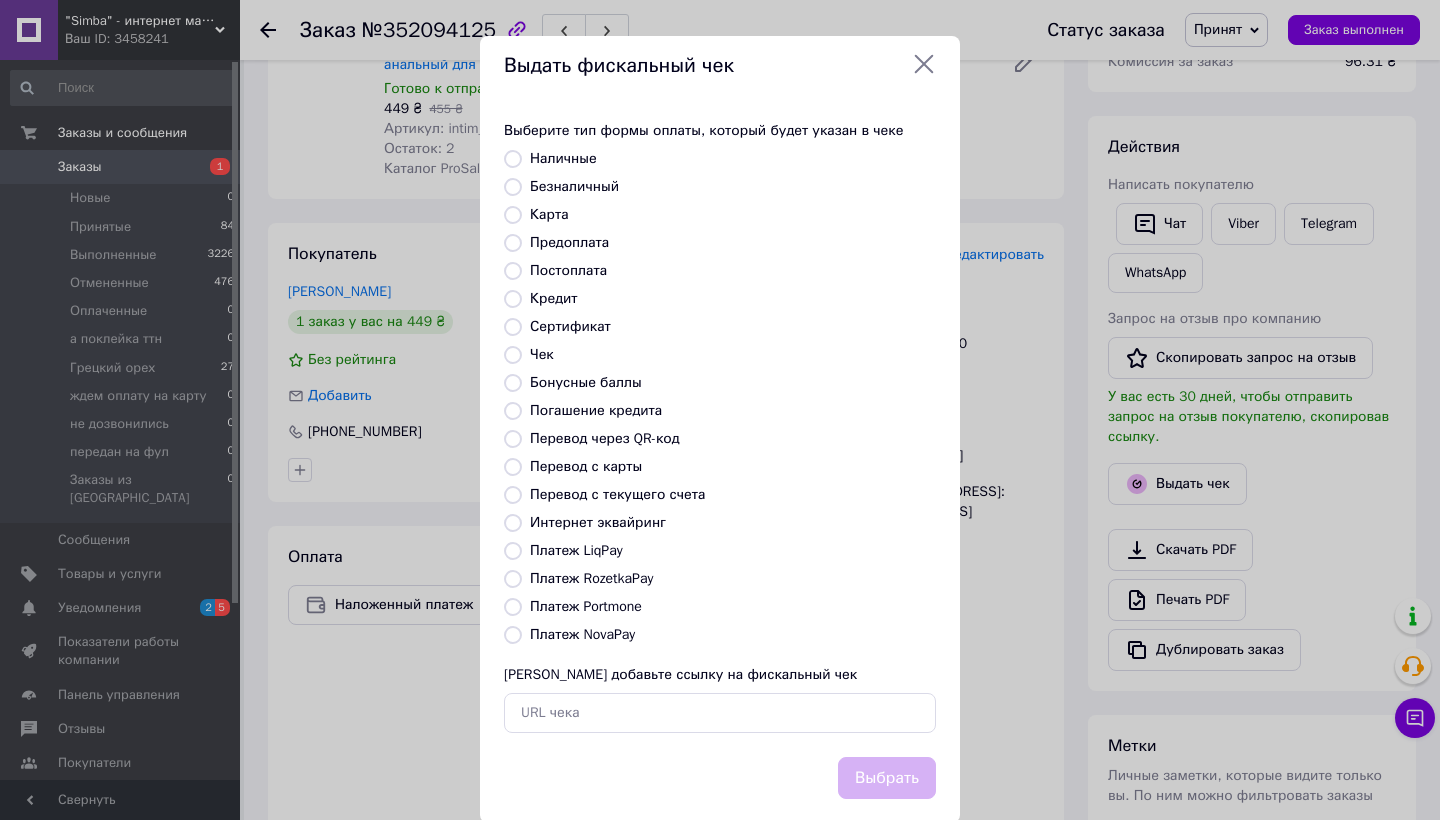 radio on "true" 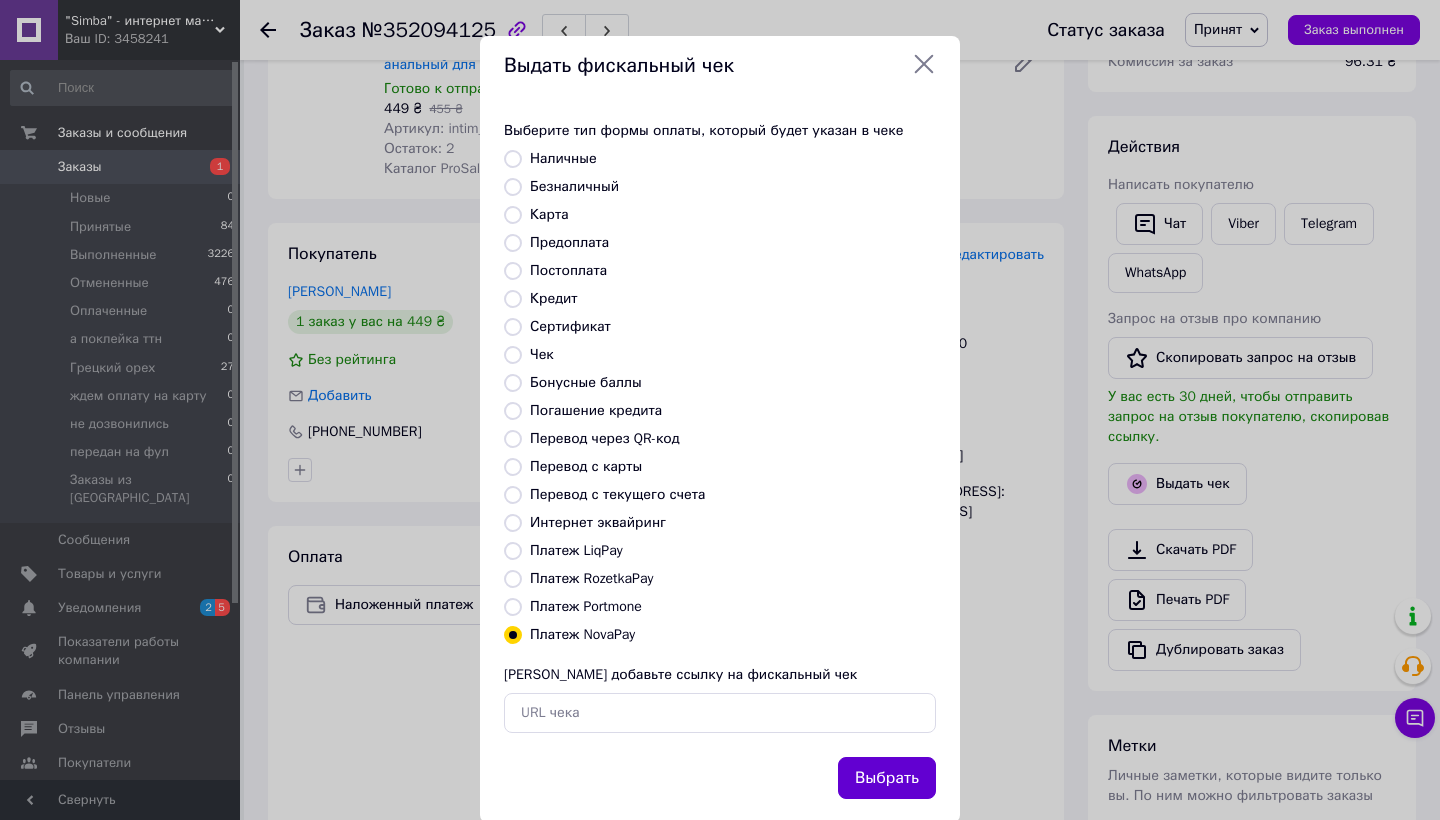click on "Выбрать" at bounding box center [887, 778] 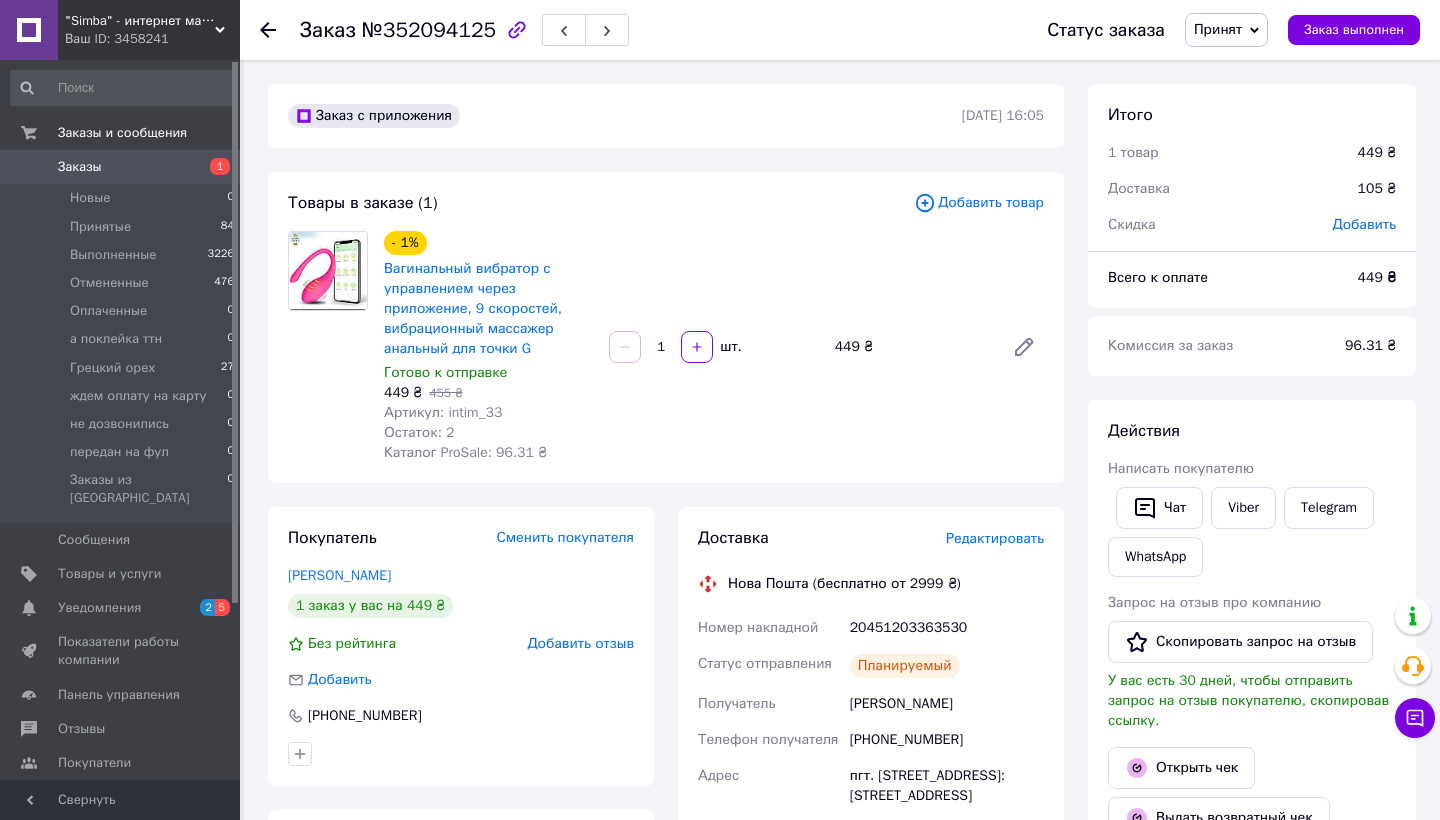 scroll, scrollTop: 0, scrollLeft: 0, axis: both 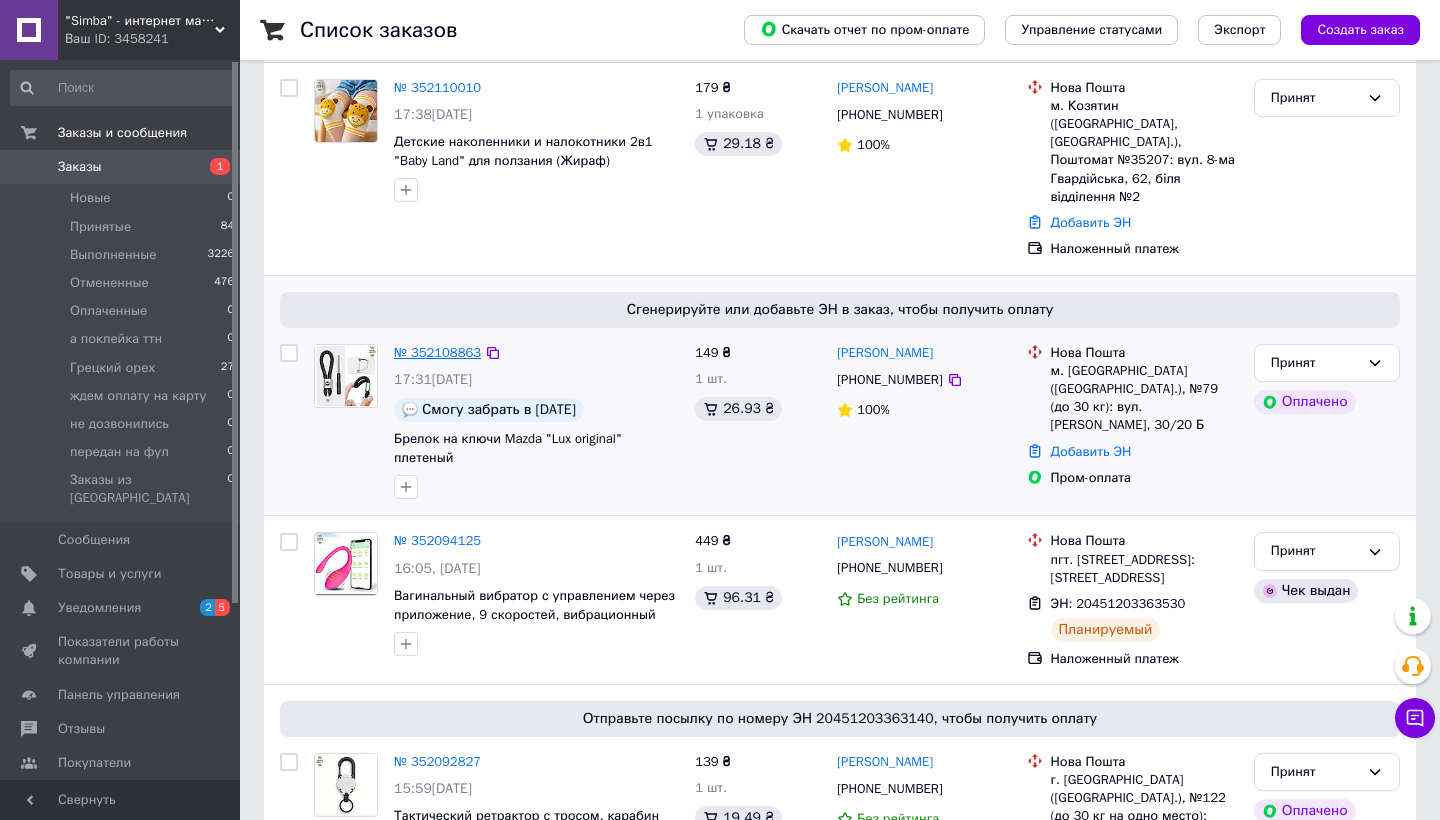click on "№ 352108863" at bounding box center (437, 352) 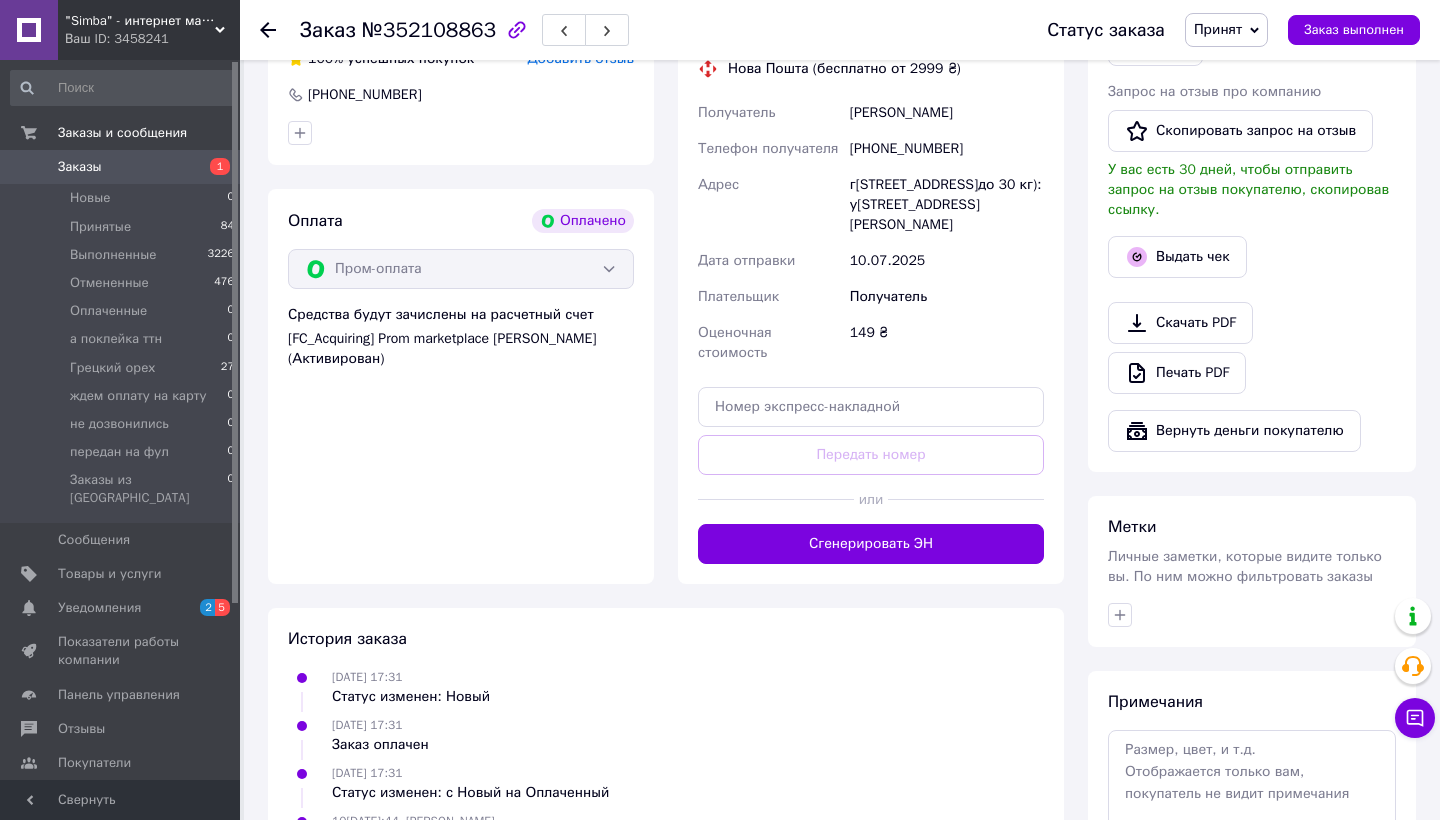 scroll, scrollTop: 608, scrollLeft: 0, axis: vertical 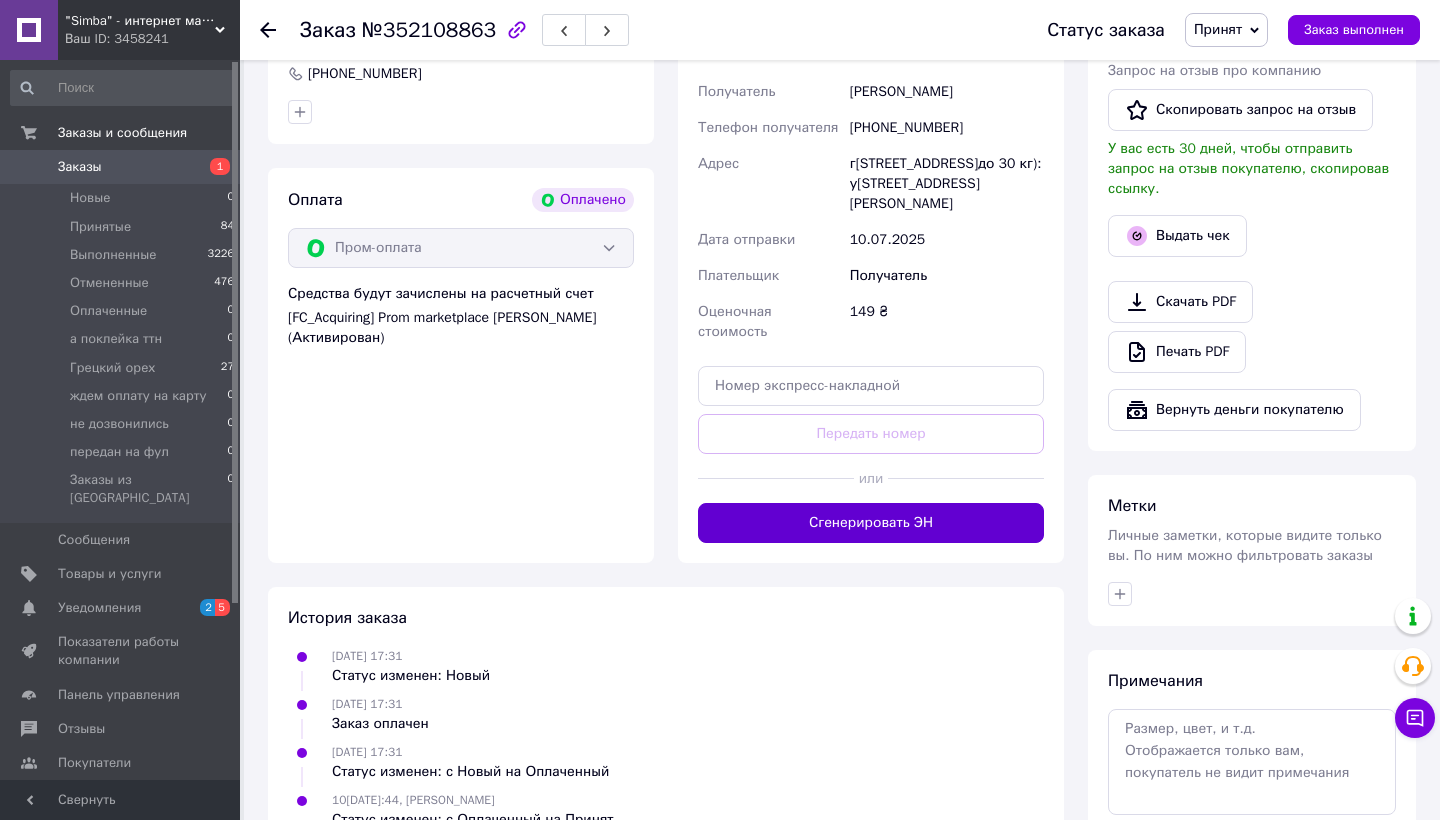 click on "Сгенерировать ЭН" at bounding box center (871, 523) 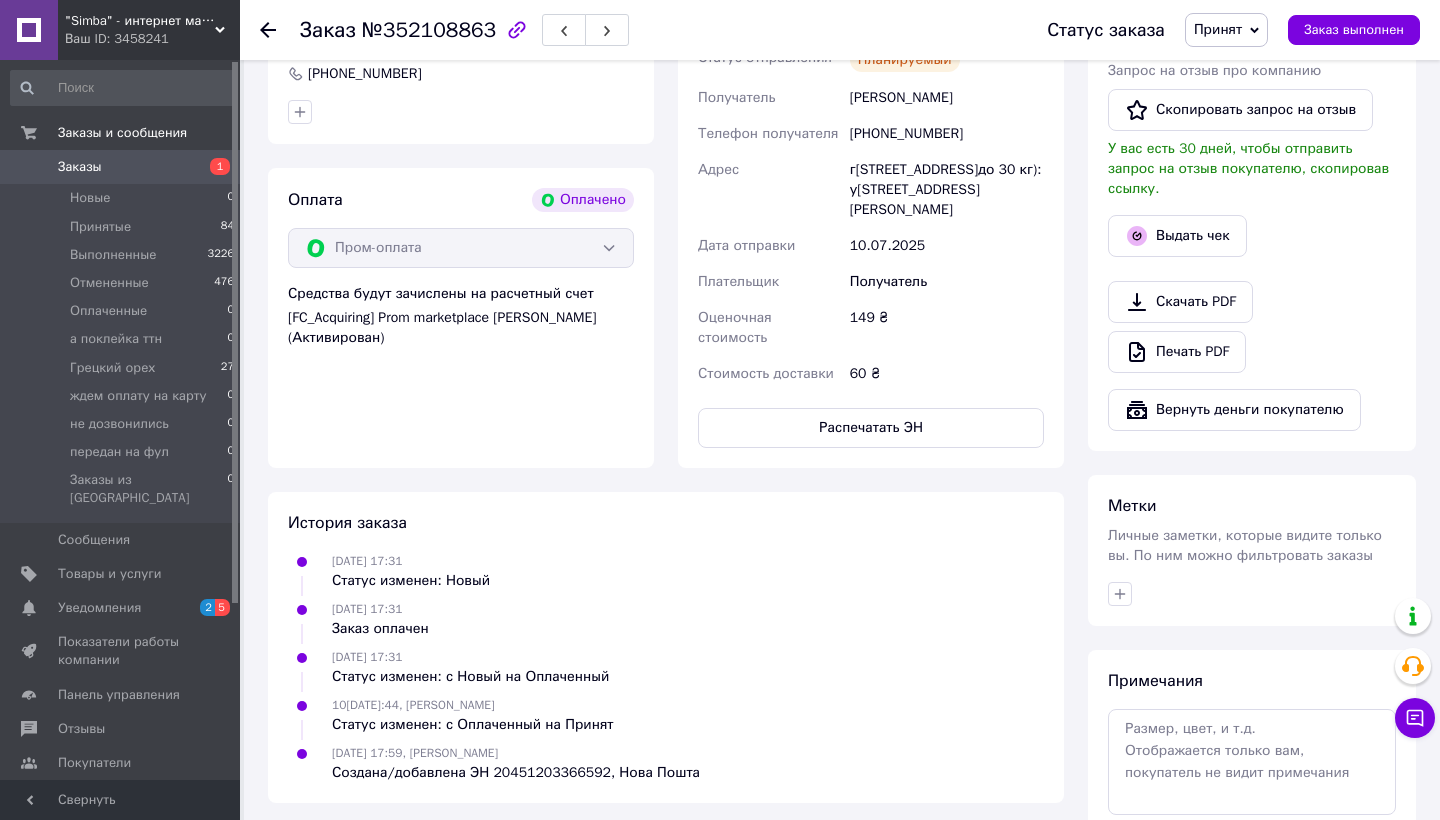 click 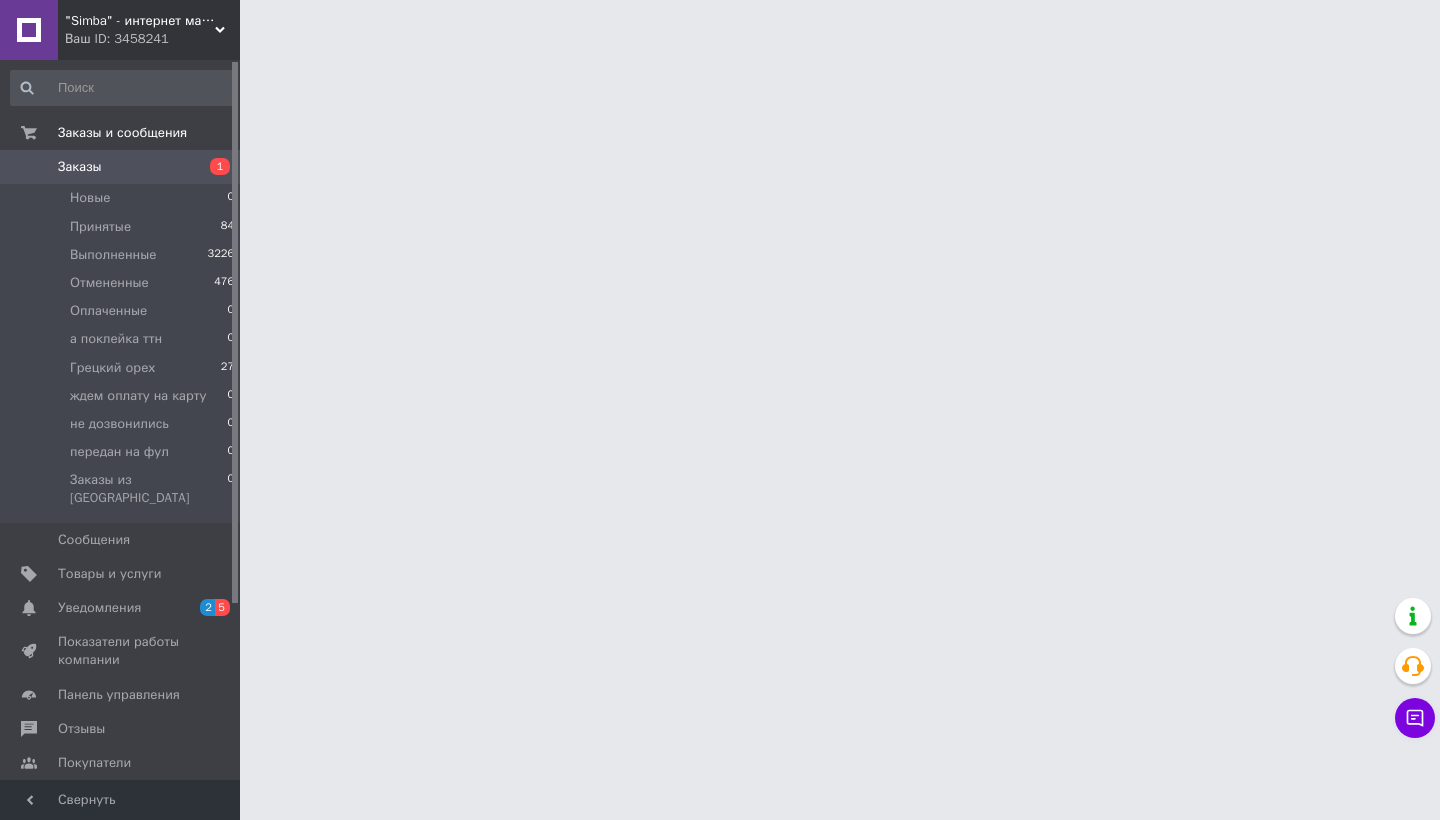 scroll, scrollTop: 0, scrollLeft: 0, axis: both 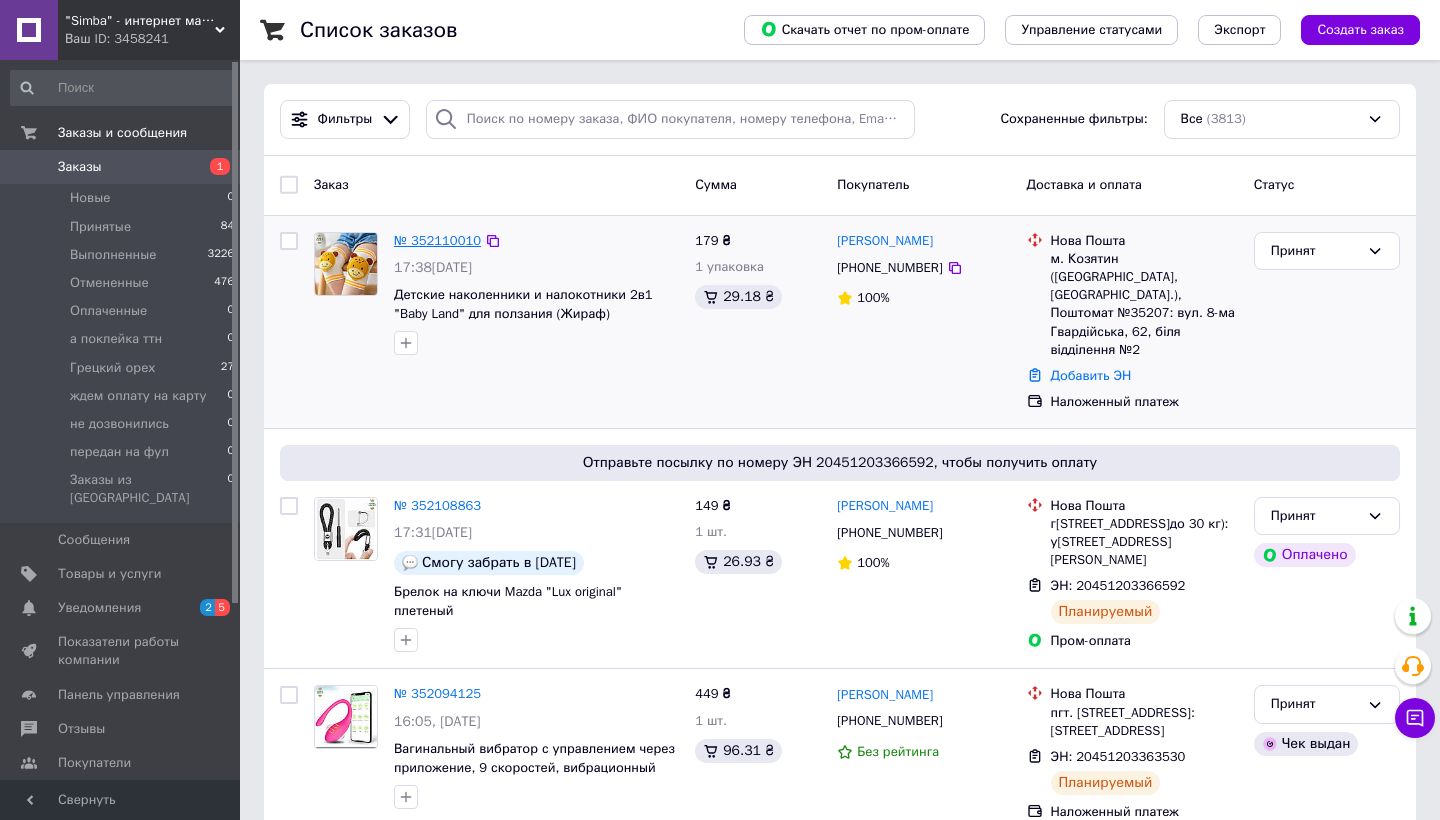 click on "№ 352110010" at bounding box center [437, 240] 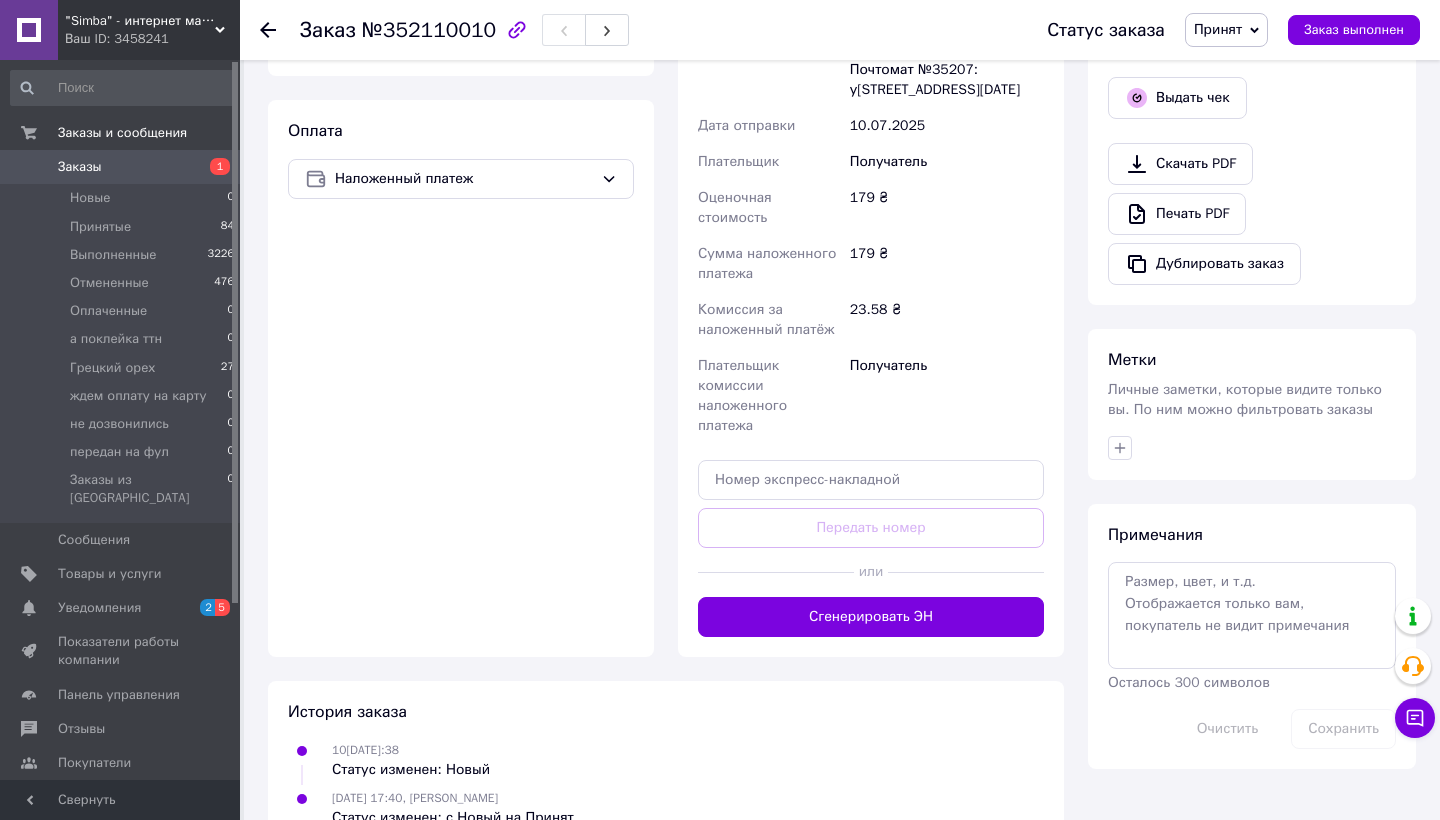 scroll, scrollTop: 671, scrollLeft: 0, axis: vertical 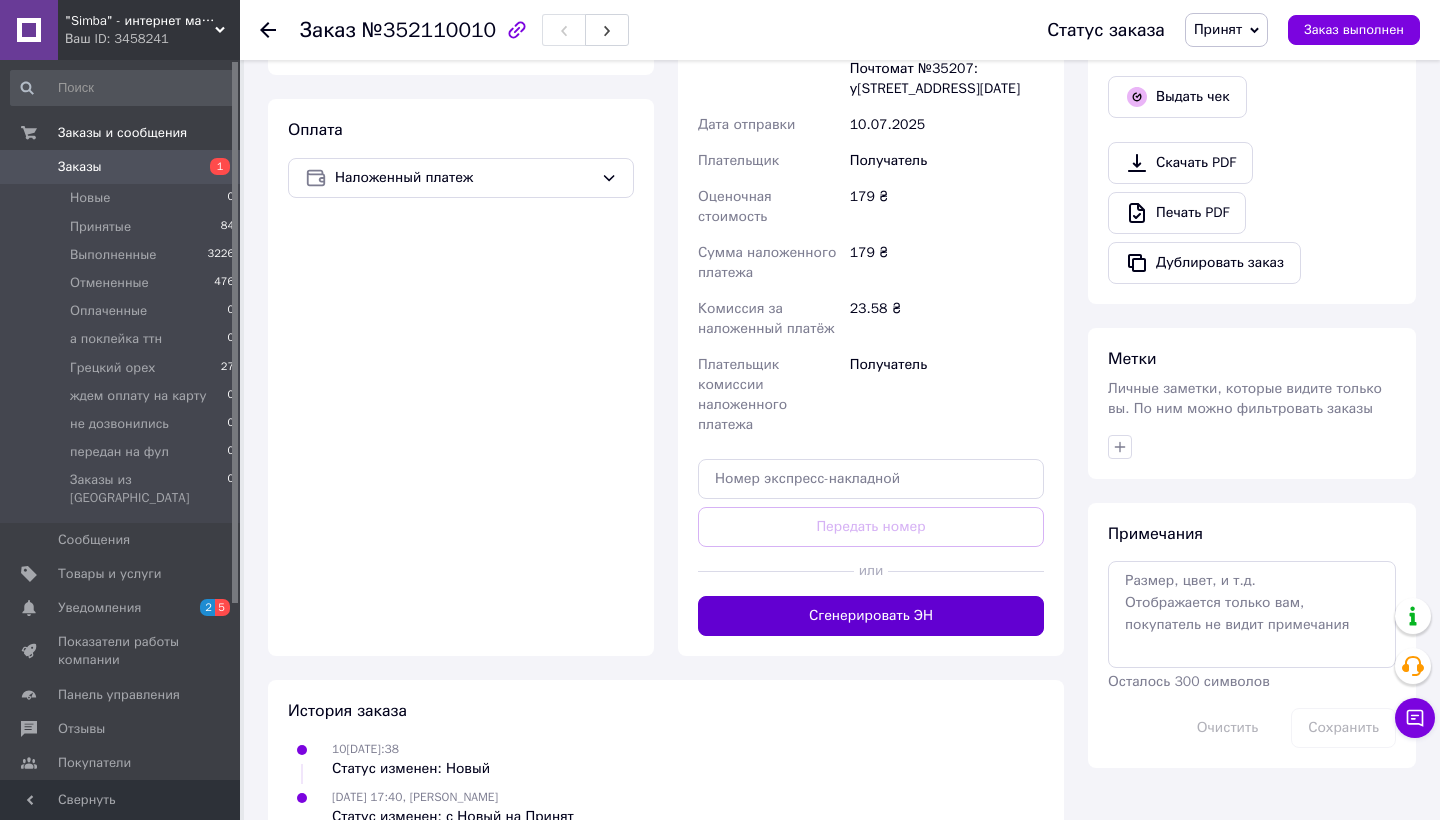 click on "Сгенерировать ЭН" at bounding box center (871, 616) 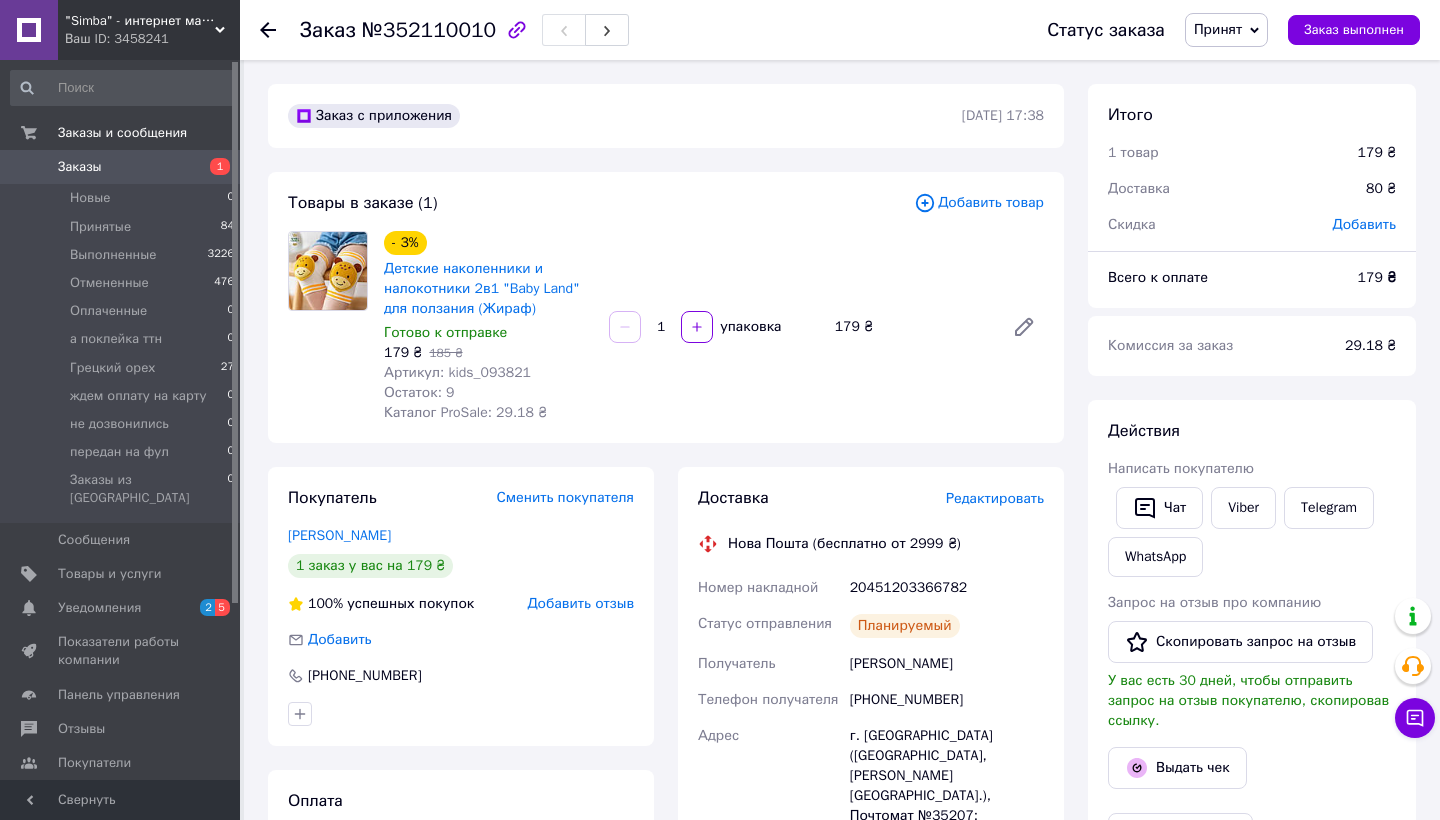 scroll, scrollTop: 0, scrollLeft: 0, axis: both 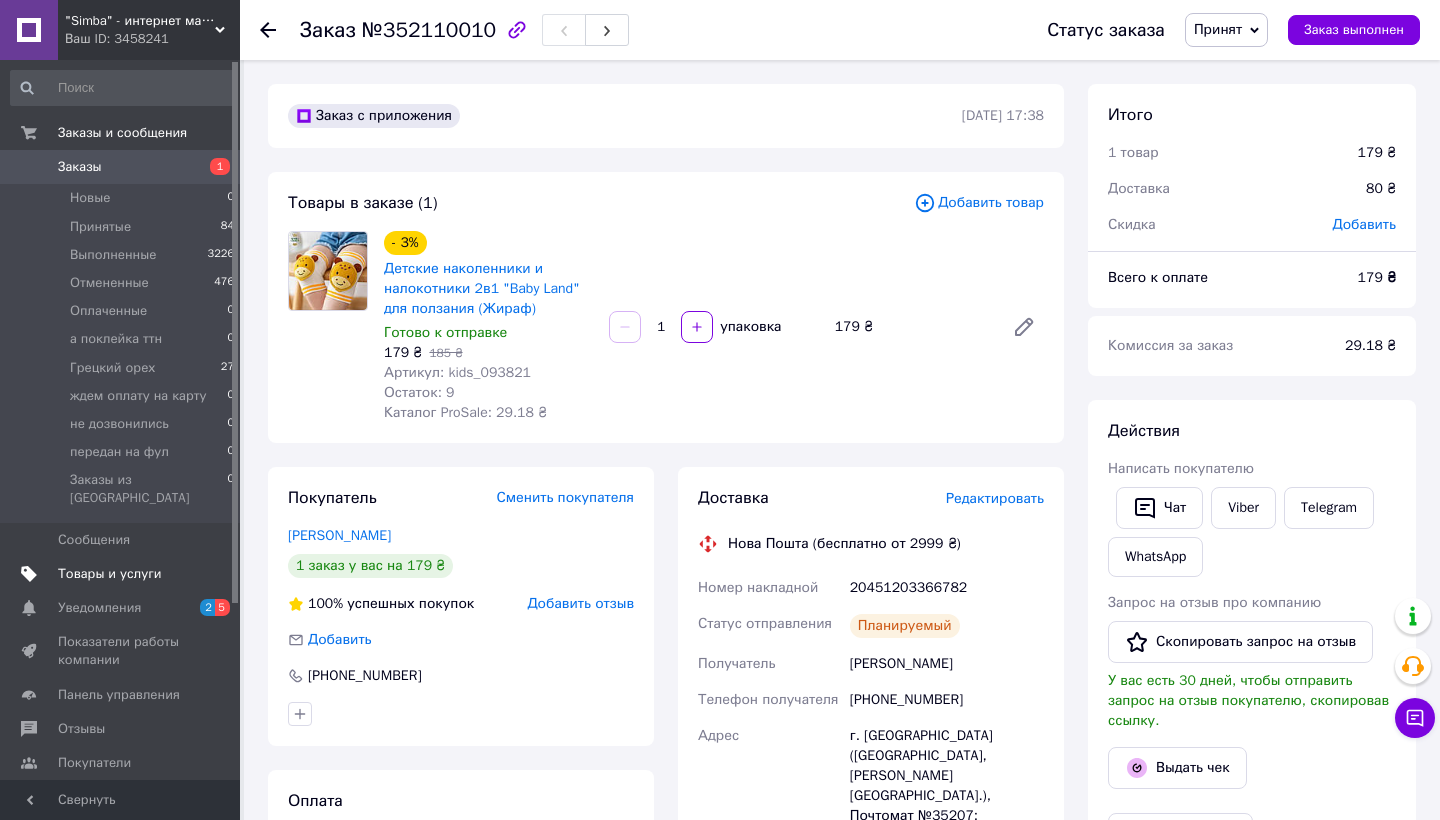 click on "Товары и услуги" at bounding box center (110, 574) 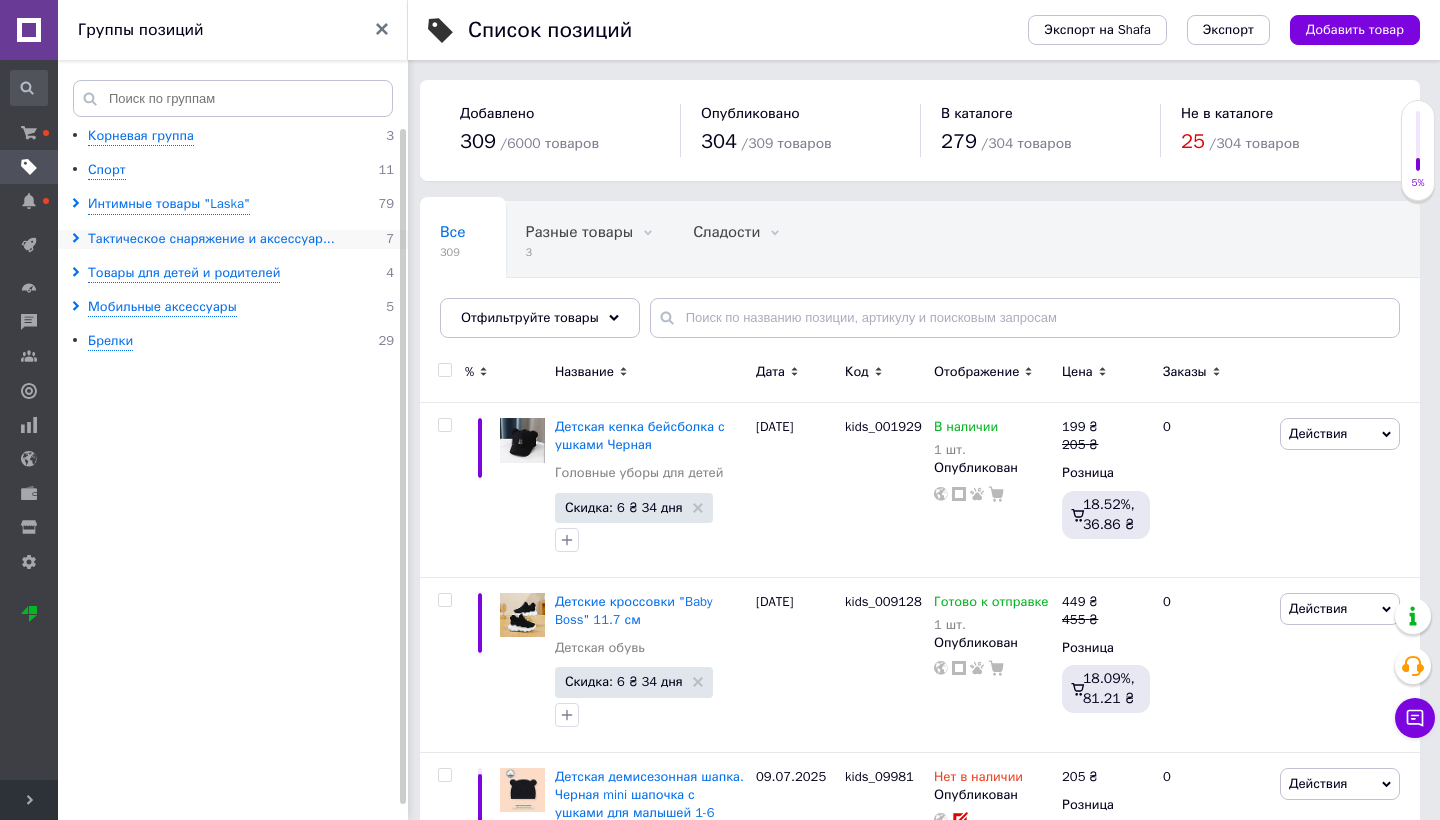 click on "Тактическое снаряжение и аксессуар..." at bounding box center (211, 239) 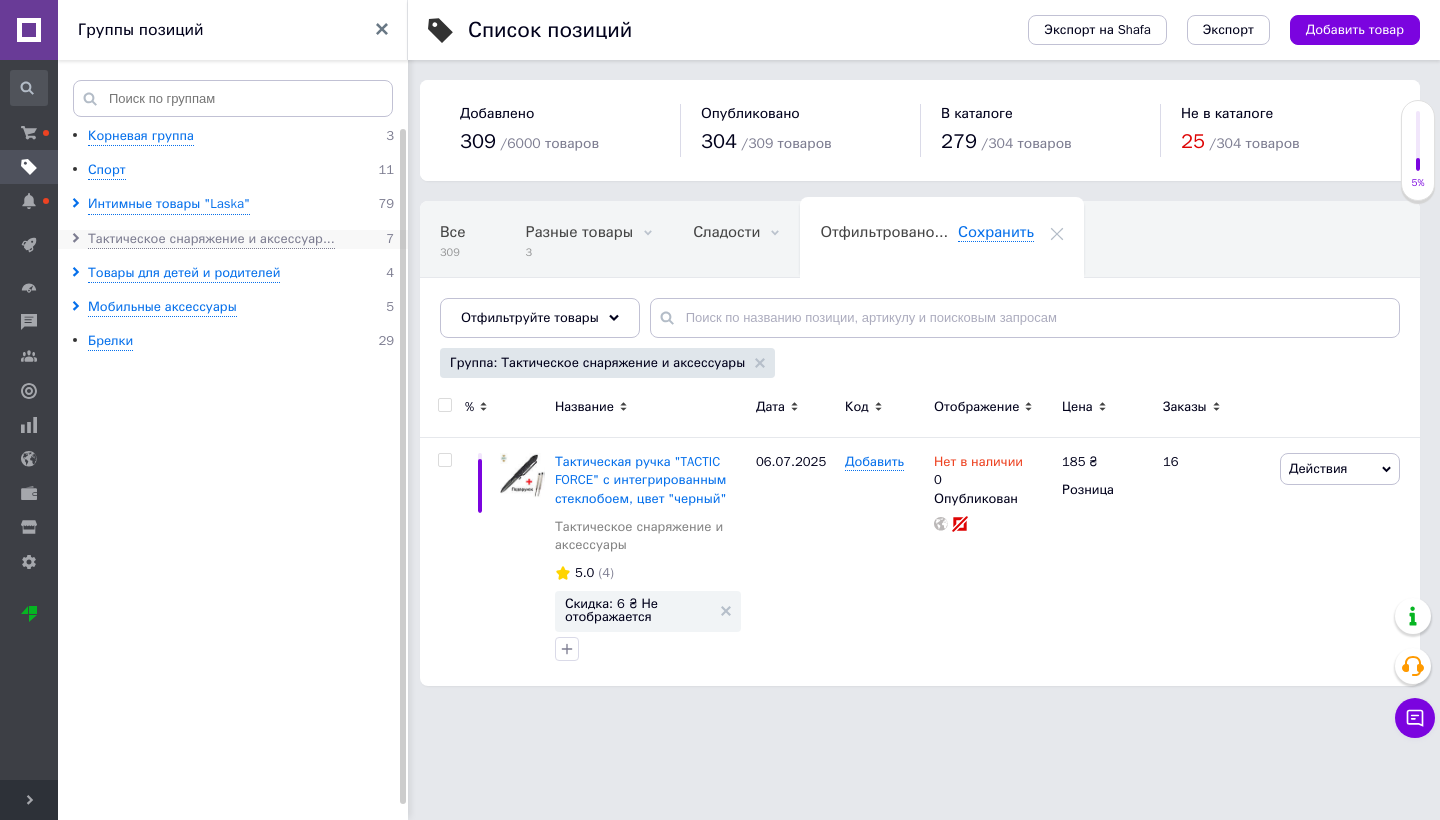 click on "Тактическое снаряжение и аксессуар... 7" at bounding box center [236, 239] 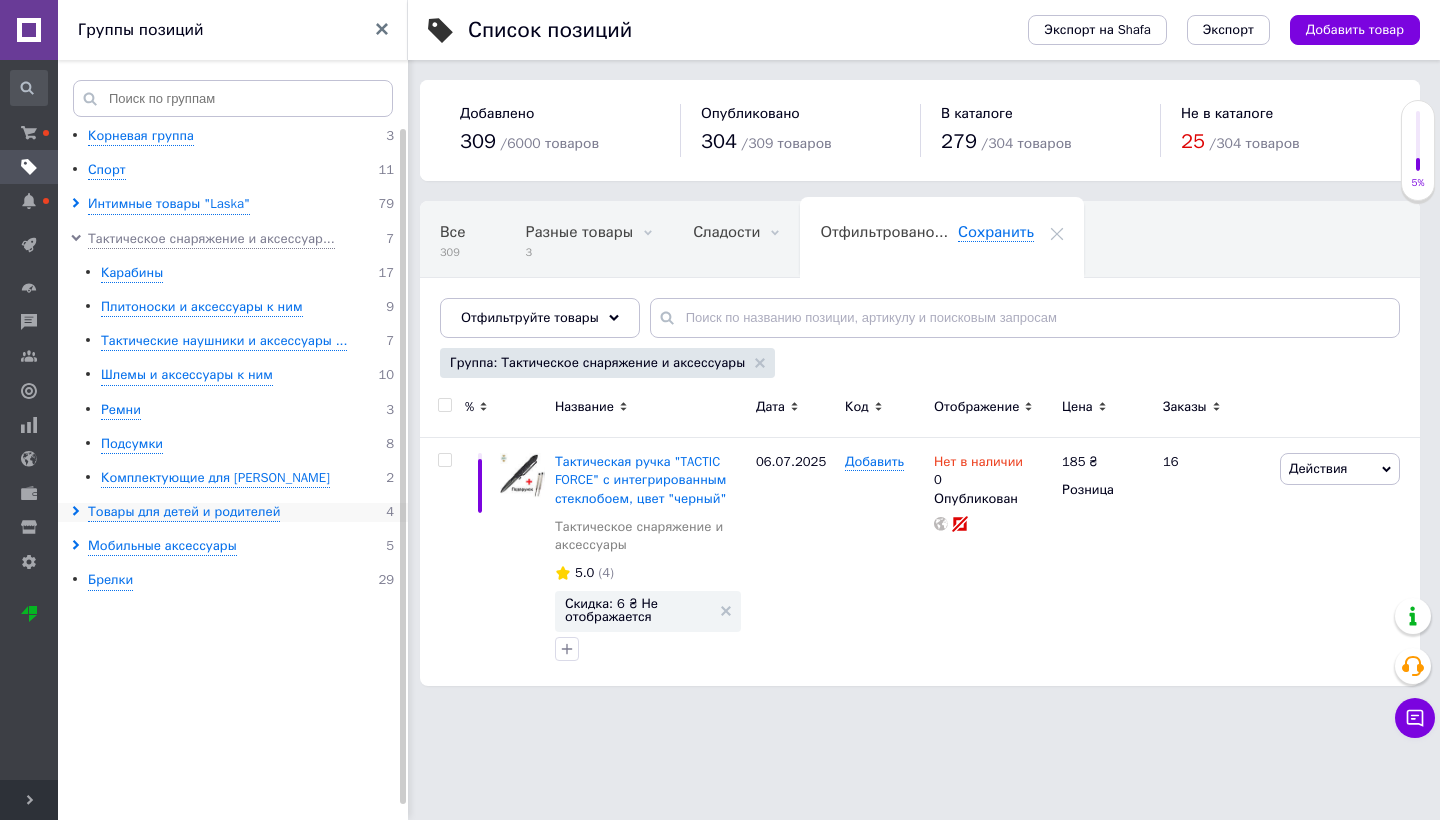 click on "Карабины 17" at bounding box center [232, 273] 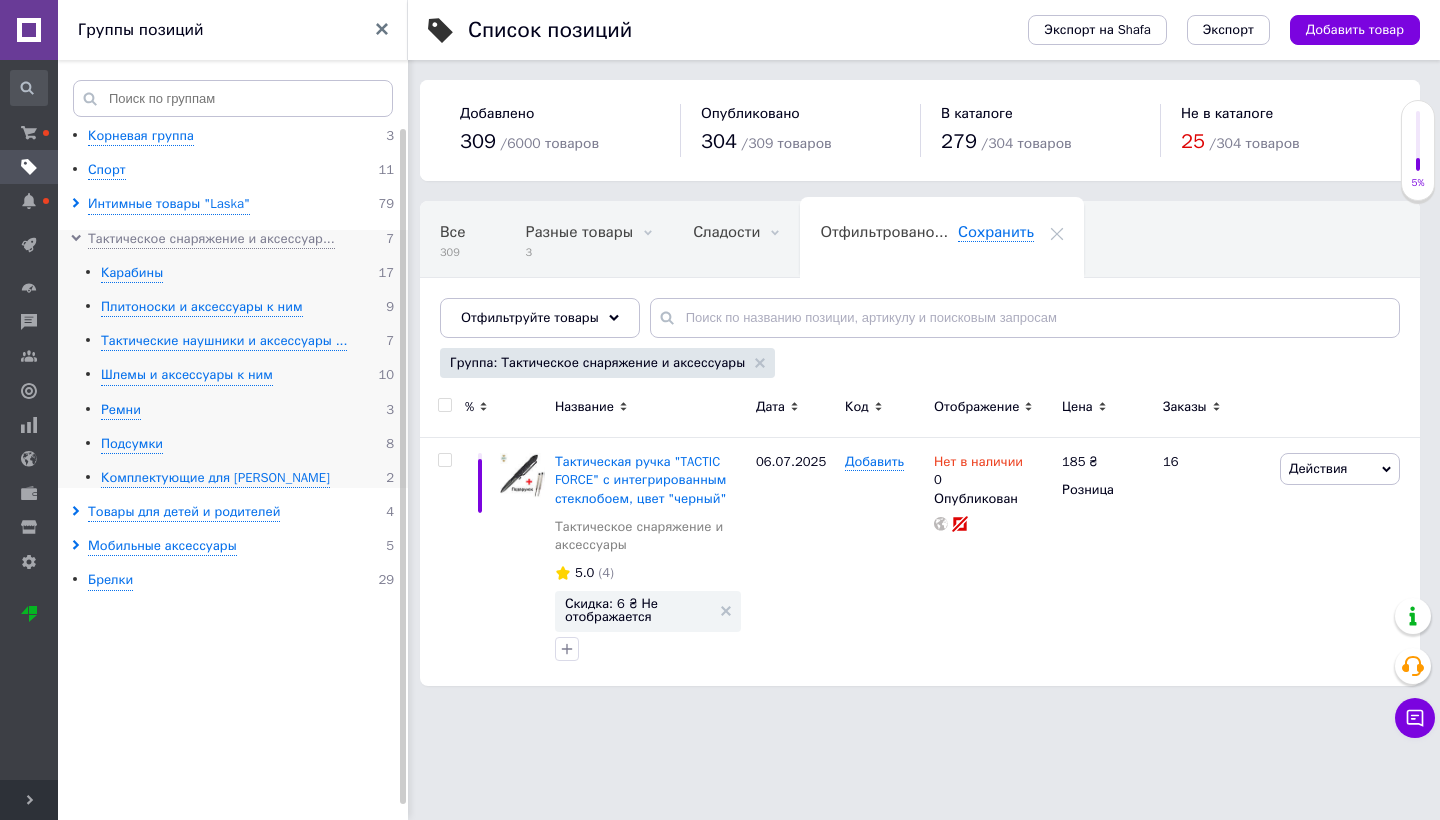 click 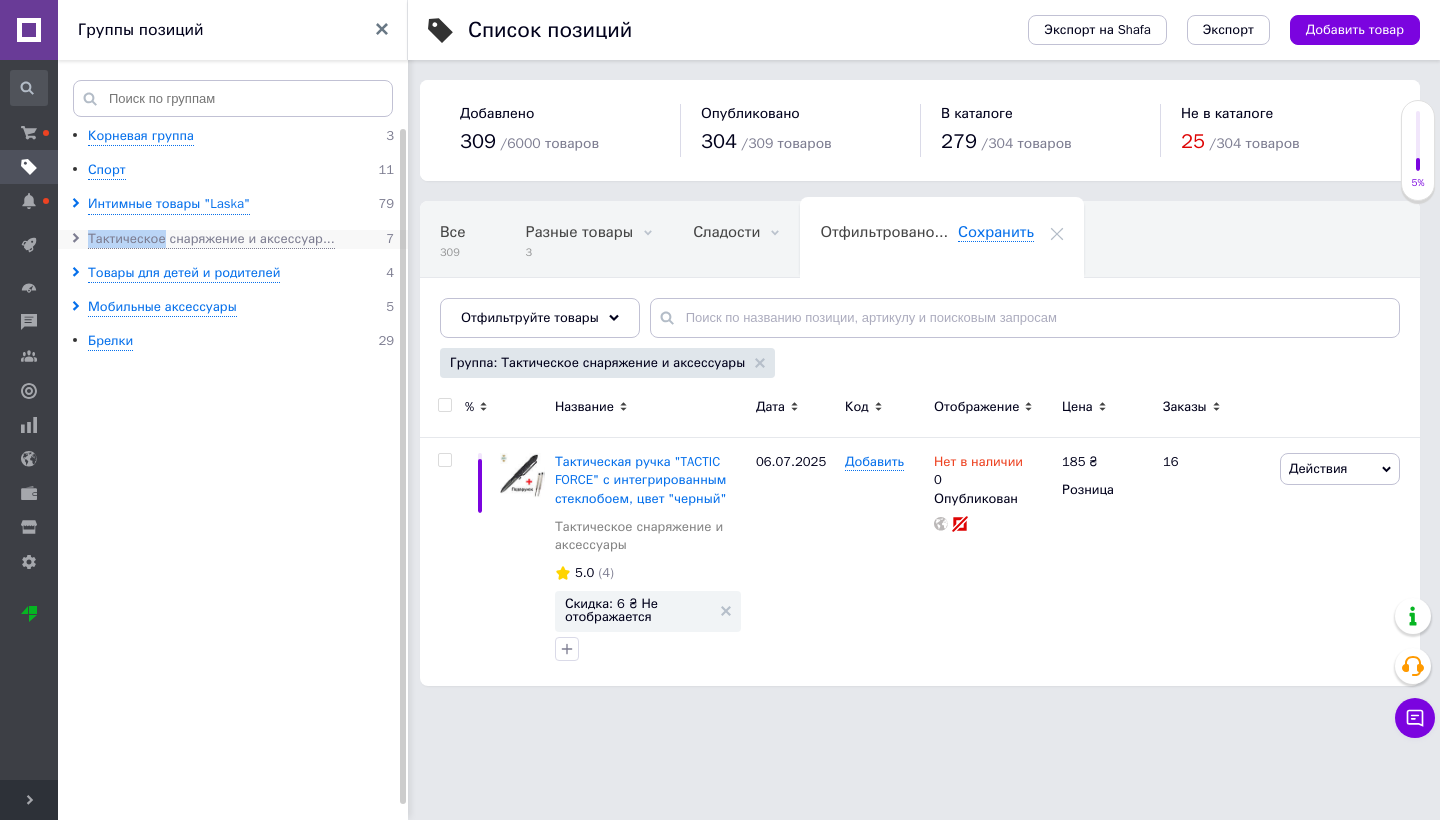 click 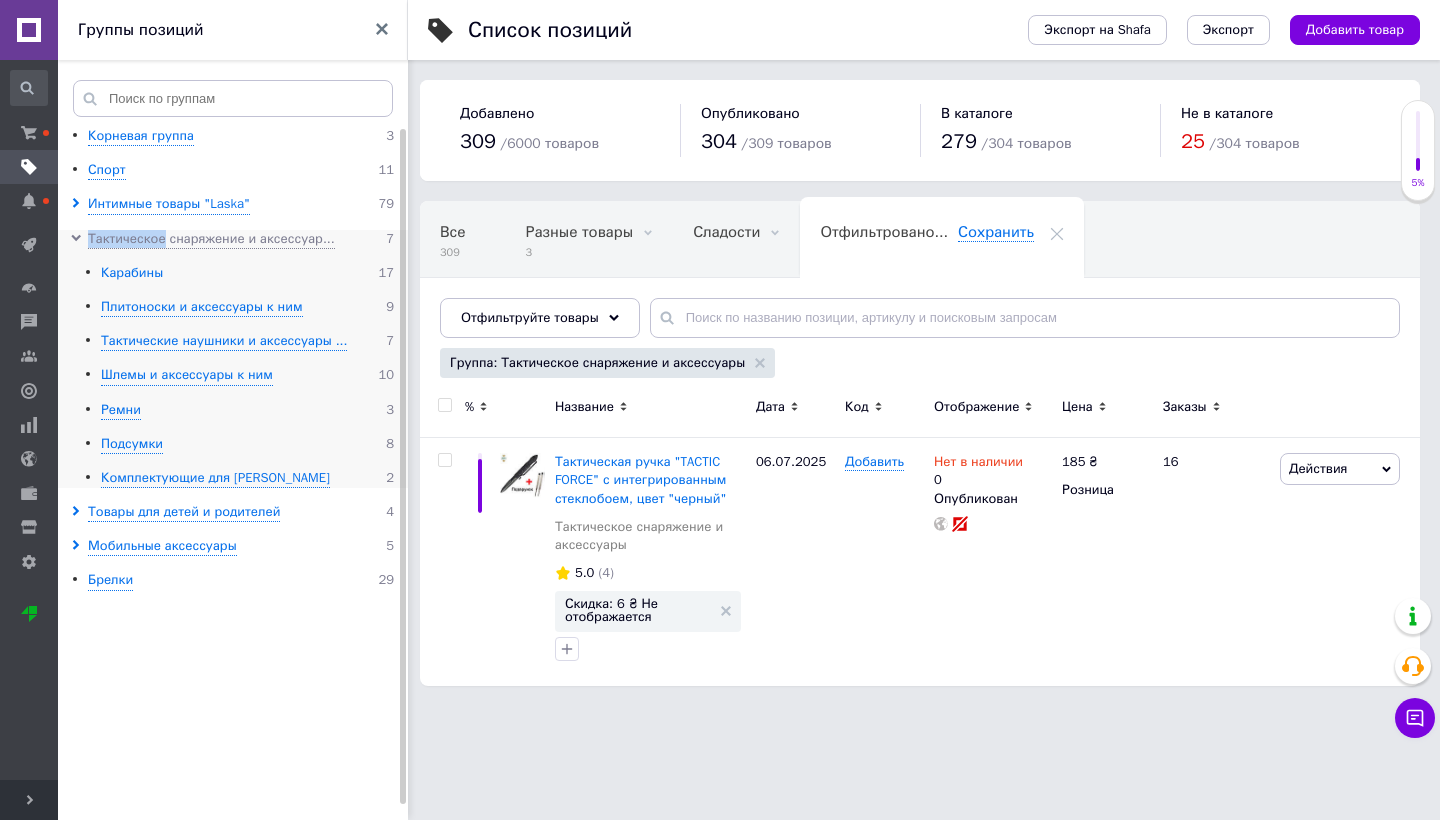 click on "Карабины" at bounding box center (132, 273) 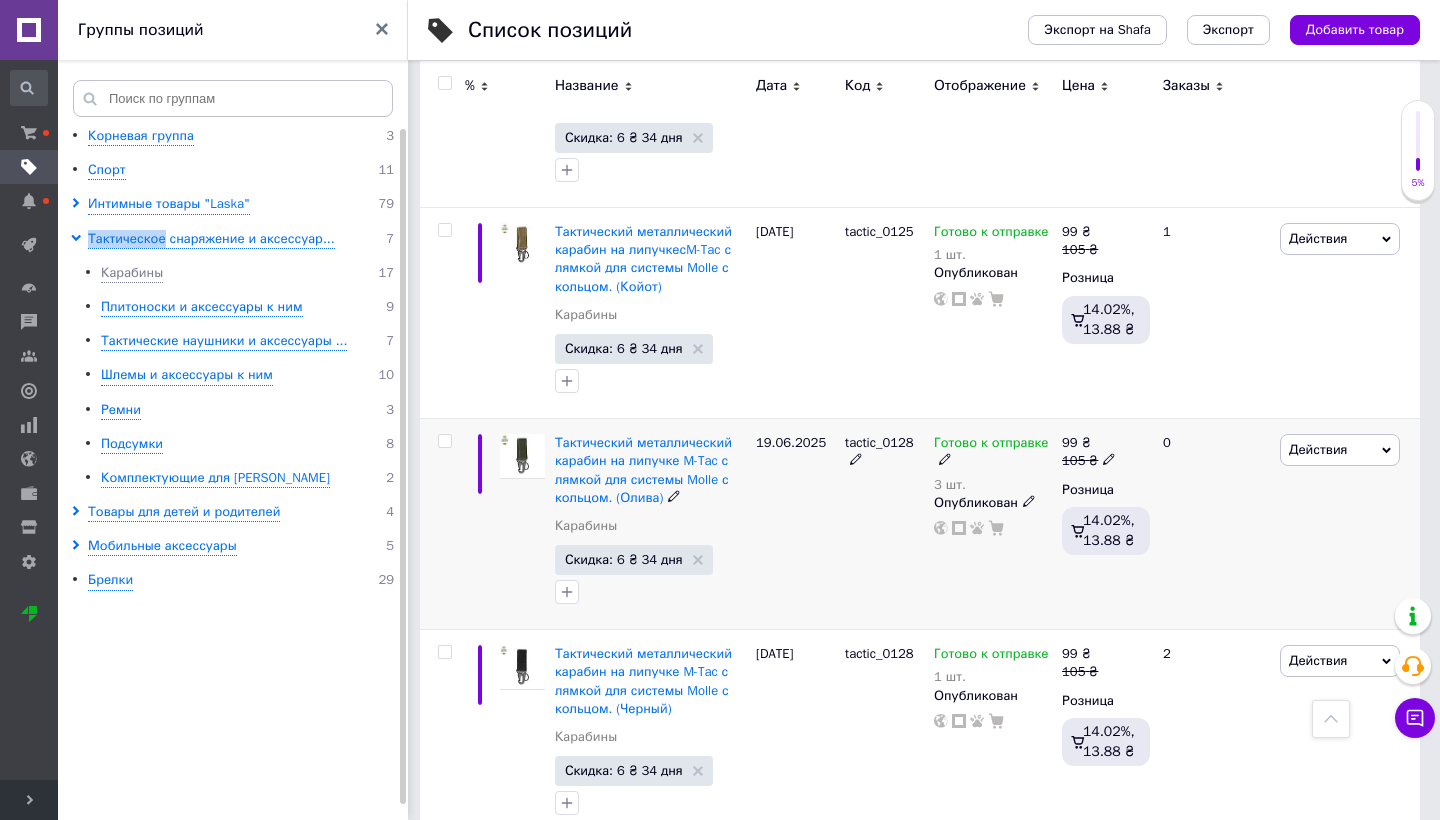 scroll, scrollTop: 1552, scrollLeft: 0, axis: vertical 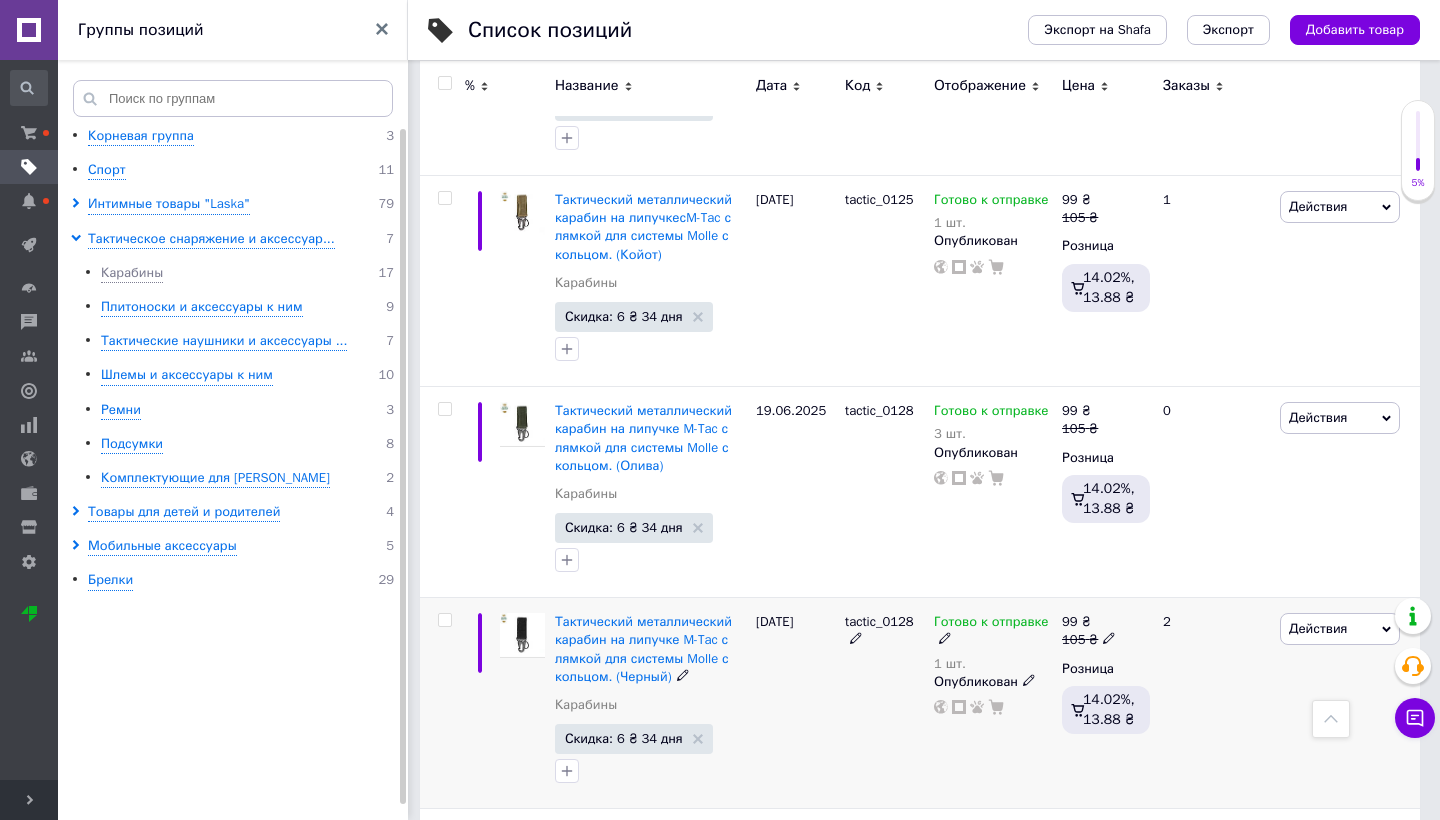 click 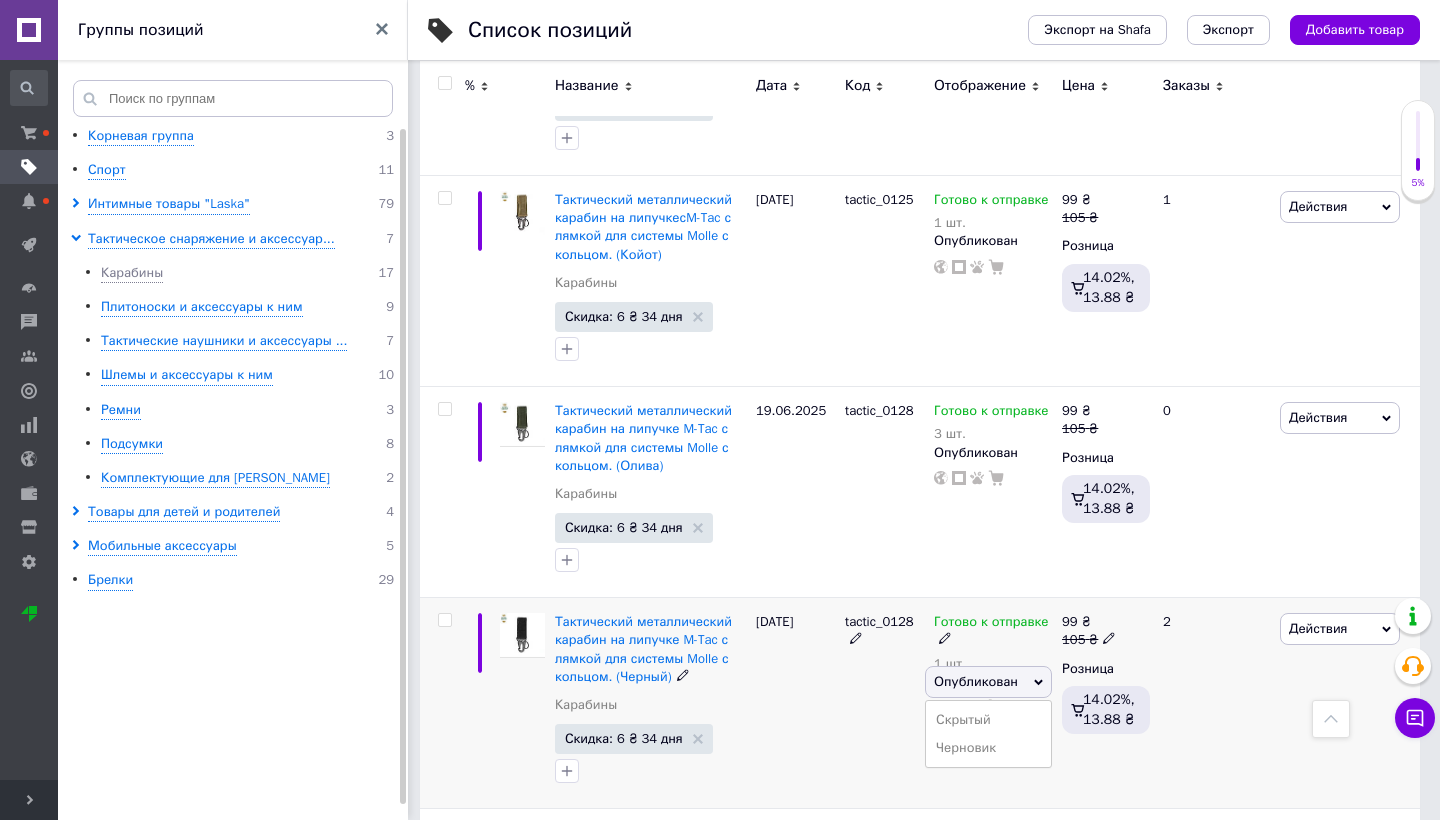 click 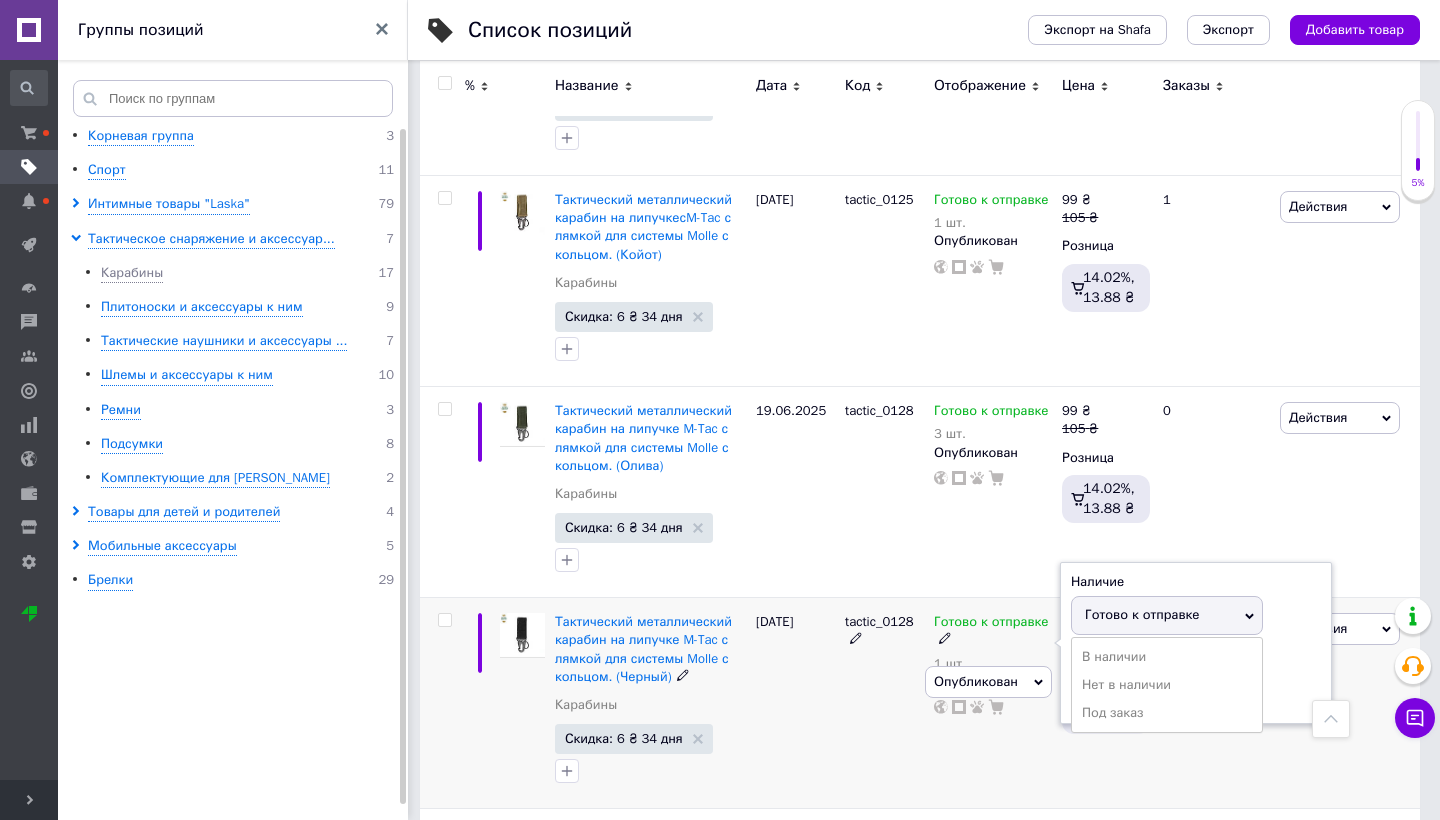 click on "Готово к отправке" at bounding box center [993, 631] 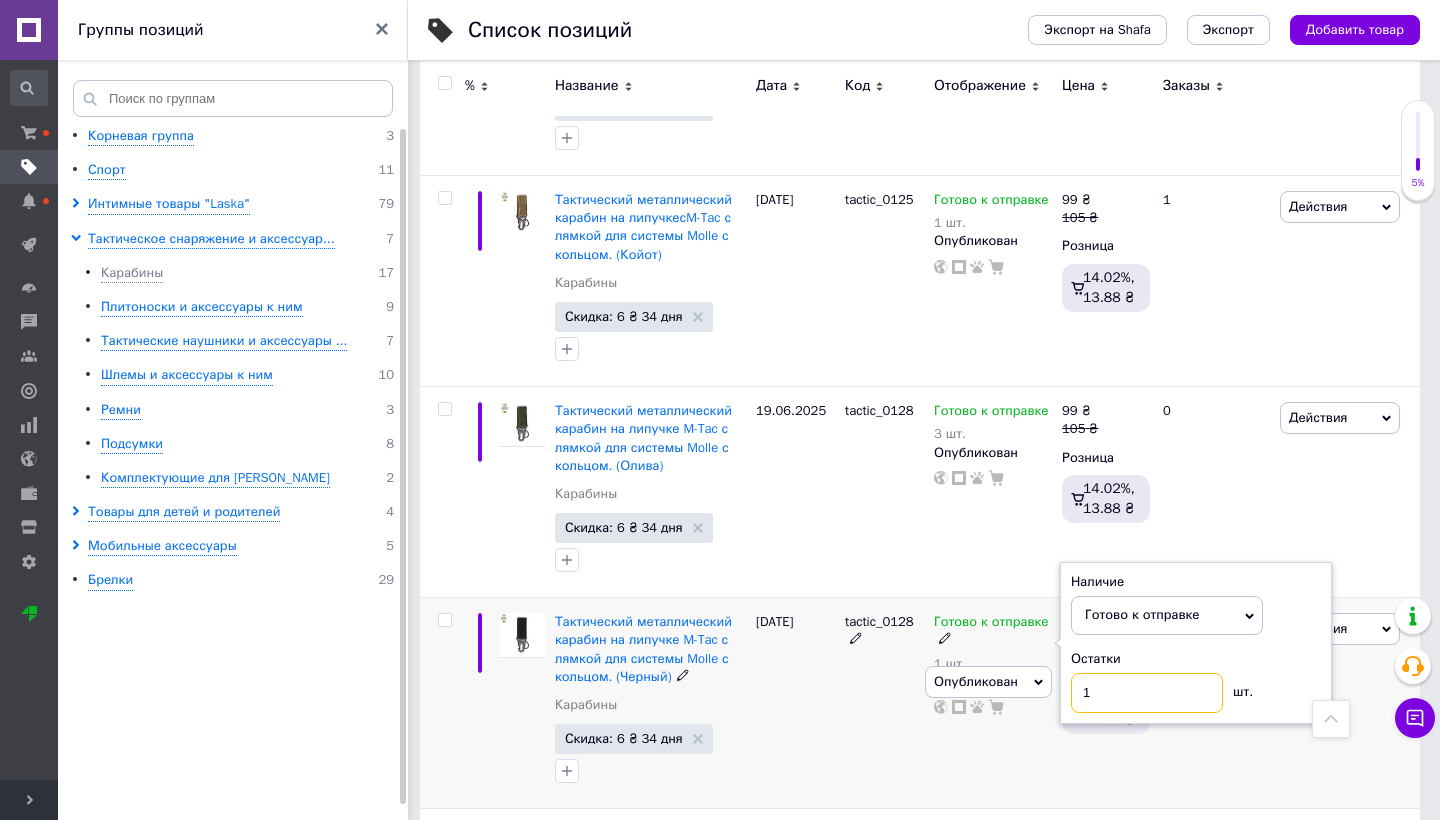 click on "1" at bounding box center (1147, 693) 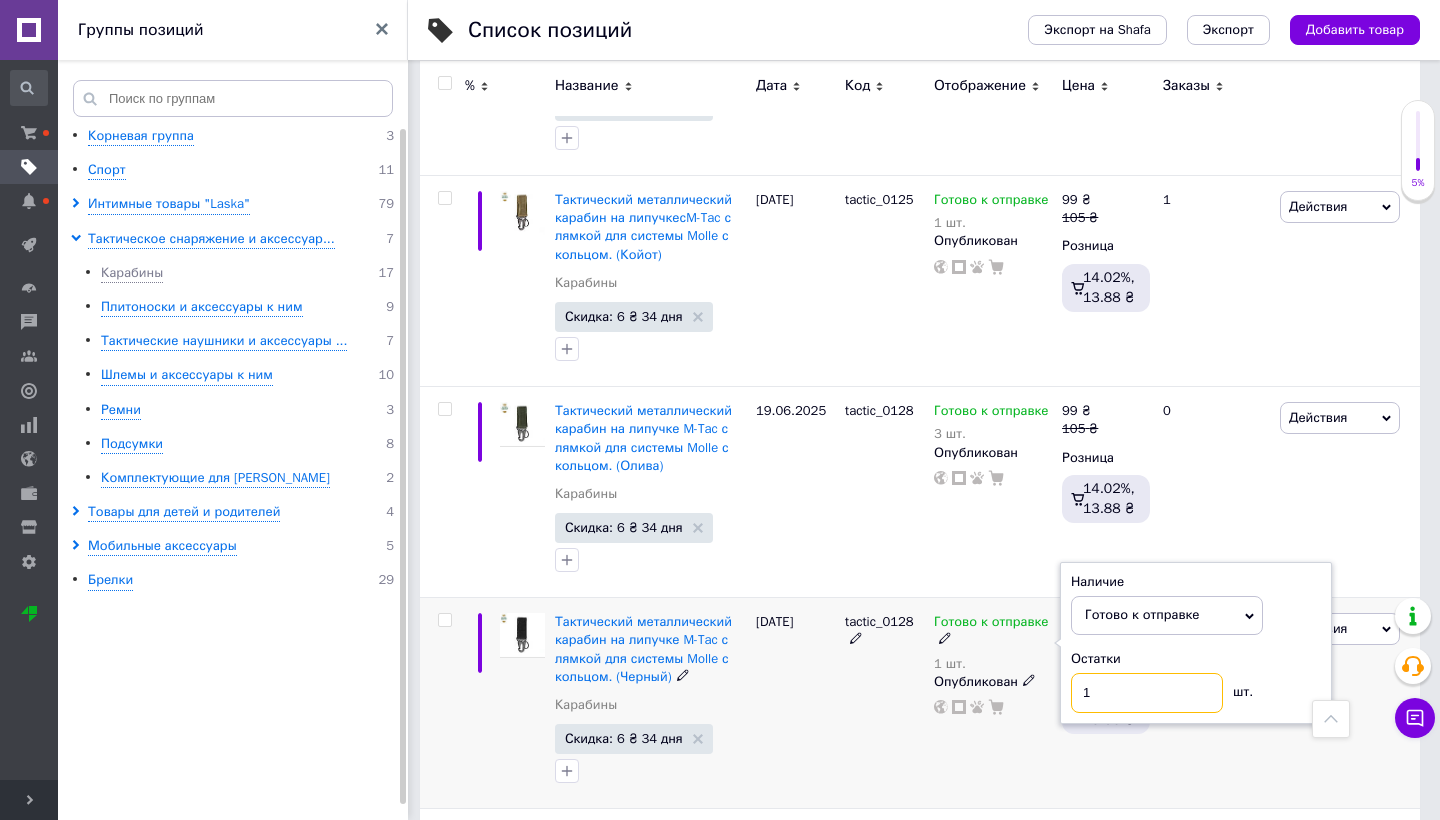 type on "11" 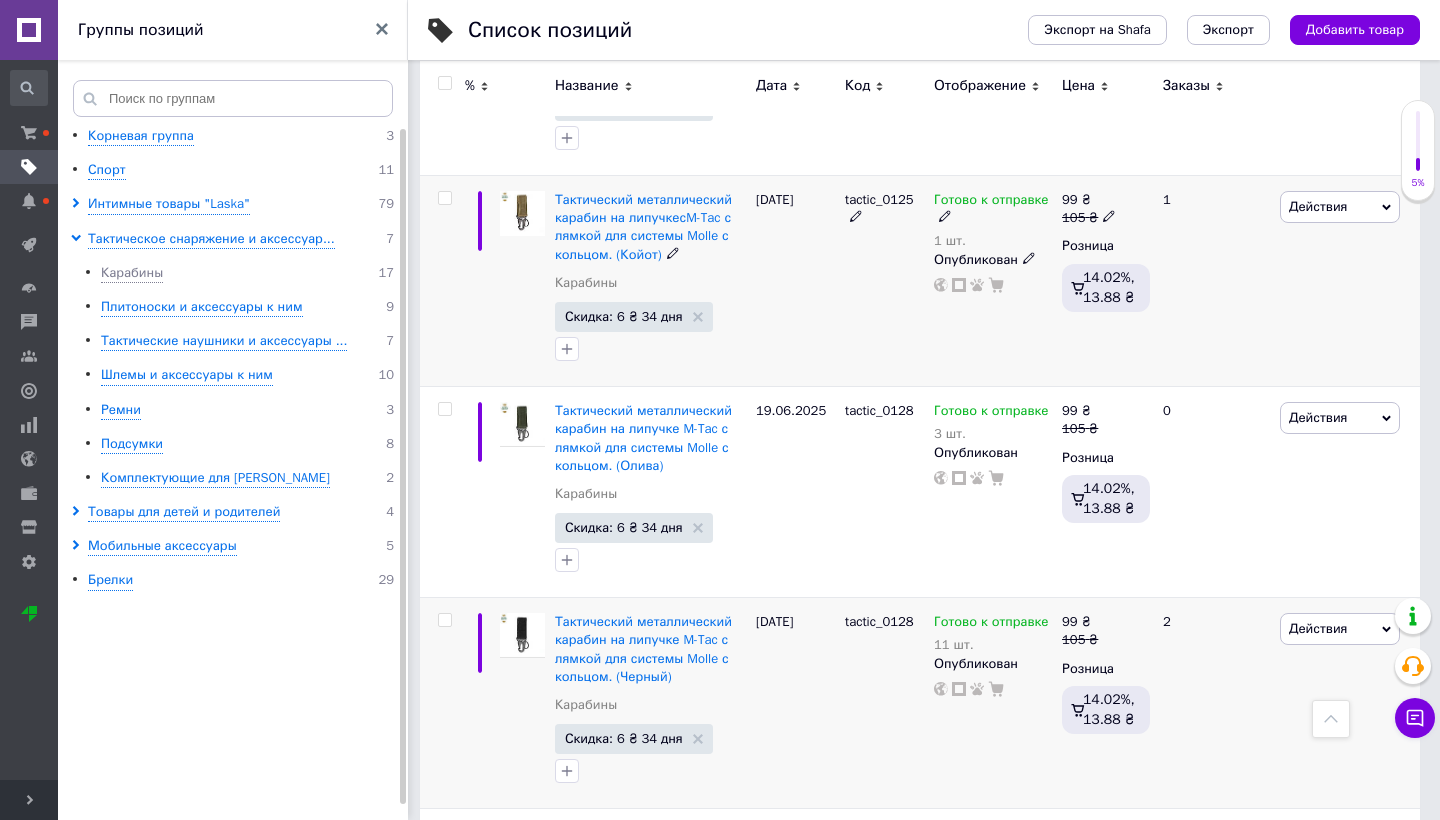 click 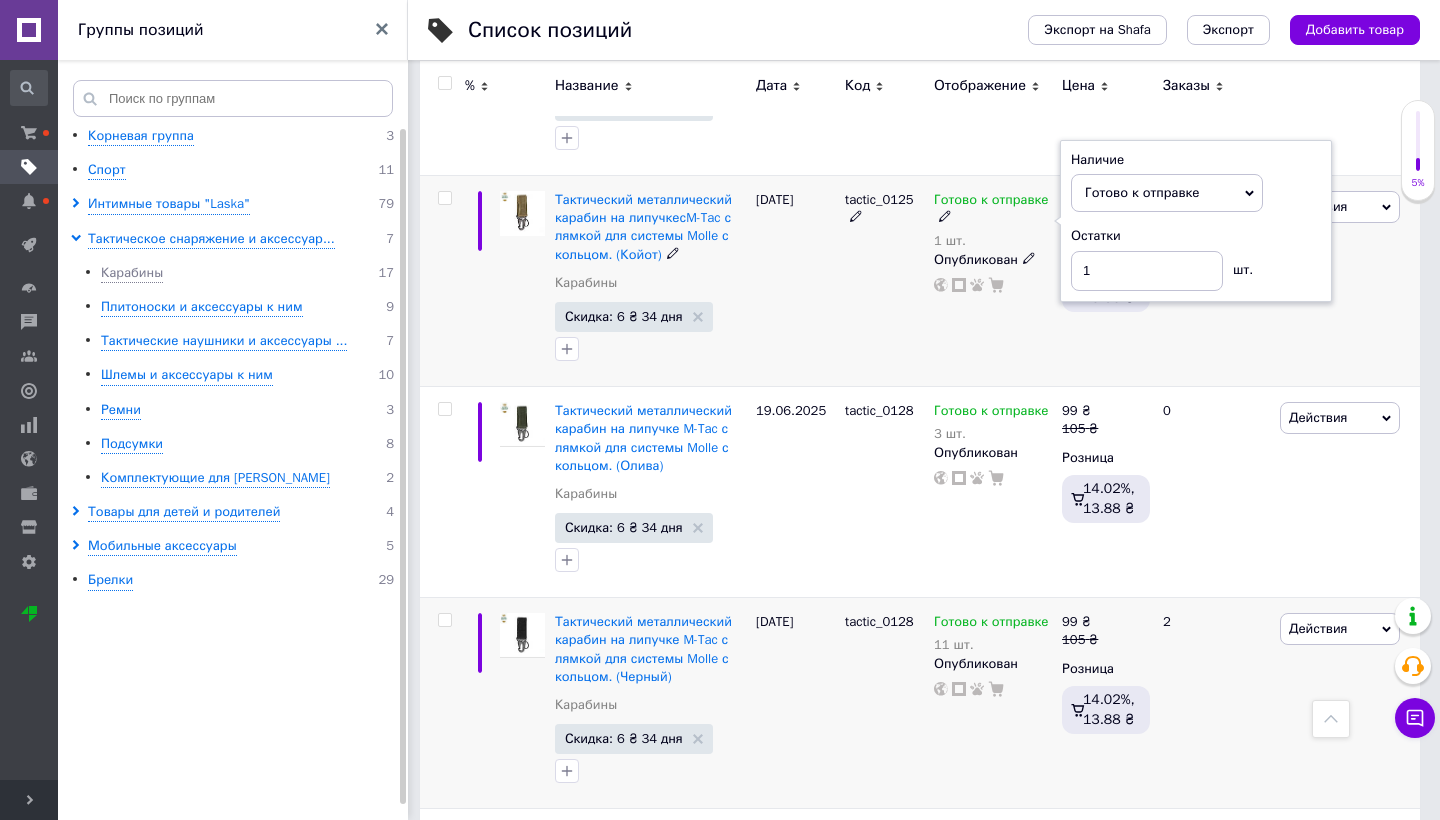 click on "tactic_0125" at bounding box center (884, 281) 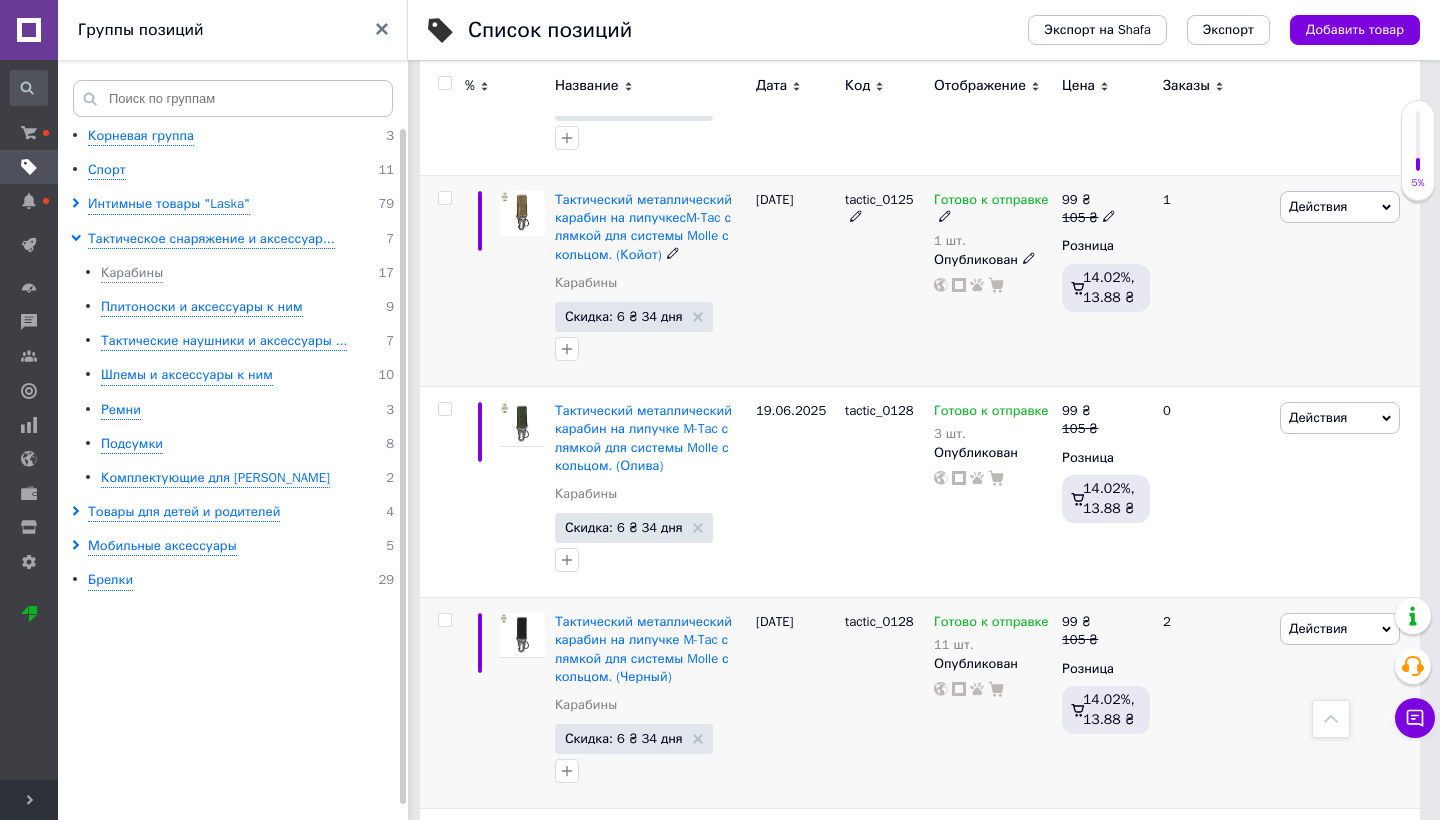 click 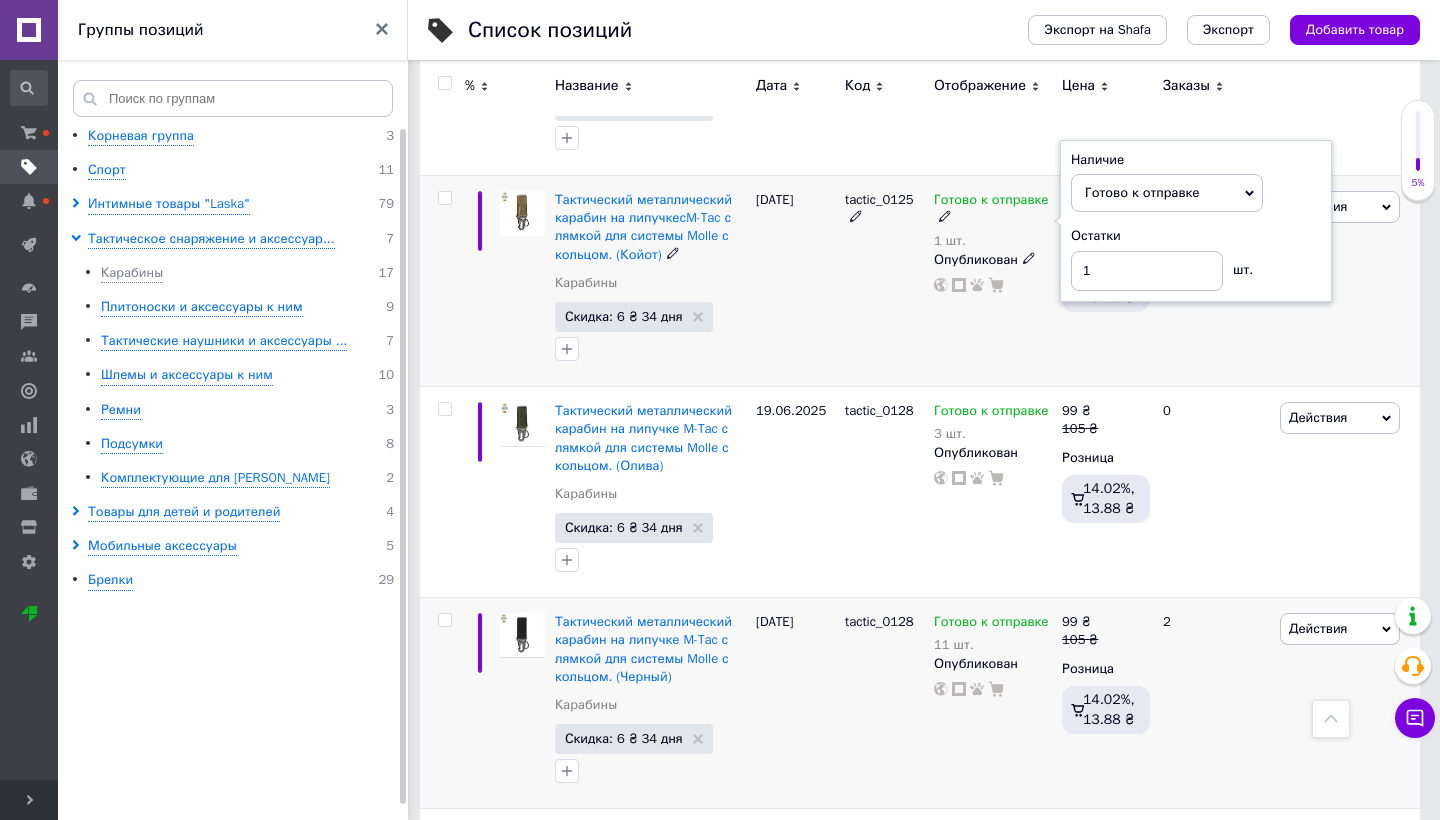 click on "Остатки 1 шт." at bounding box center (1196, 258) 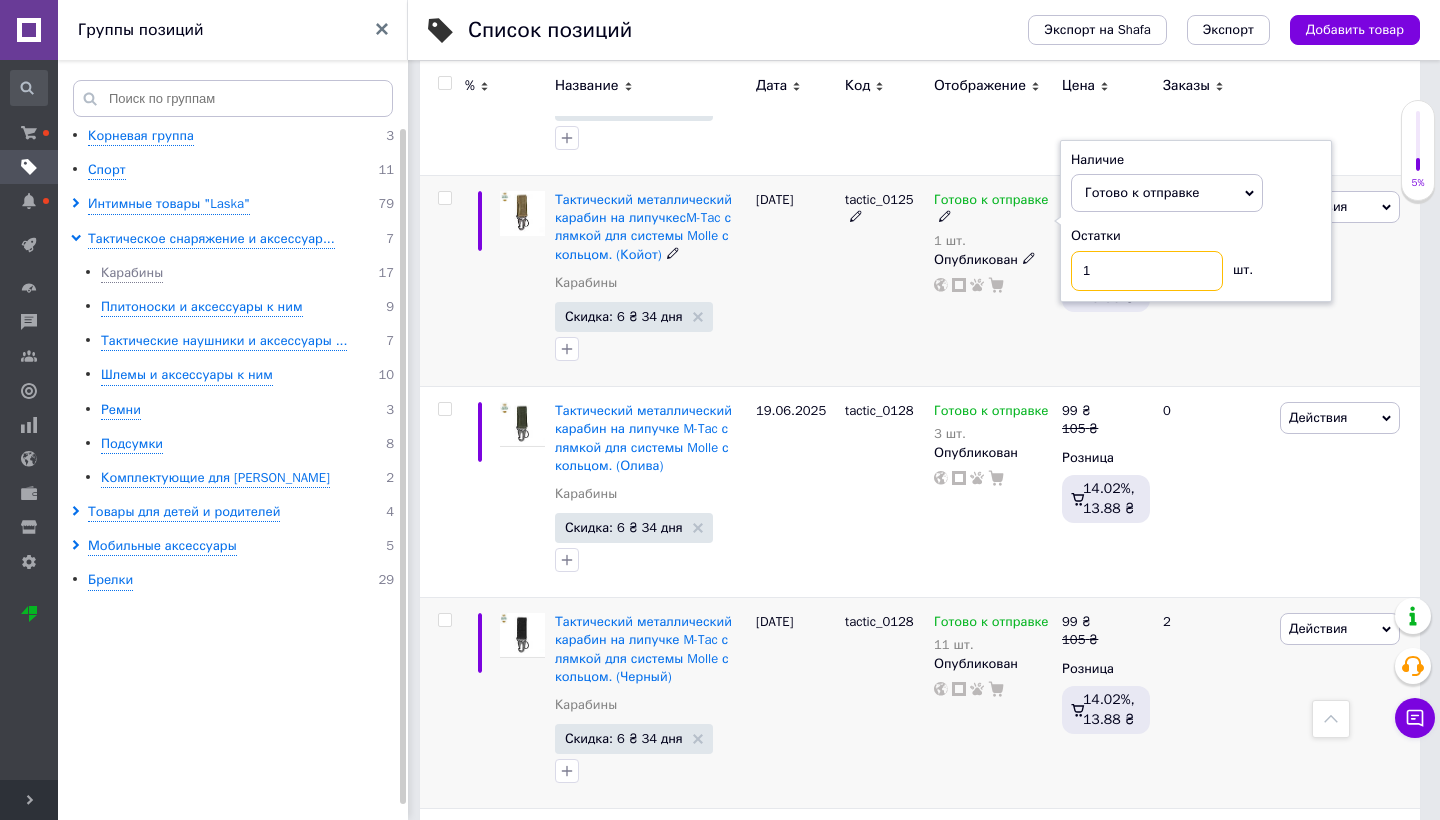 click on "1" at bounding box center [1147, 271] 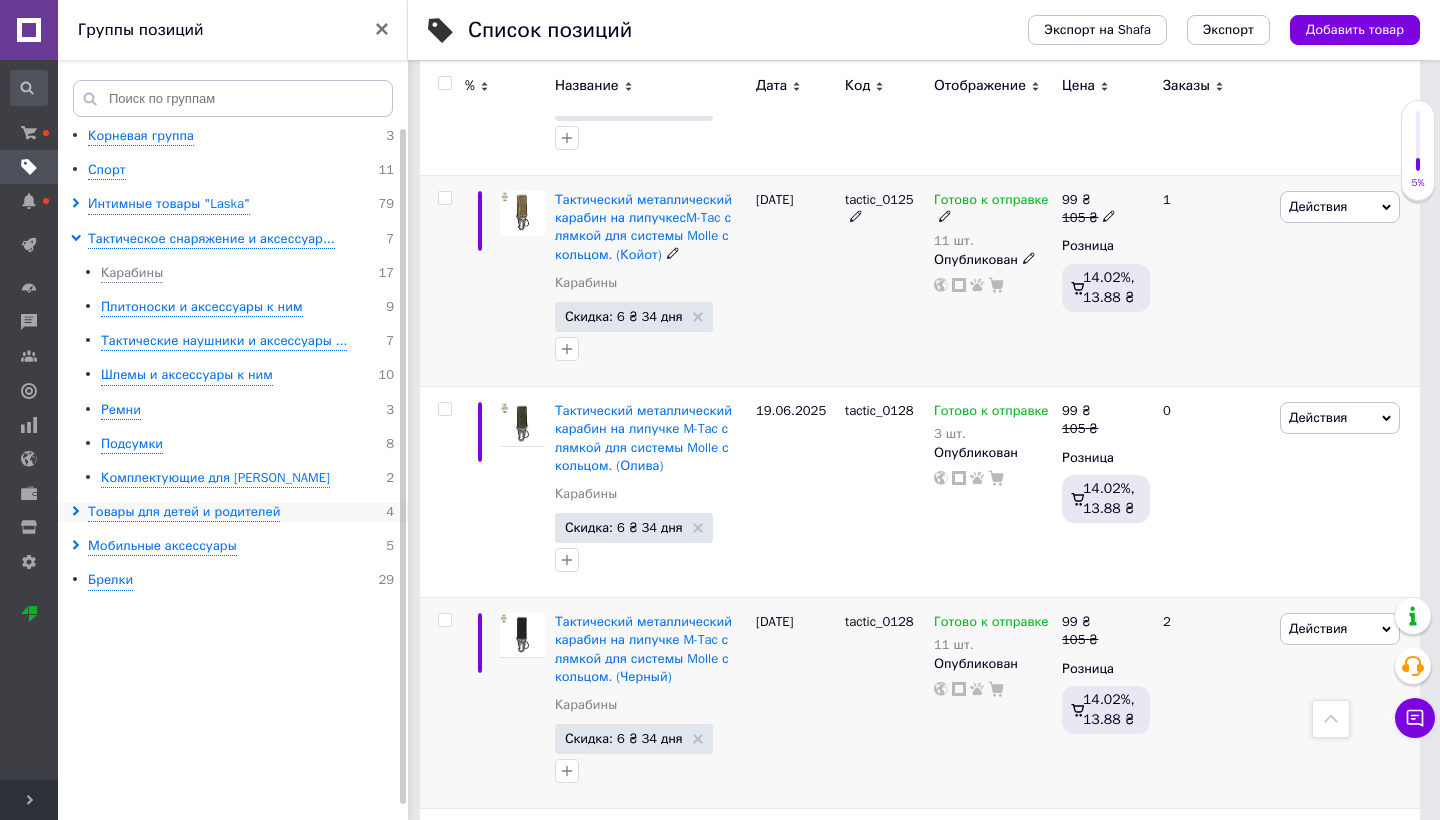 click 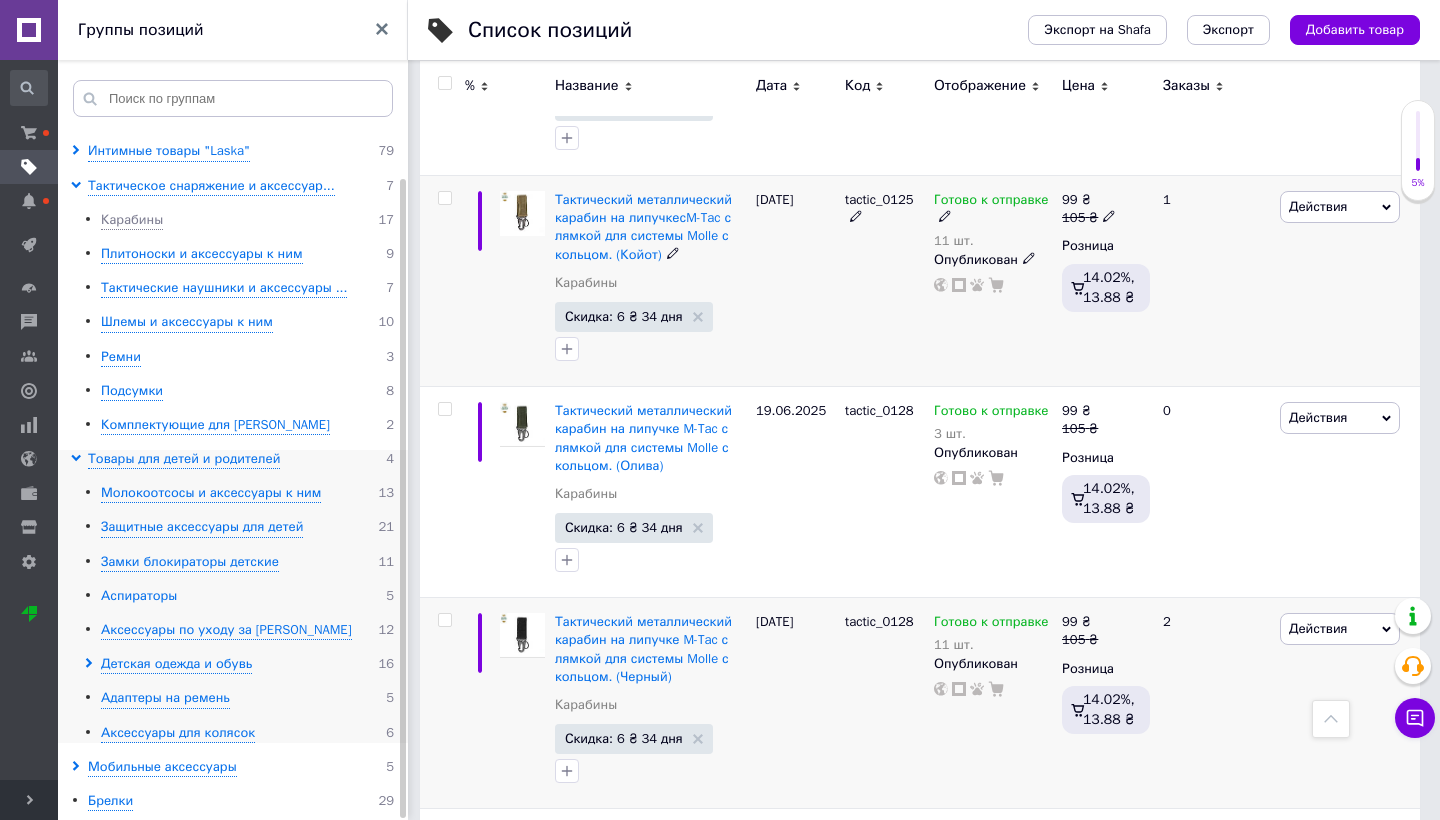 scroll, scrollTop: 55, scrollLeft: 0, axis: vertical 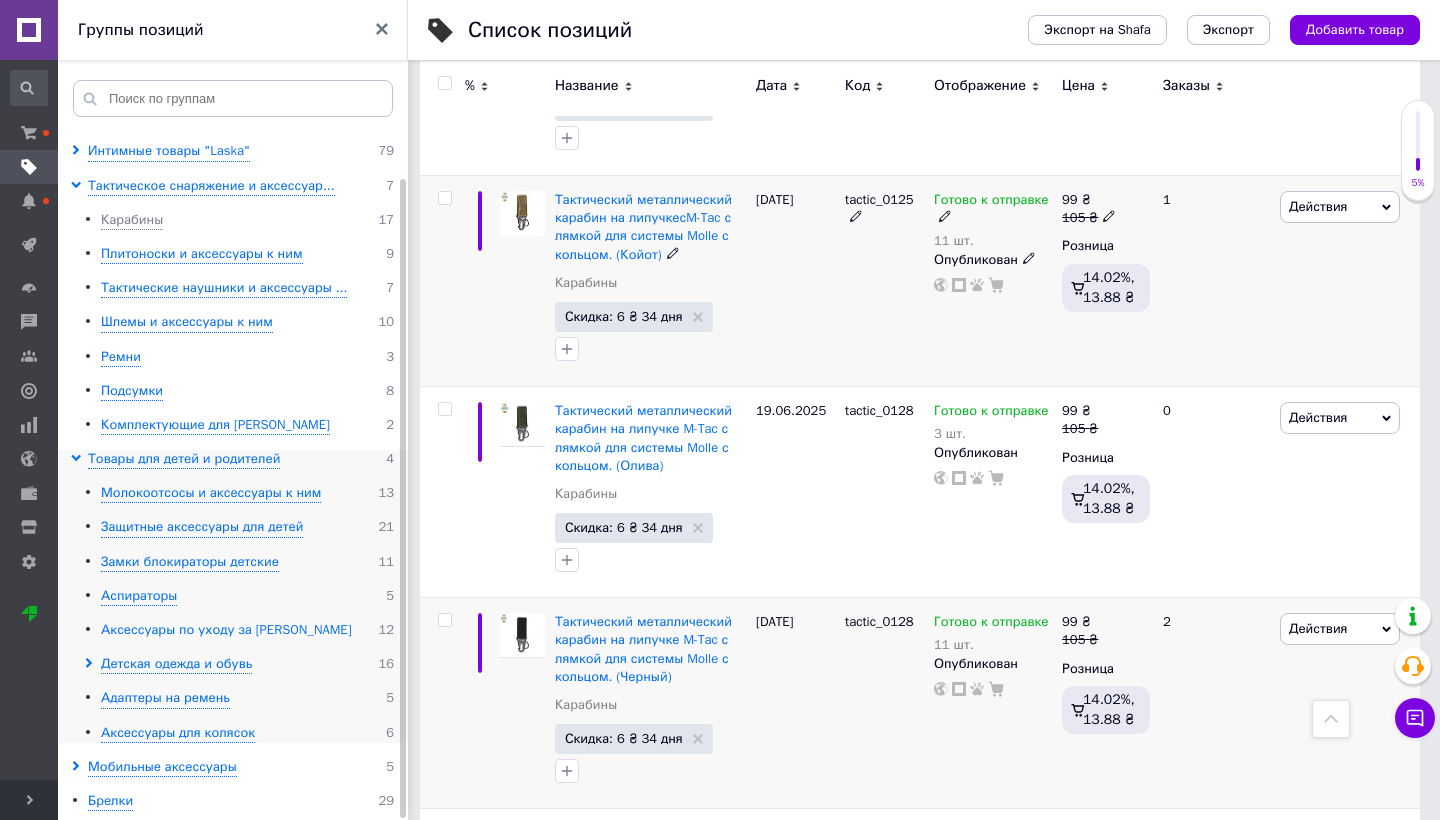 click on "Аксессуары по уходу за [PERSON_NAME]" at bounding box center (226, 630) 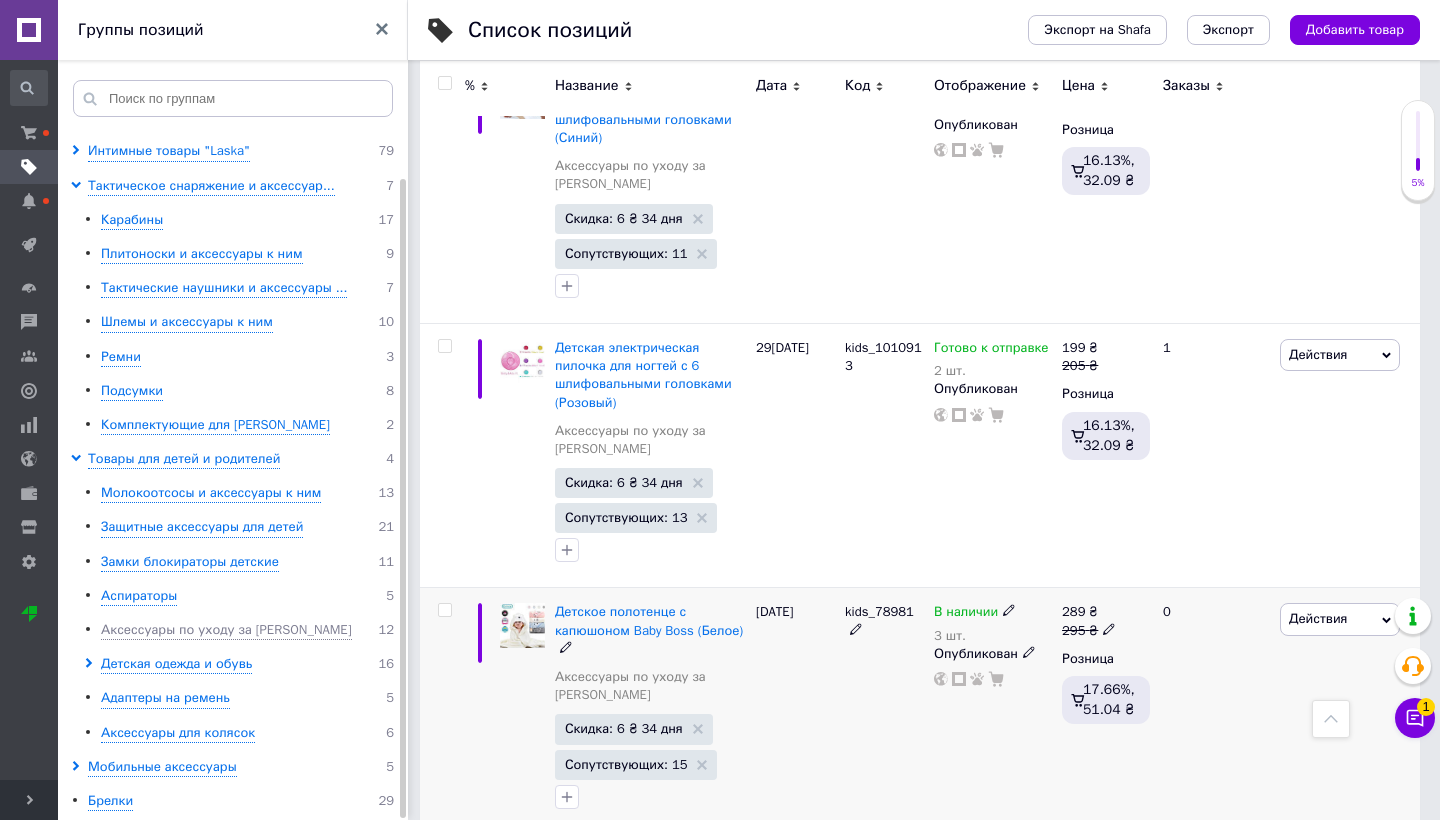 scroll, scrollTop: 2631, scrollLeft: 0, axis: vertical 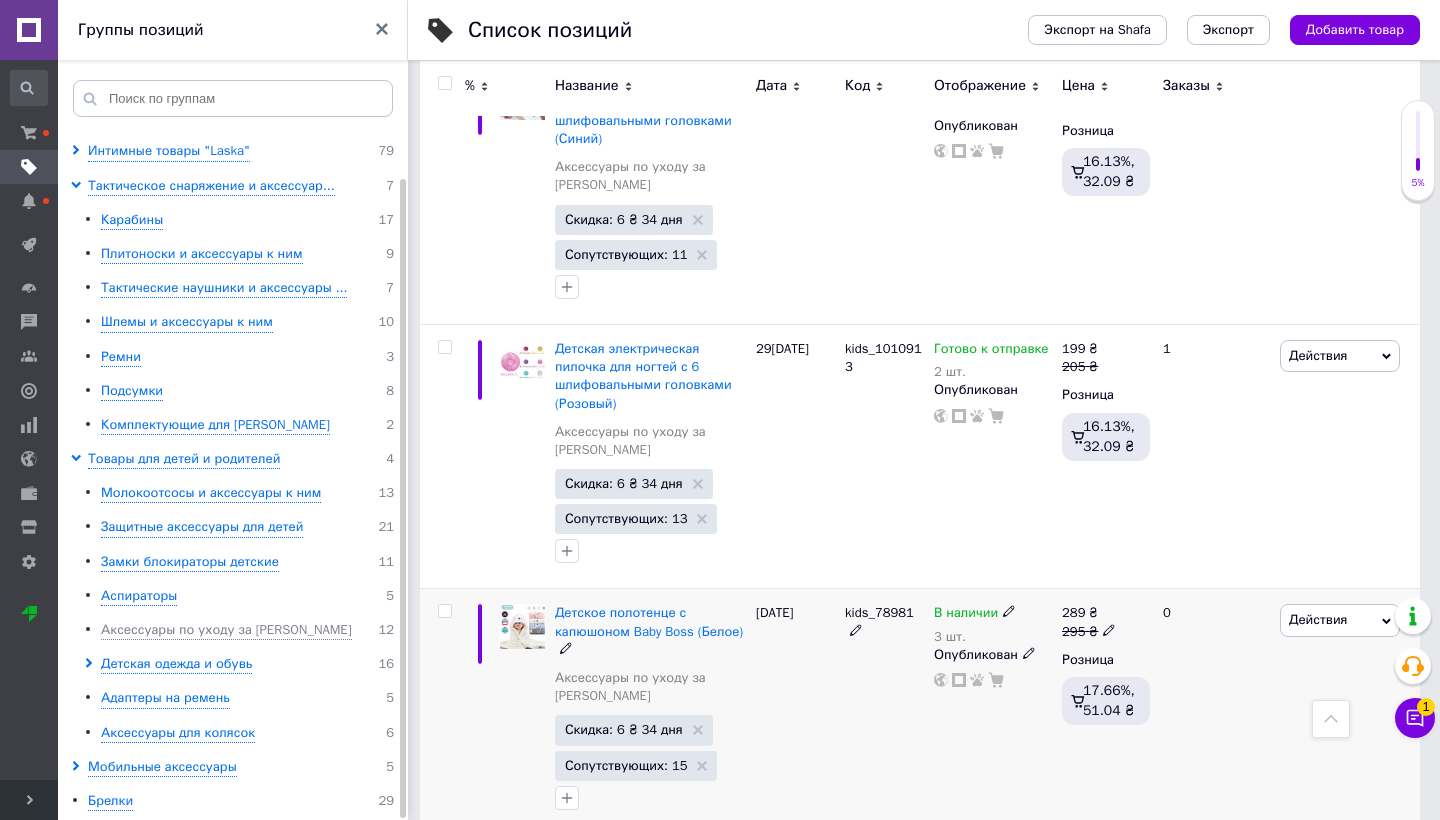 click 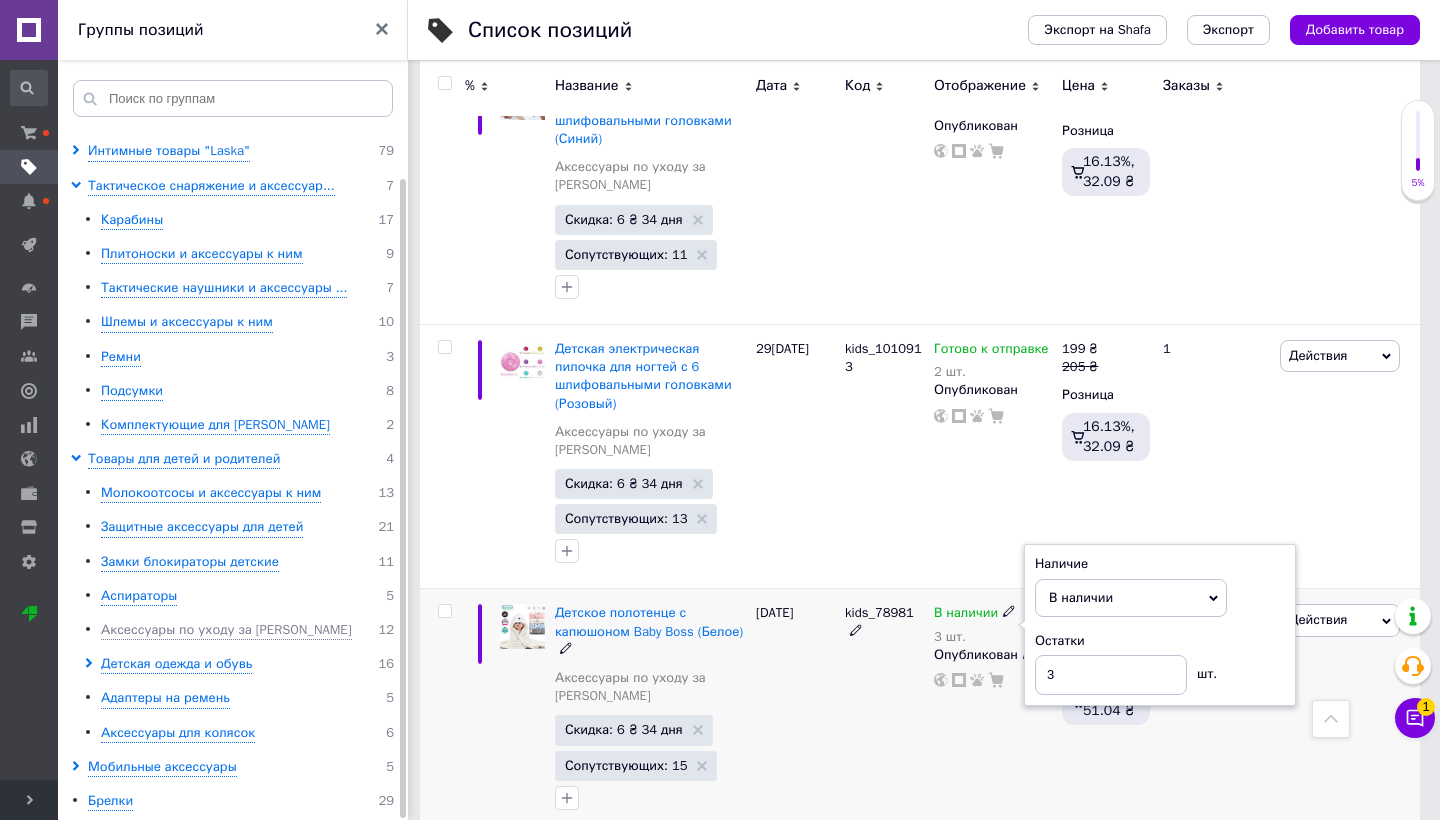 click on "kids_78981" at bounding box center (884, 712) 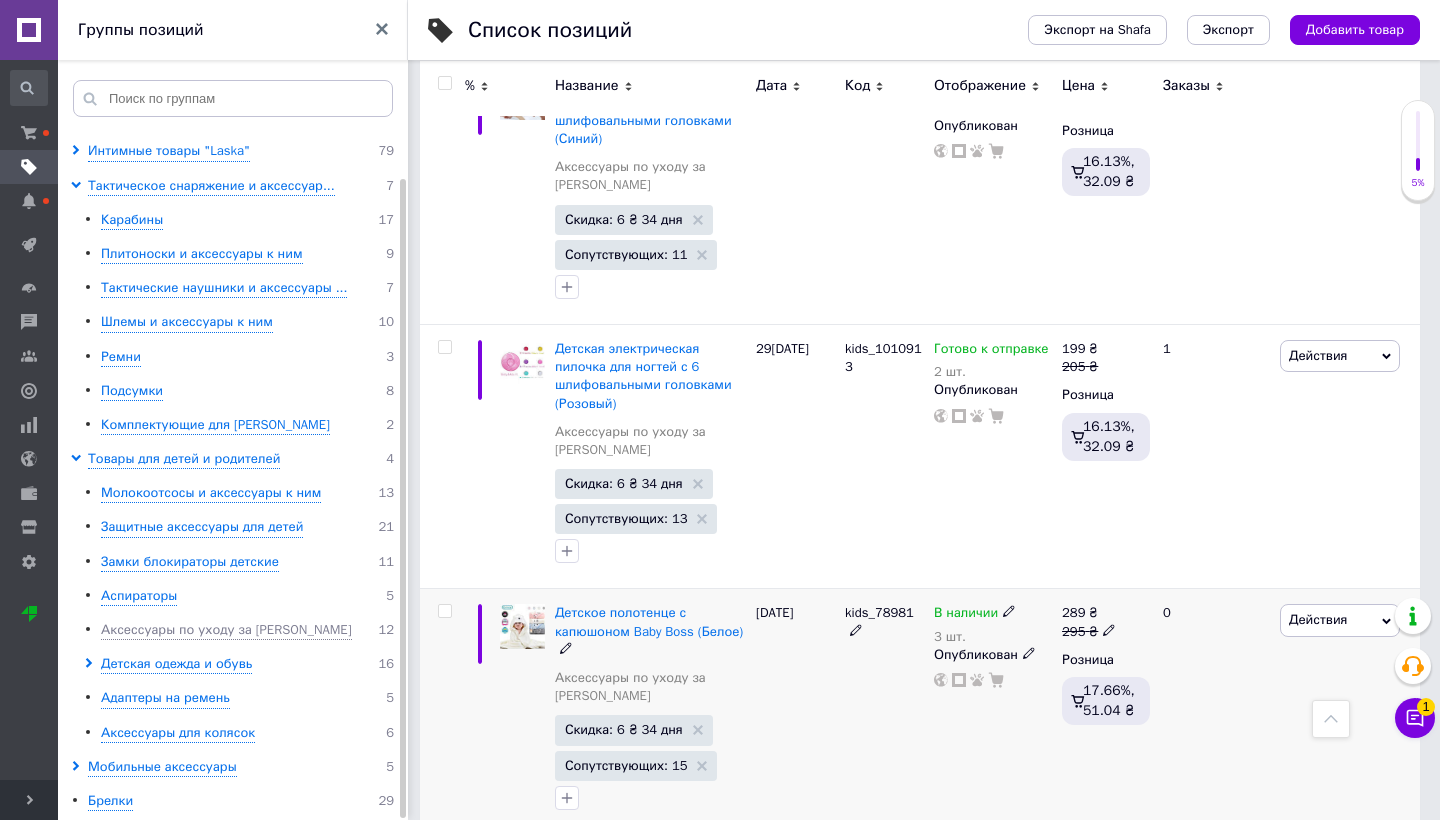 click 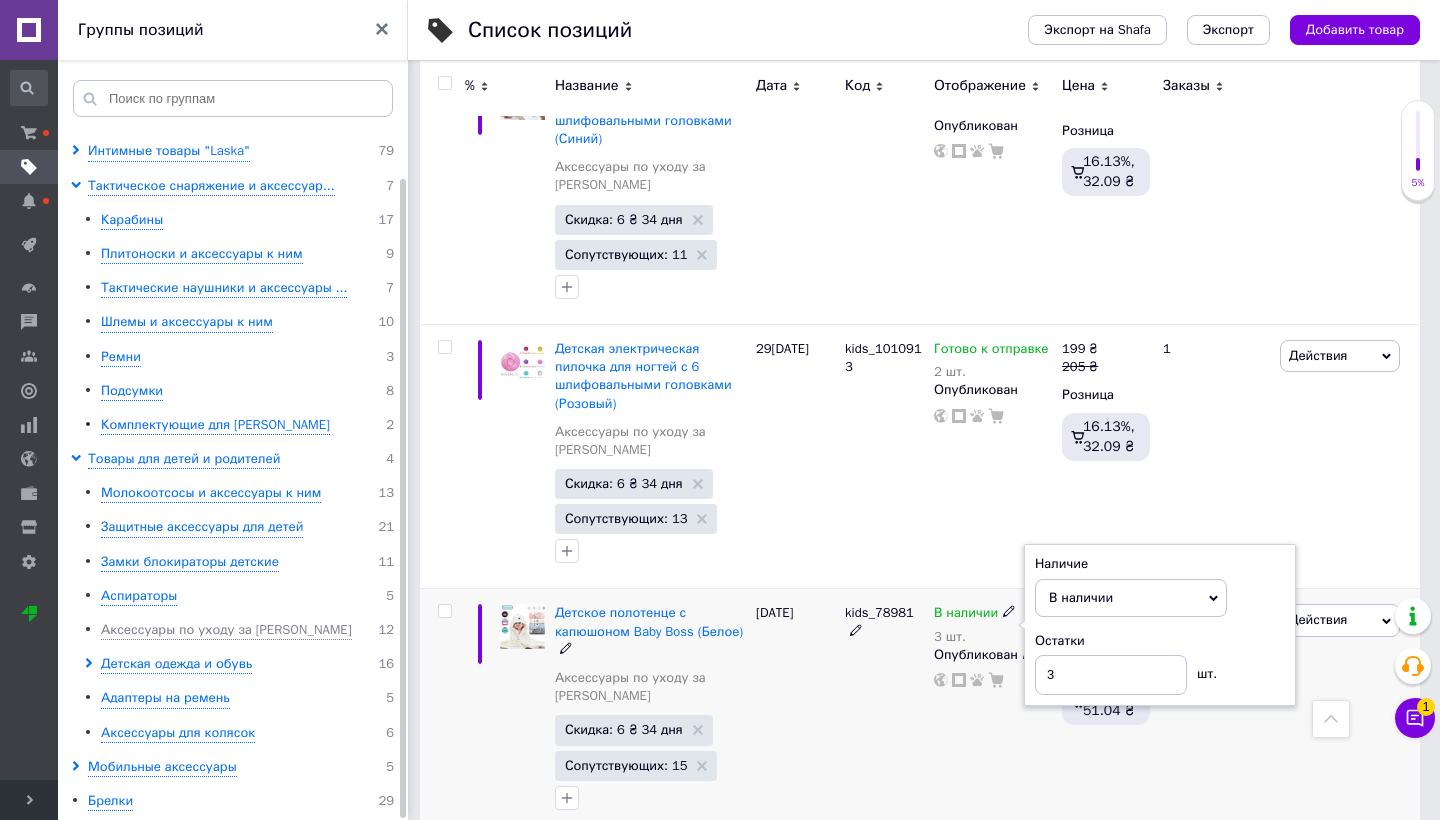 click on "kids_78981" at bounding box center [884, 712] 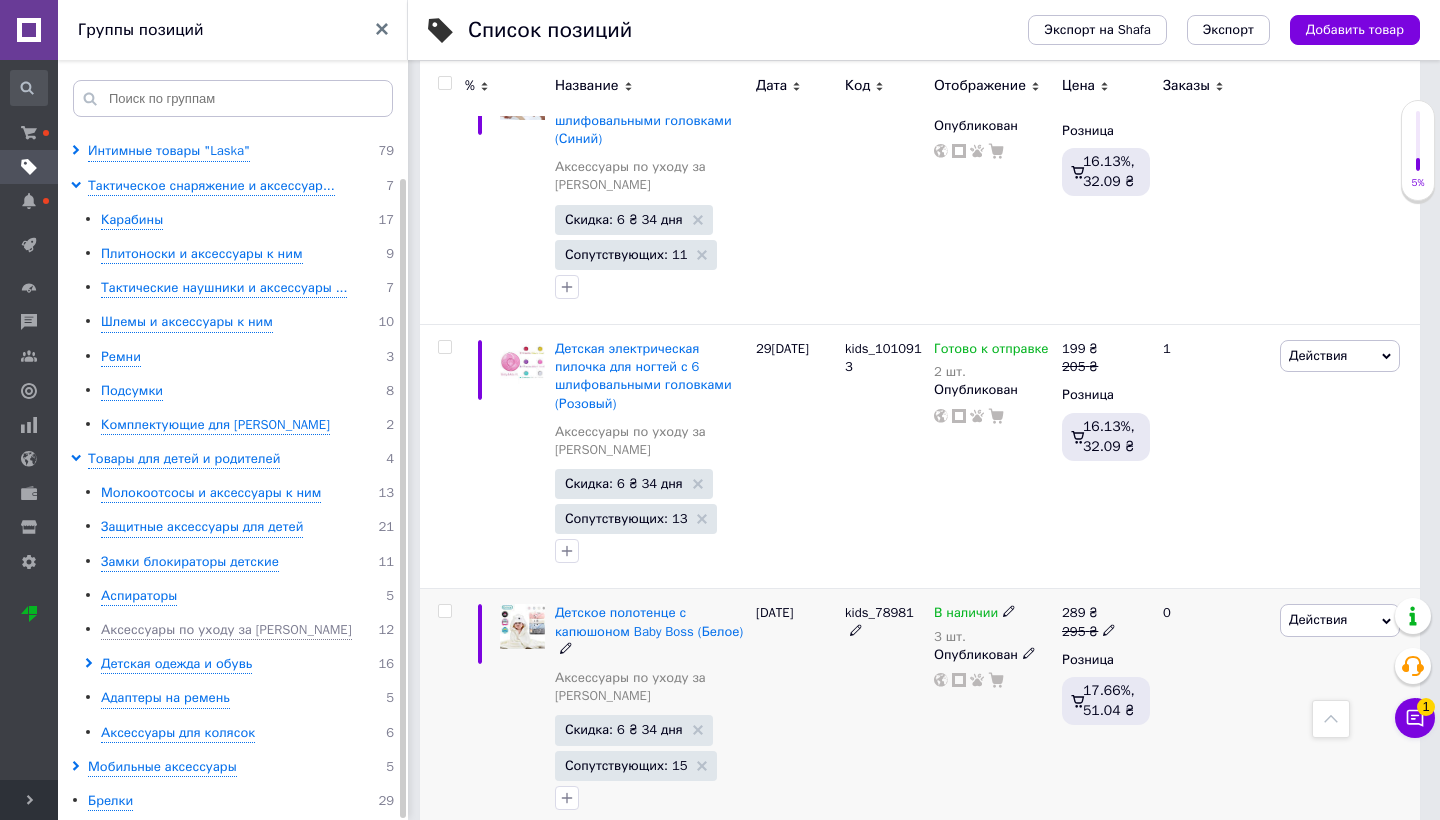 click 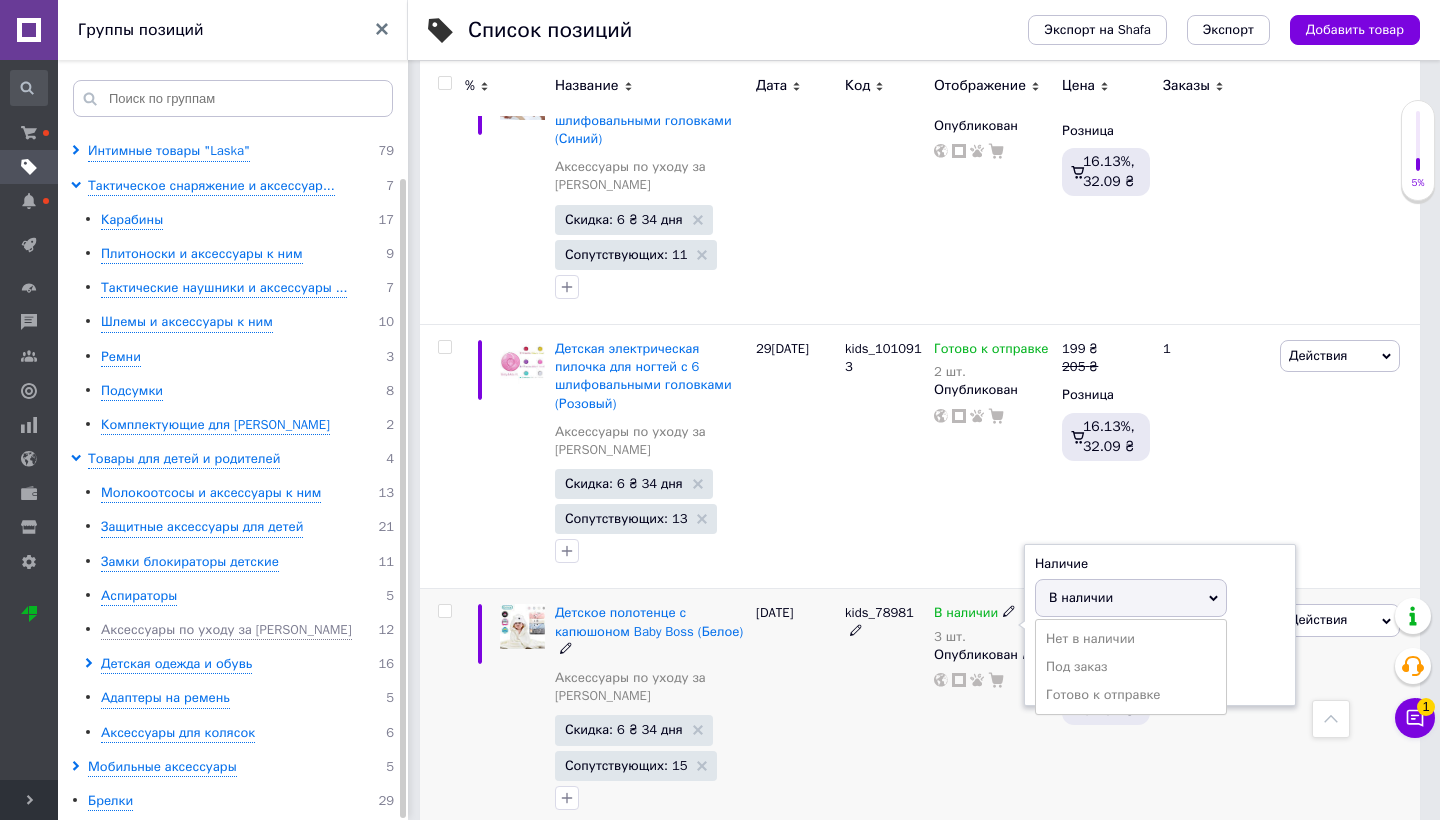 click on "Остатки 3 шт." at bounding box center (1160, 663) 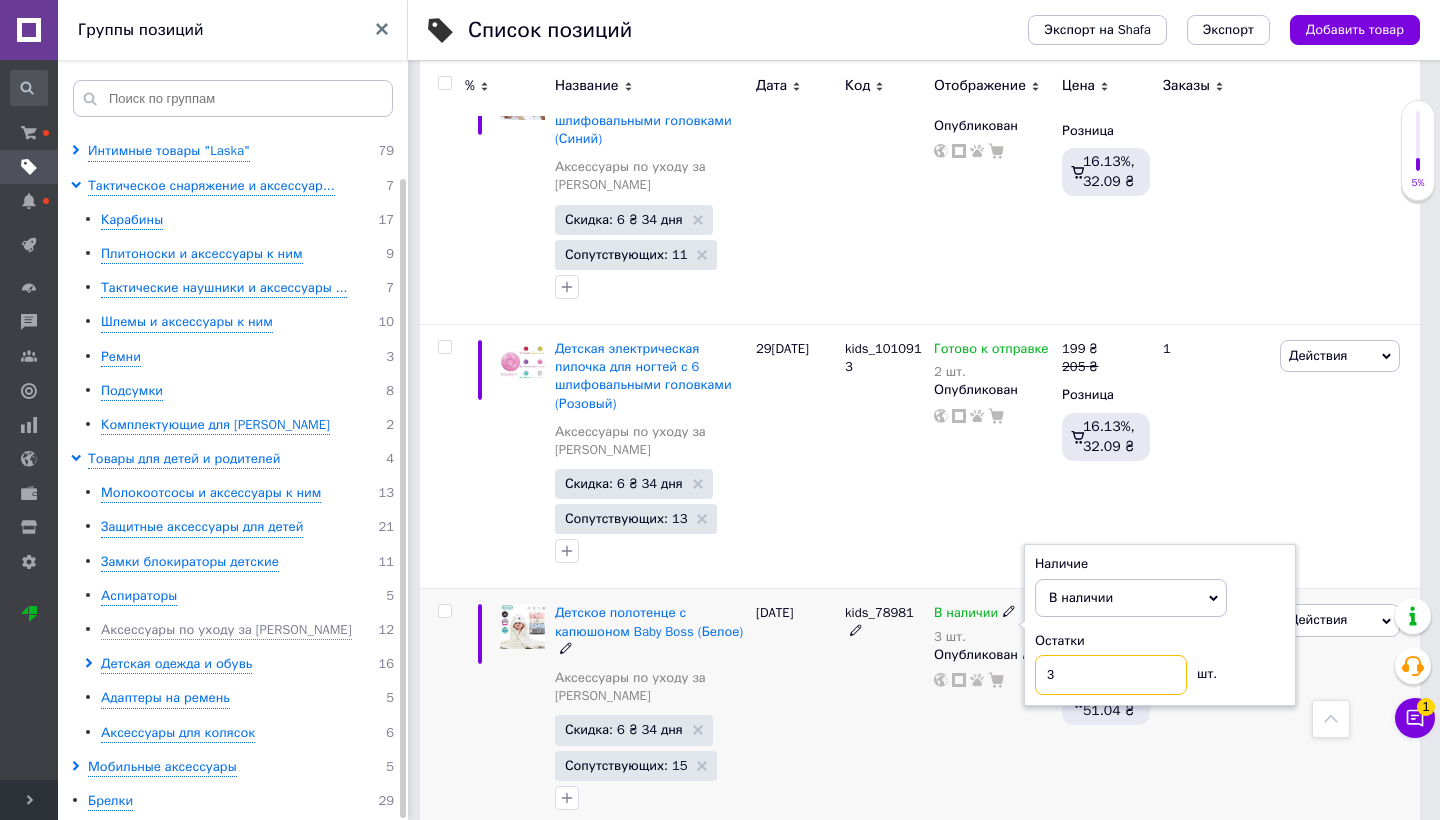 click on "3" at bounding box center (1111, 675) 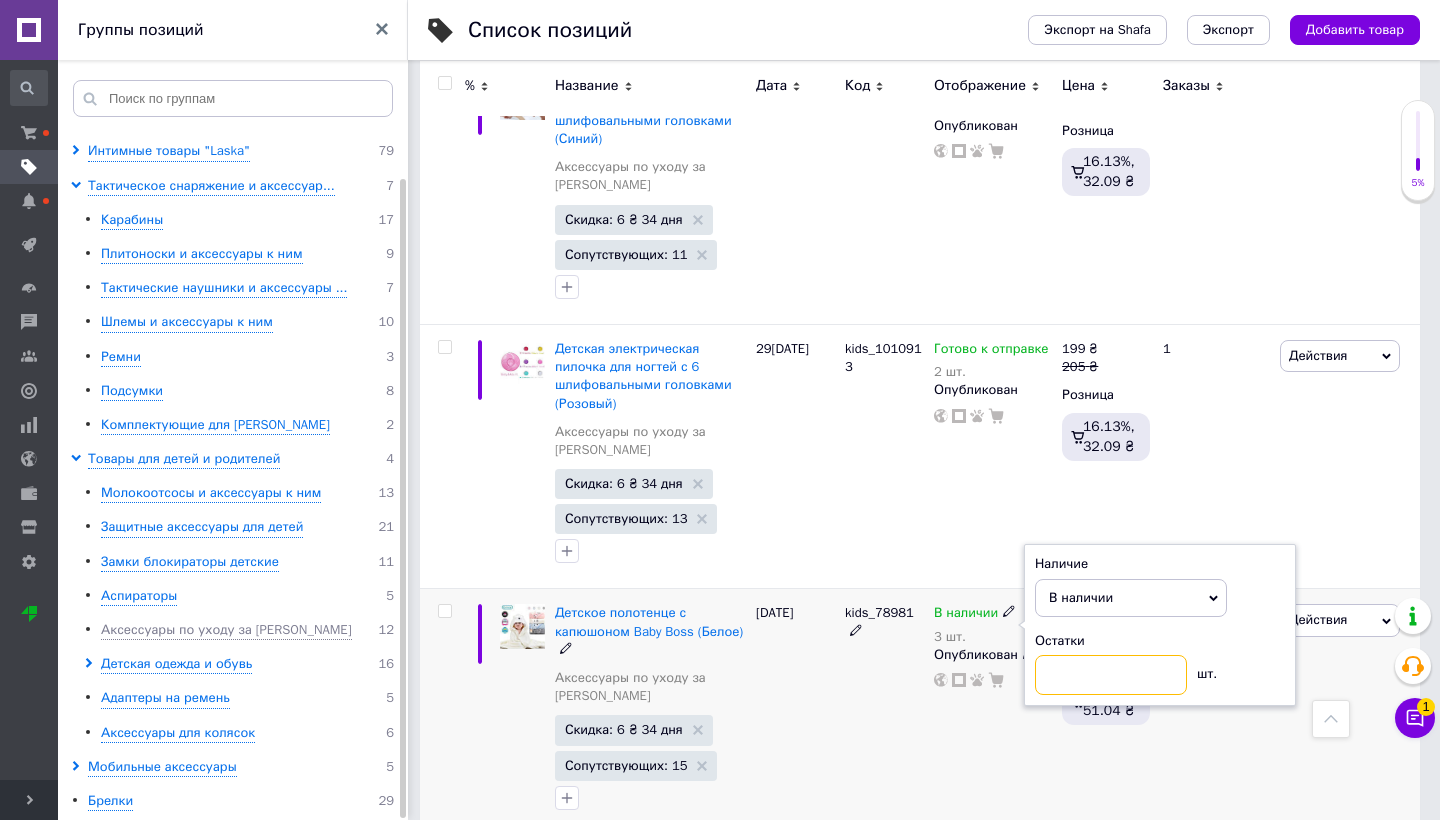 type on "6" 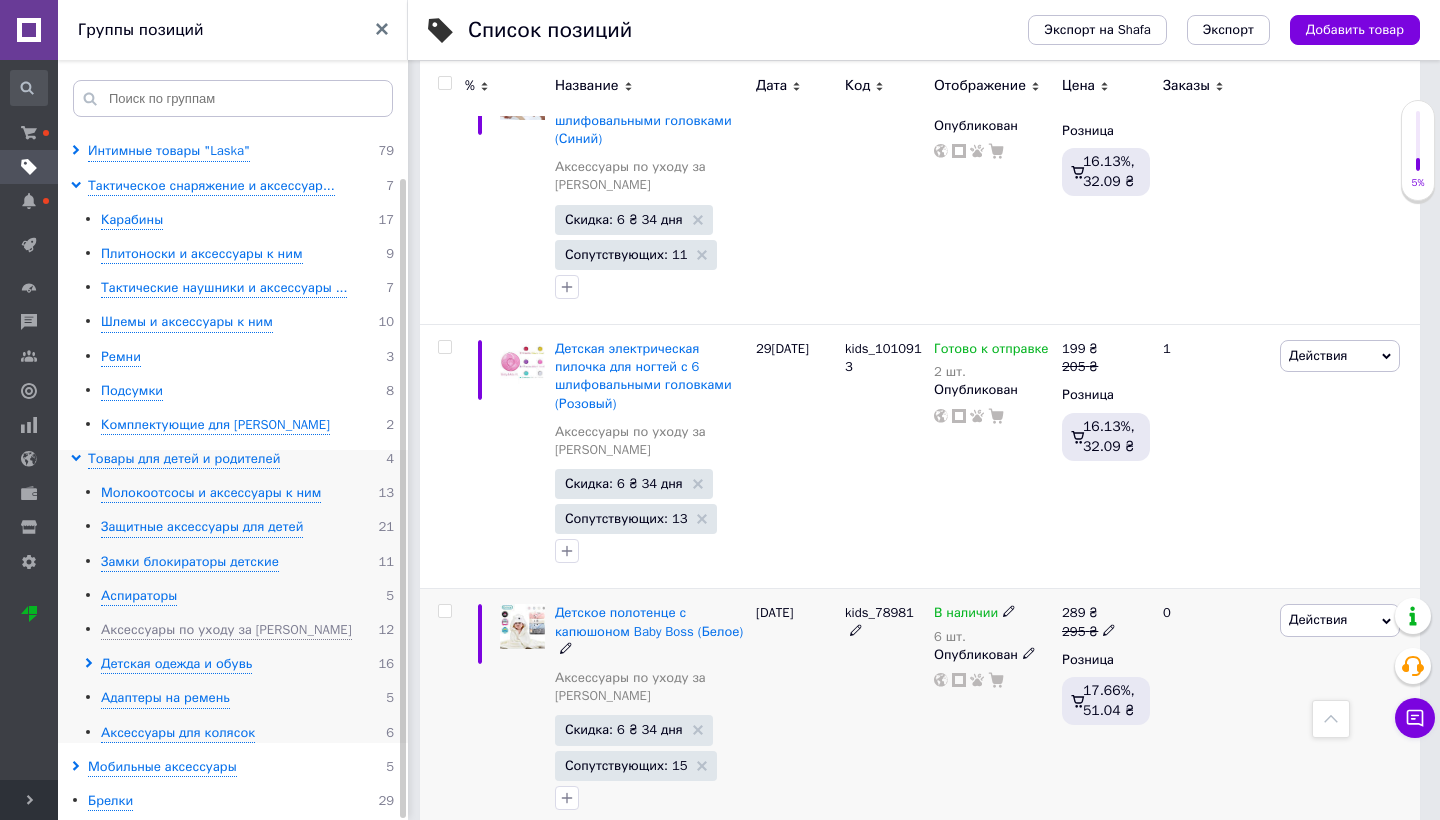 scroll, scrollTop: 2613, scrollLeft: 0, axis: vertical 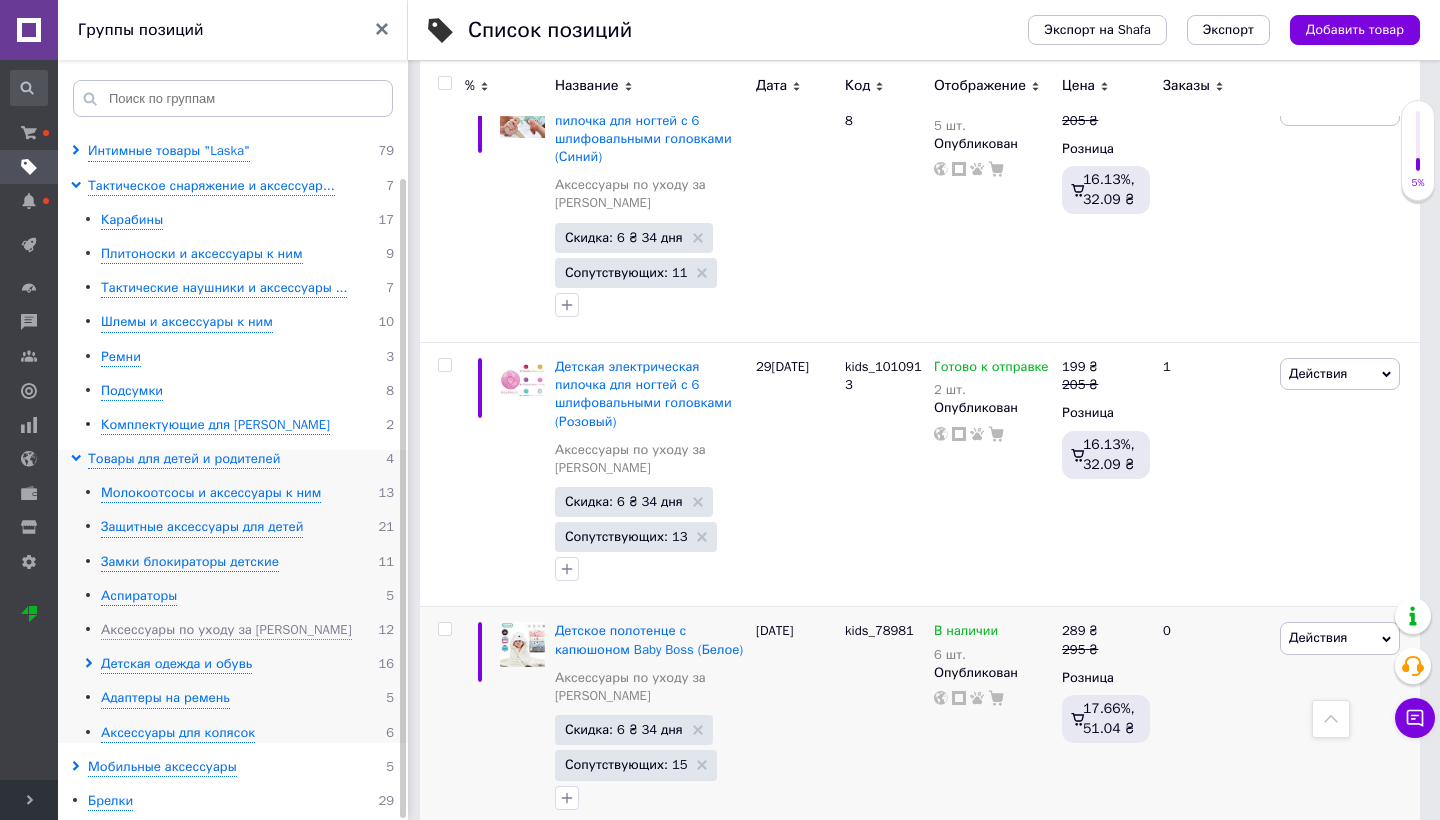 click 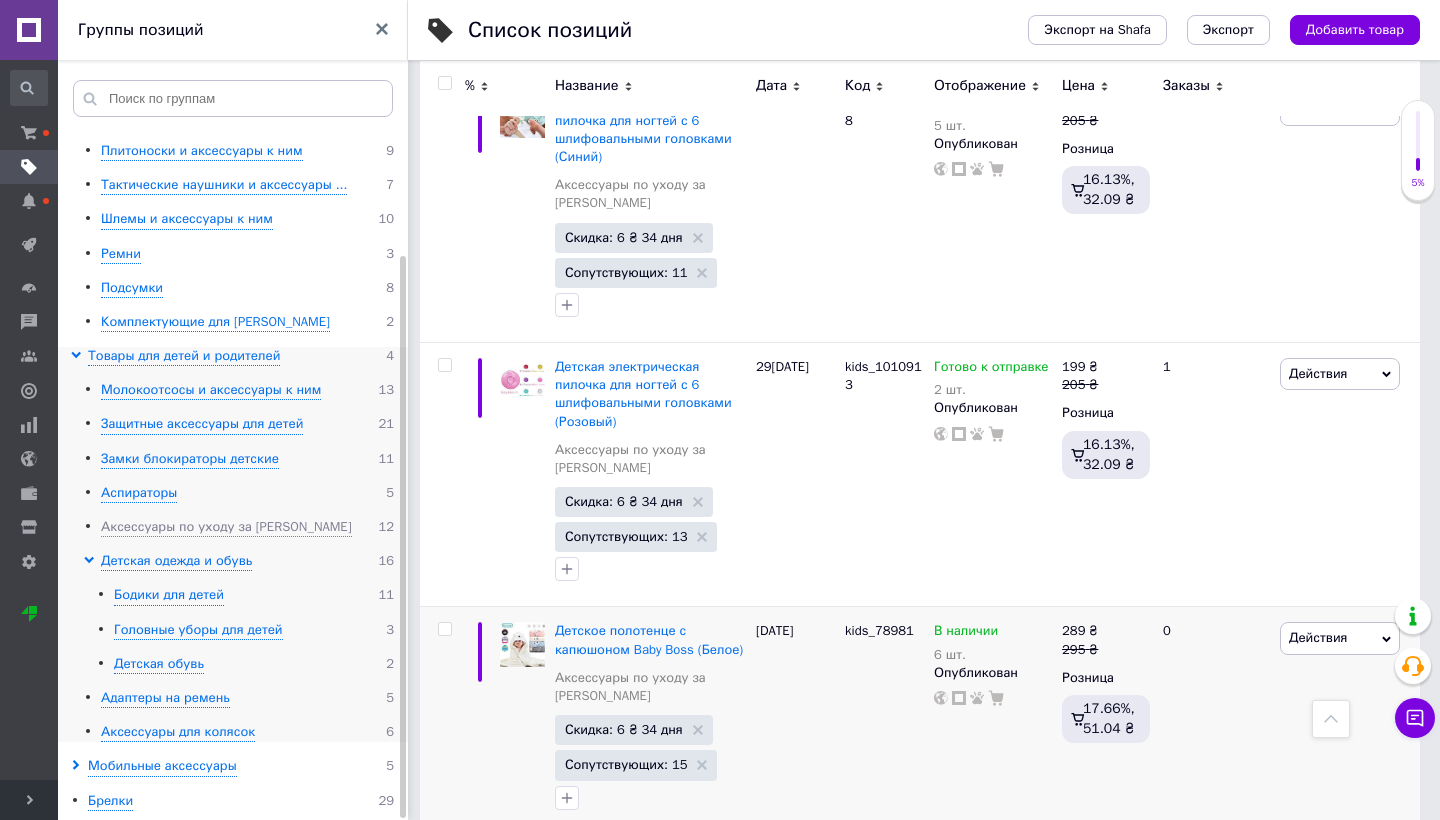 scroll, scrollTop: 157, scrollLeft: 0, axis: vertical 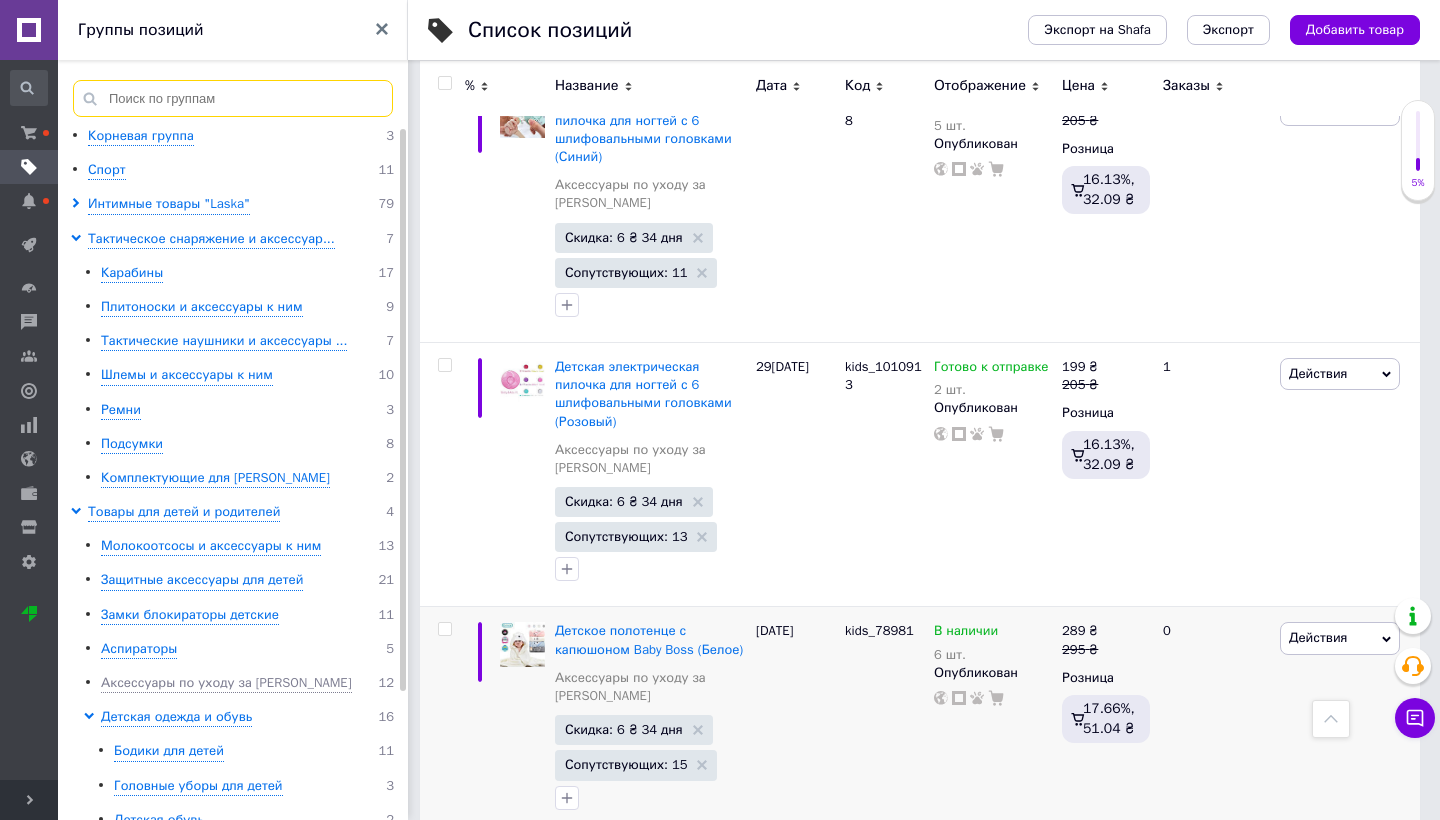 click at bounding box center (233, 98) 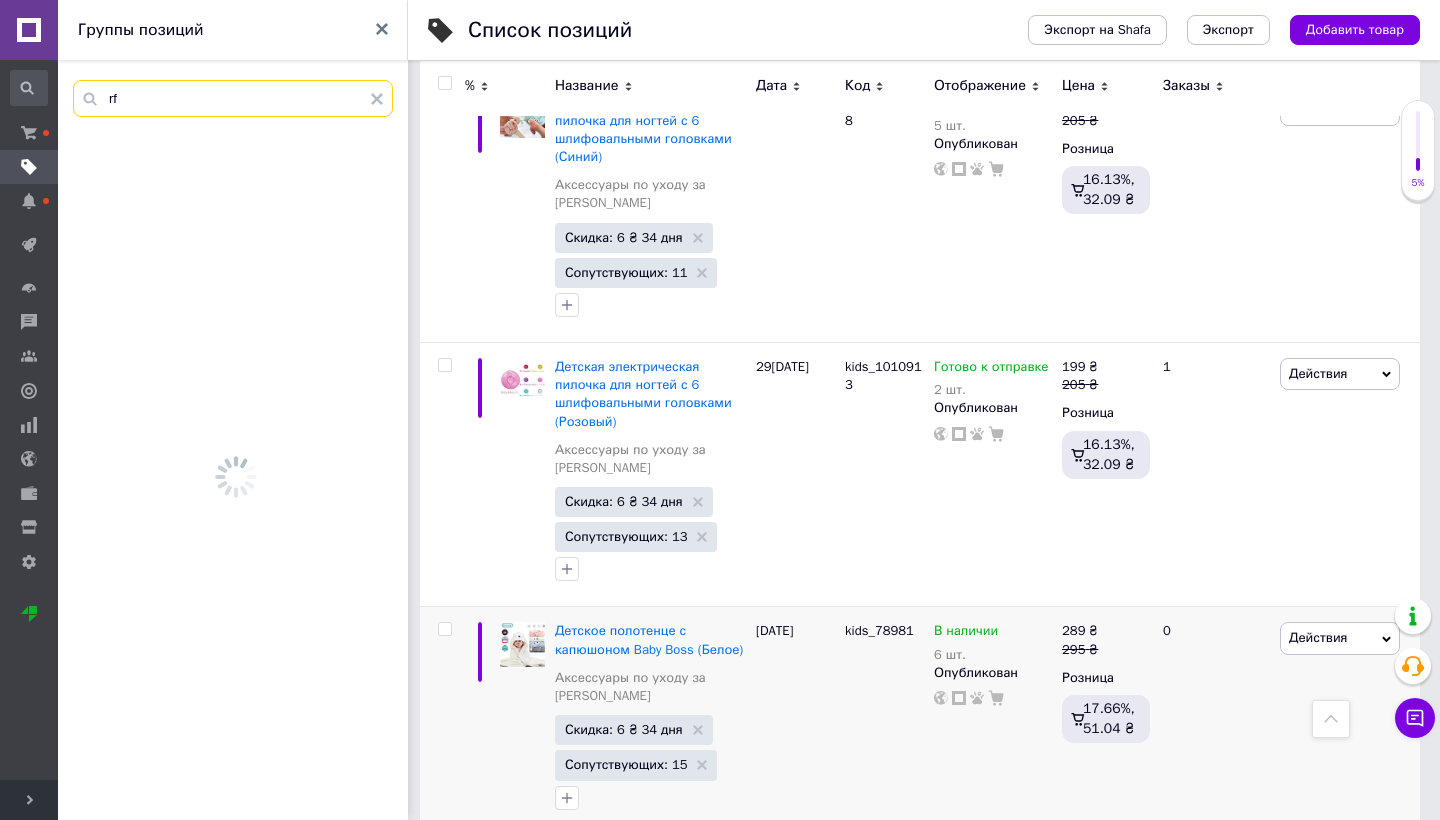 type on "r" 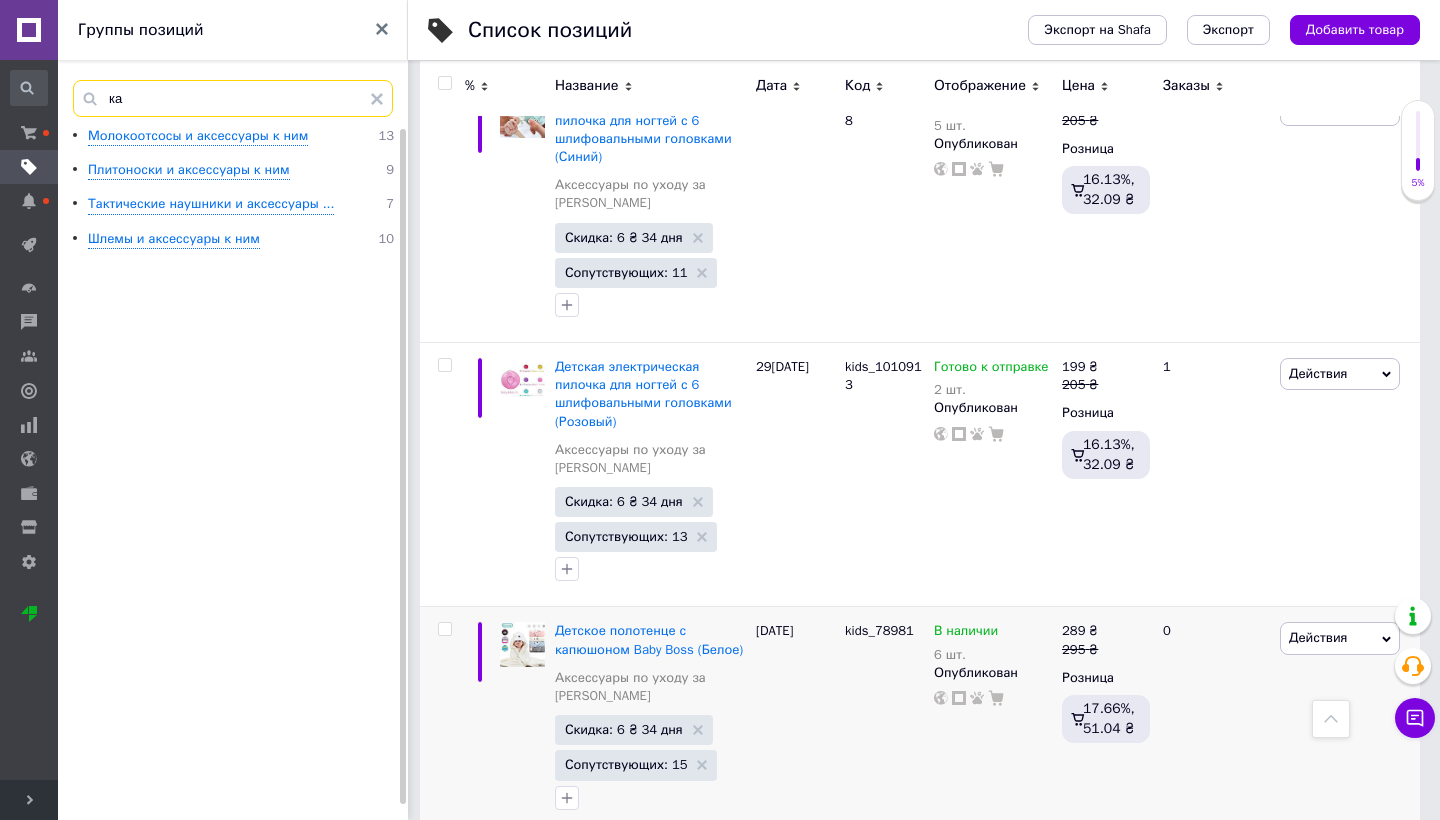 type on "к" 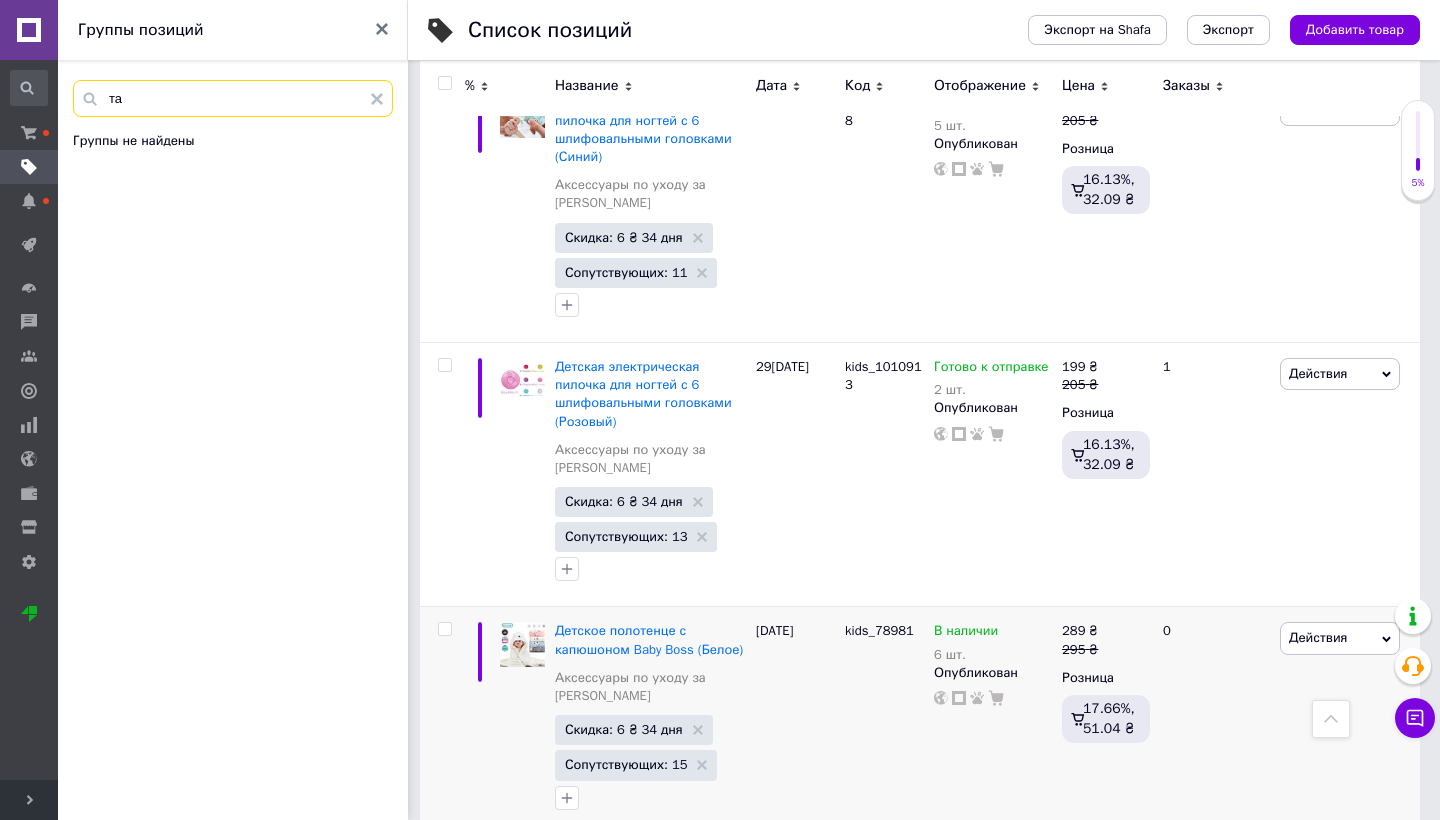 type on "т" 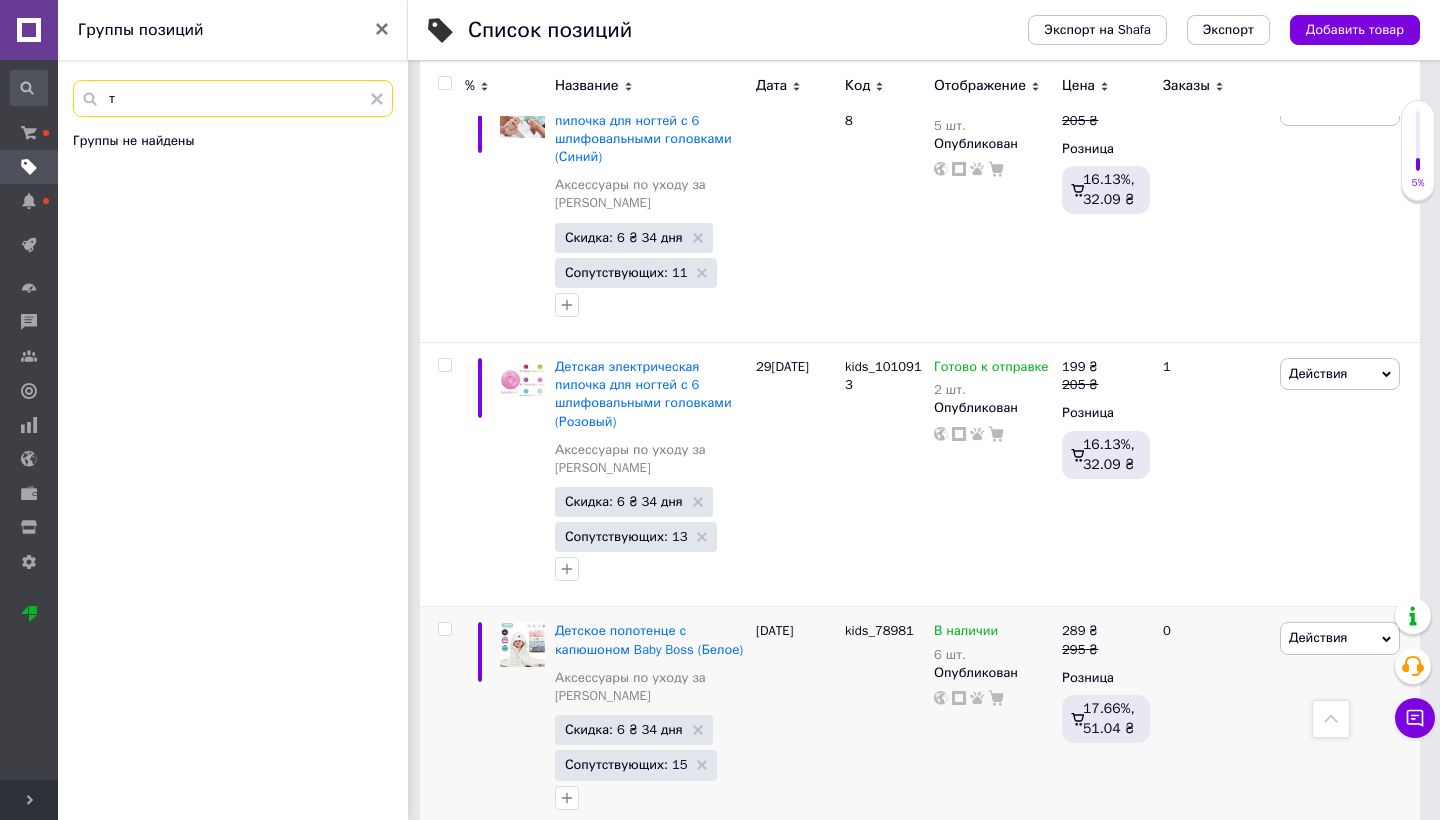 type 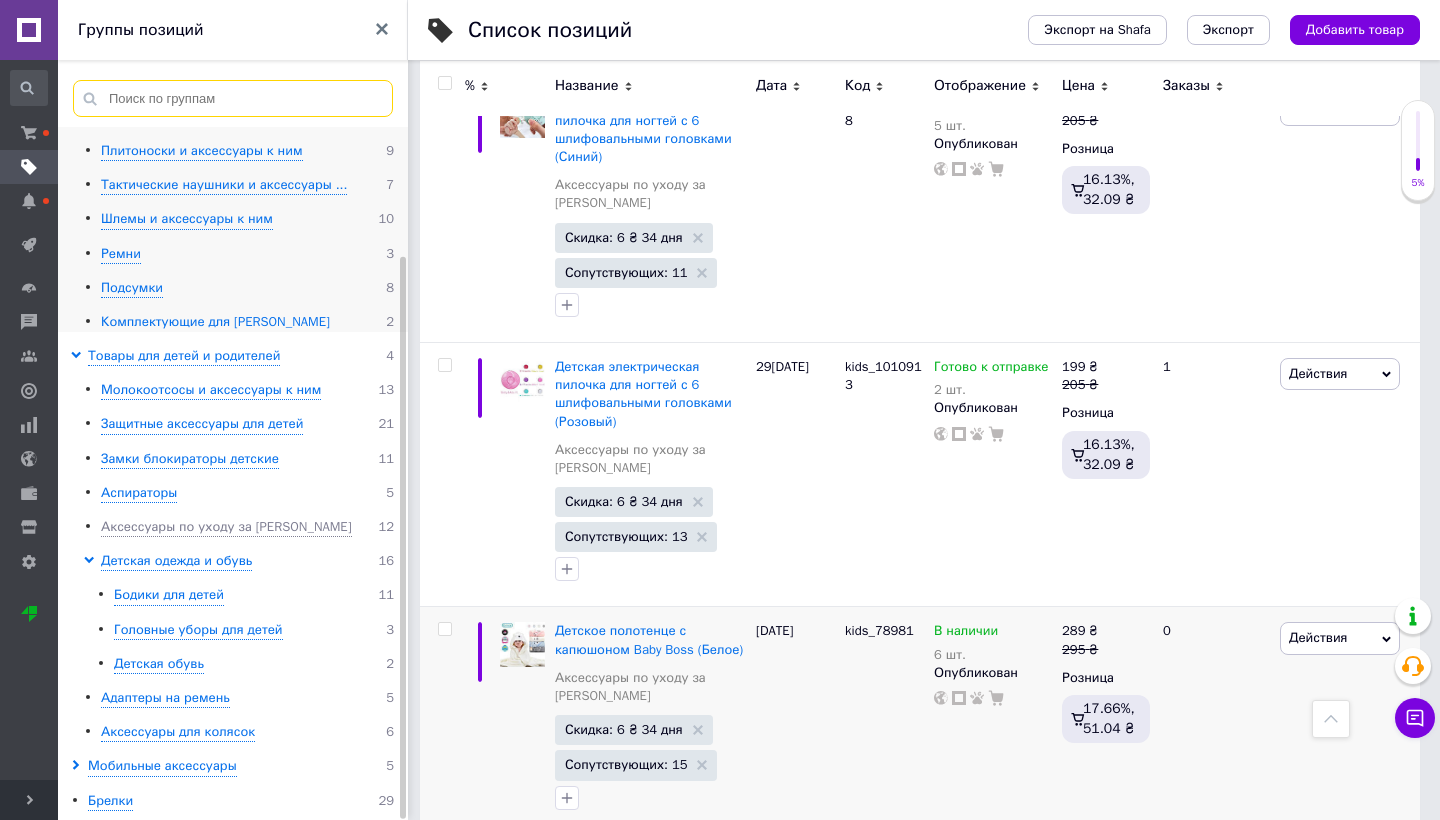 scroll, scrollTop: 157, scrollLeft: 0, axis: vertical 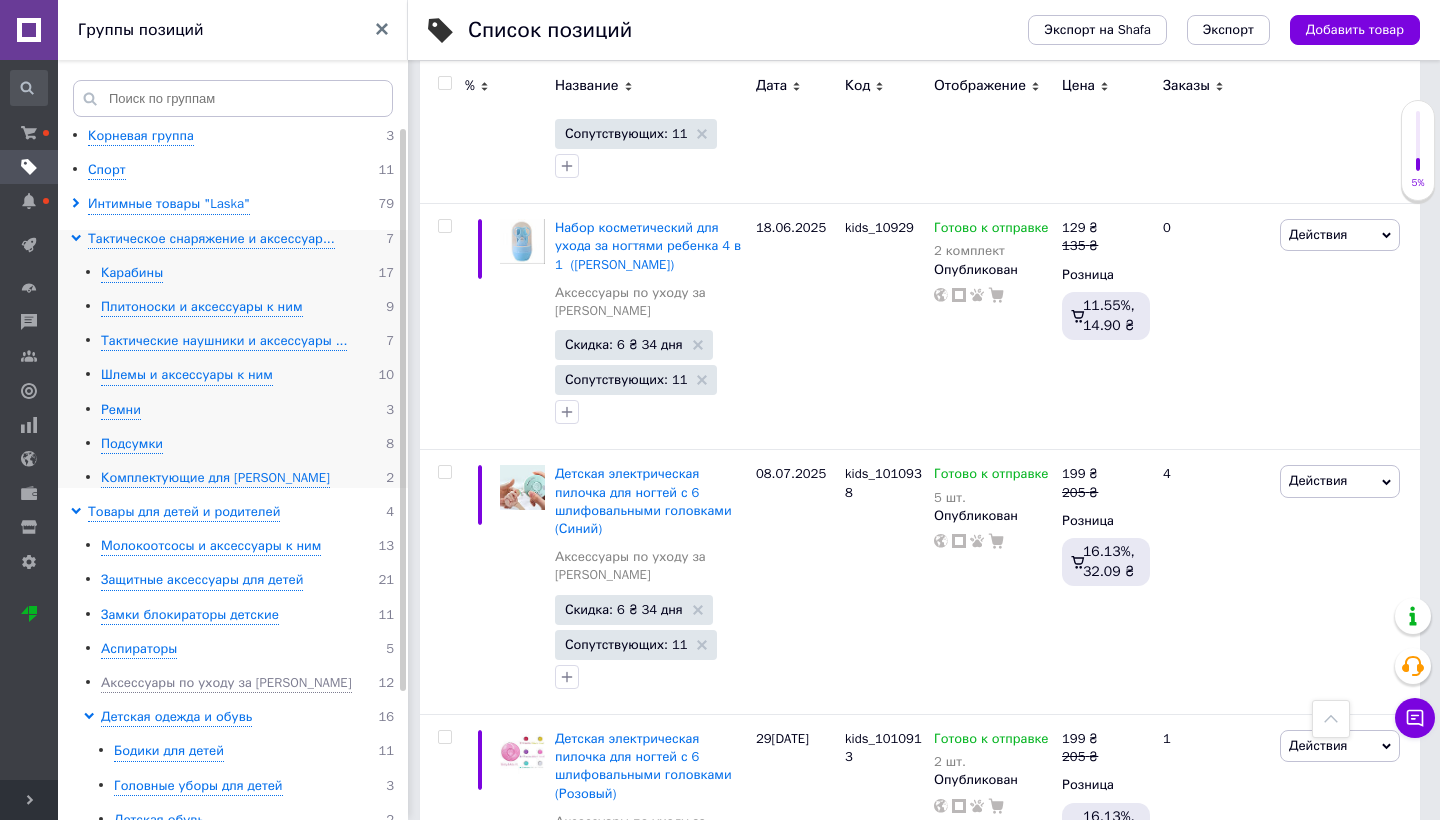 click 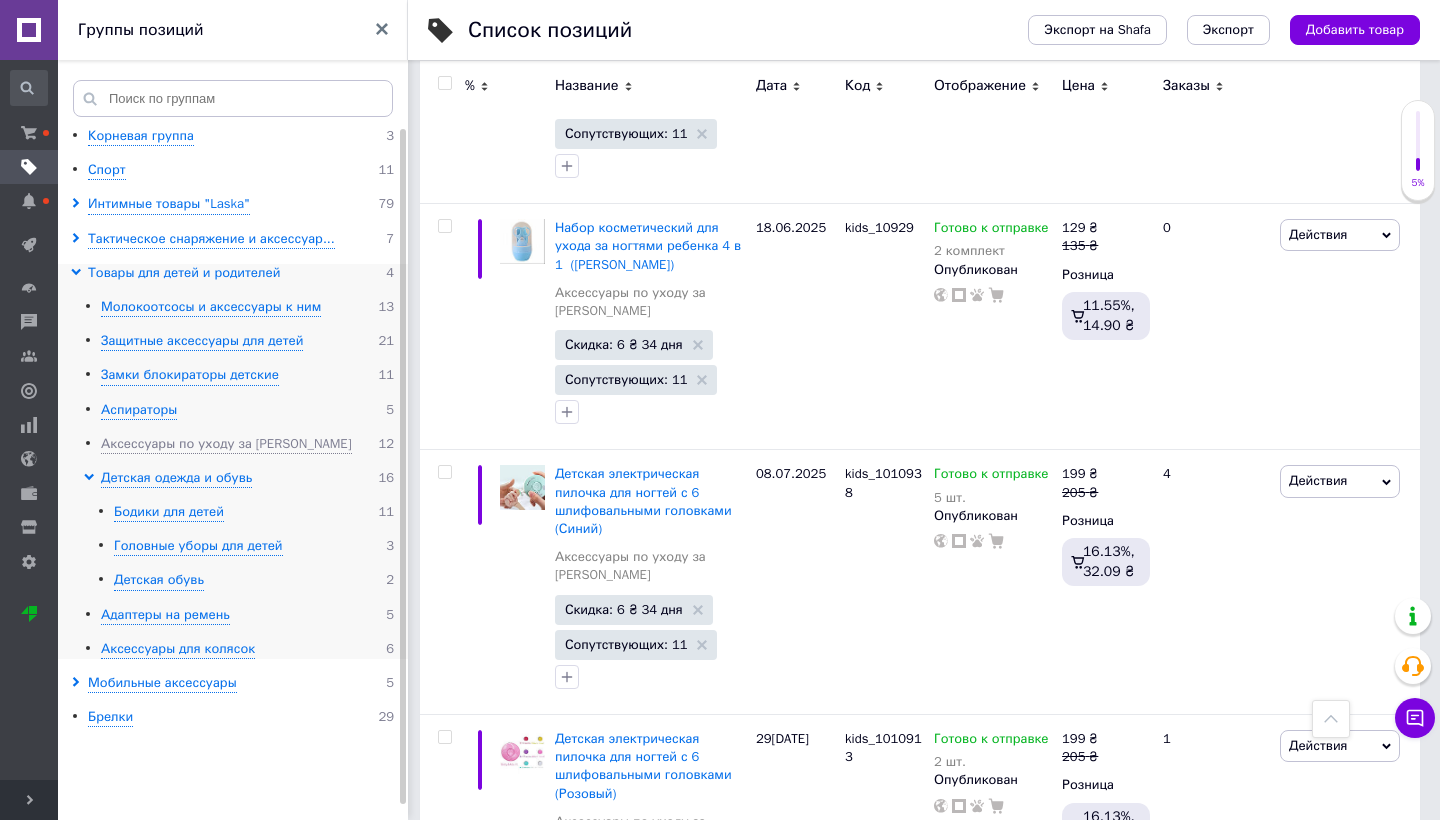 click on "Товары для детей и родителей" at bounding box center (184, 273) 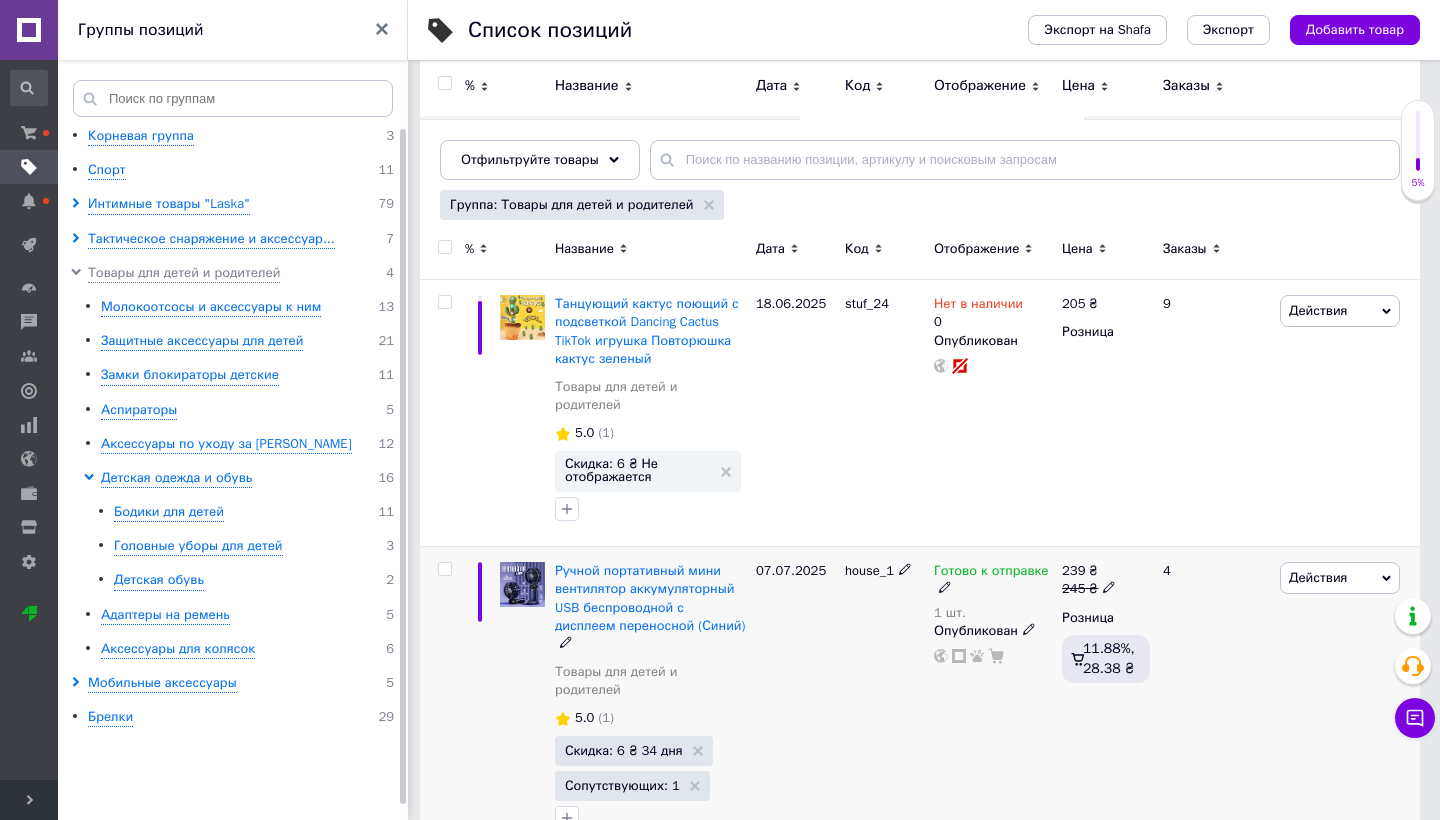 scroll, scrollTop: 157, scrollLeft: 0, axis: vertical 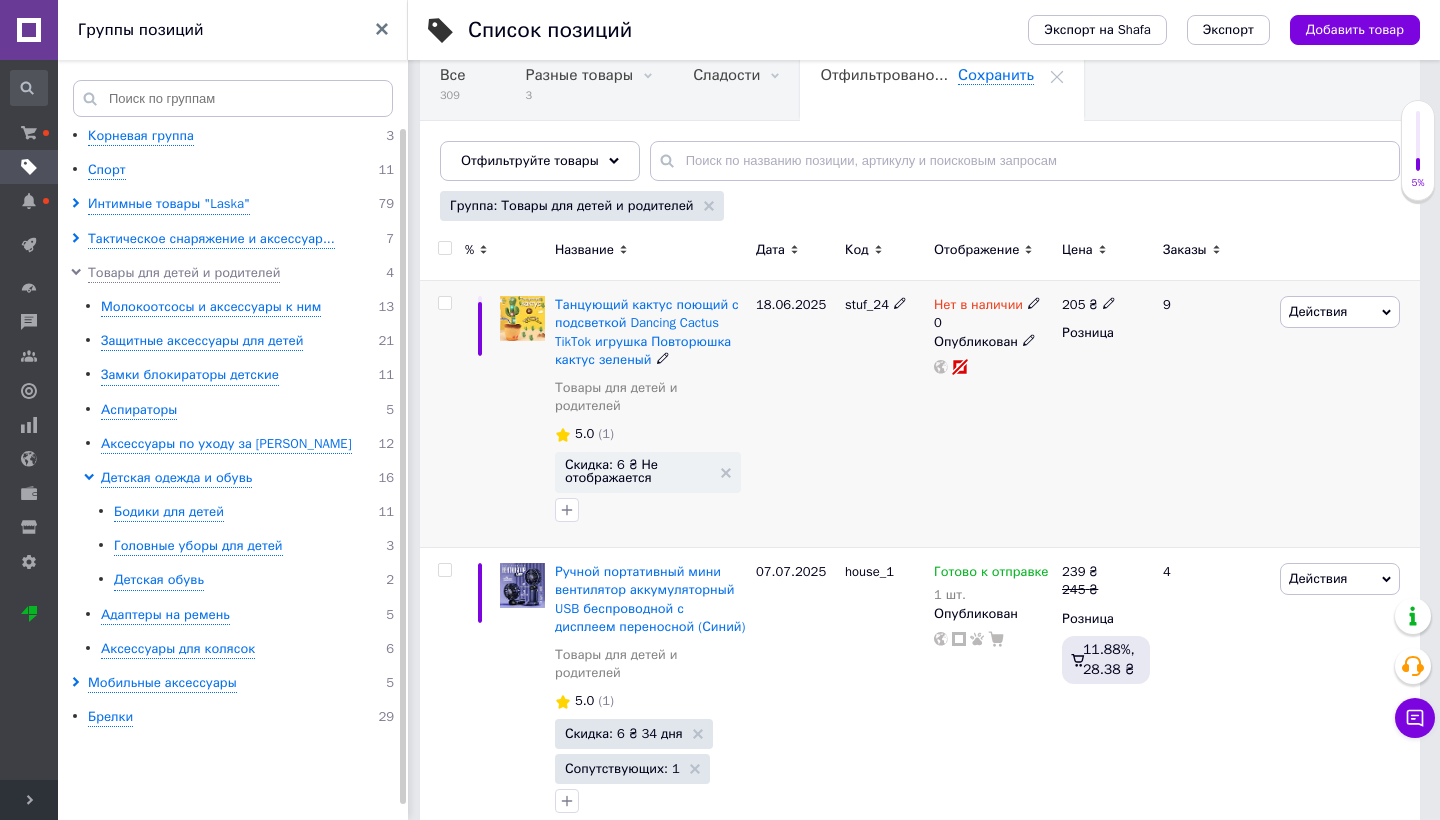 click 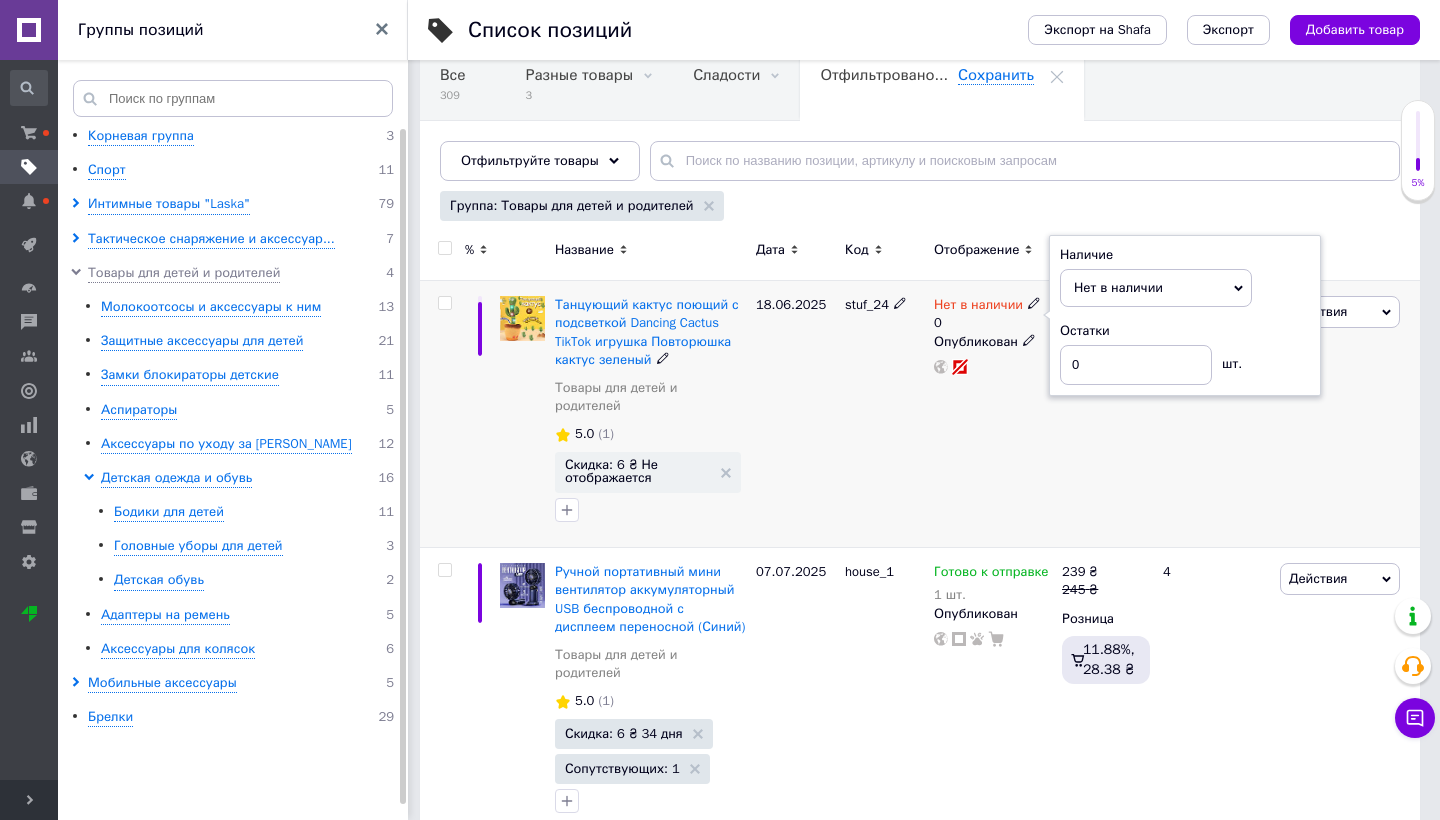 click on "Остатки" at bounding box center (1185, 331) 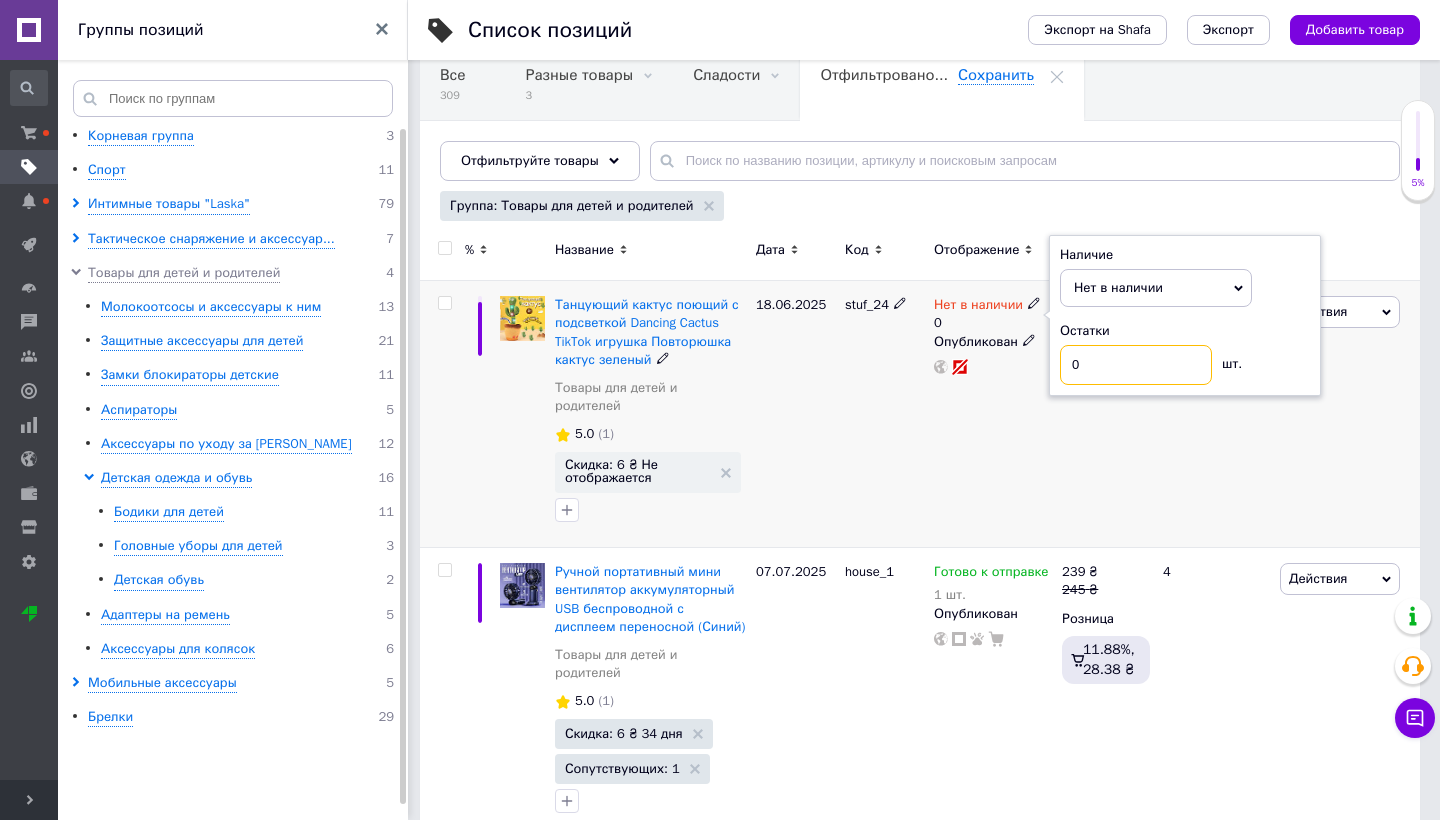 click on "0" at bounding box center [1136, 365] 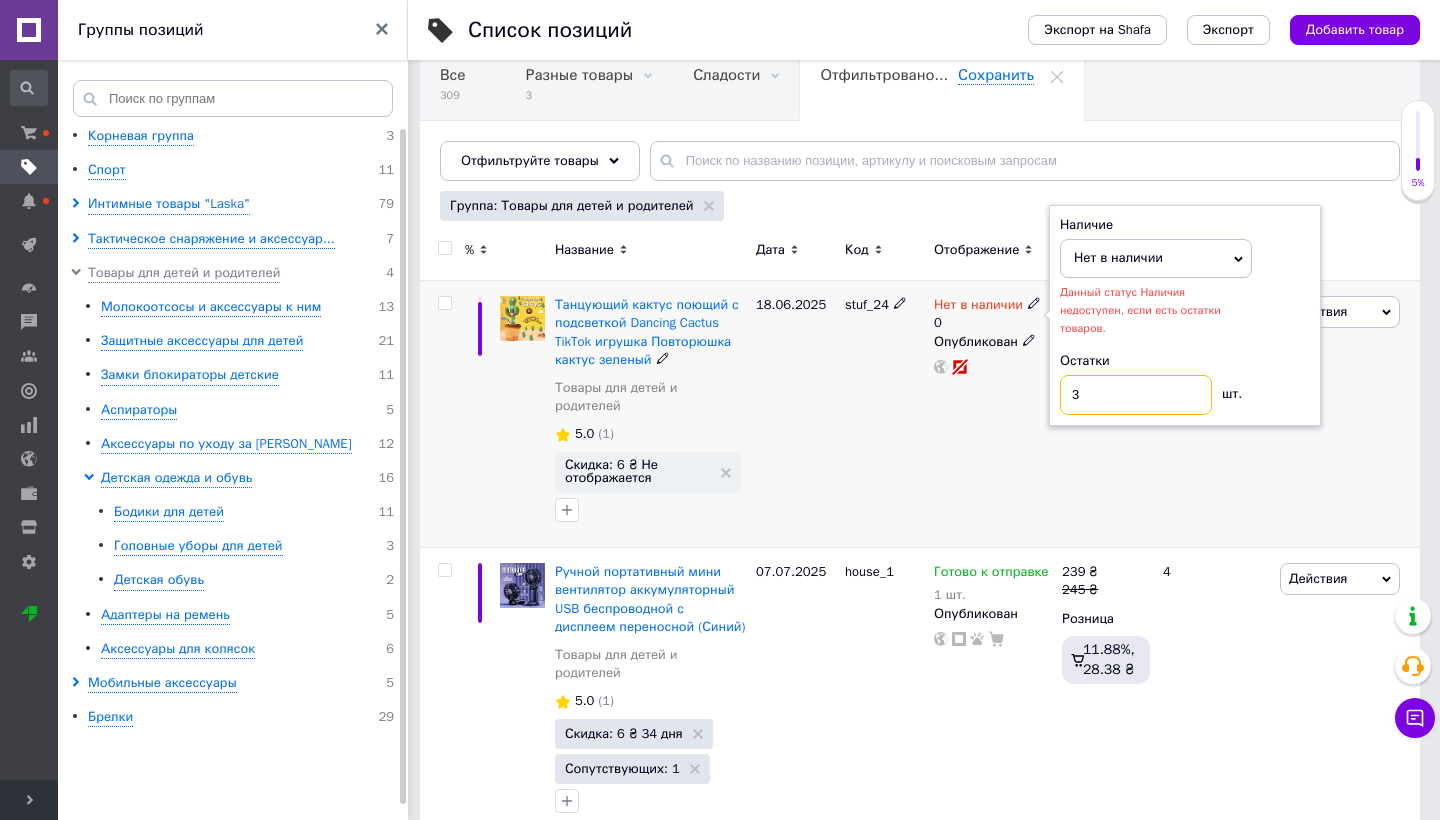 type on "3" 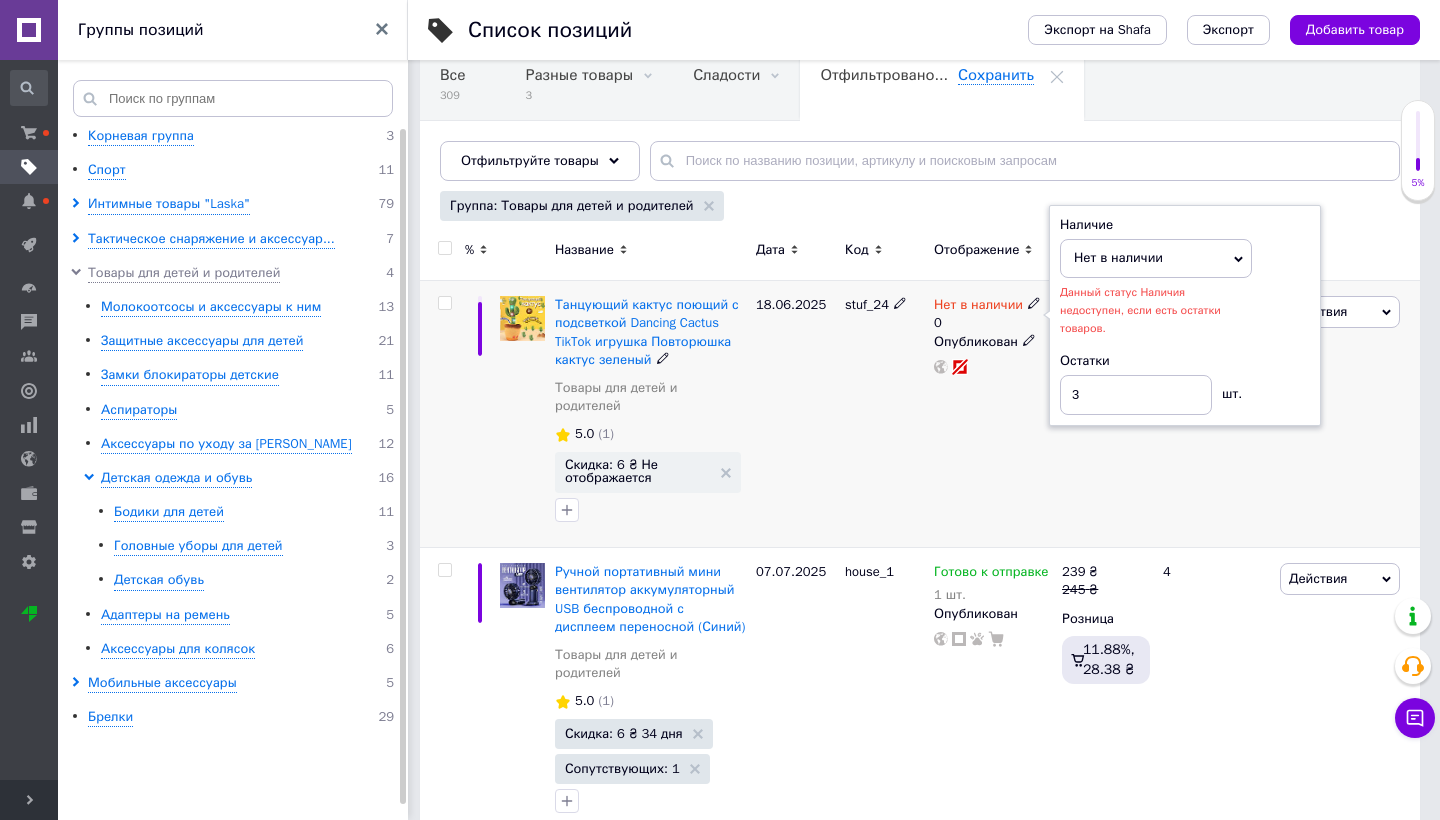 click 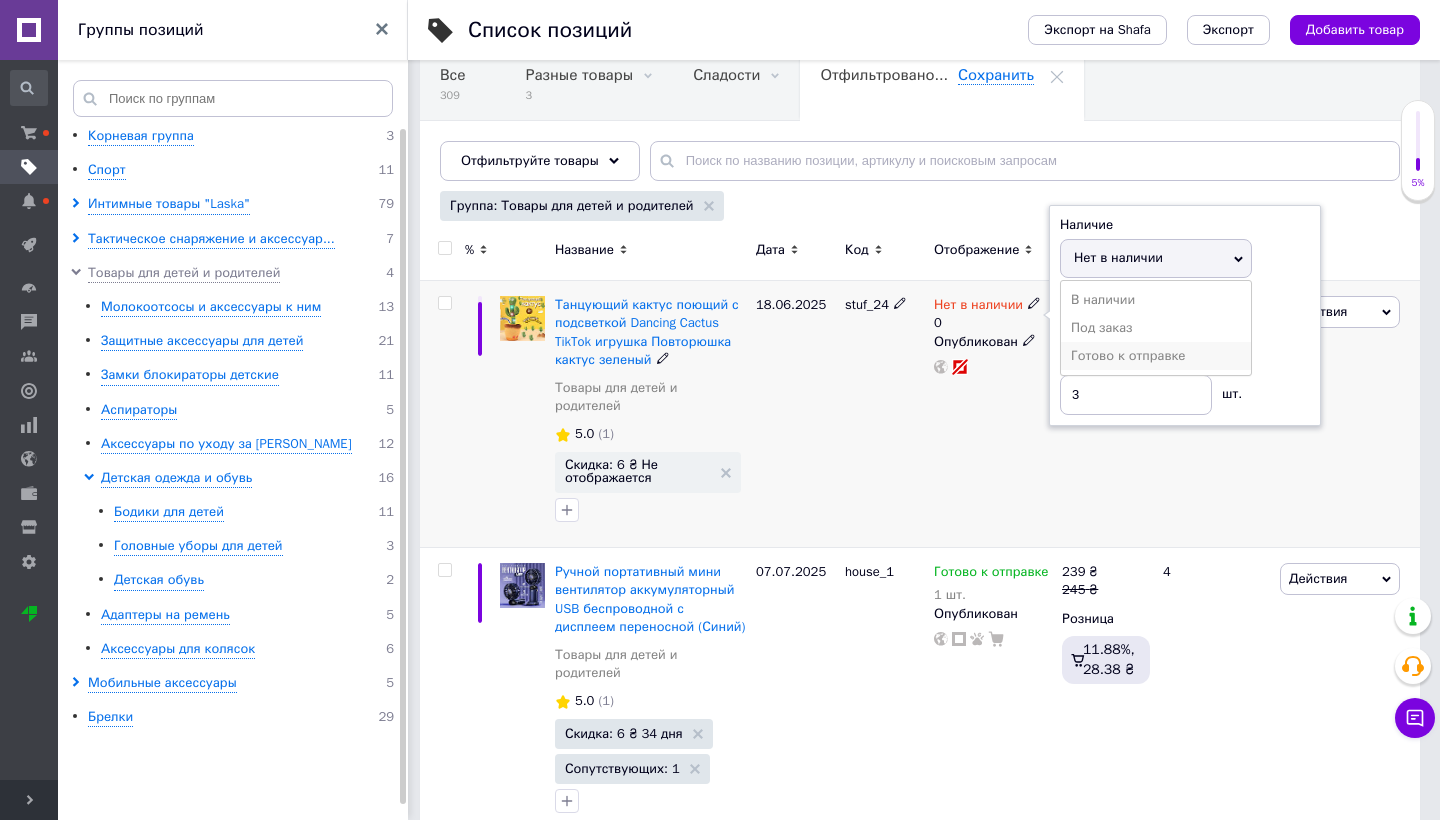 click on "Готово к отправке" at bounding box center [1156, 356] 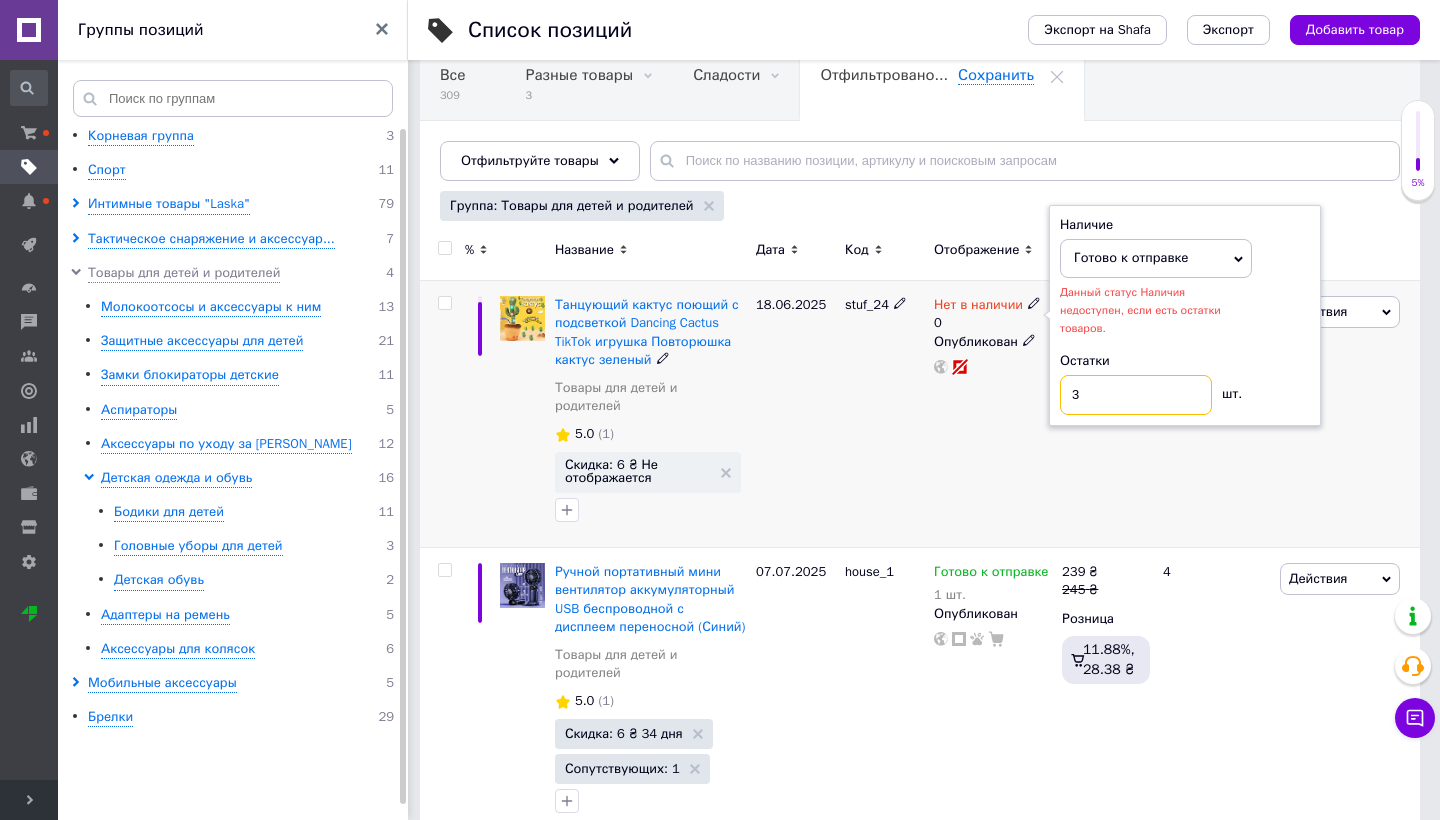 click on "3" at bounding box center (1136, 395) 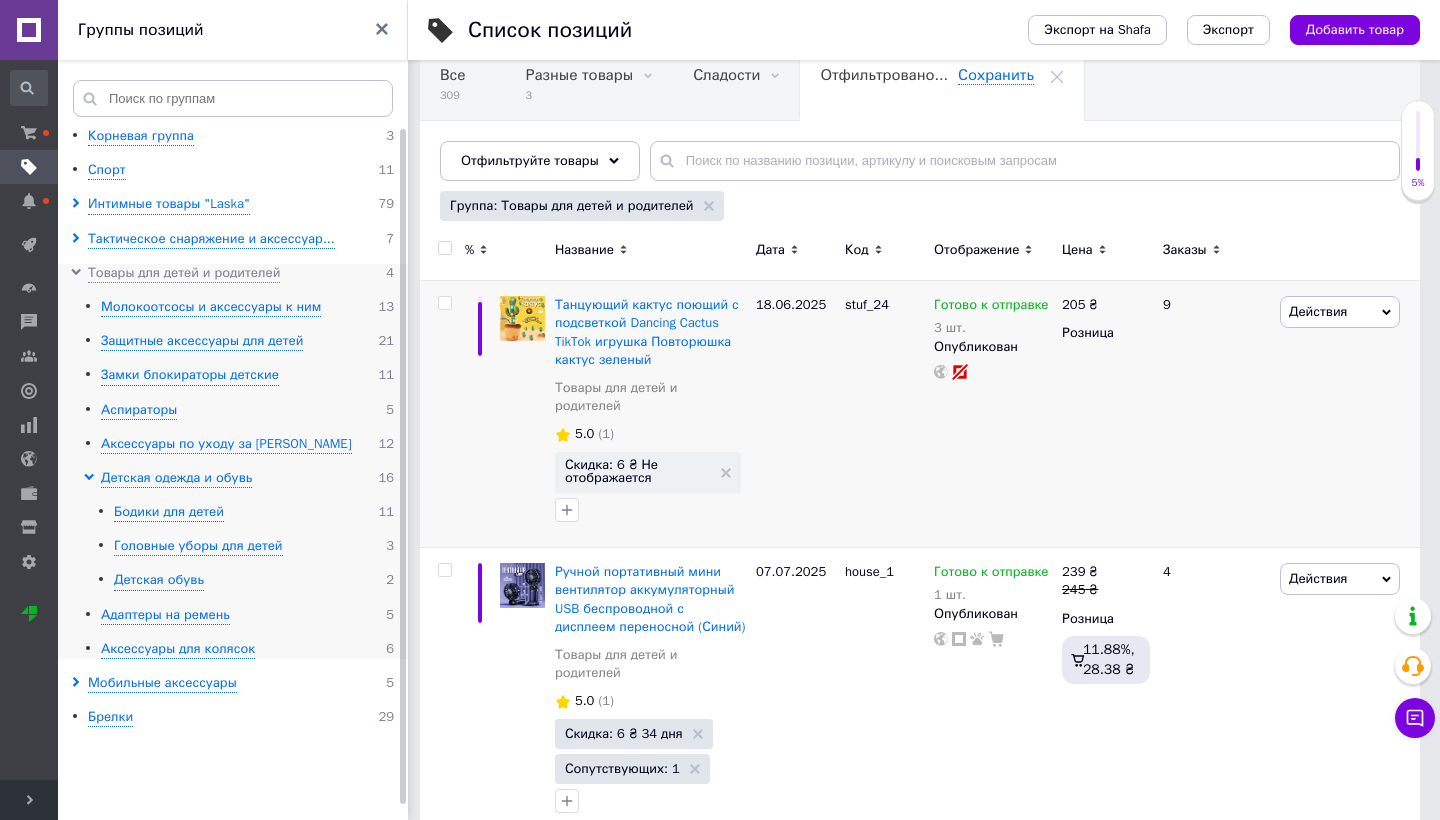 click 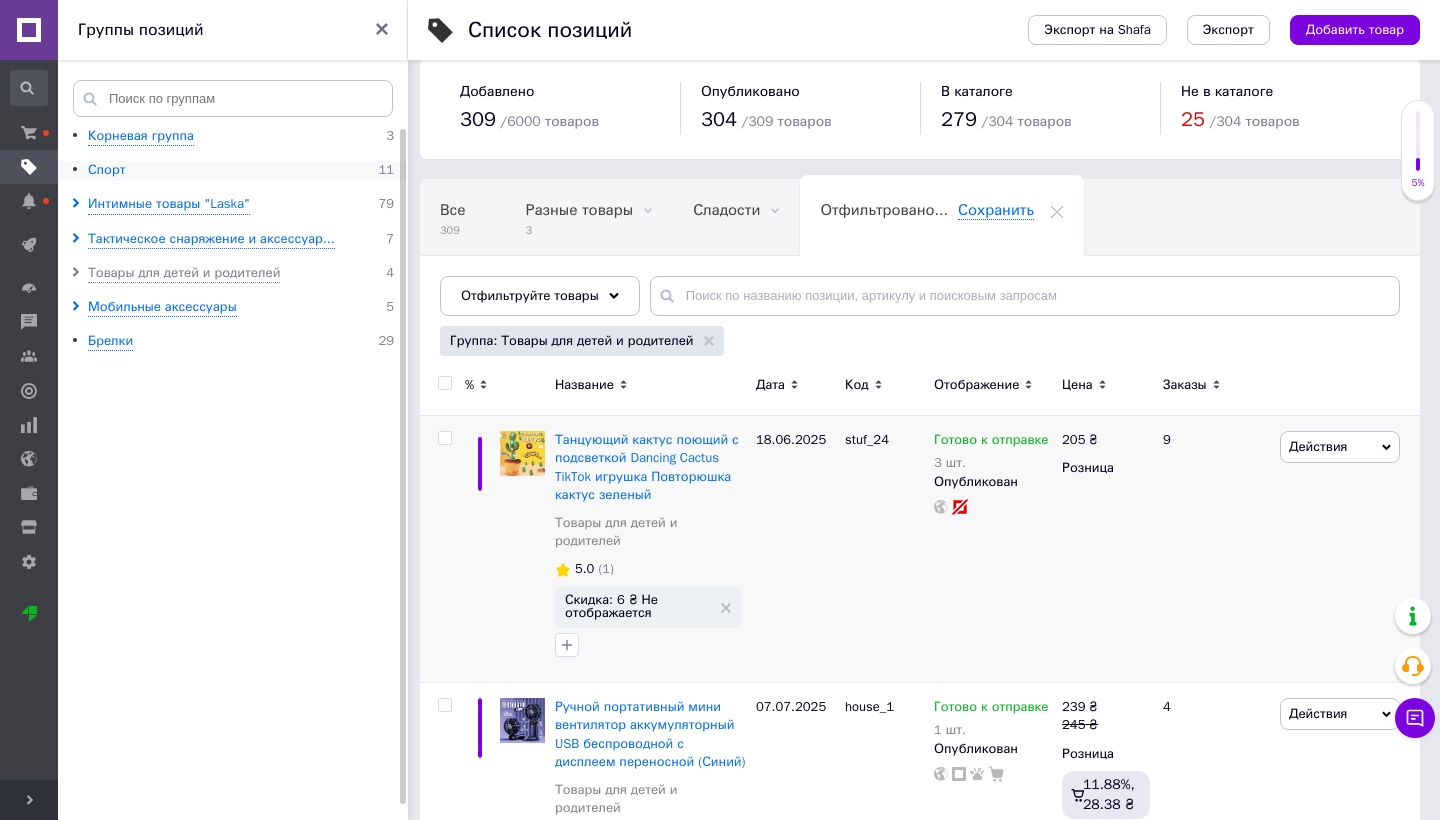 scroll, scrollTop: 24, scrollLeft: 0, axis: vertical 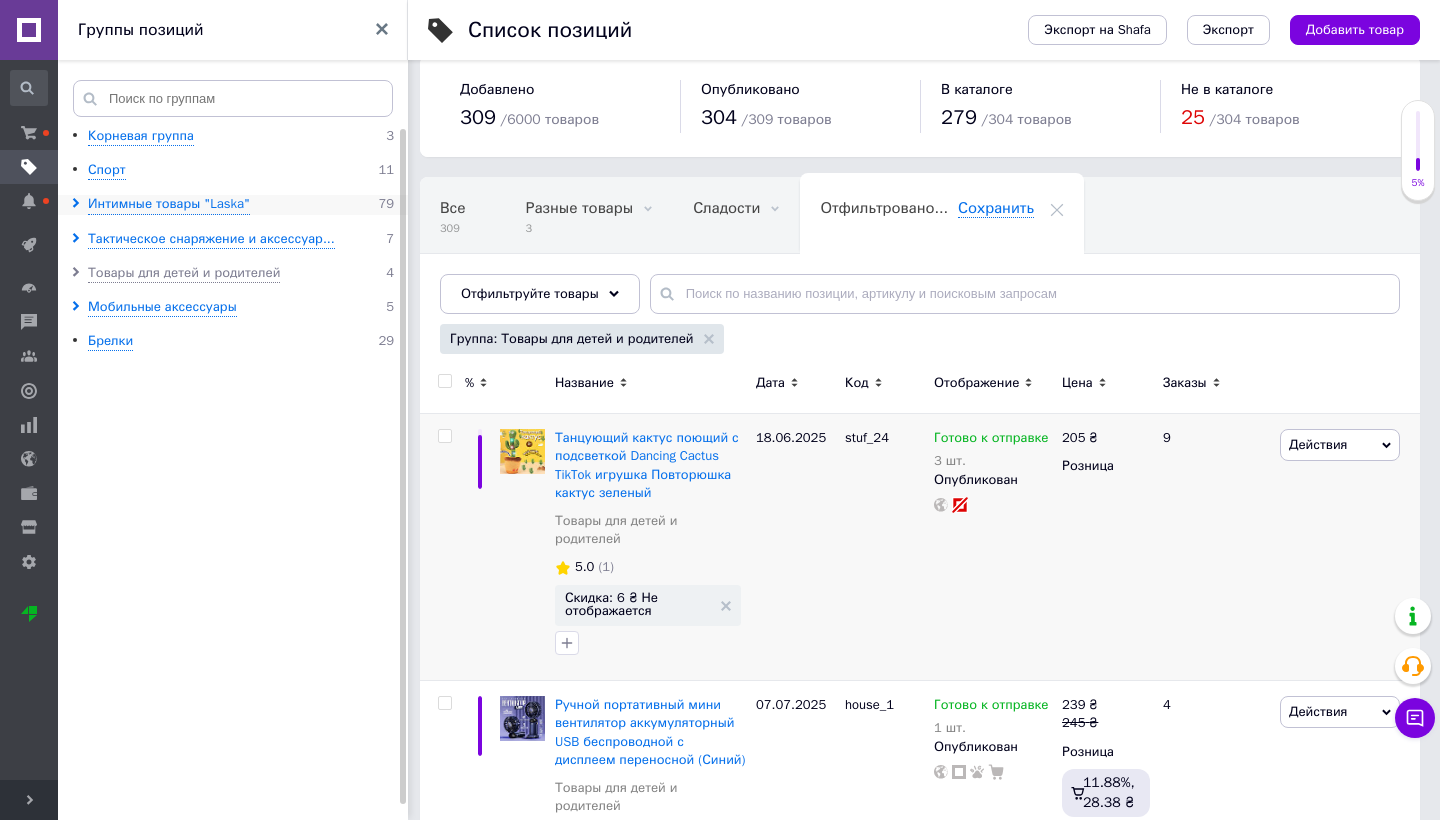 click 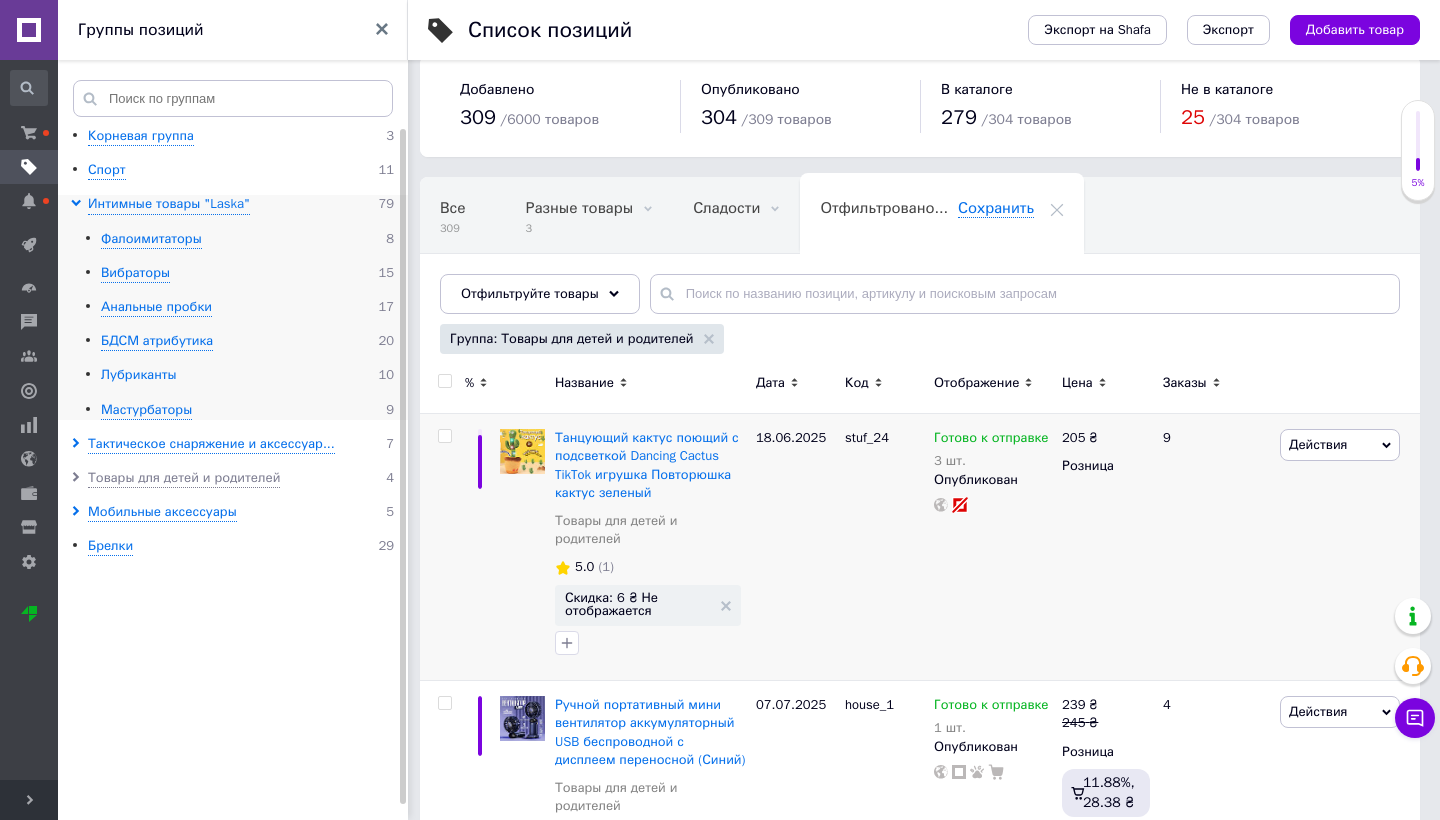 click on "Лубриканты" at bounding box center [139, 375] 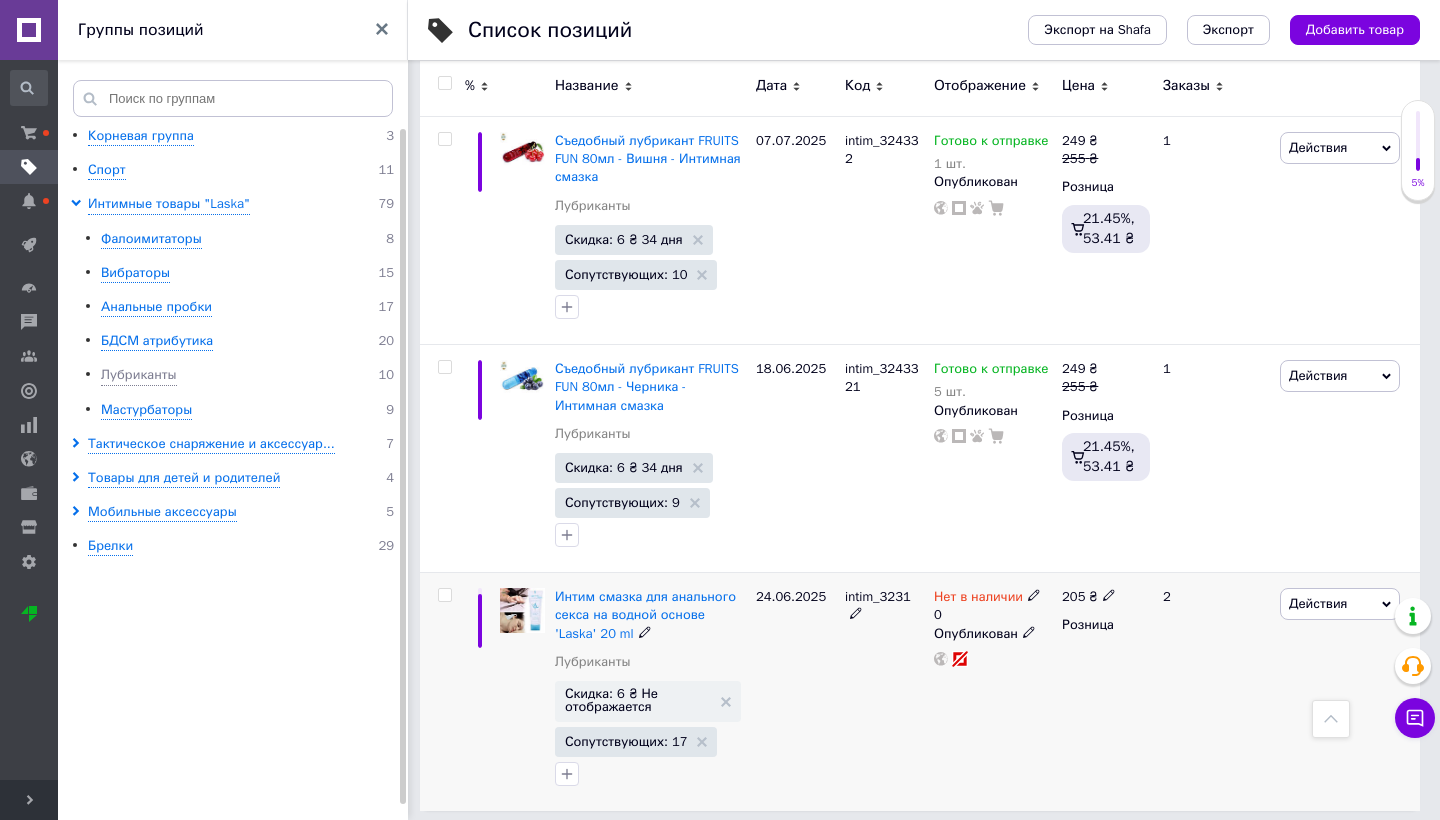 scroll, scrollTop: 1740, scrollLeft: 0, axis: vertical 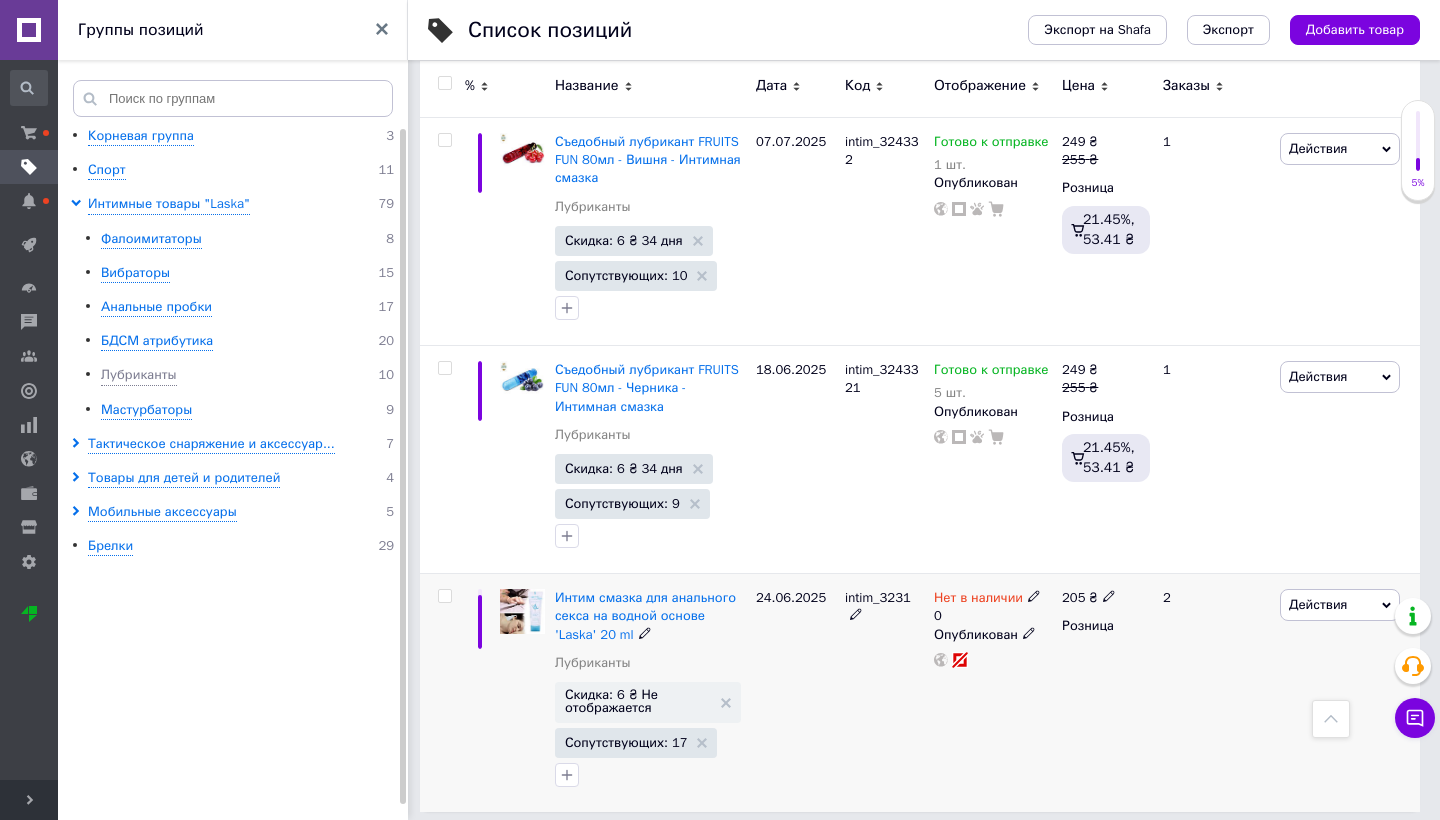 click 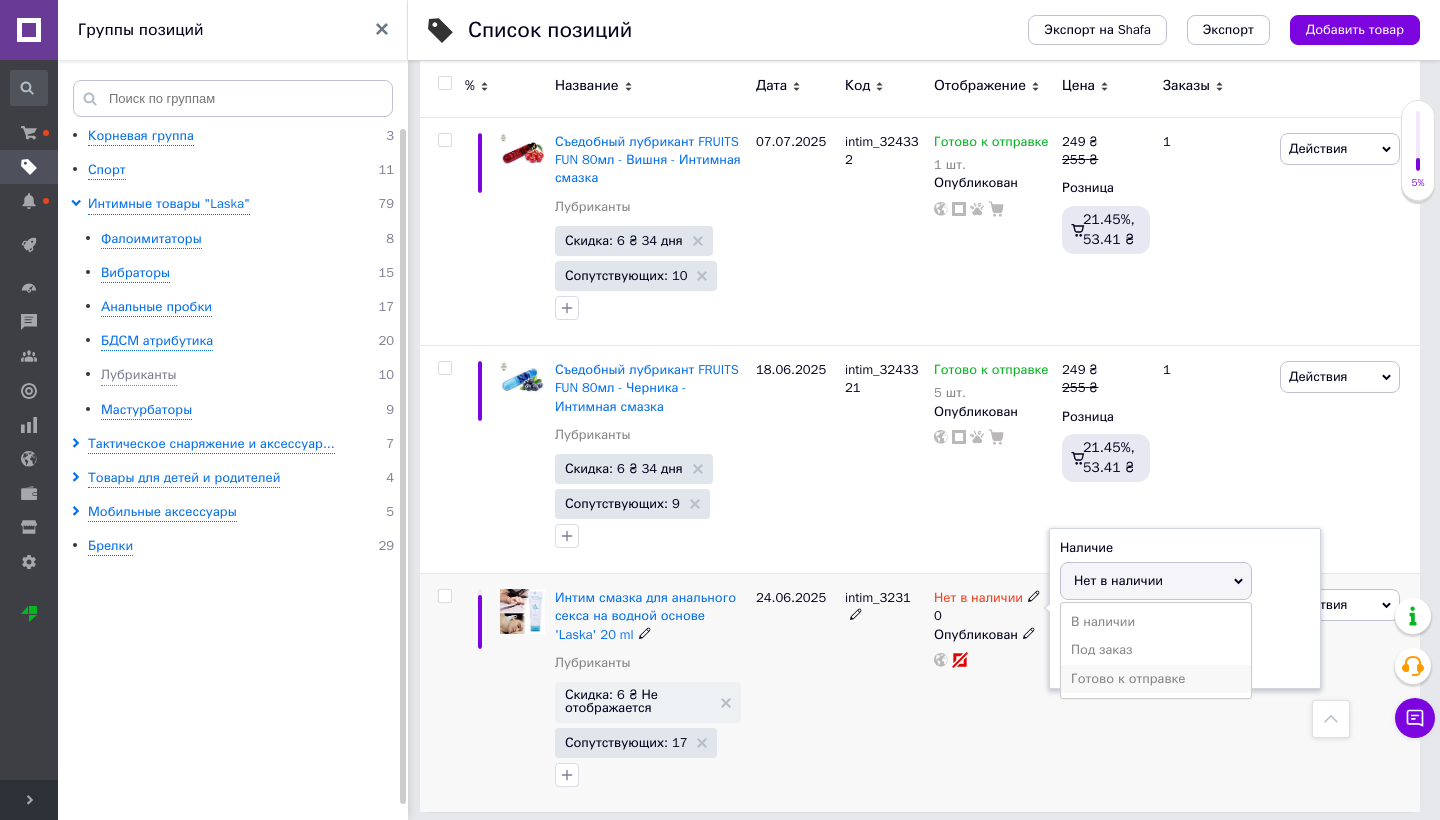 click on "Готово к отправке" at bounding box center (1156, 679) 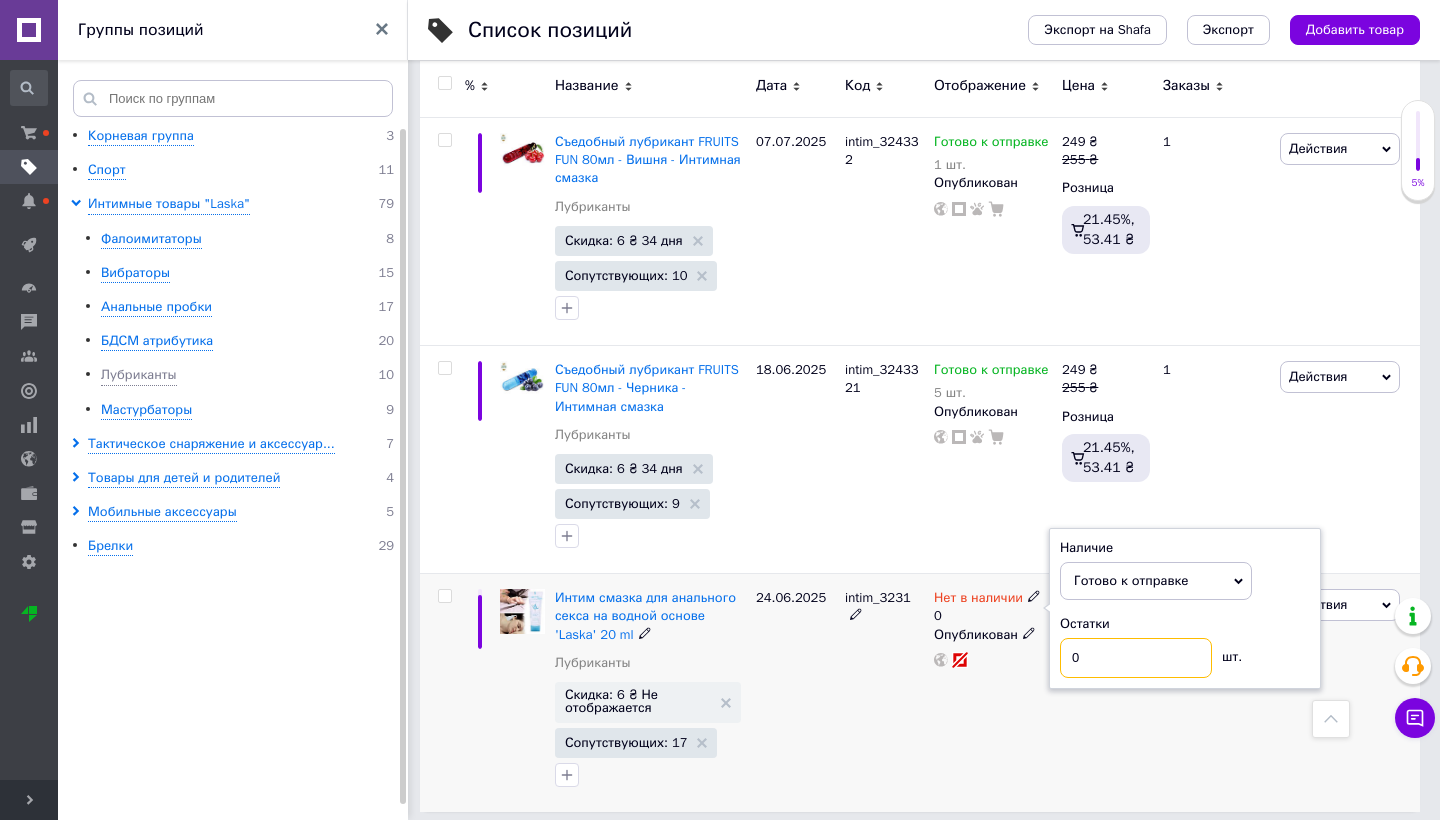click on "0" at bounding box center (1136, 658) 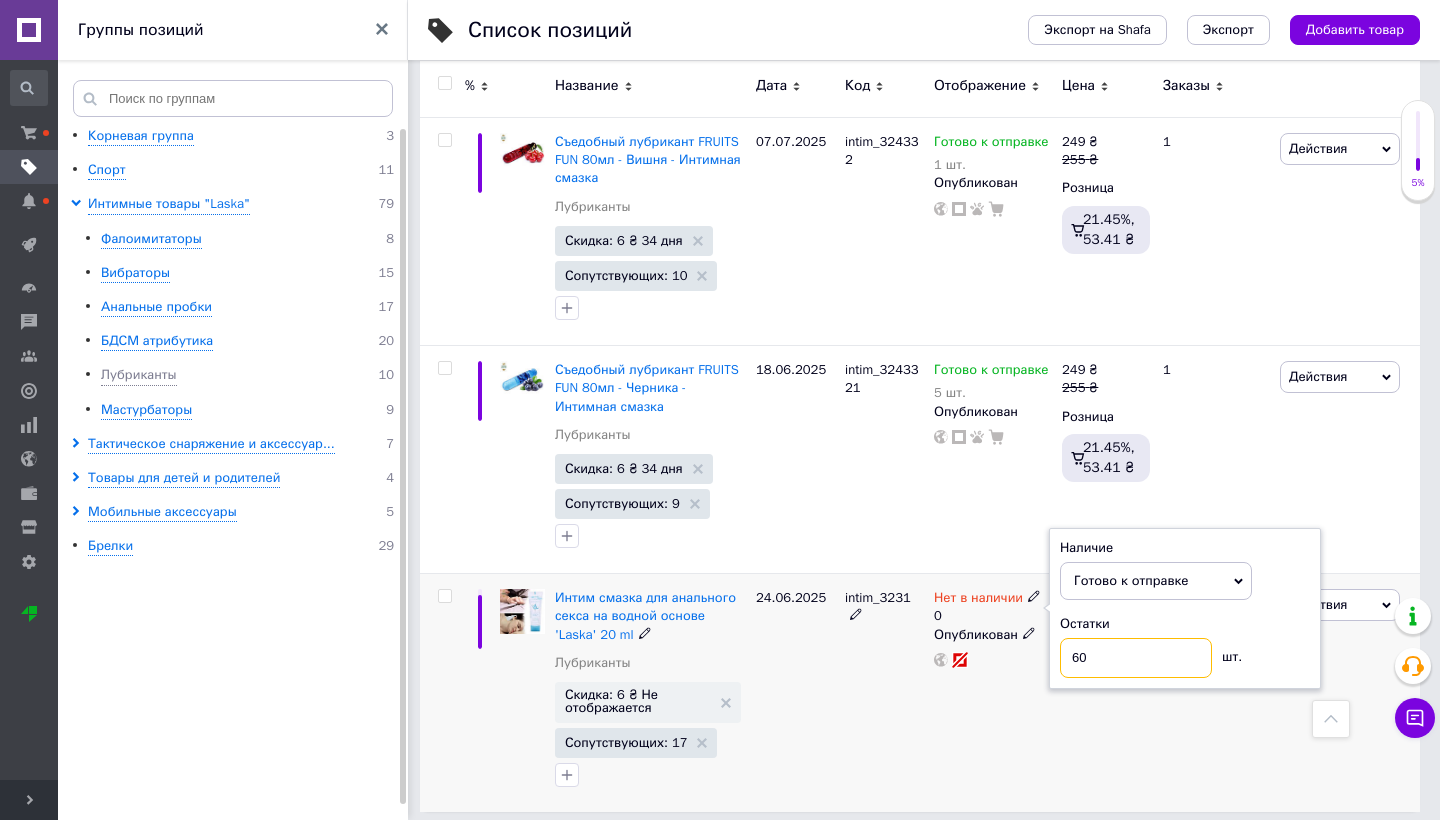 click on "60" at bounding box center (1136, 658) 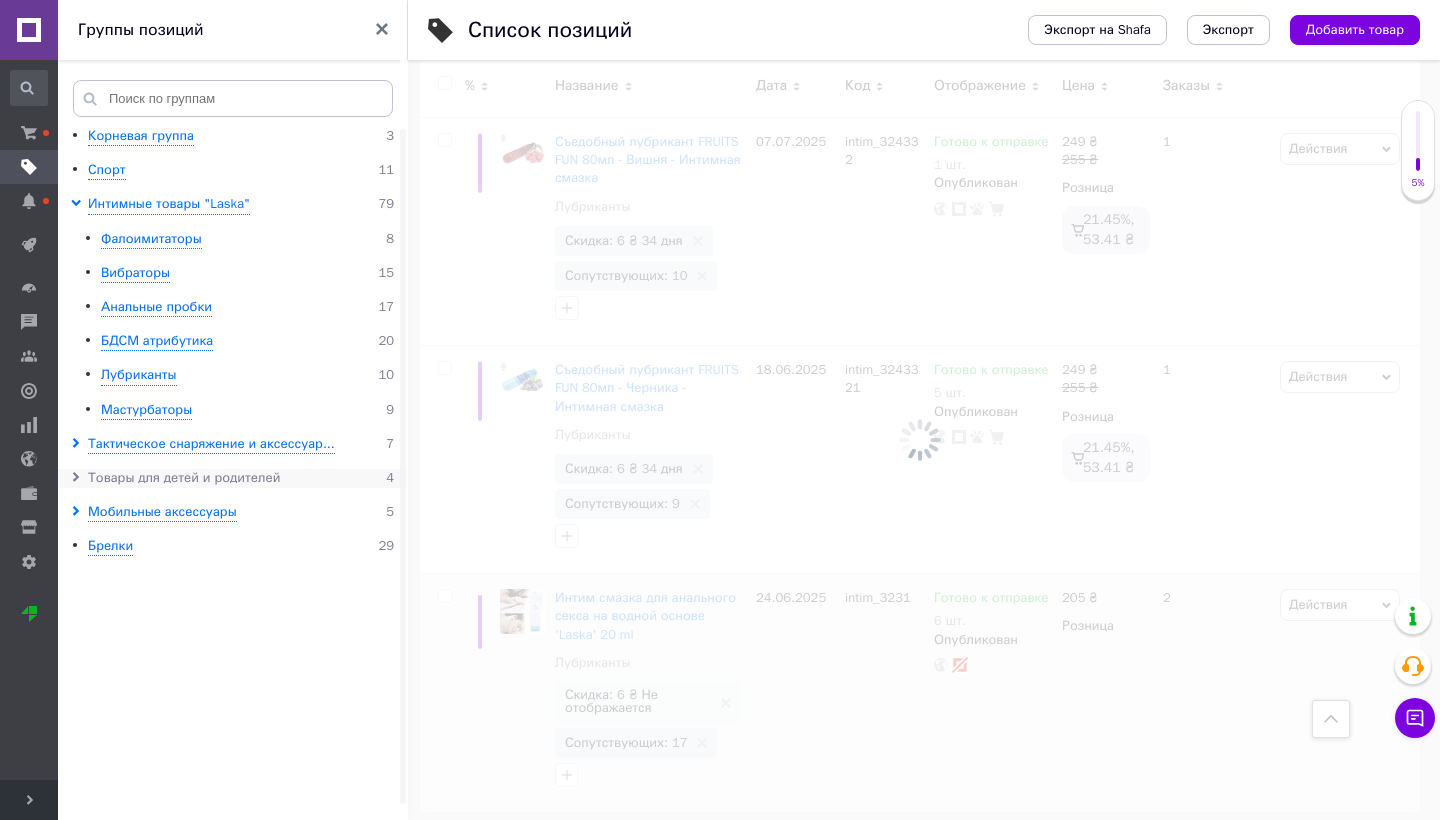 click on "Товары для детей и родителей" at bounding box center (184, 478) 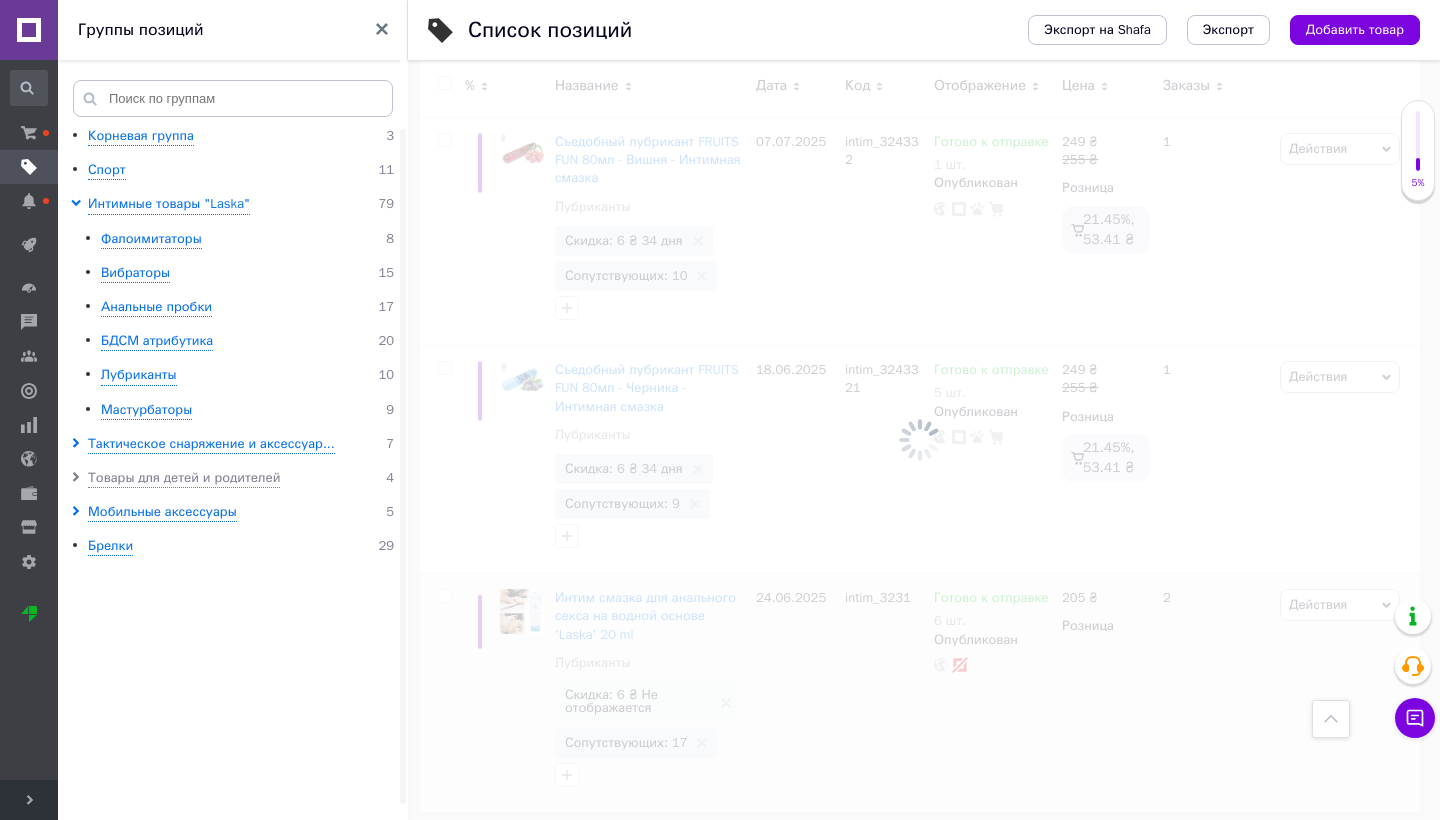 scroll, scrollTop: 662, scrollLeft: 0, axis: vertical 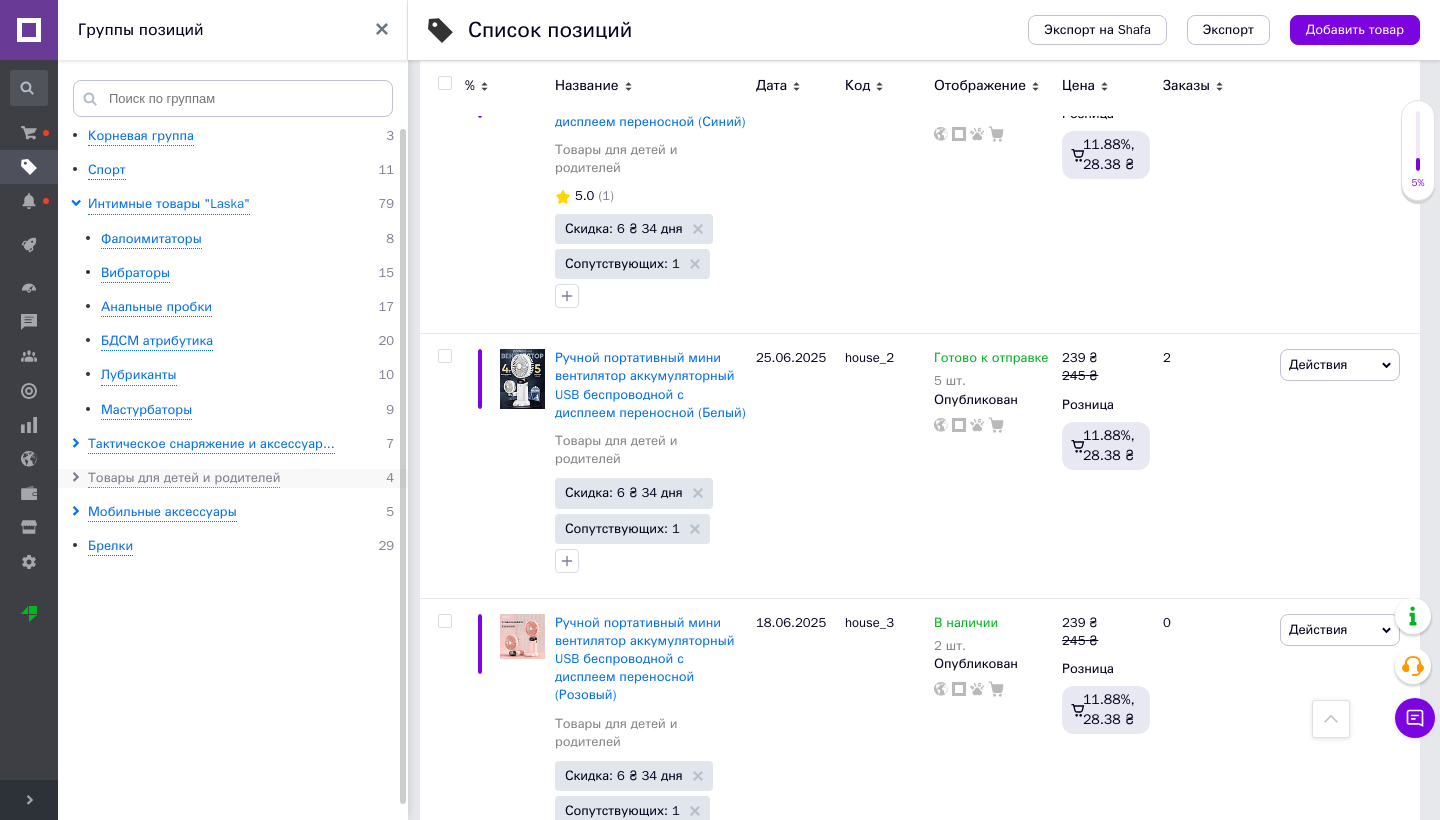 click at bounding box center [79, 478] 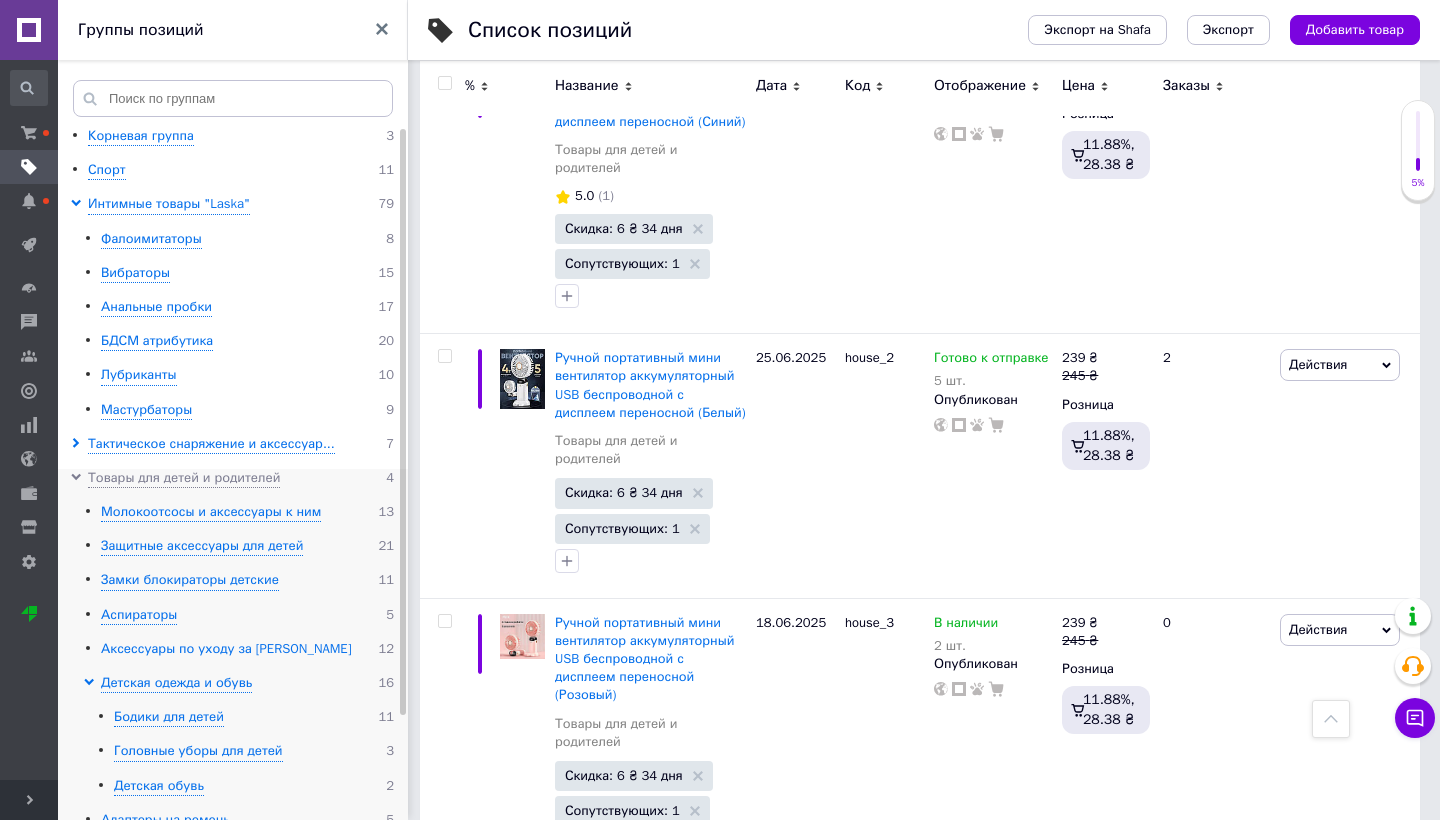 click on "Аксессуары по уходу за [PERSON_NAME]" at bounding box center [226, 649] 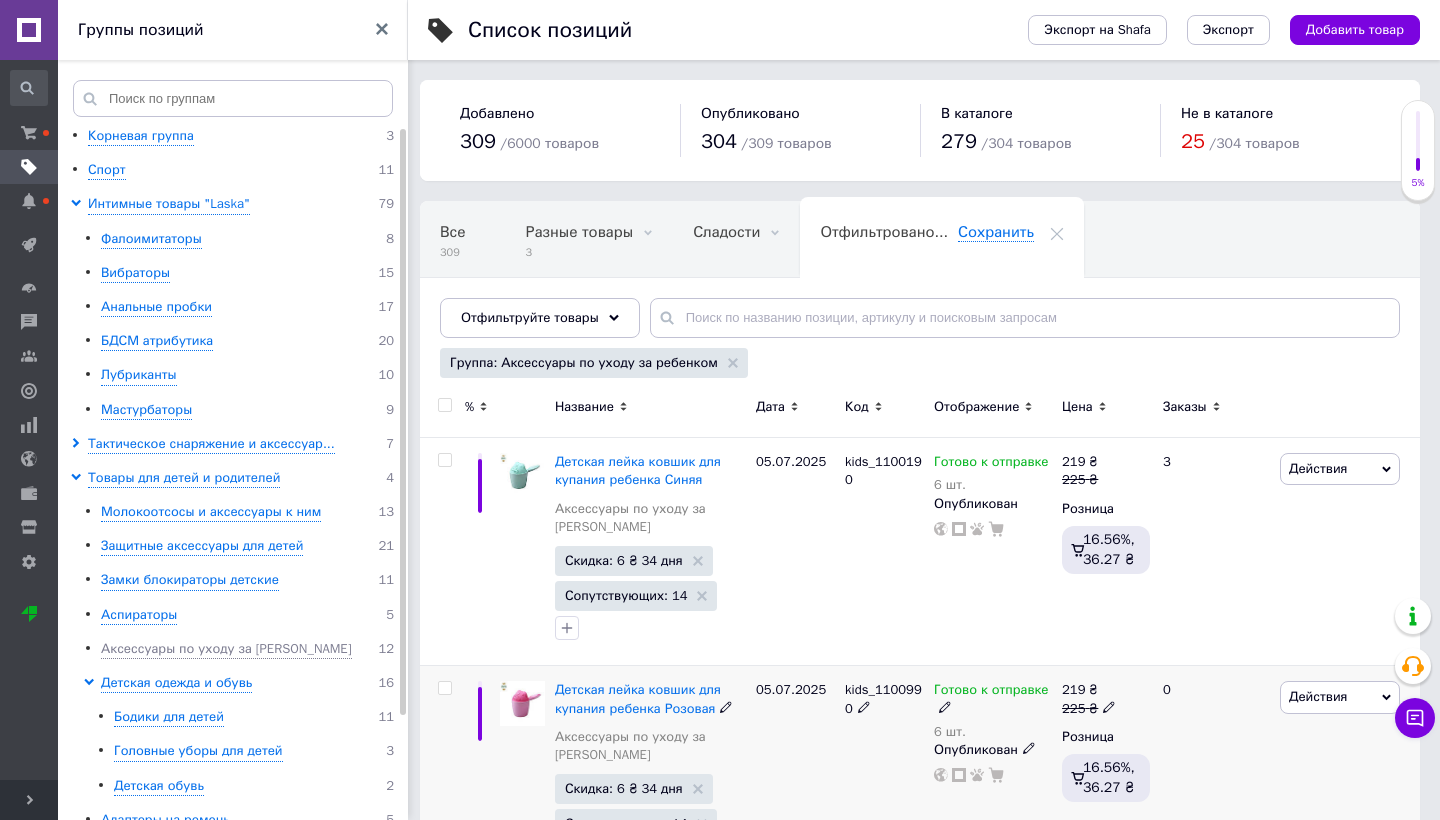 scroll, scrollTop: 0, scrollLeft: 0, axis: both 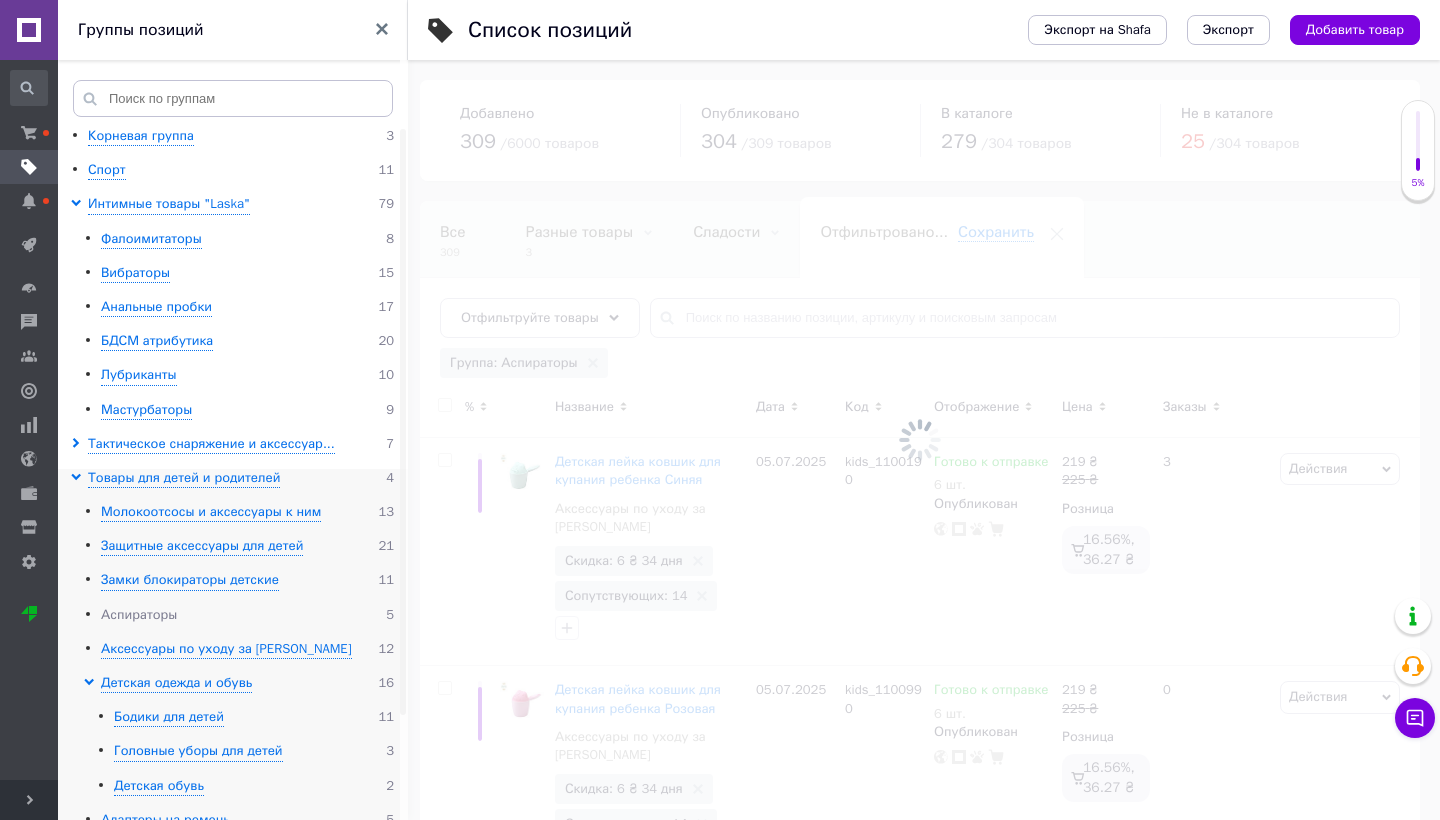 click on "Аспираторы" at bounding box center (139, 615) 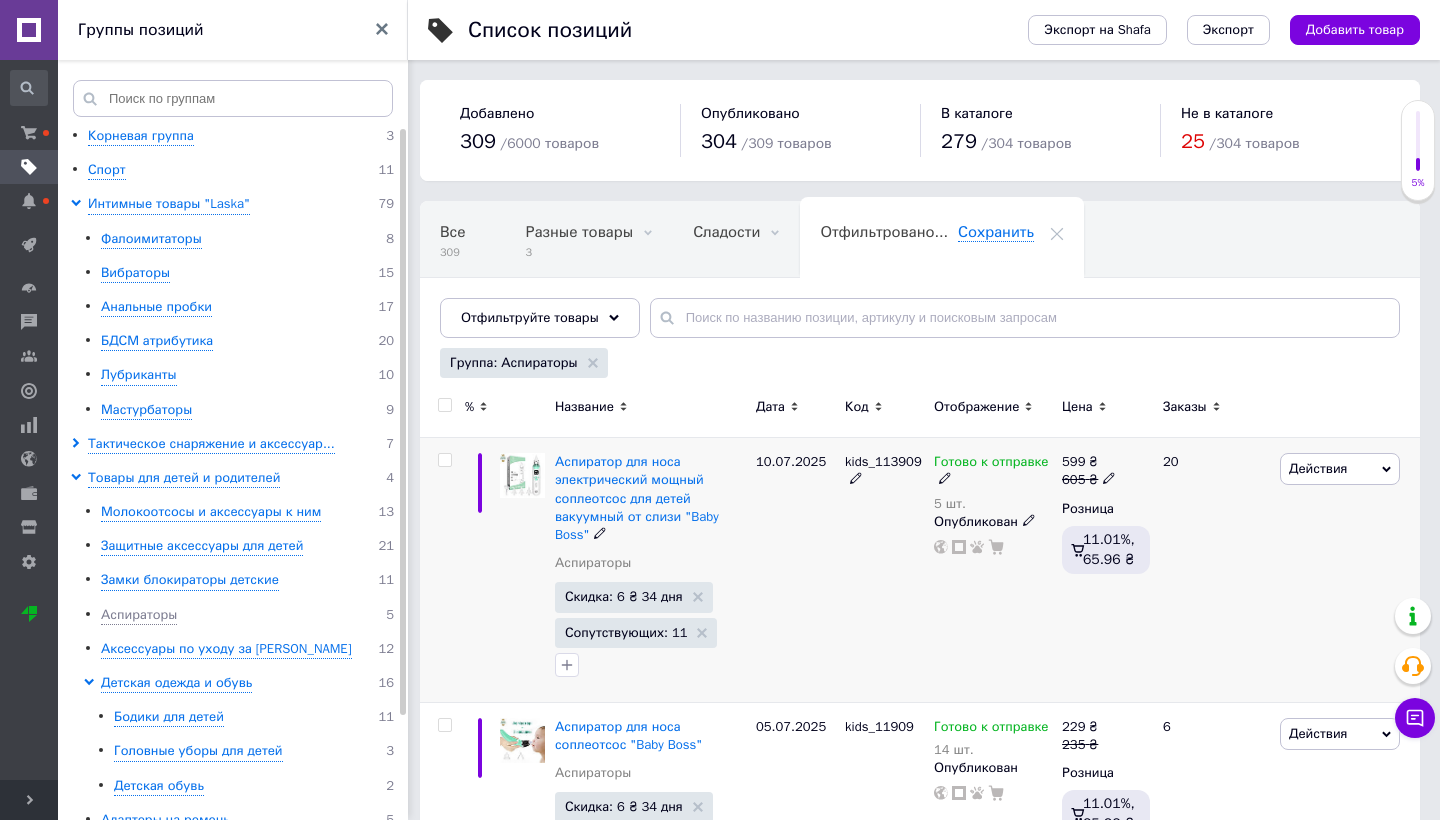 click 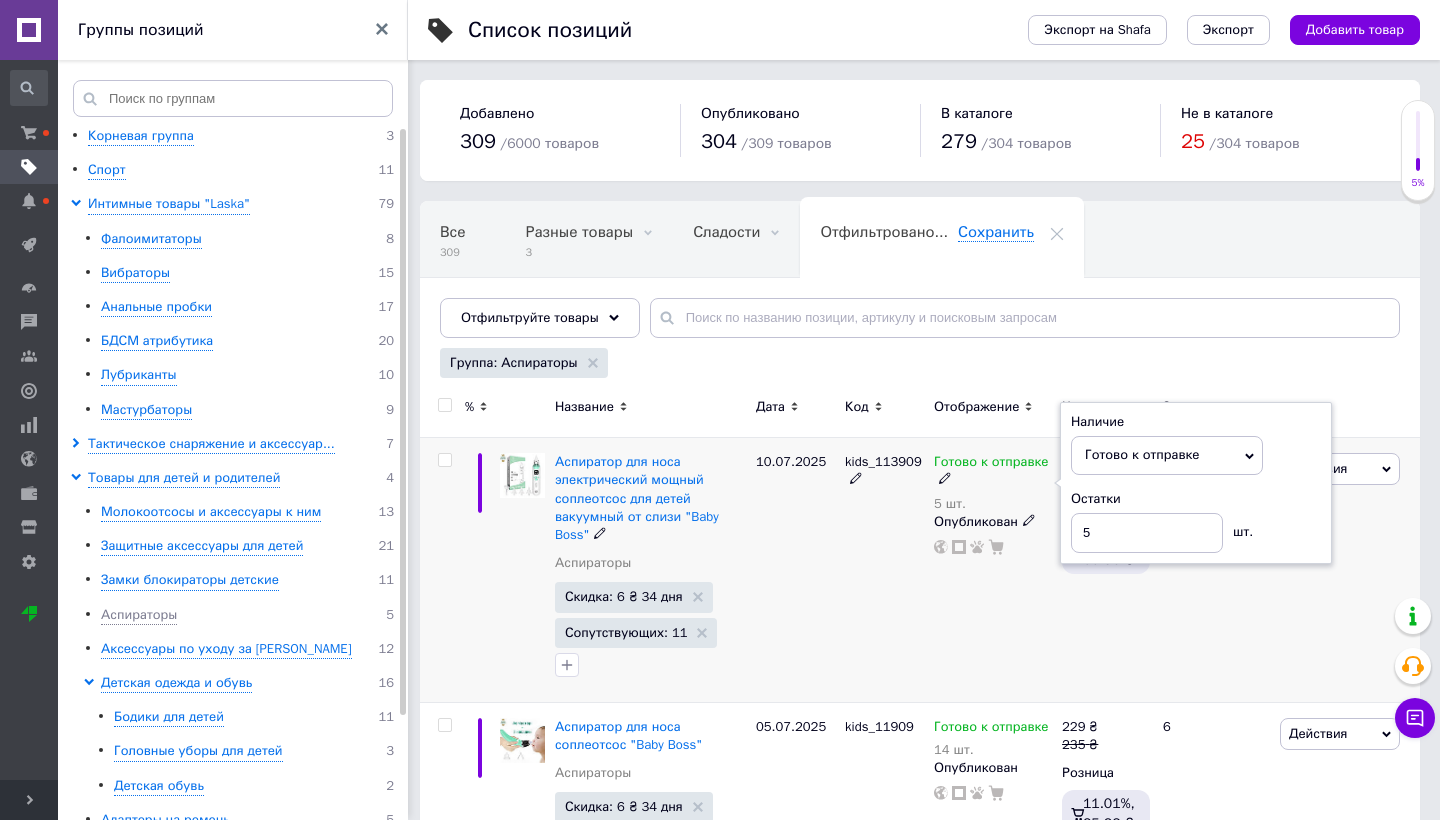 click on "Остатки" at bounding box center [1196, 499] 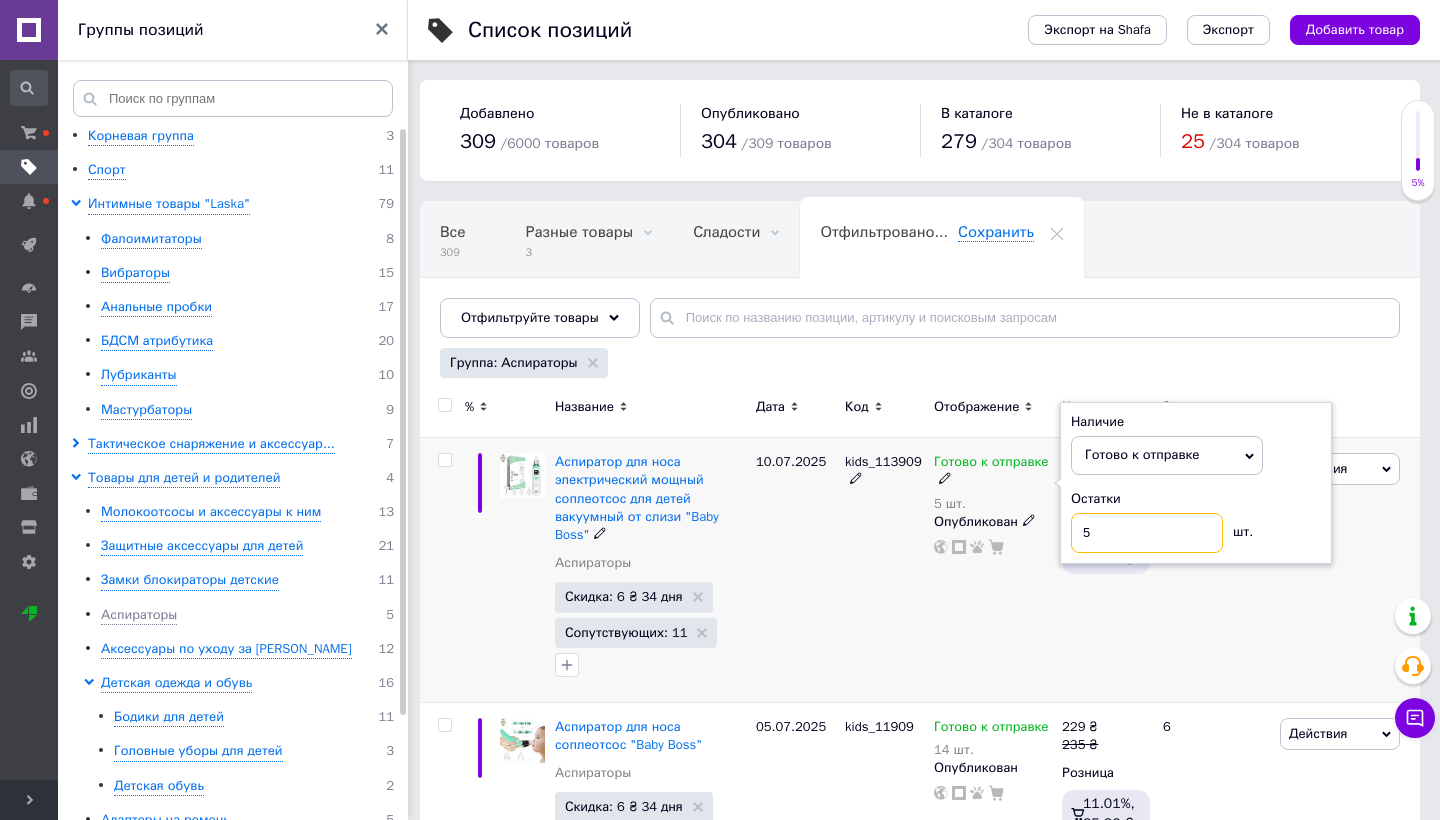 click on "5" at bounding box center (1147, 533) 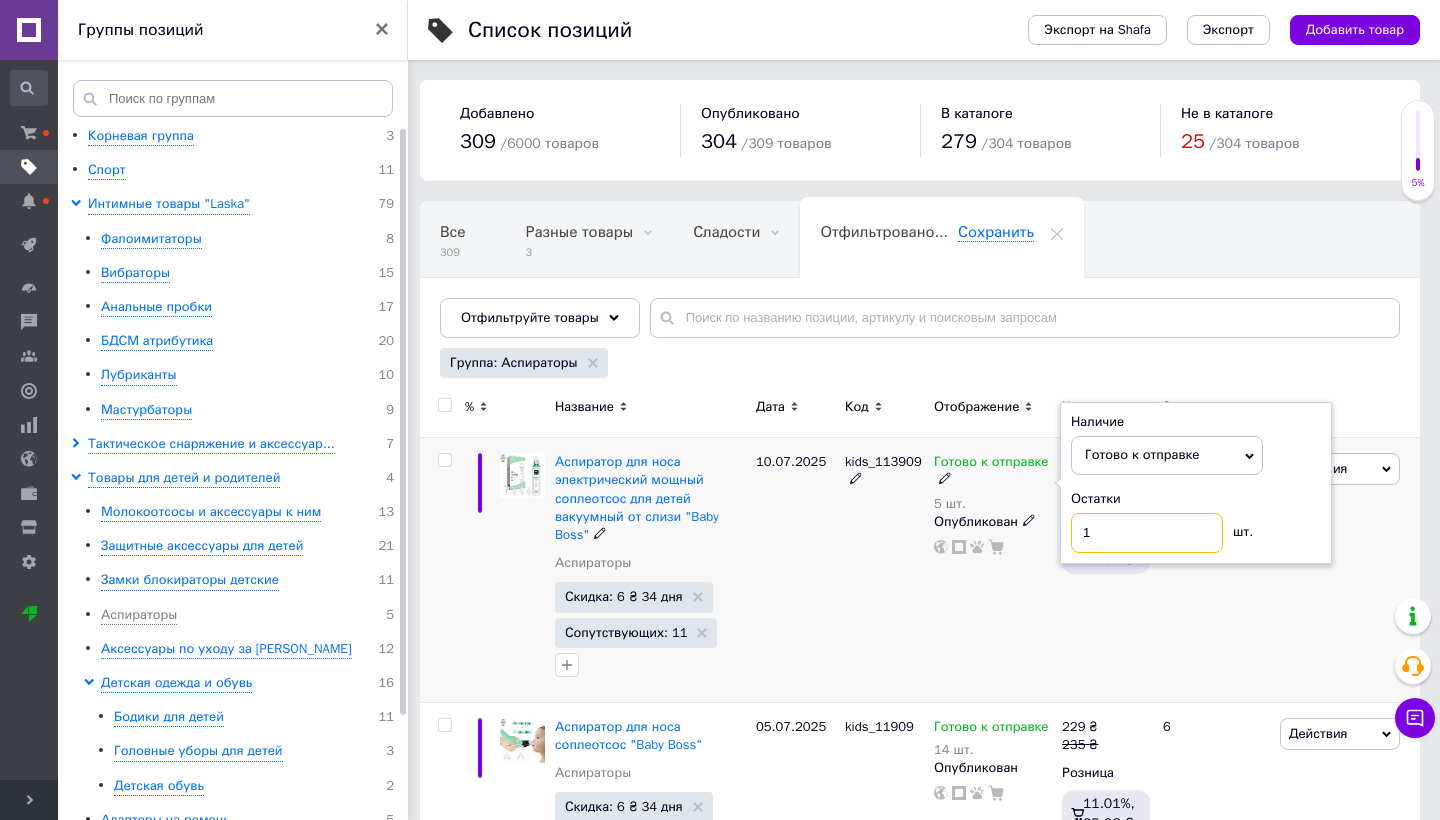 type on "10" 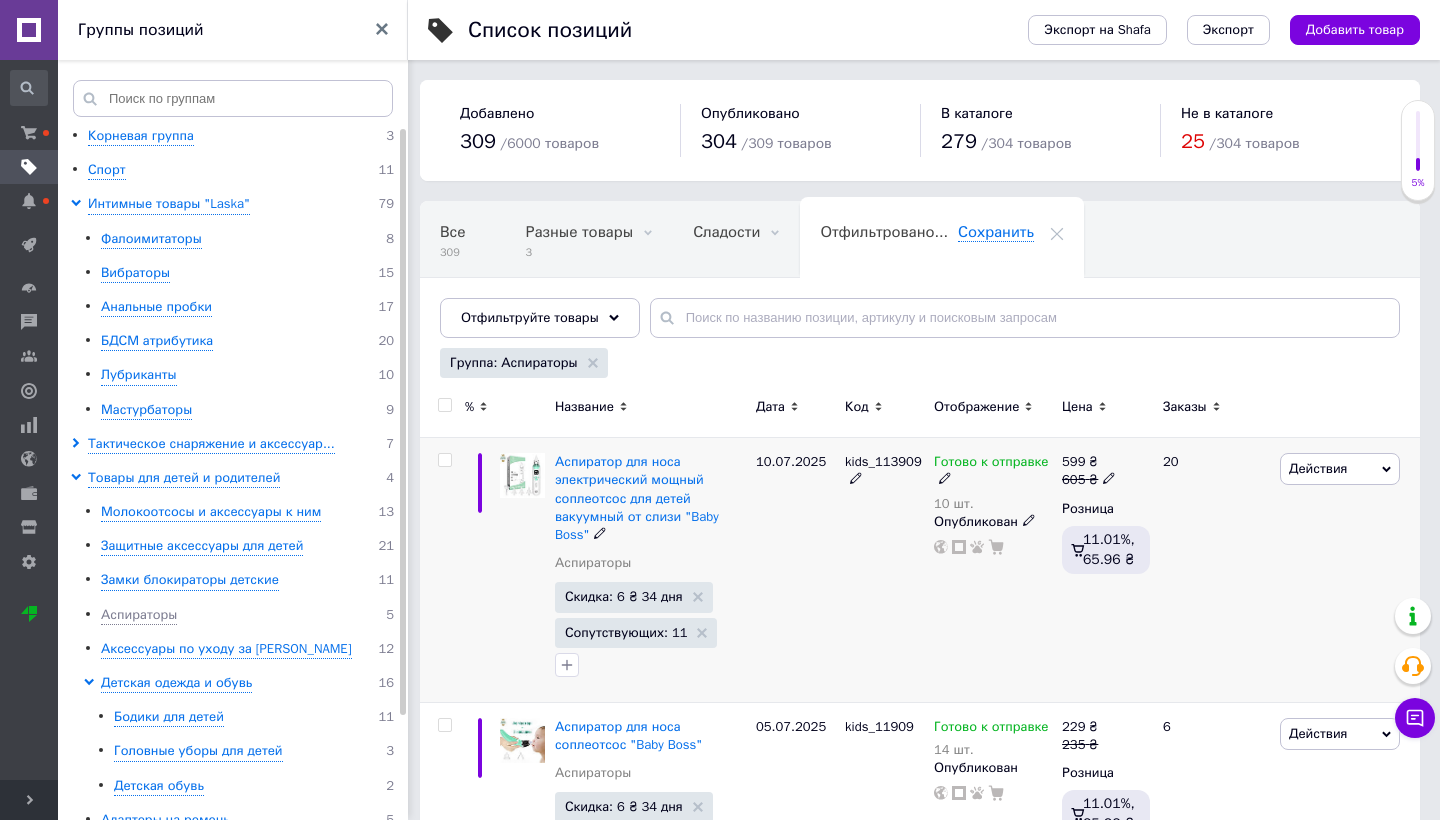click 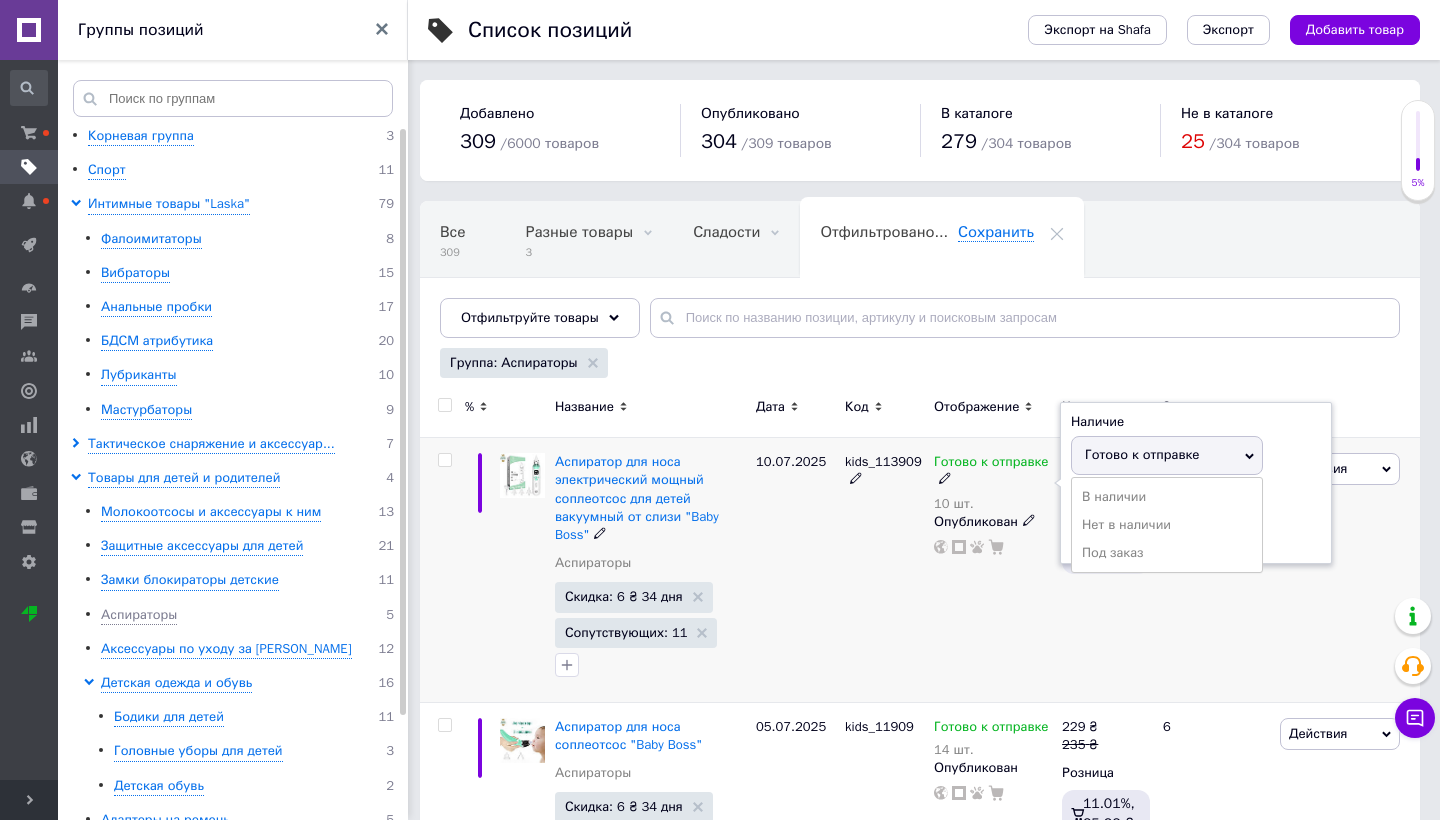 click on "Остатки 10 шт." at bounding box center [1196, 521] 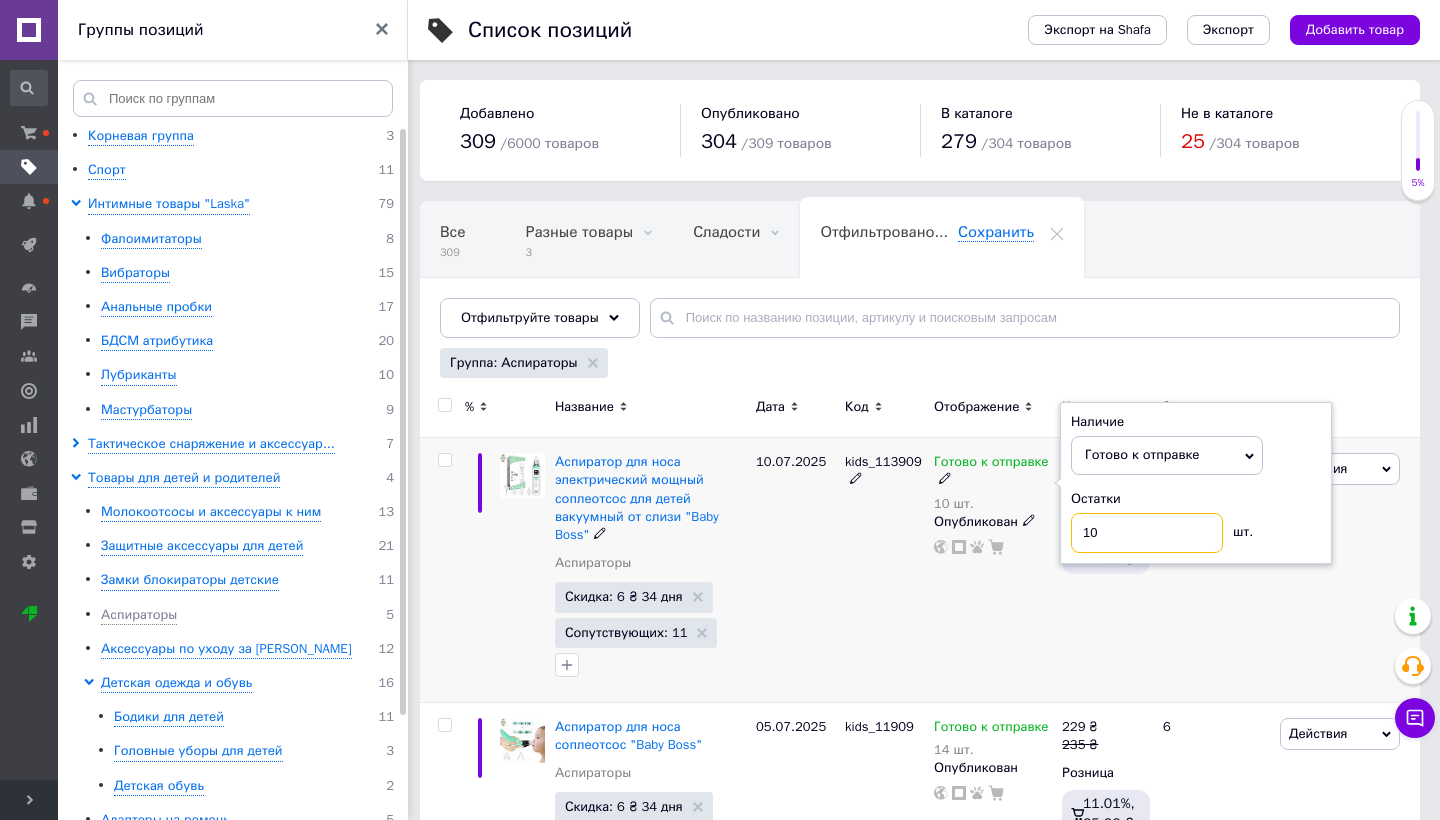 click on "10" at bounding box center [1147, 533] 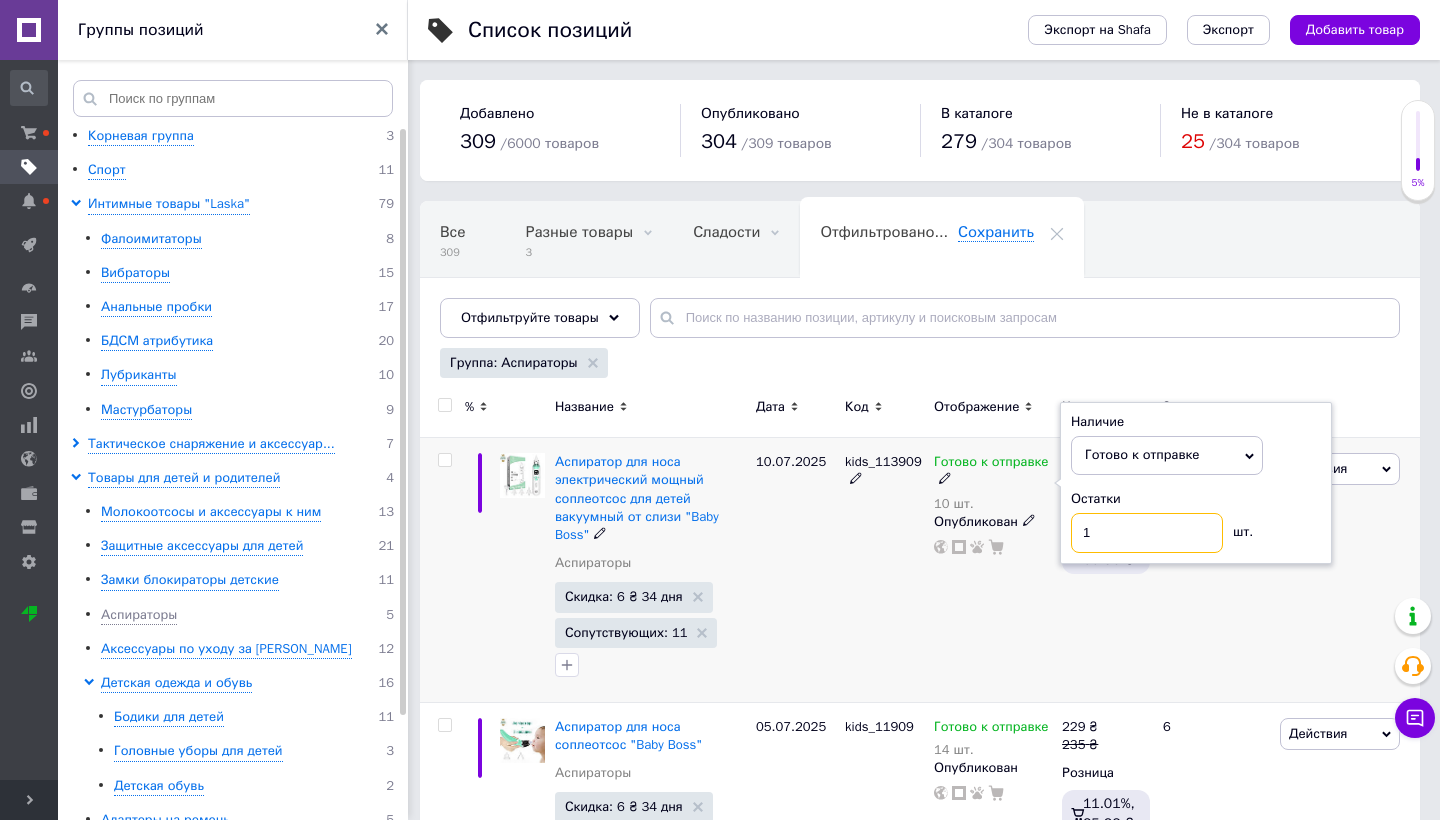 type on "11" 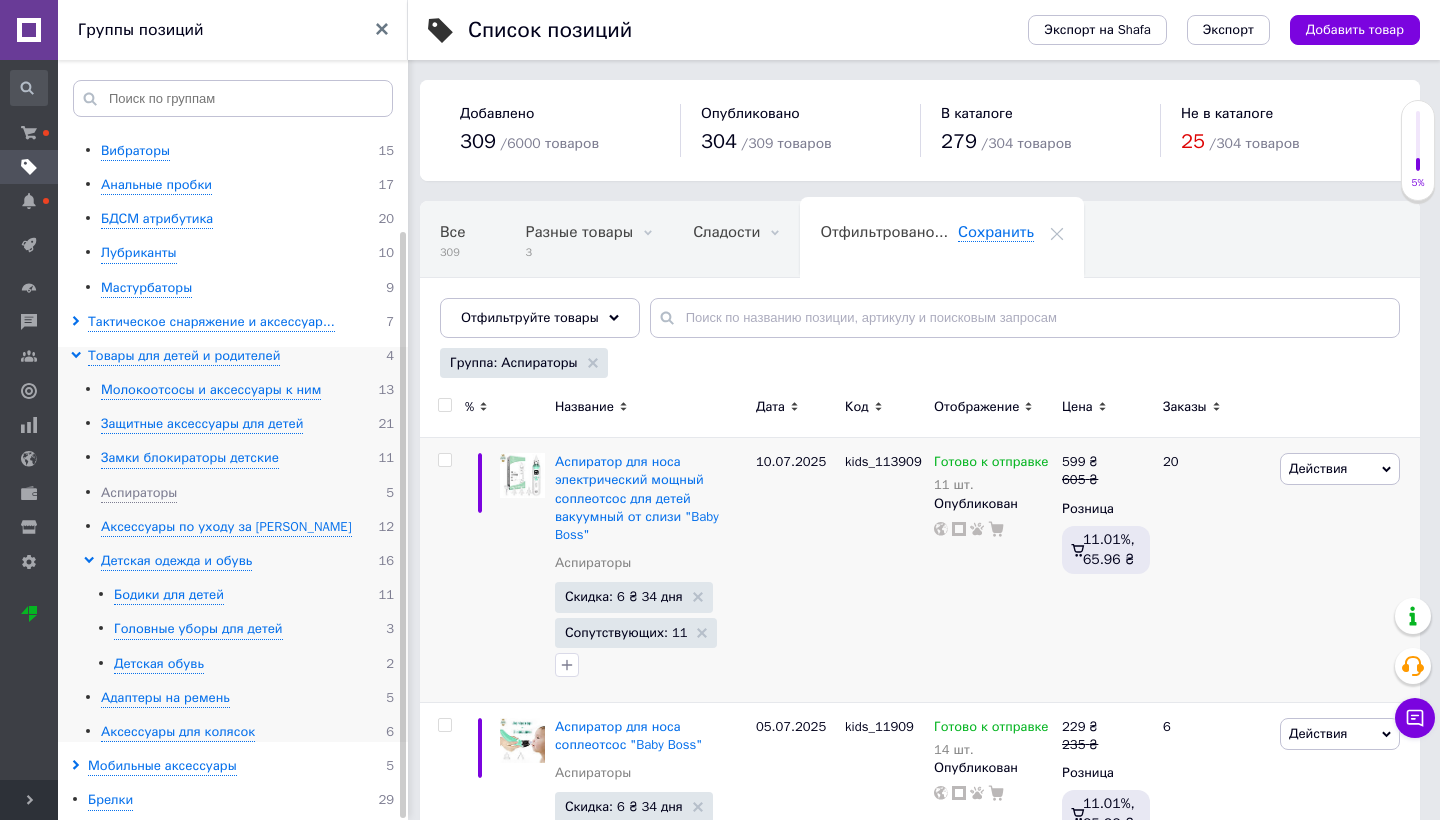 scroll, scrollTop: 123, scrollLeft: 0, axis: vertical 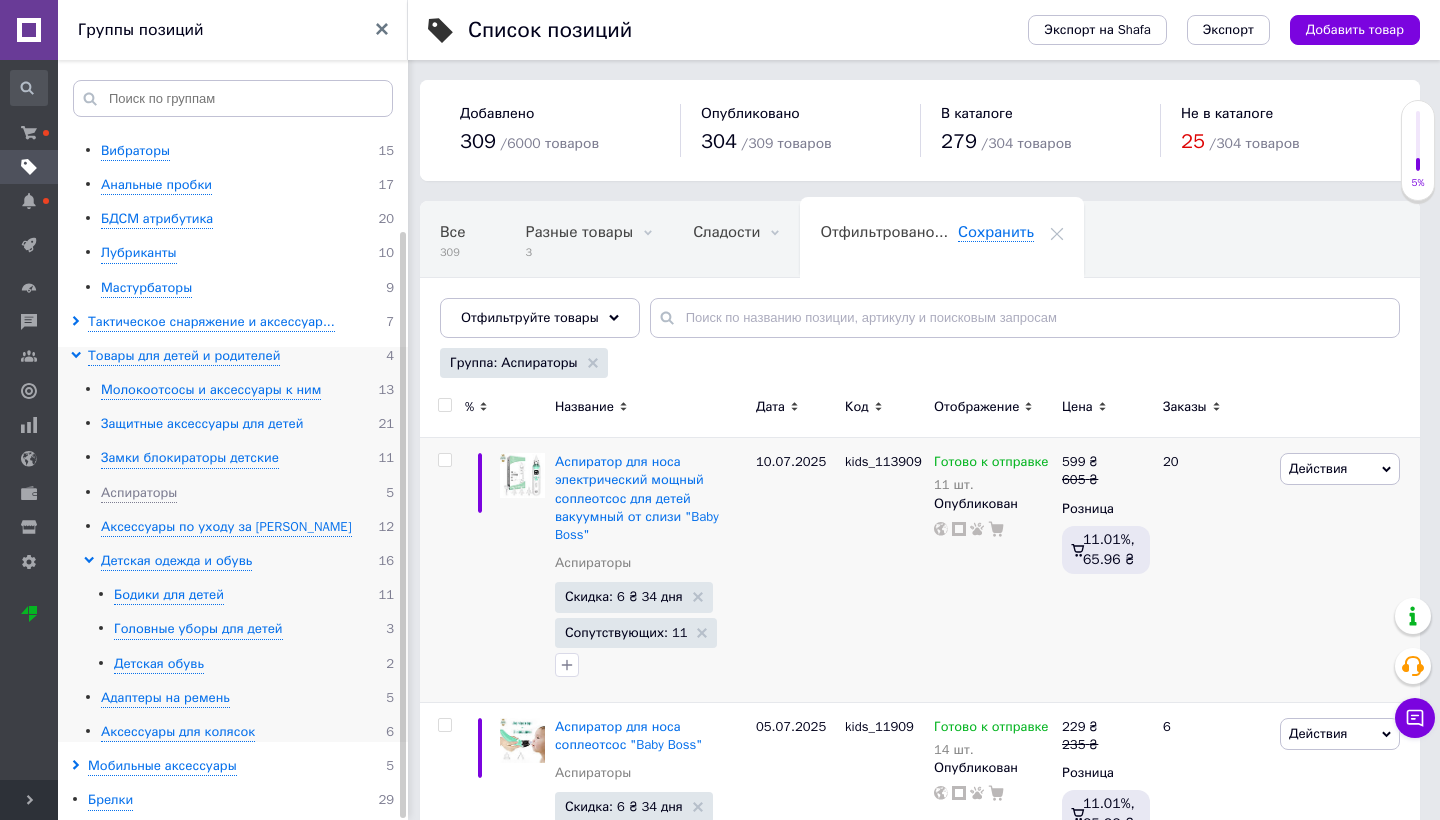 click on "Защитные аксессуары для детей" at bounding box center [202, 424] 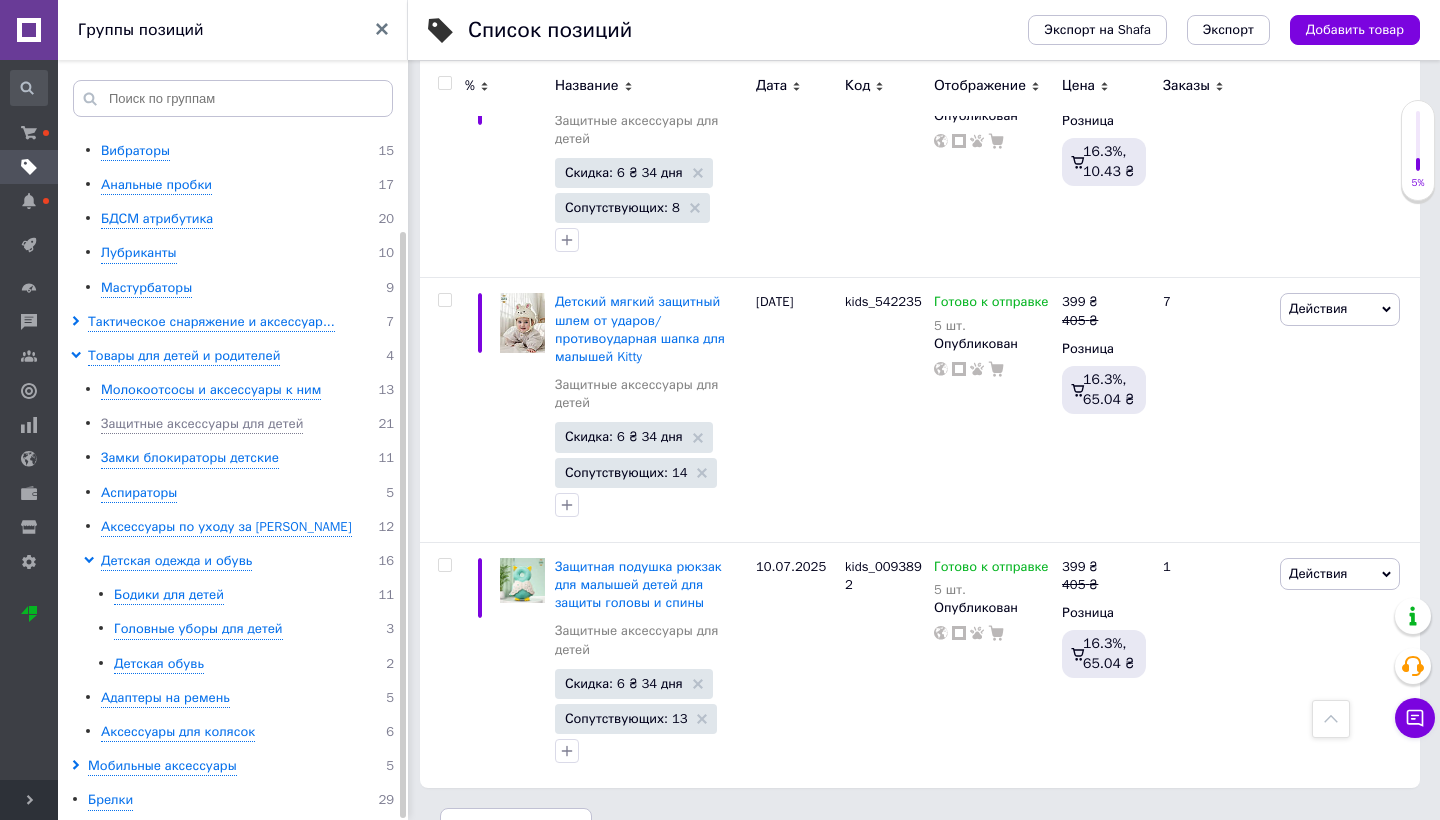 scroll, scrollTop: 4825, scrollLeft: 0, axis: vertical 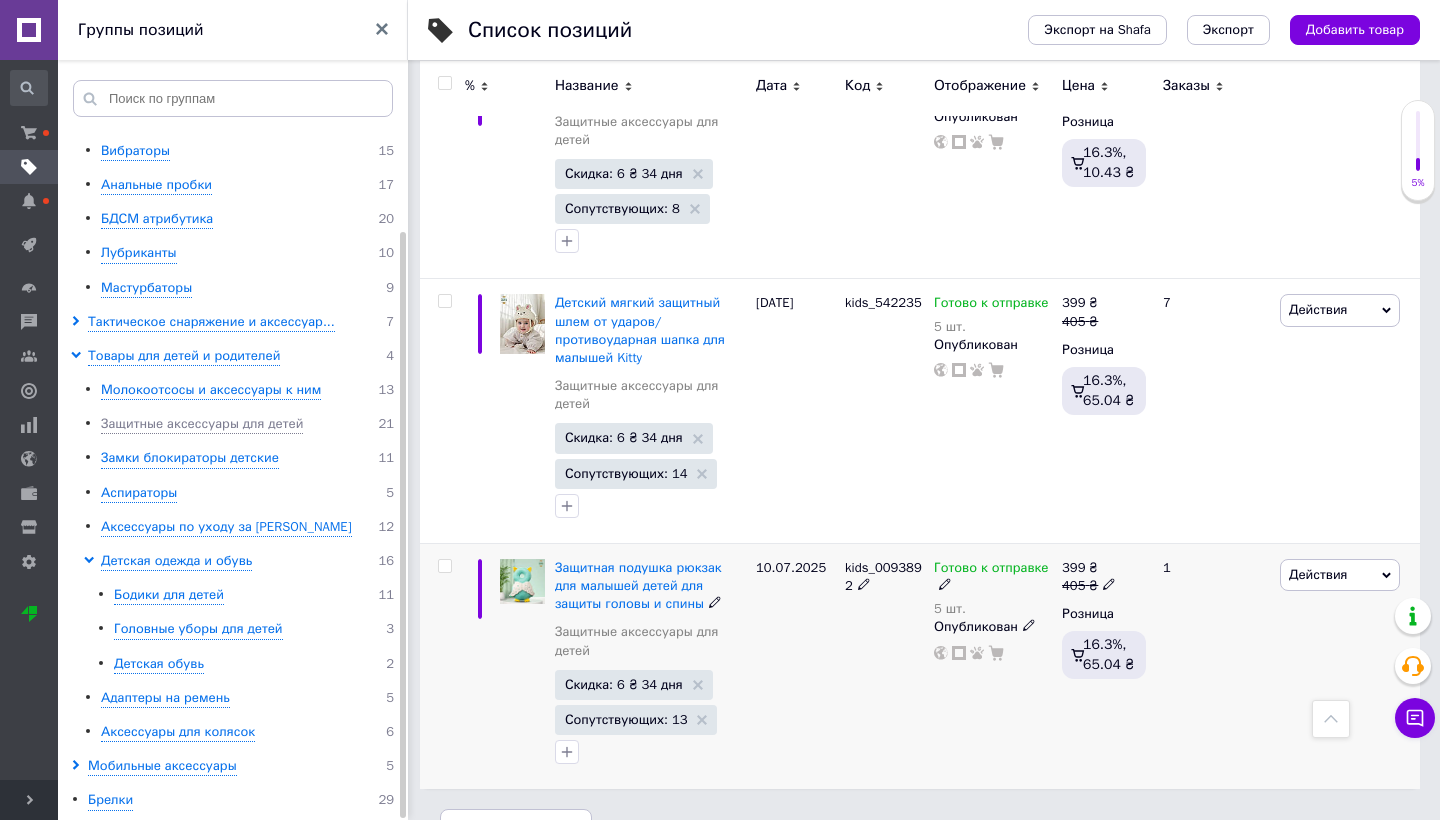 click 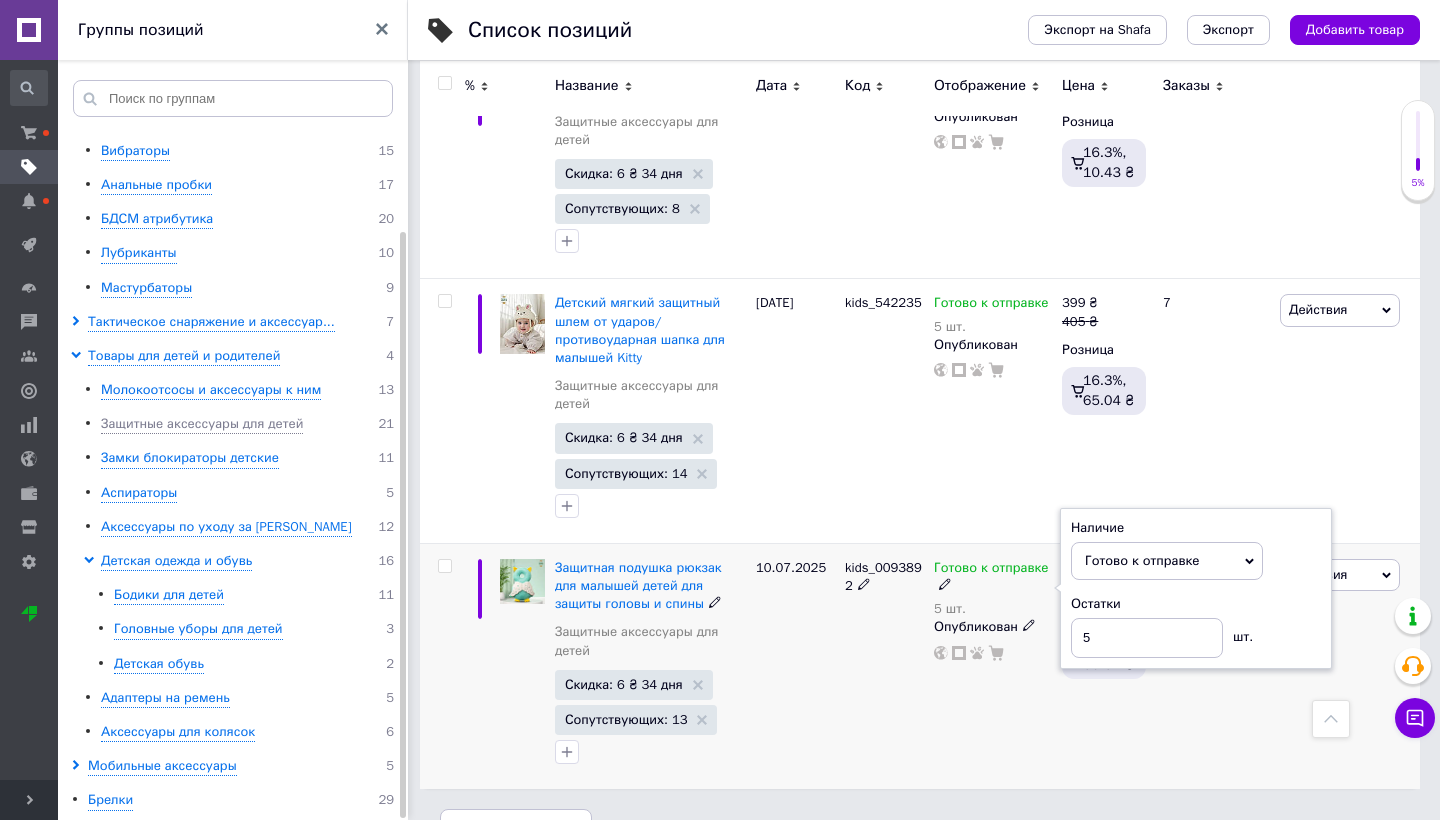 click on "Наличие Готово к отправке В наличии Нет в наличии Под заказ Остатки 5 шт." at bounding box center (1196, 589) 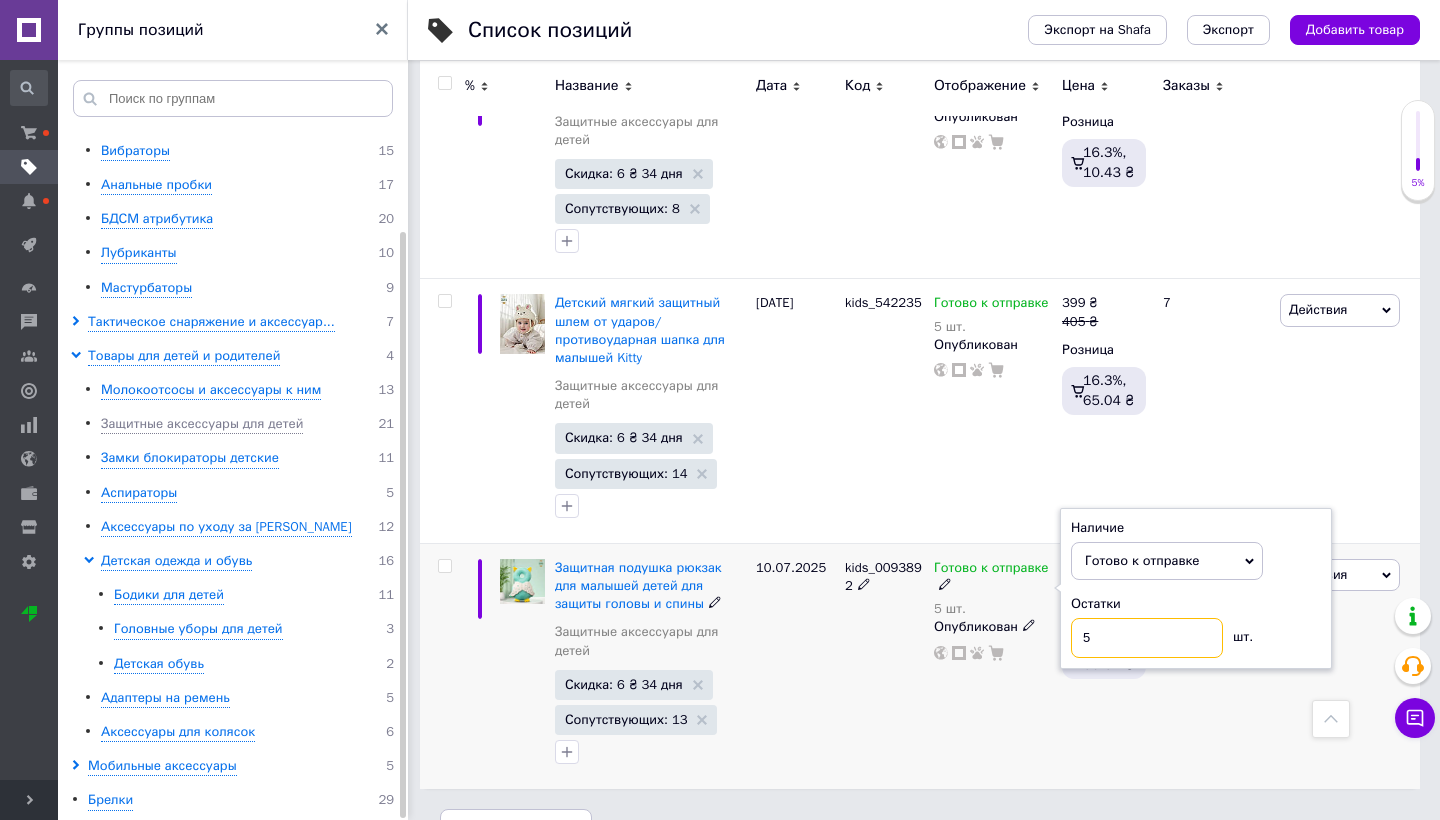 click on "5" at bounding box center [1147, 638] 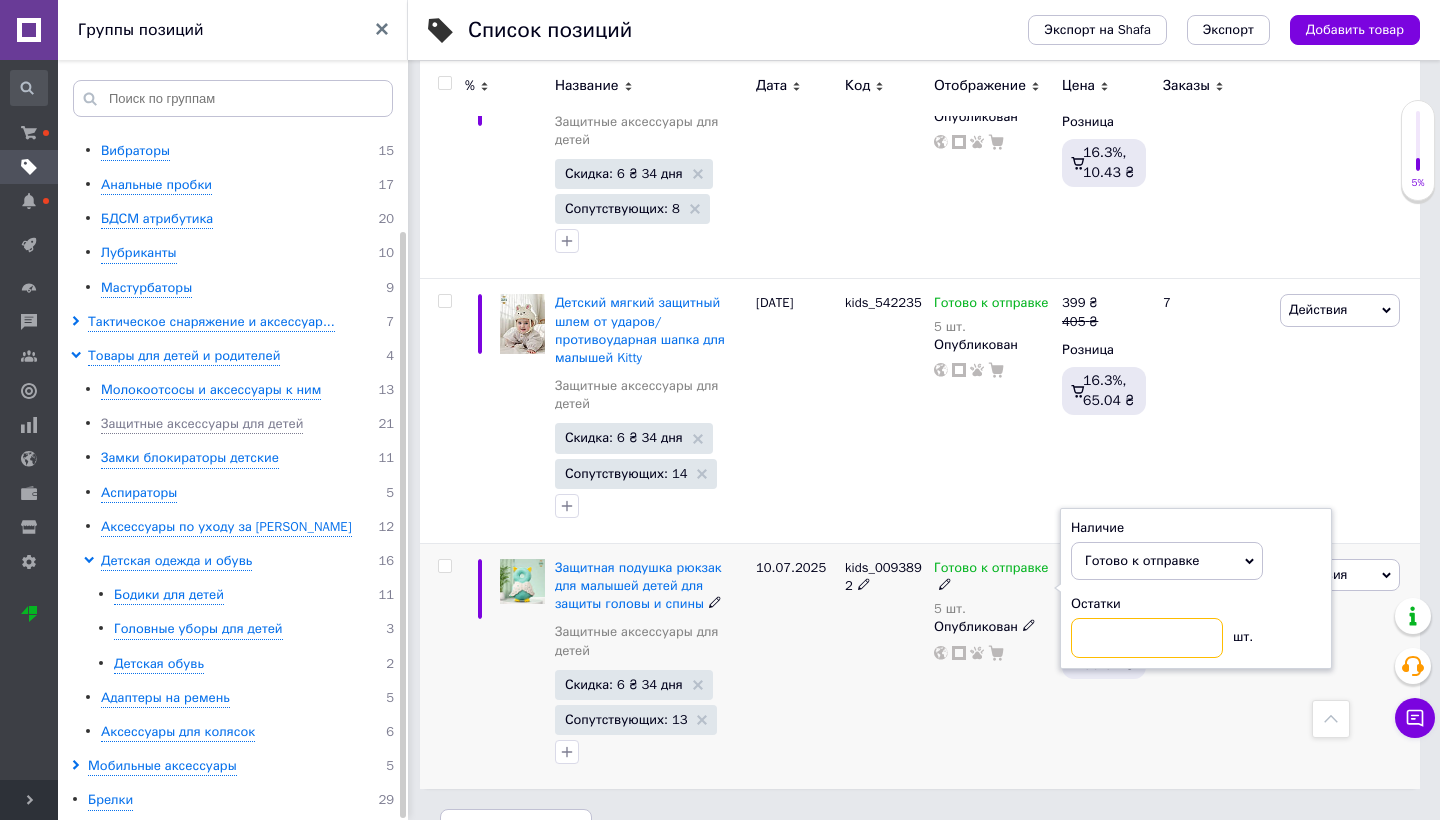 type on "6" 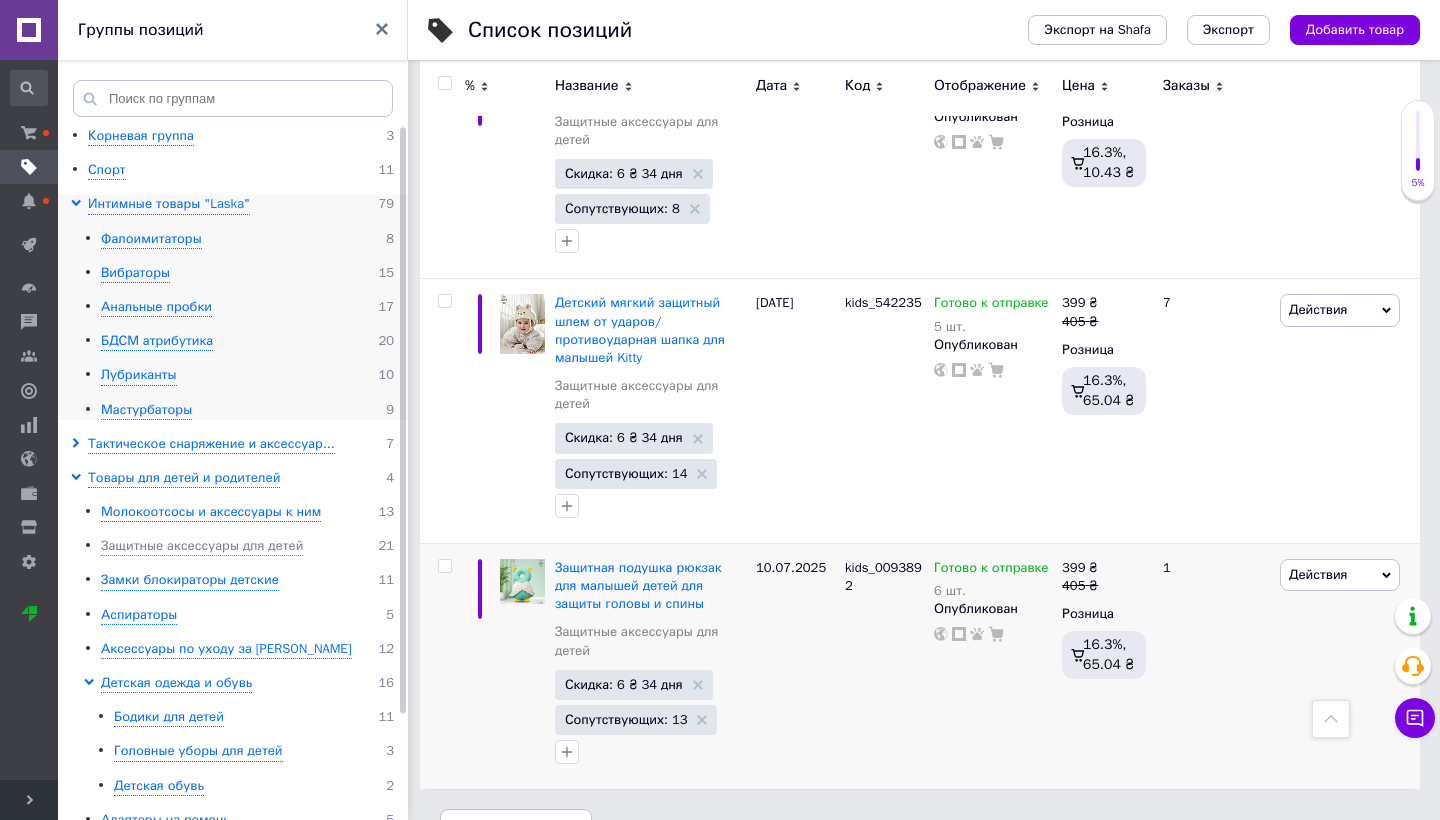scroll, scrollTop: 0, scrollLeft: 0, axis: both 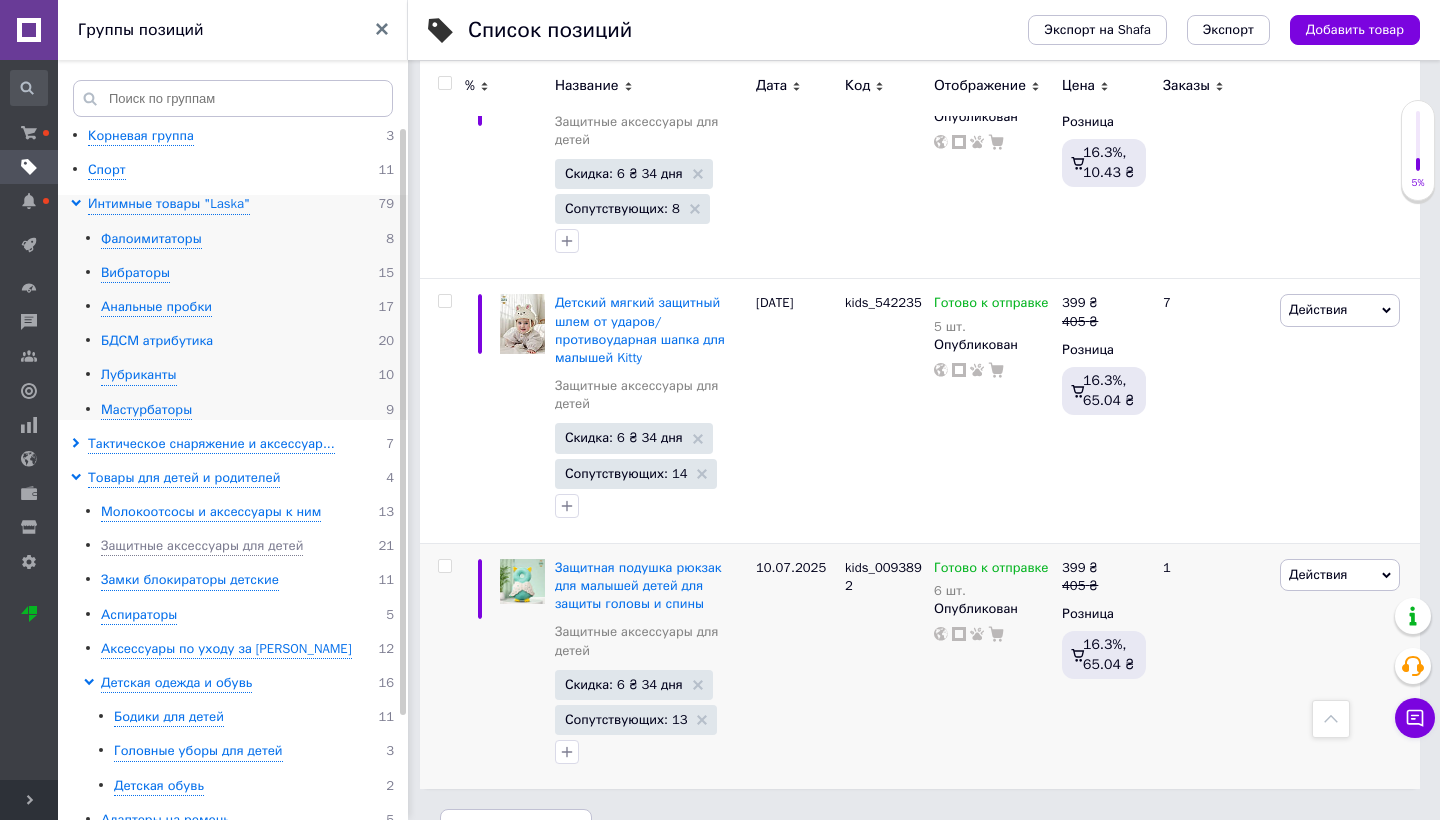 click on "БДСМ атрибутика" at bounding box center [157, 341] 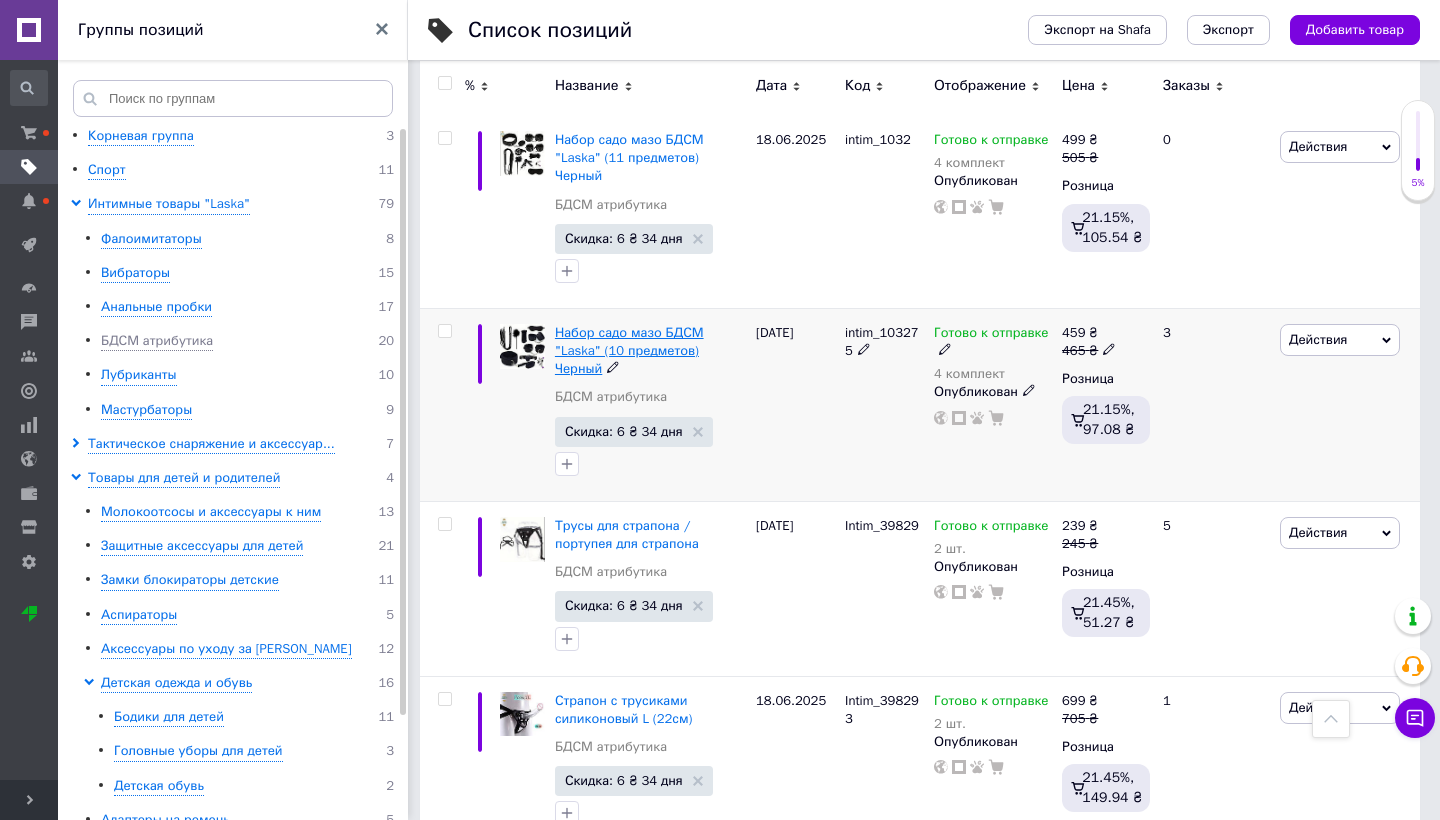 scroll, scrollTop: 2529, scrollLeft: 0, axis: vertical 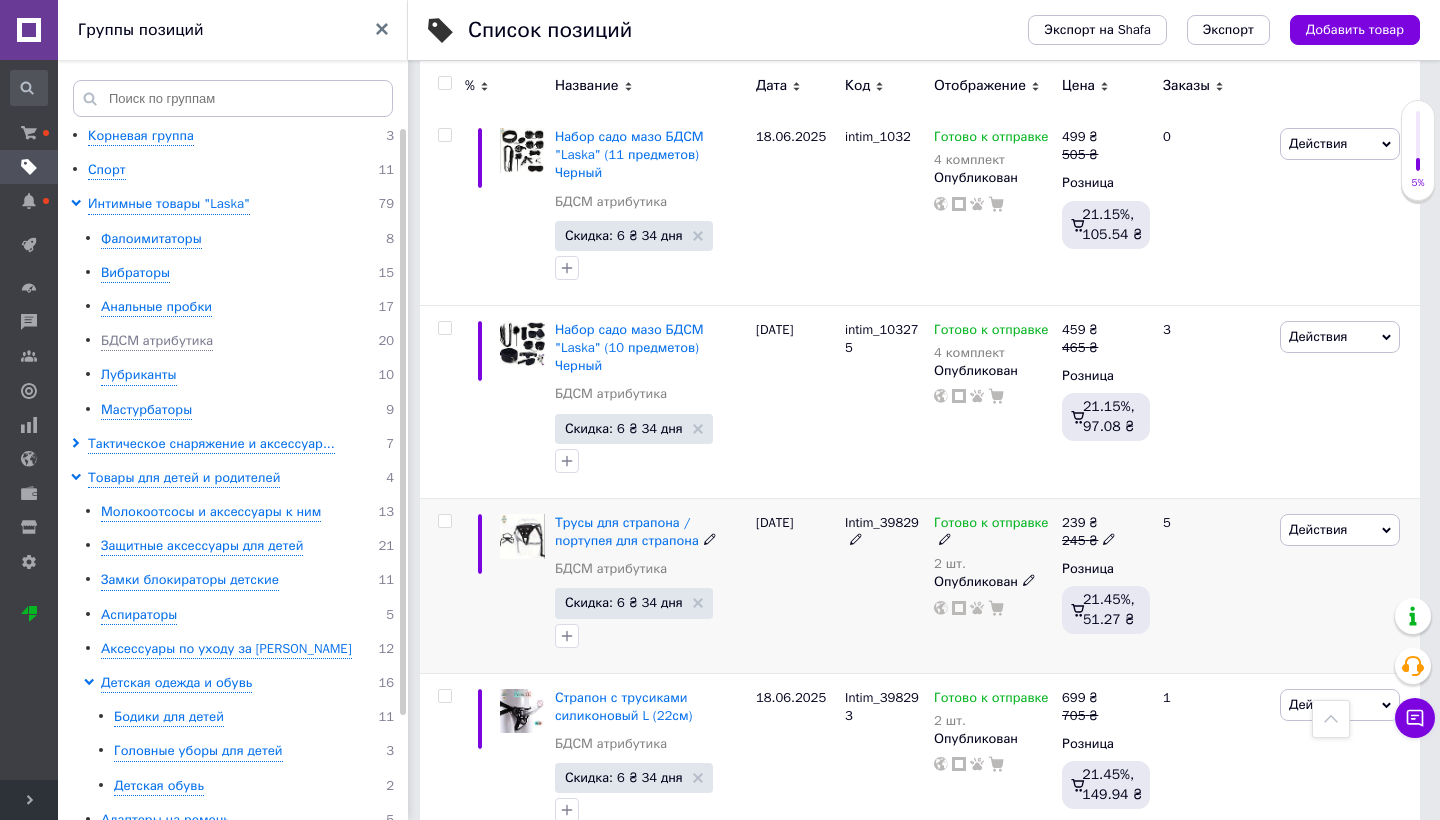 click 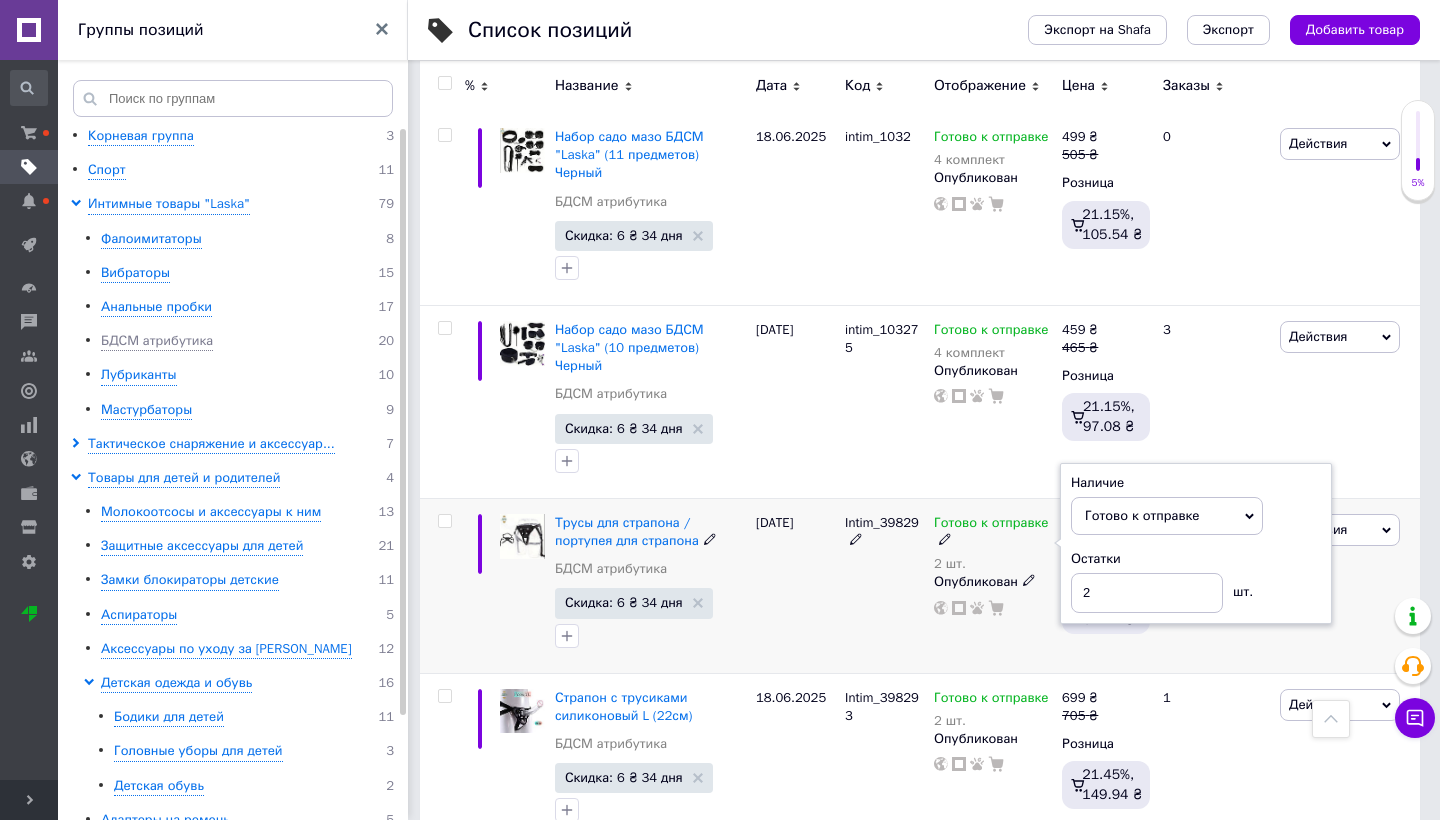 click on "Остатки" at bounding box center [1196, 559] 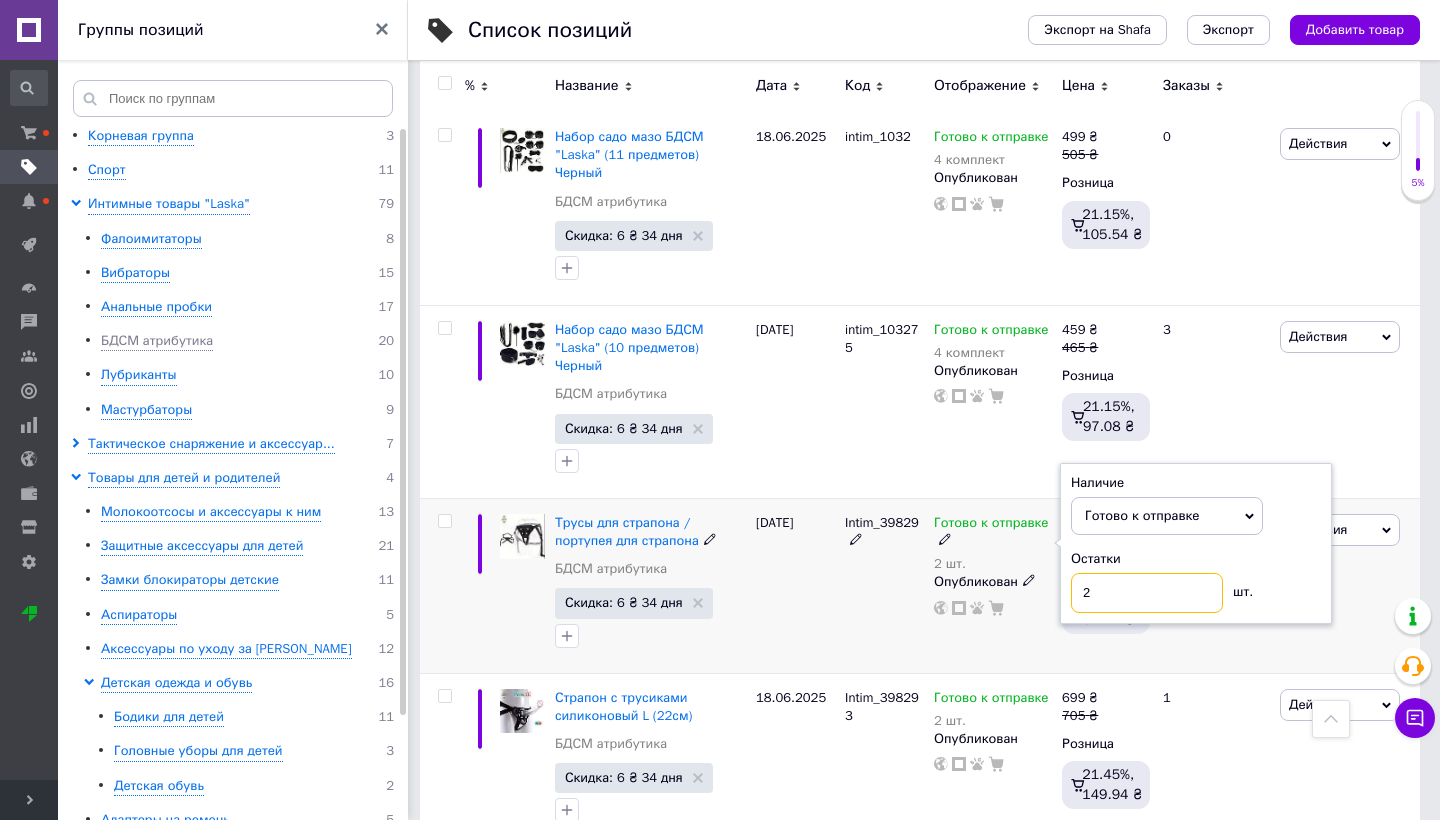 click on "2" at bounding box center (1147, 593) 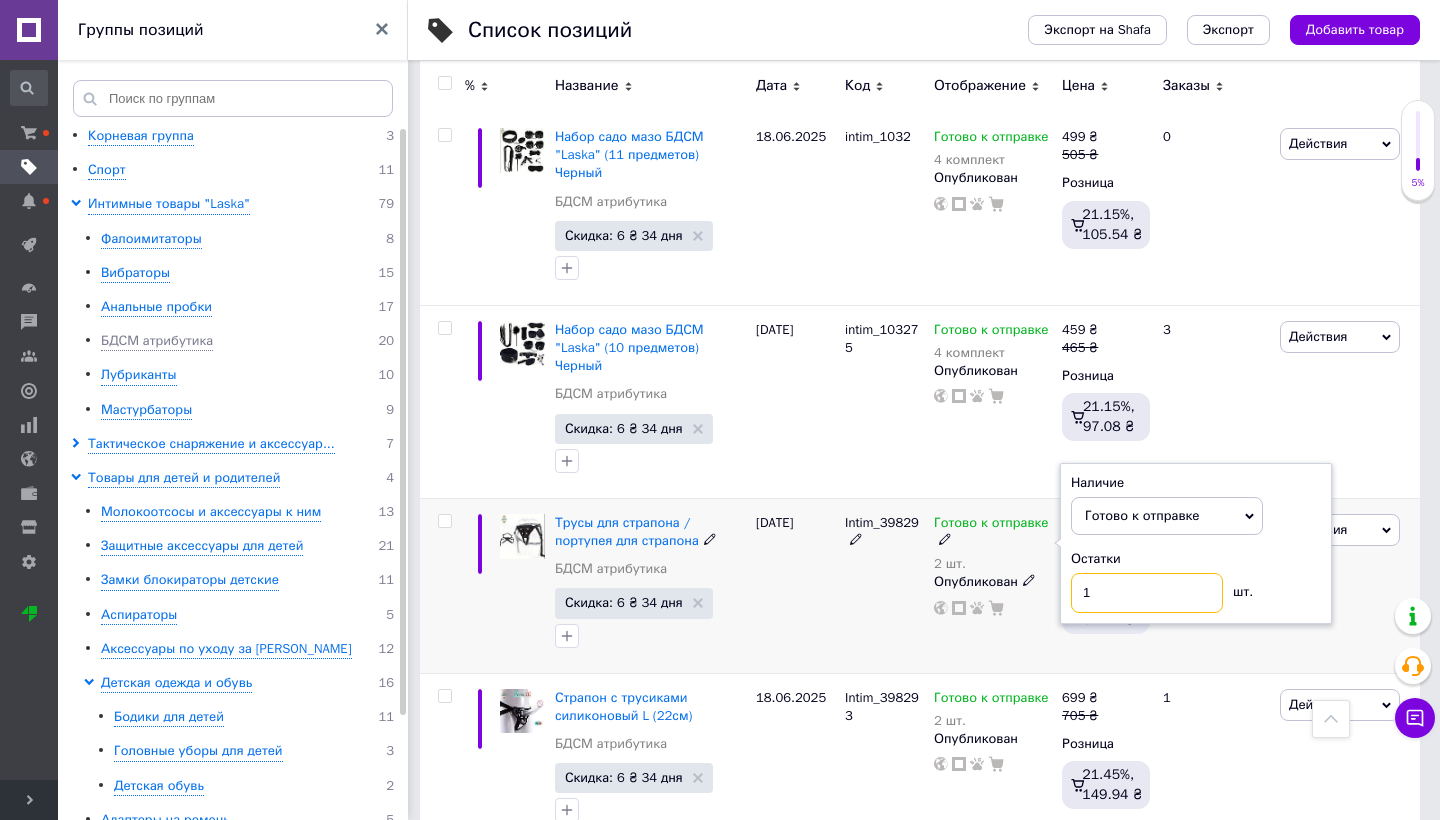 type on "12" 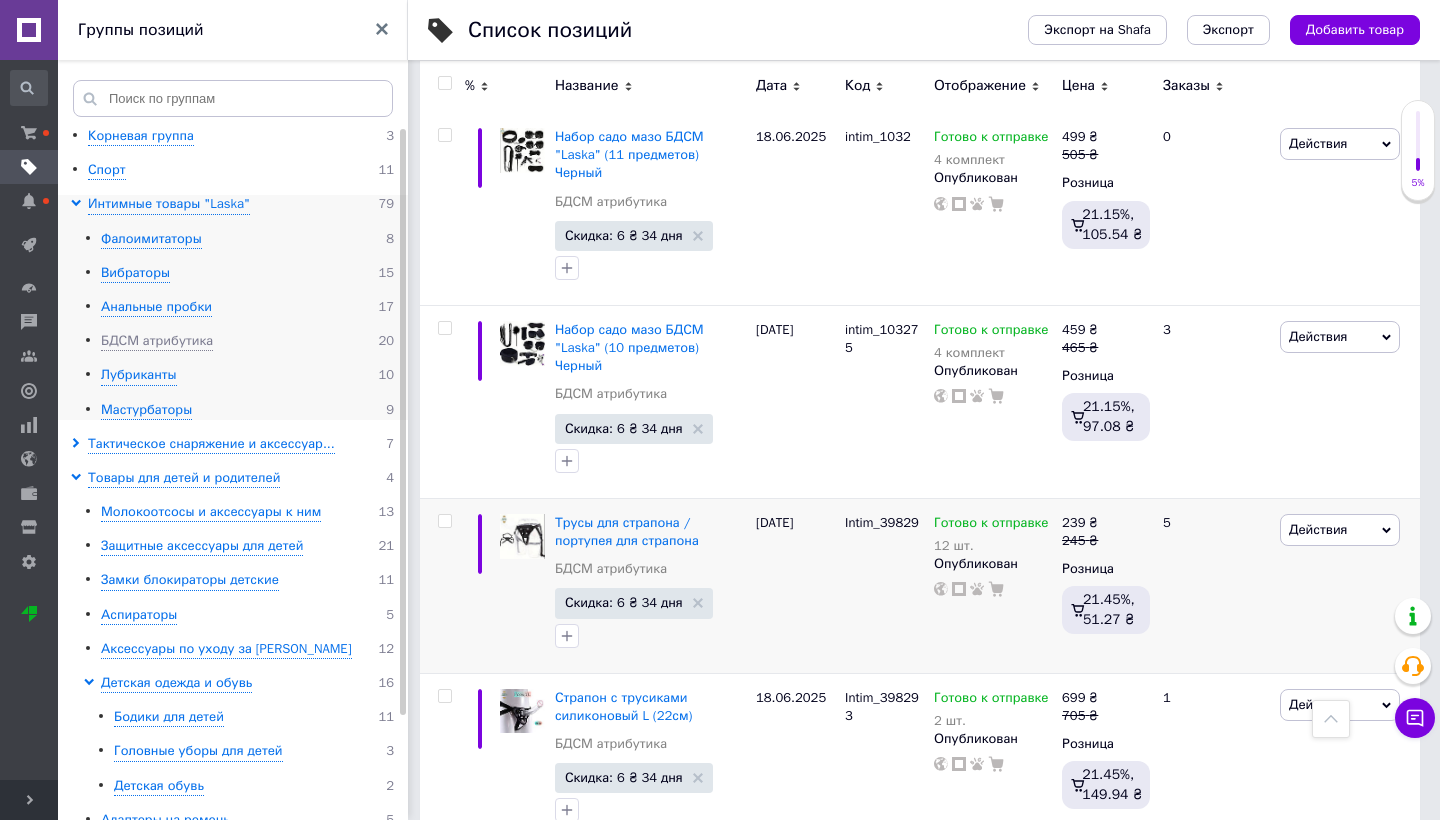 click 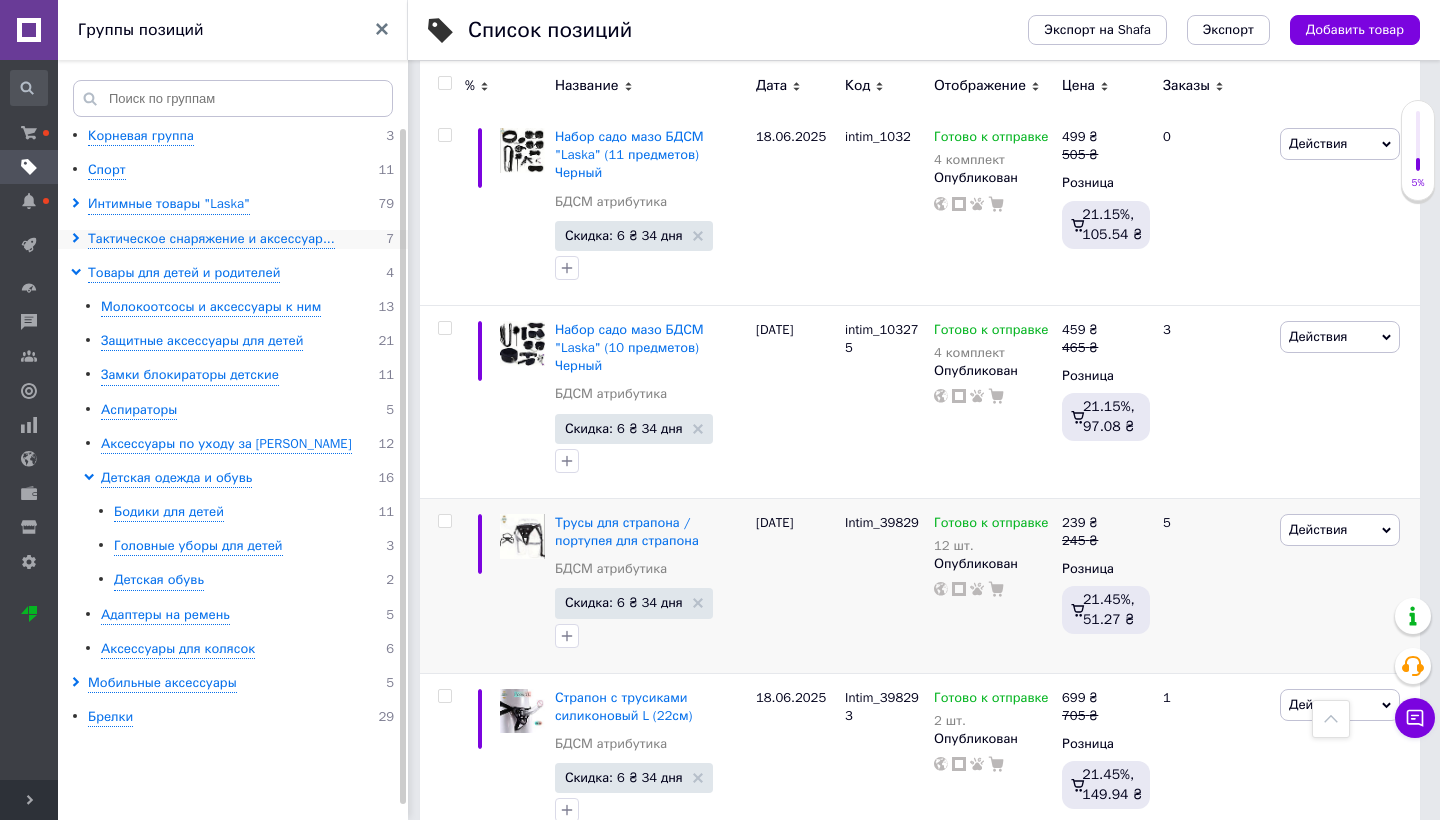 click 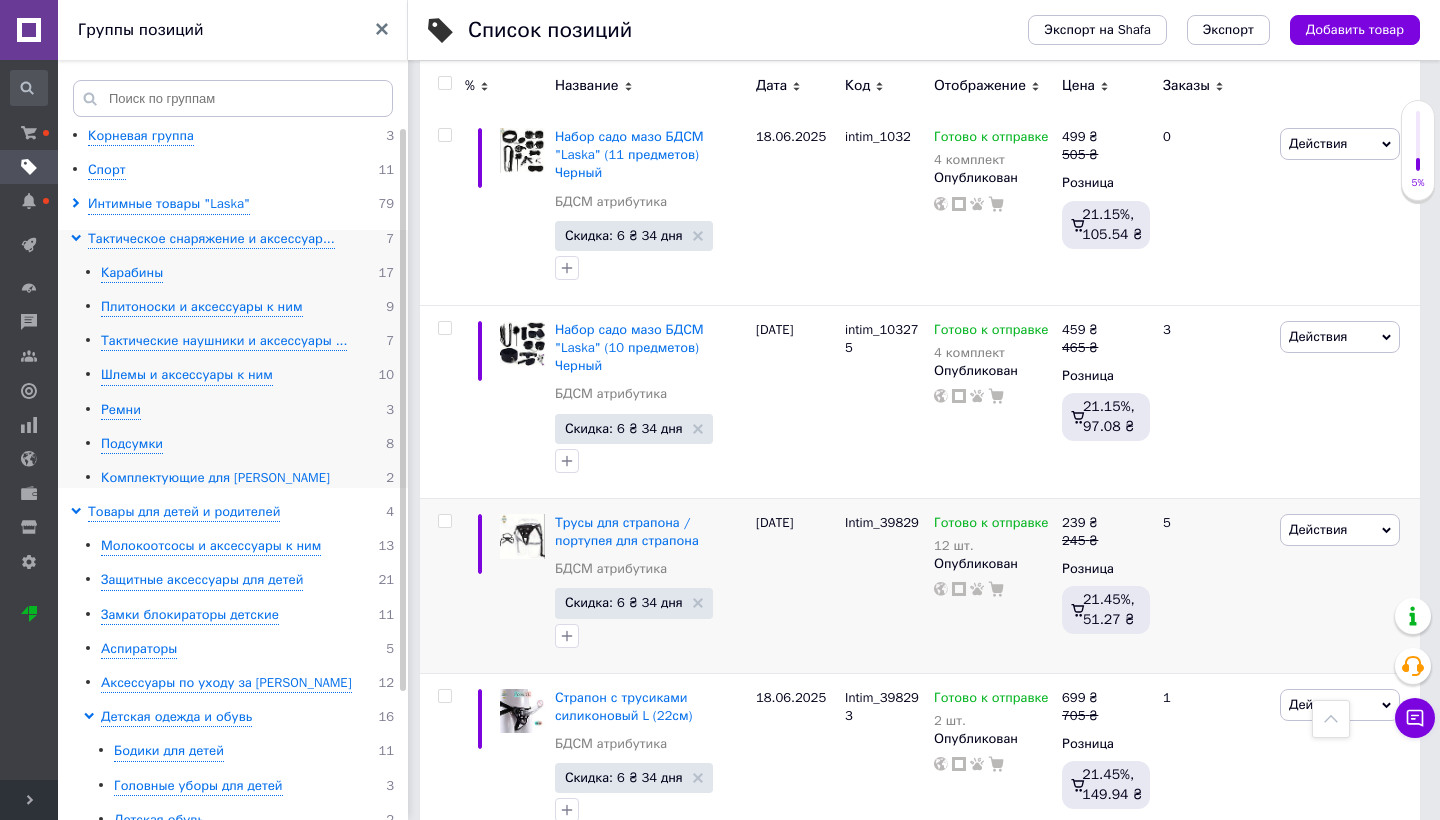 click on "Комплектующие для [PERSON_NAME]" at bounding box center (215, 478) 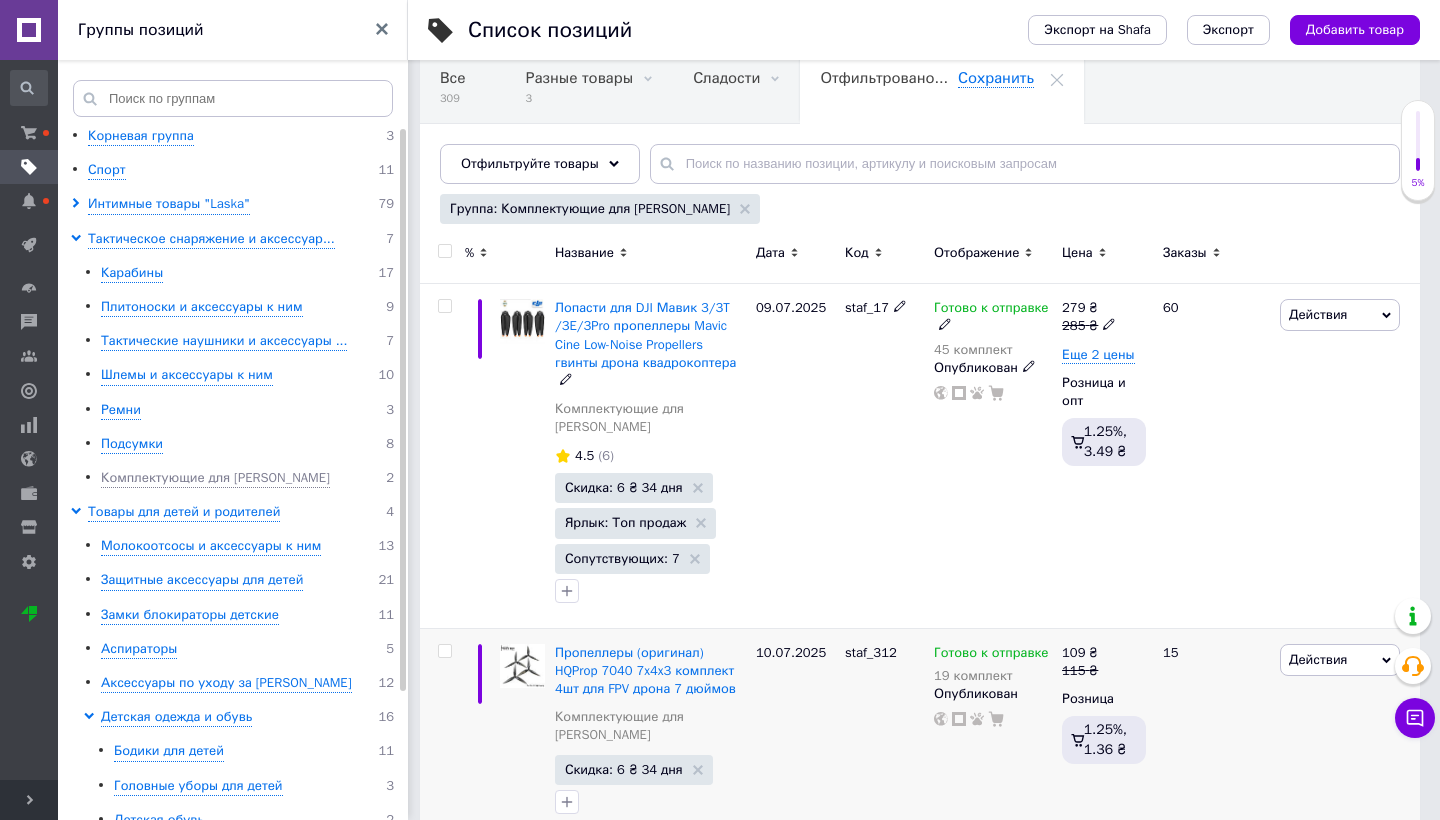 scroll, scrollTop: 153, scrollLeft: 0, axis: vertical 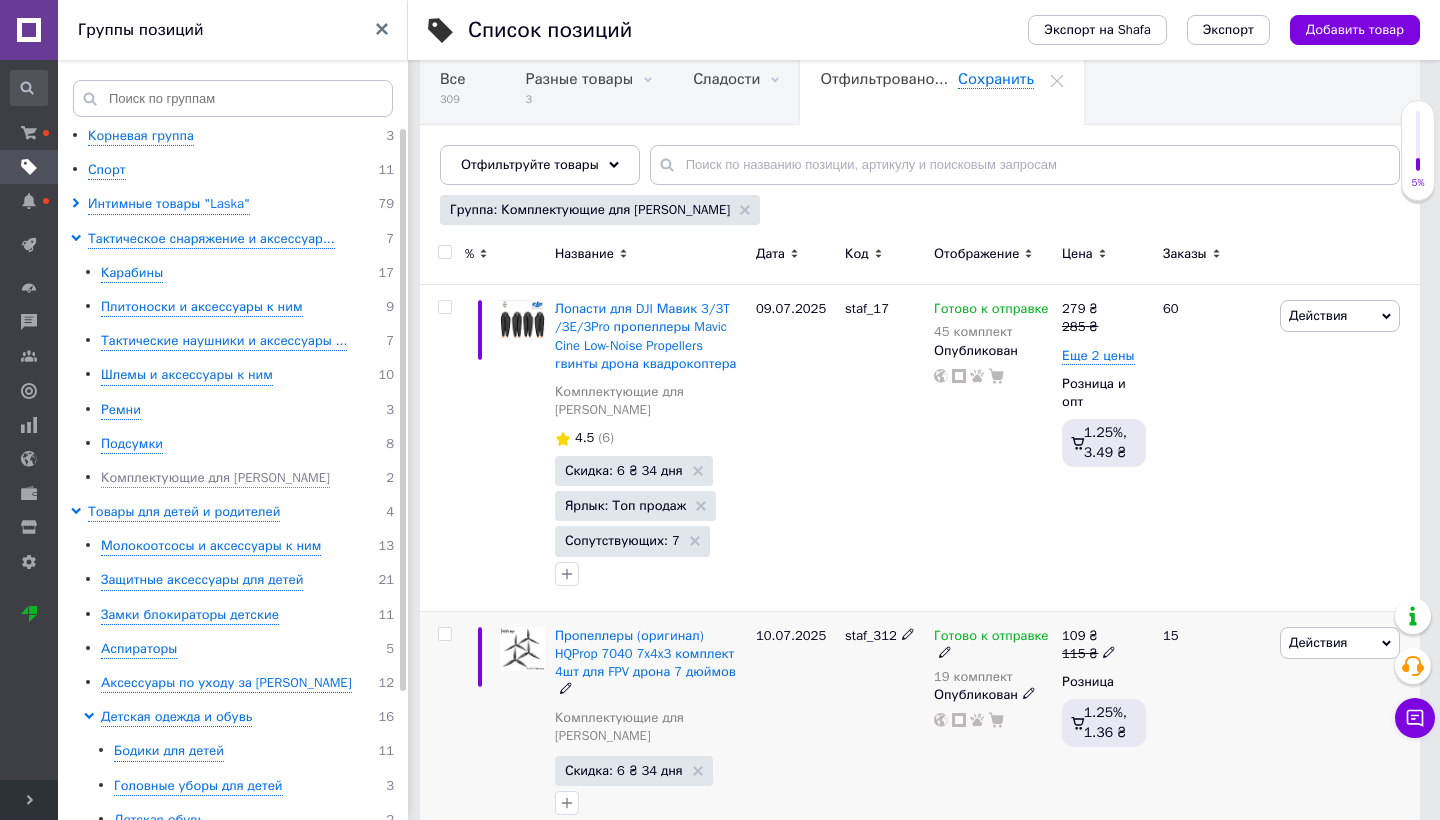 click 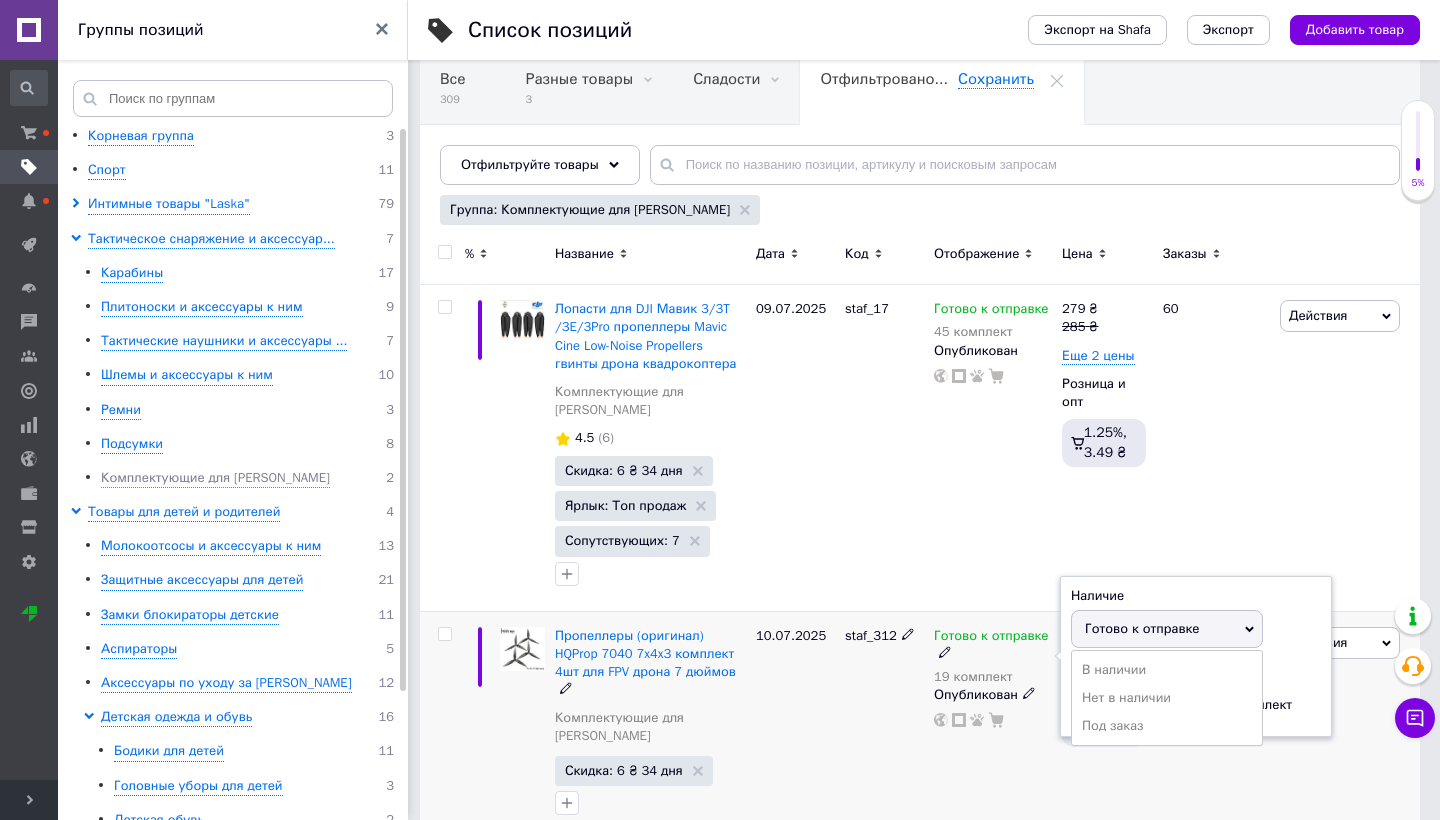 click on "Наличие Готово к отправке В наличии Нет в наличии Под заказ Остатки 19 комплект" at bounding box center (1196, 657) 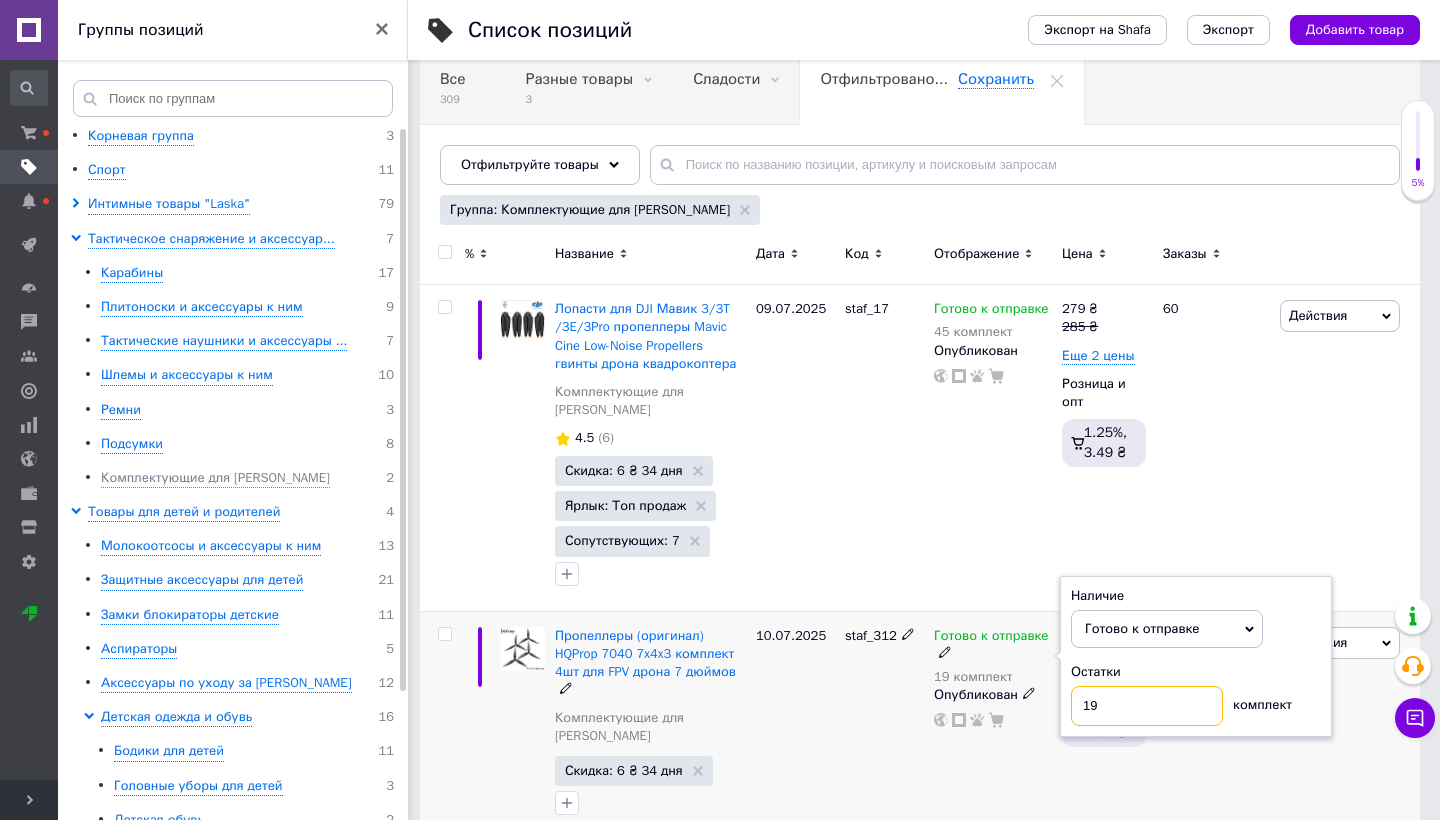 click on "19" at bounding box center (1147, 706) 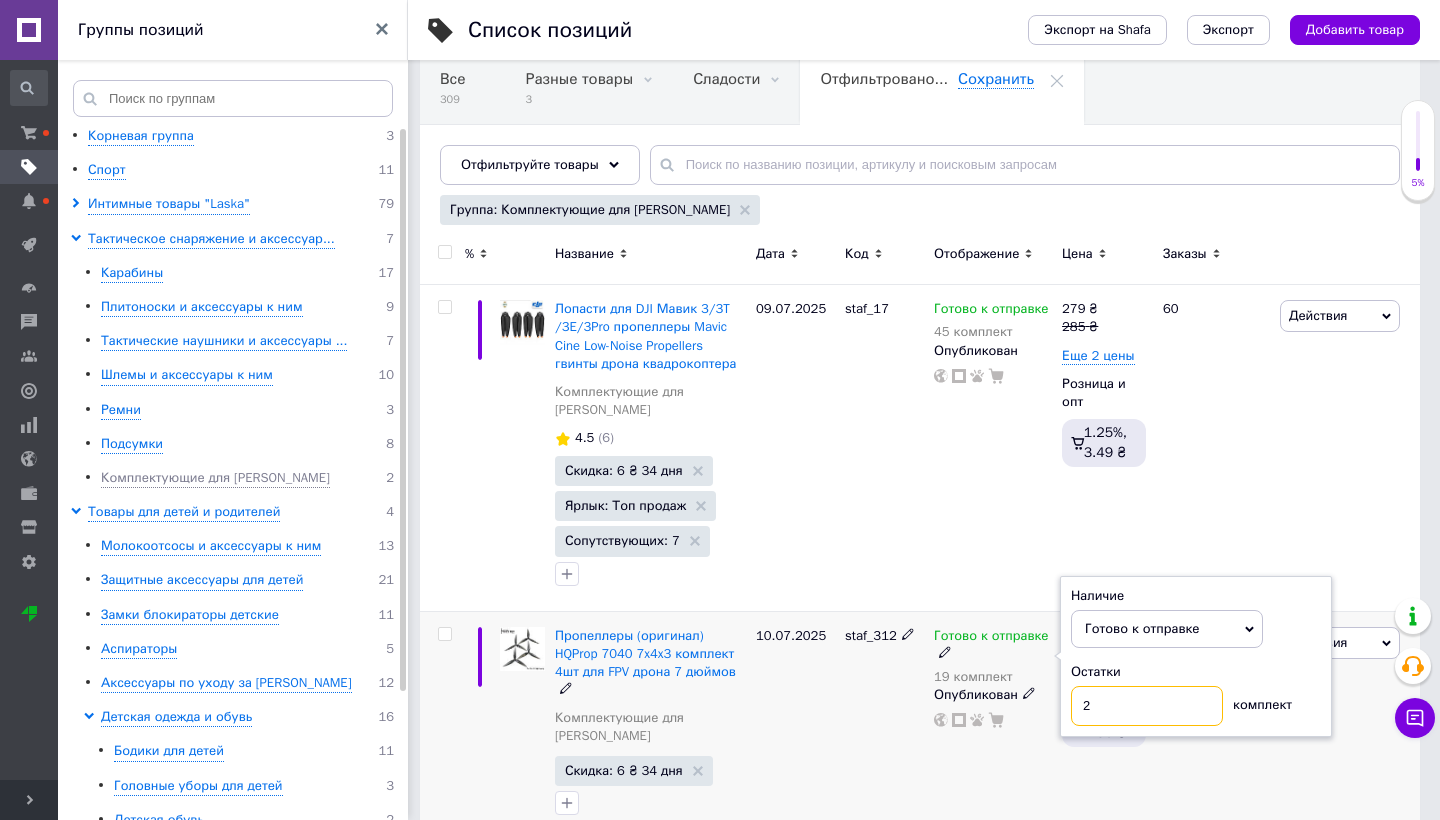 type on "20" 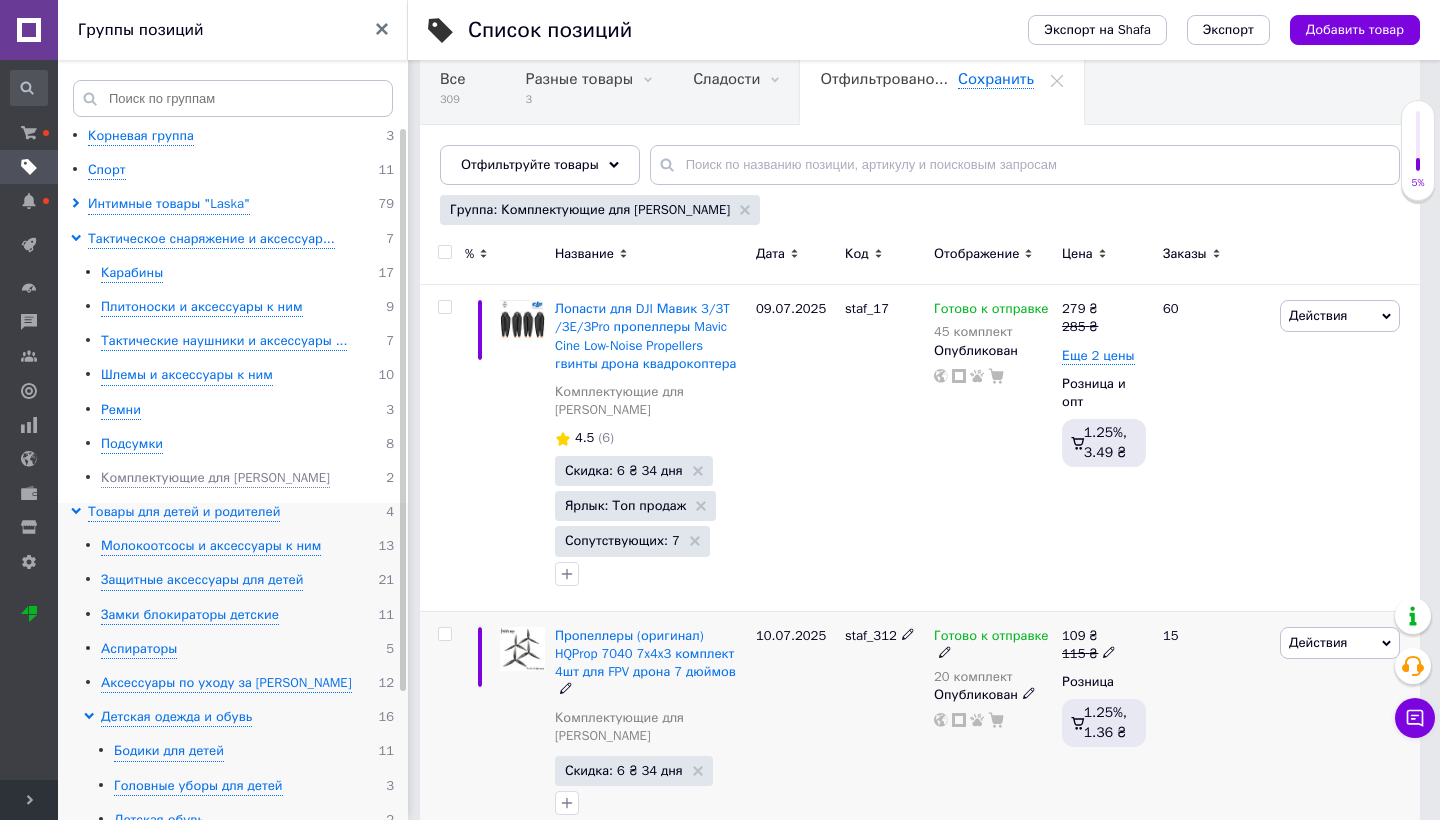 scroll, scrollTop: 135, scrollLeft: 0, axis: vertical 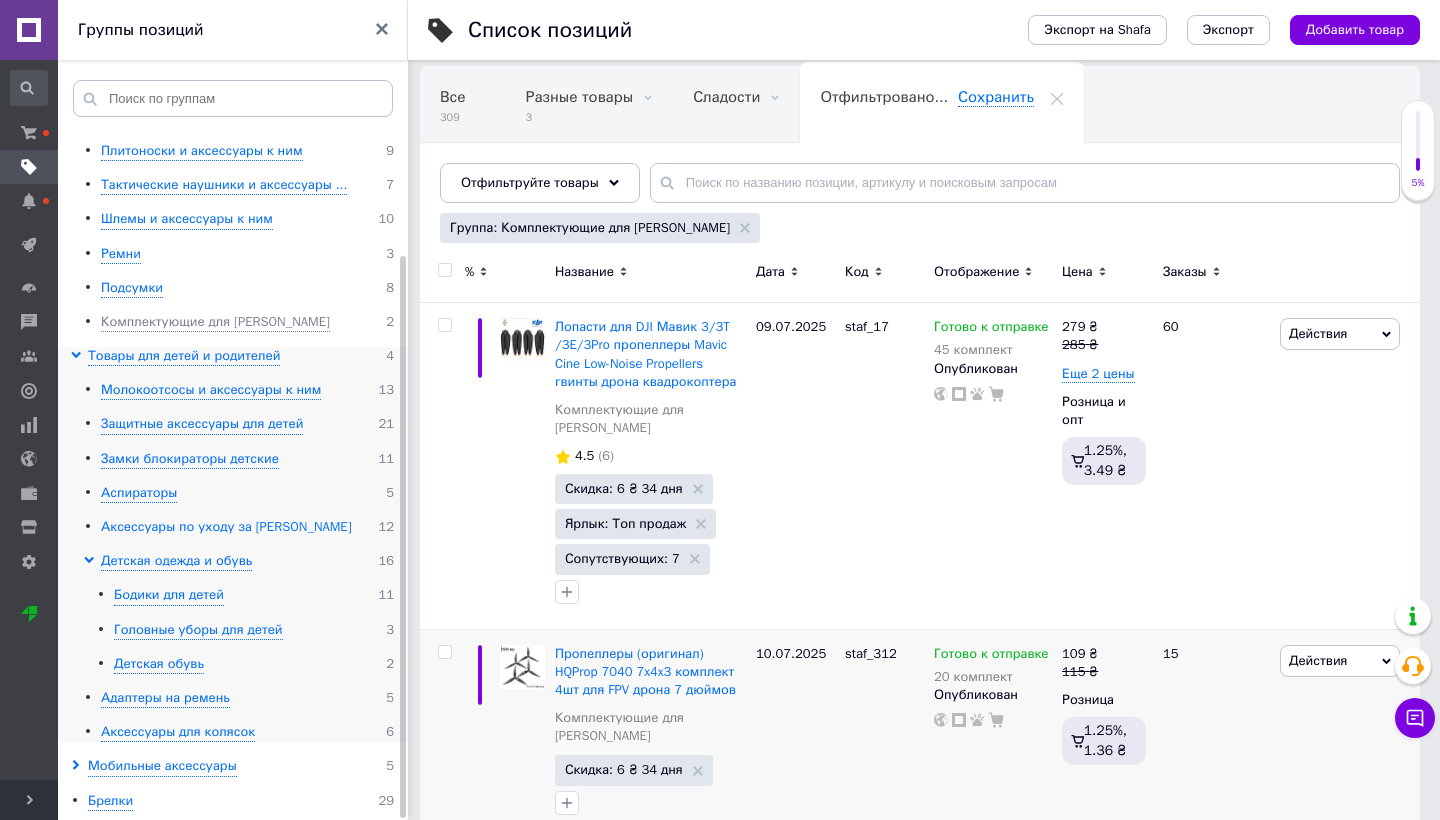 click on "Аксессуары по уходу за [PERSON_NAME]" at bounding box center (226, 527) 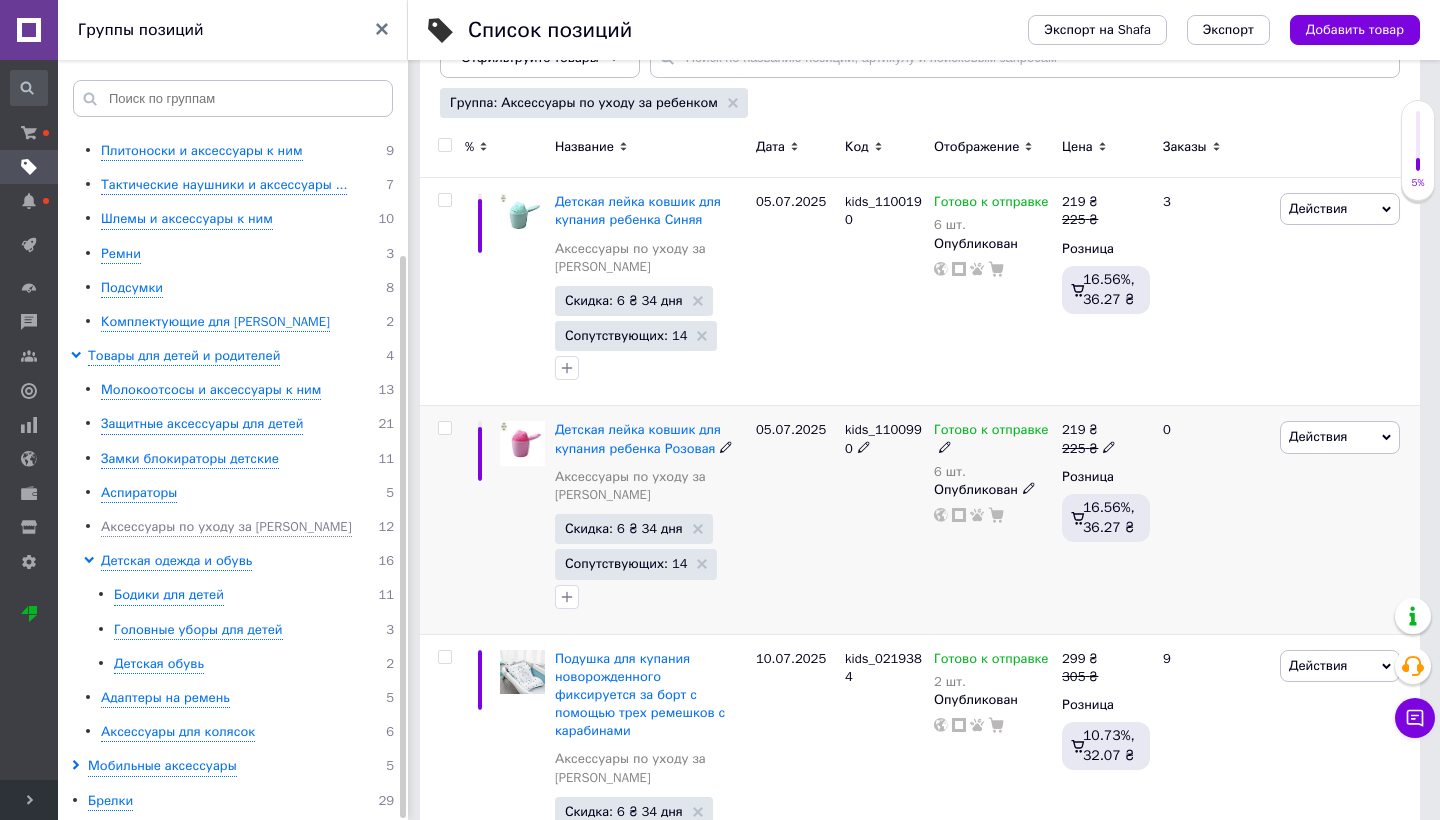 scroll, scrollTop: 325, scrollLeft: 0, axis: vertical 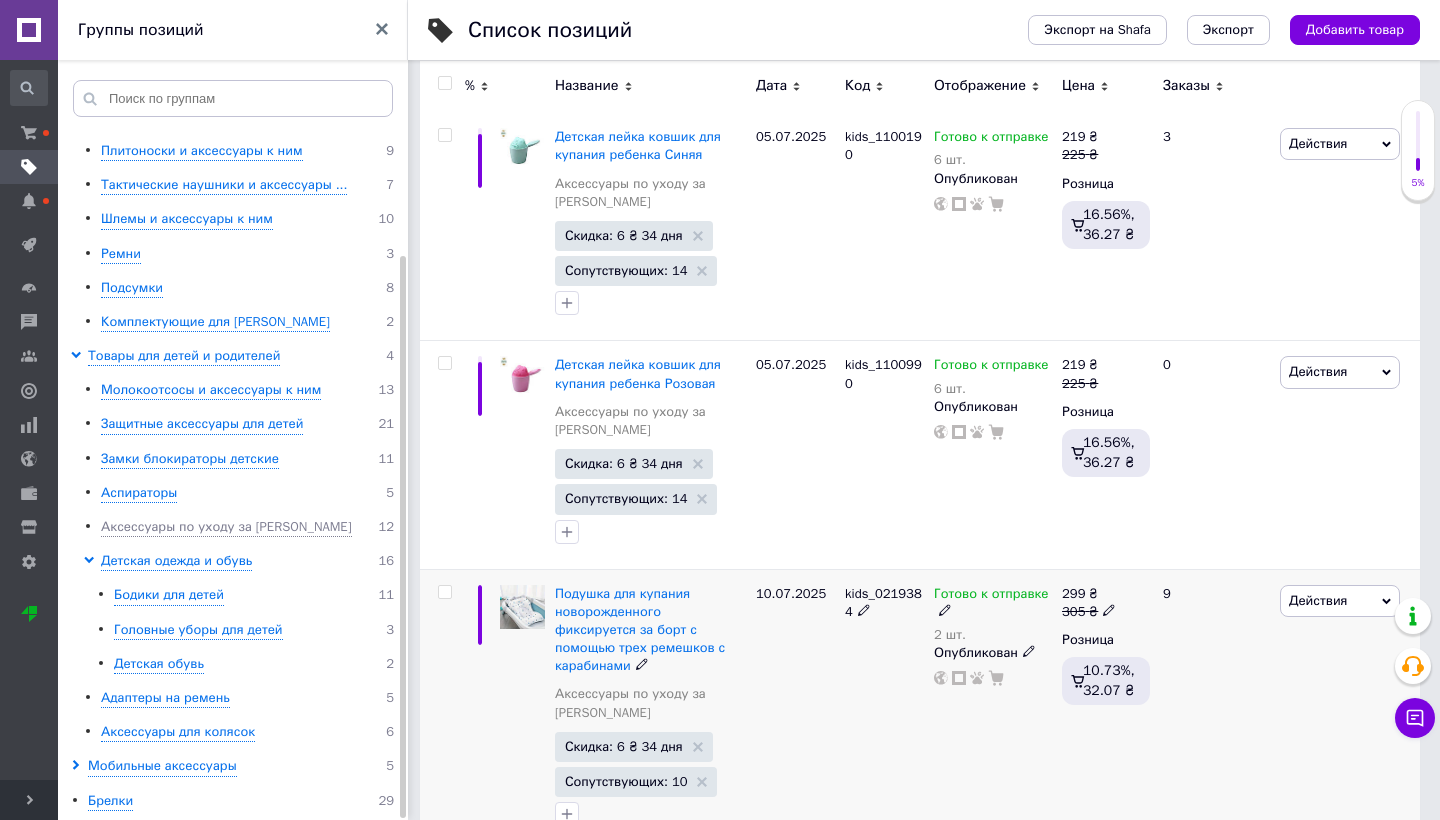 click 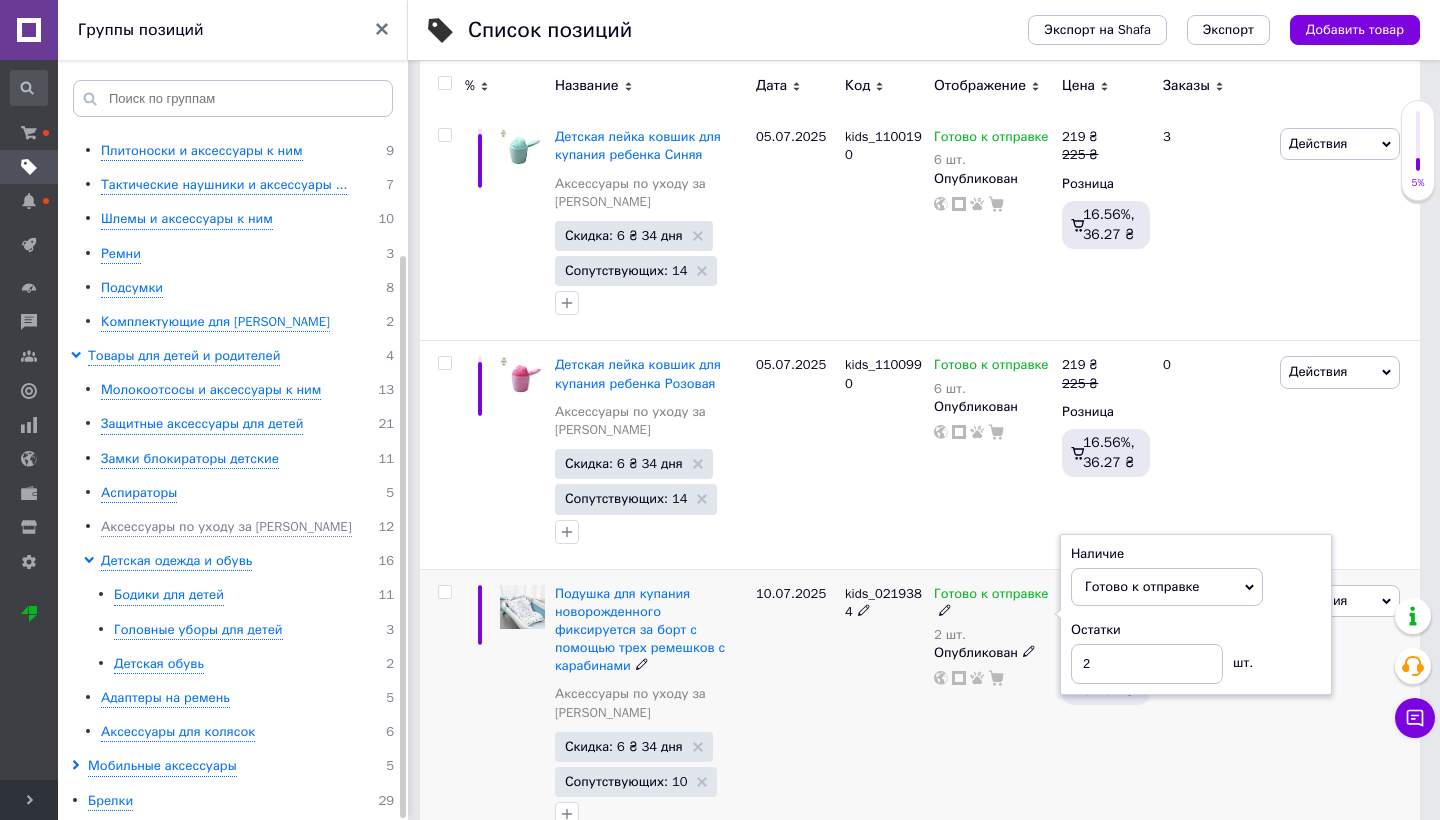 click on "Наличие Готово к отправке В наличии Нет в наличии Под заказ Остатки 2 шт." at bounding box center [1196, 615] 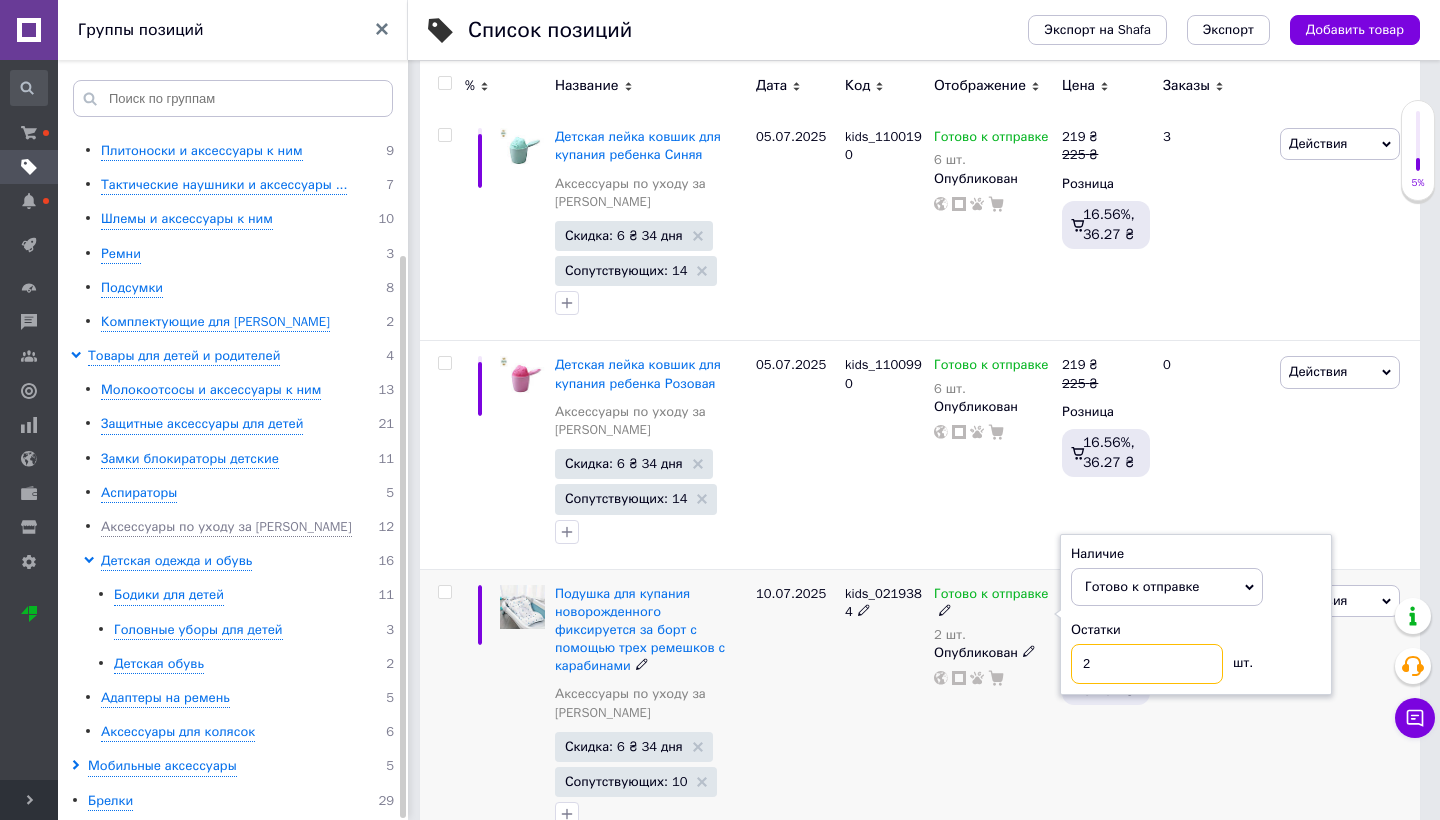 click on "2" at bounding box center (1147, 664) 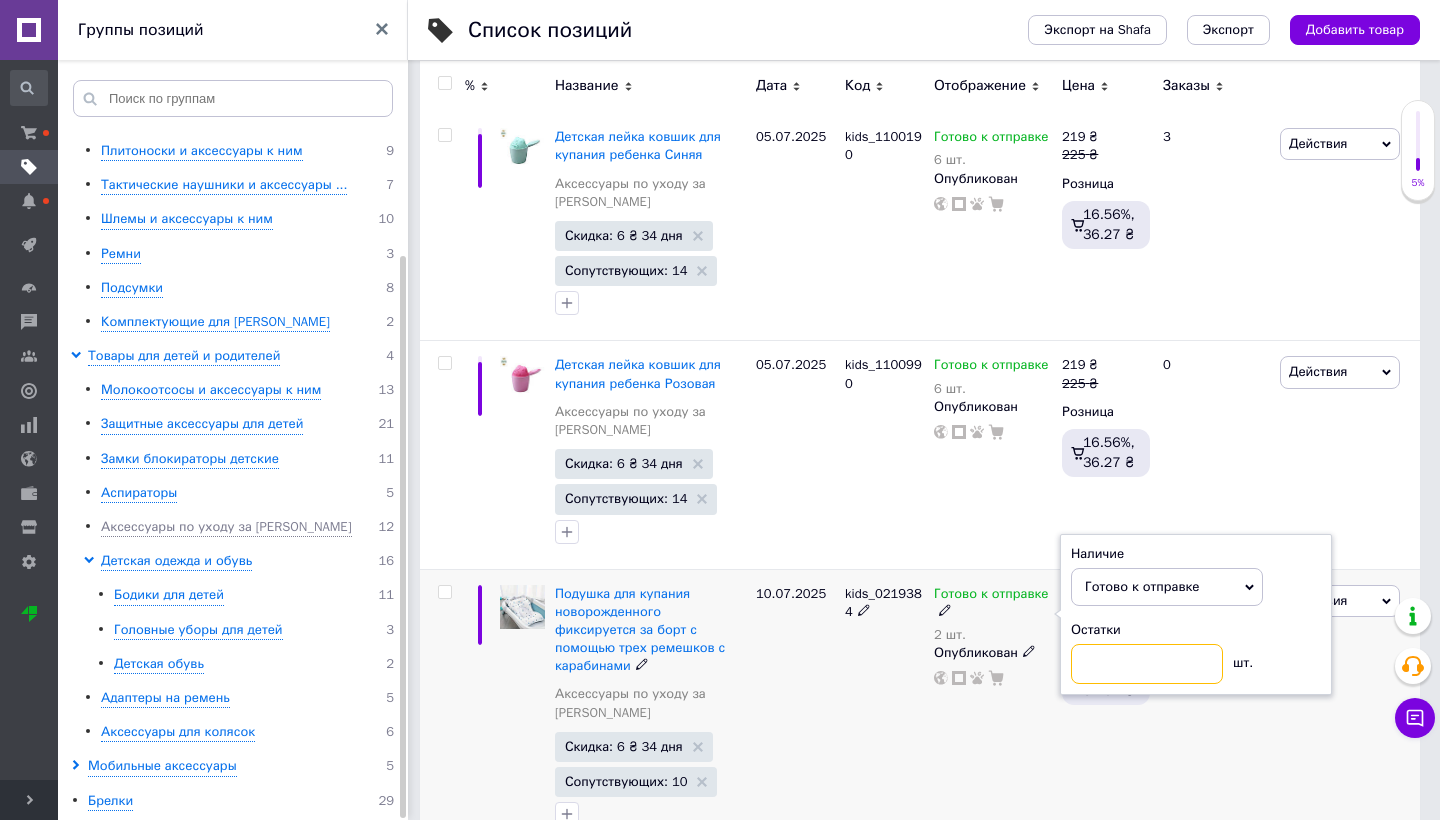 type on "6" 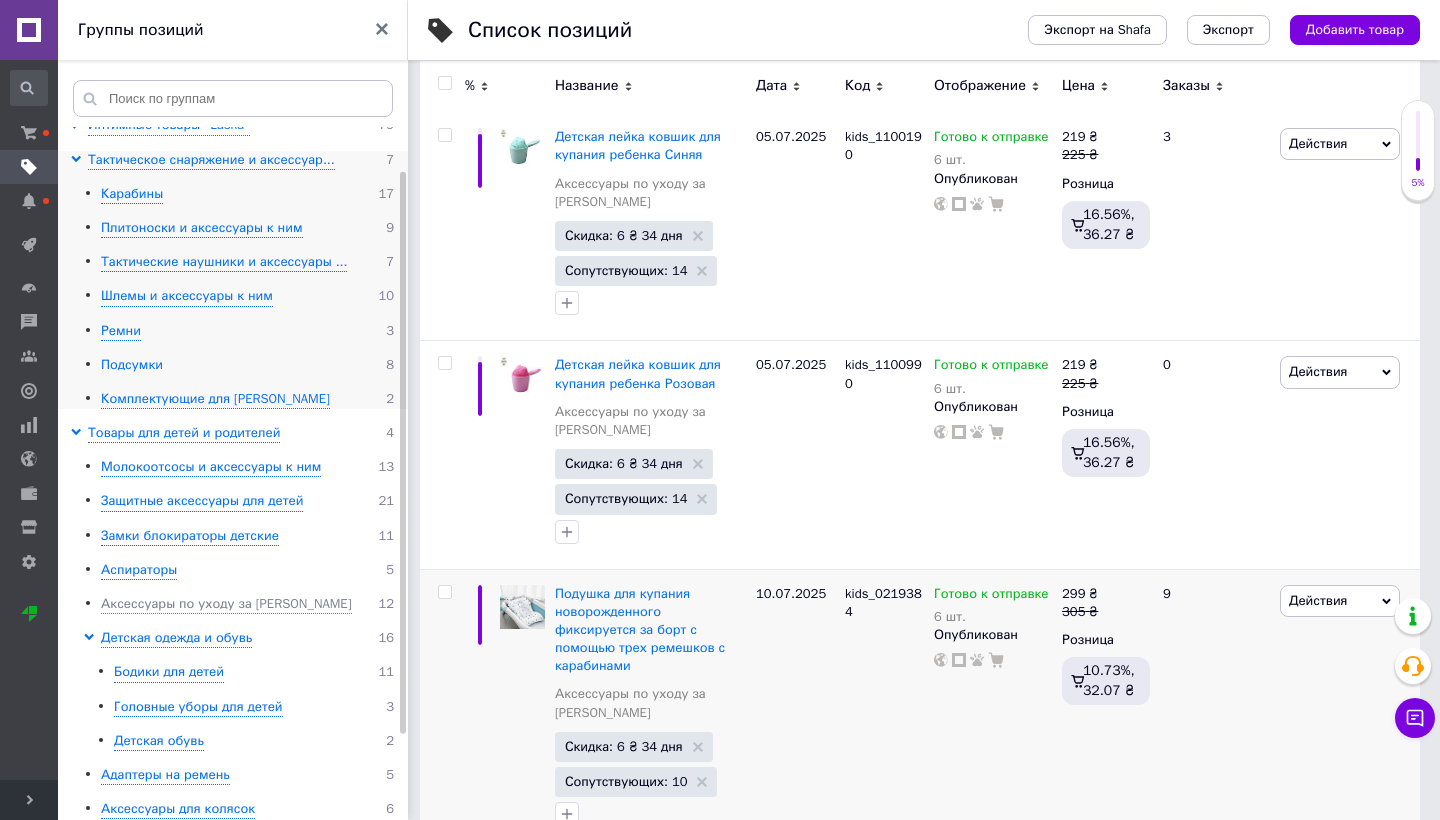 scroll, scrollTop: 45, scrollLeft: 0, axis: vertical 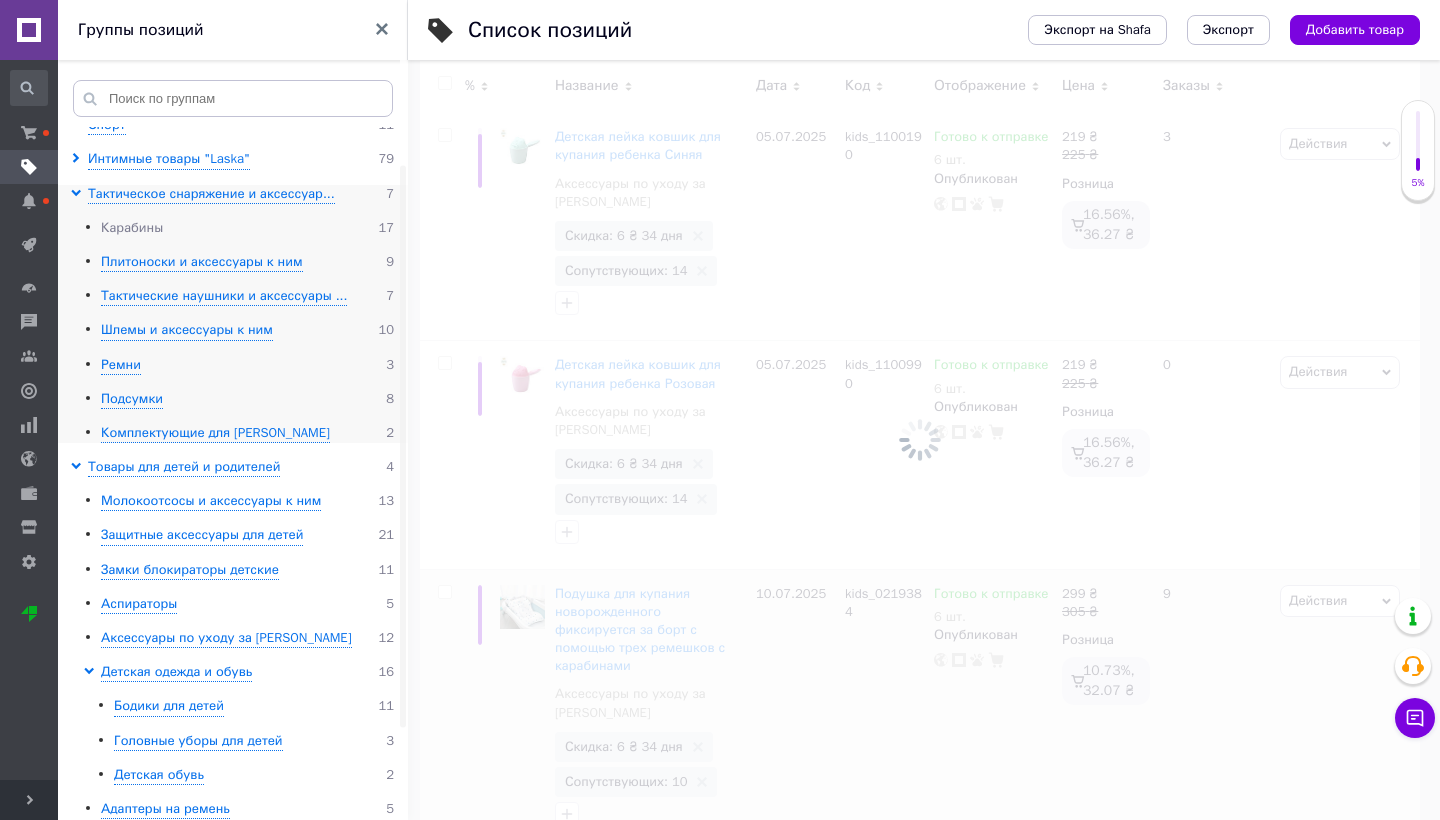 click on "Карабины" at bounding box center [132, 228] 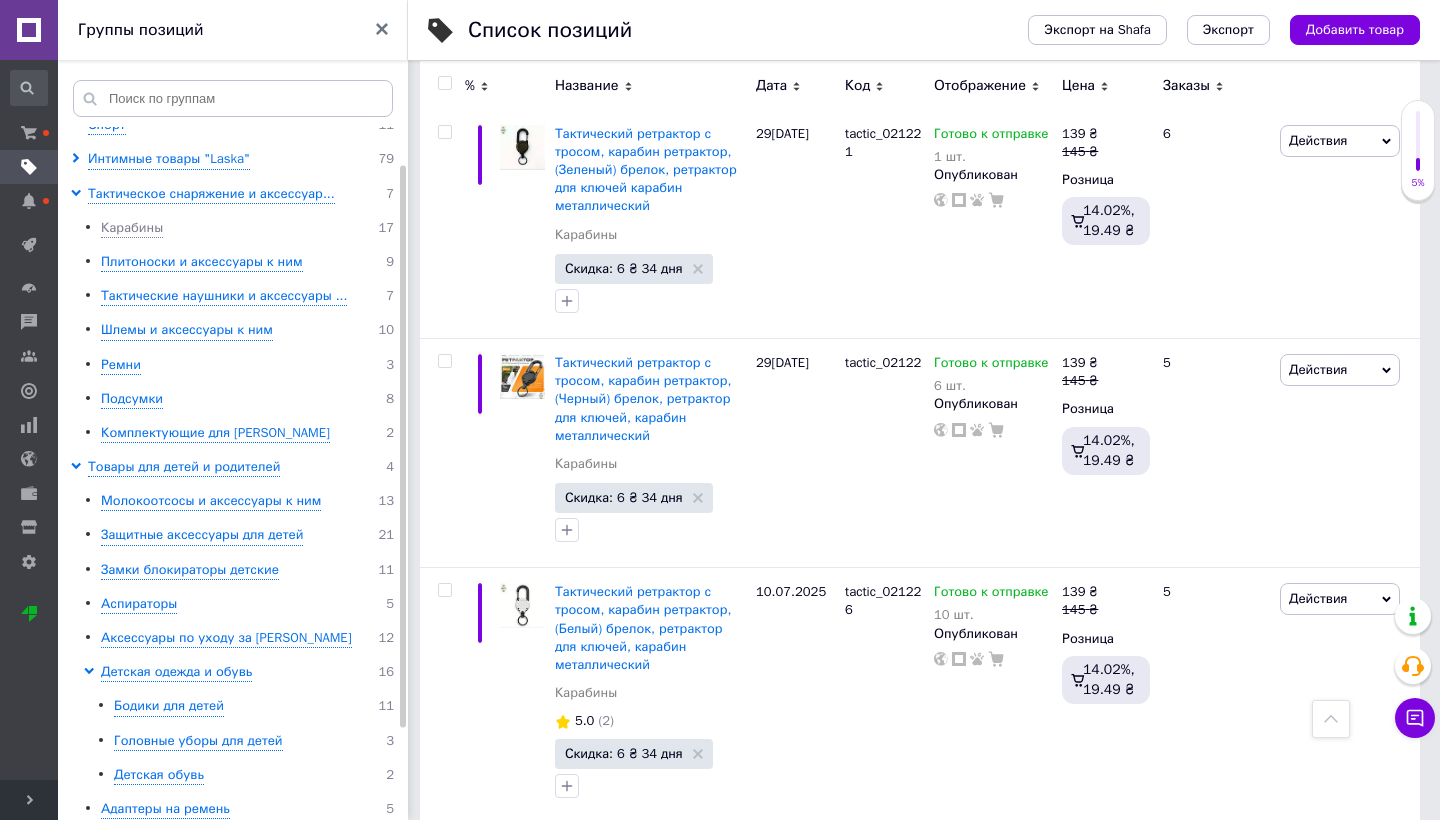 scroll, scrollTop: 2774, scrollLeft: 0, axis: vertical 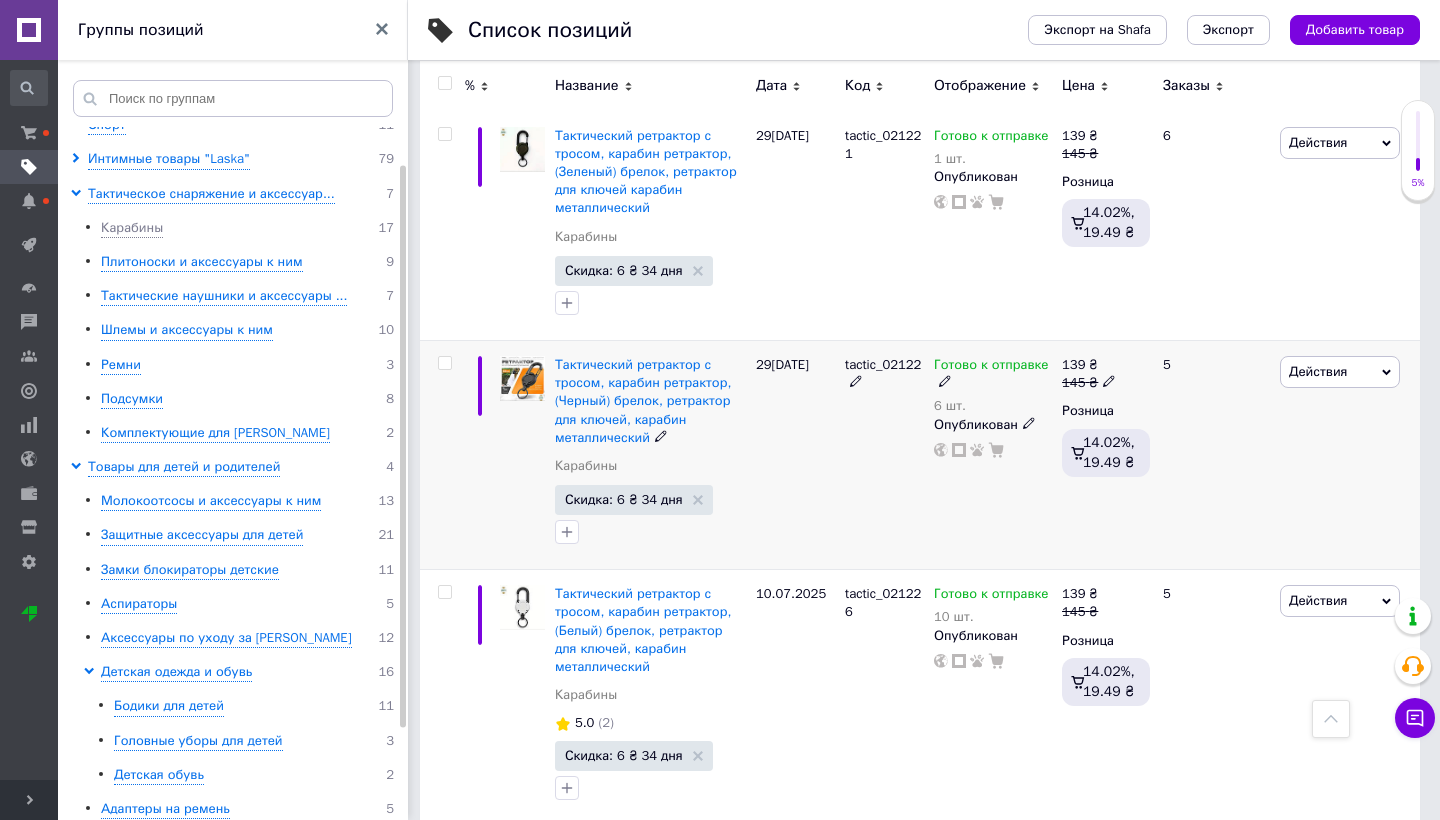click 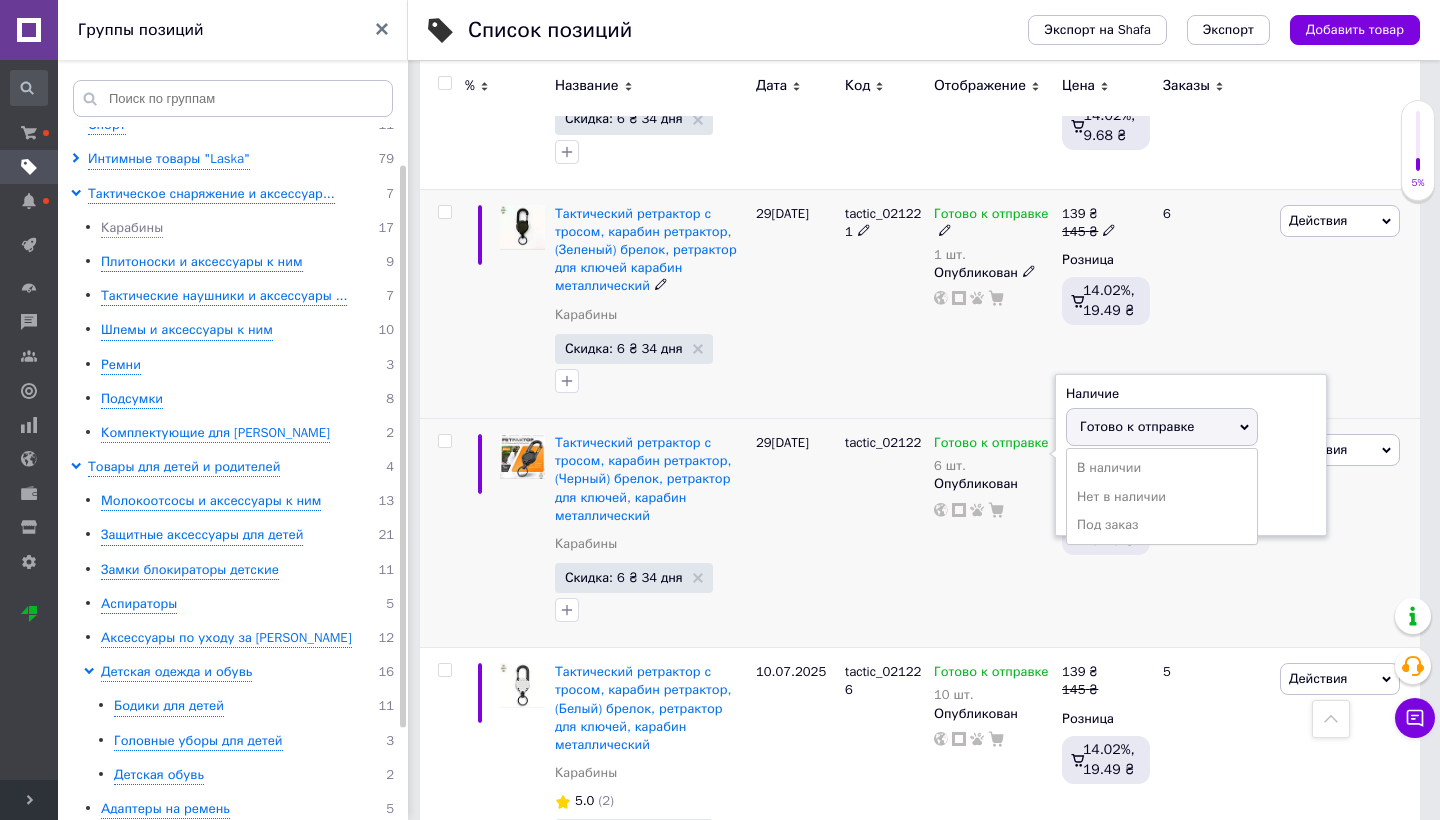 scroll, scrollTop: 2689, scrollLeft: 0, axis: vertical 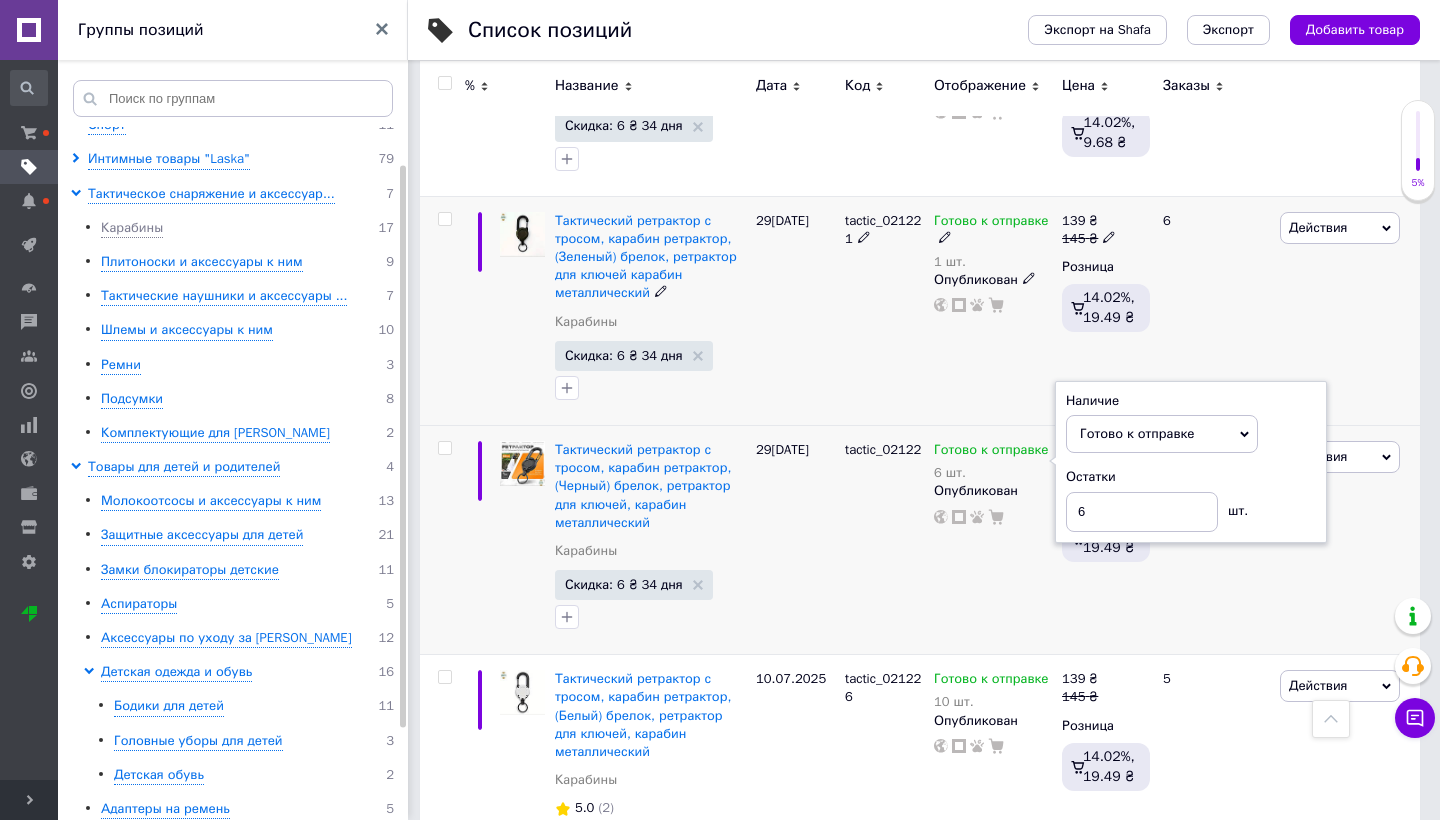 click 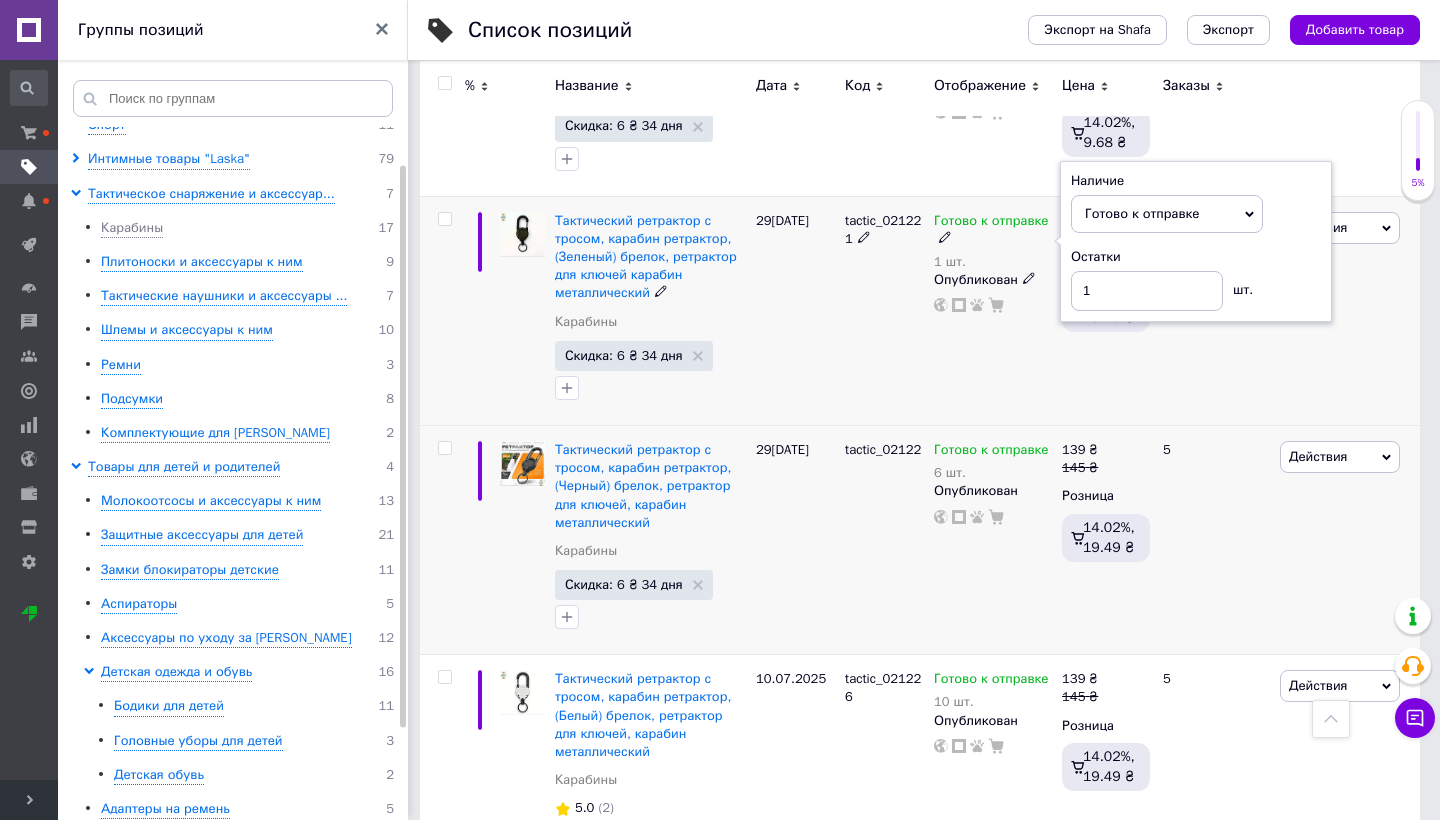 click on "Остатки" at bounding box center (1196, 257) 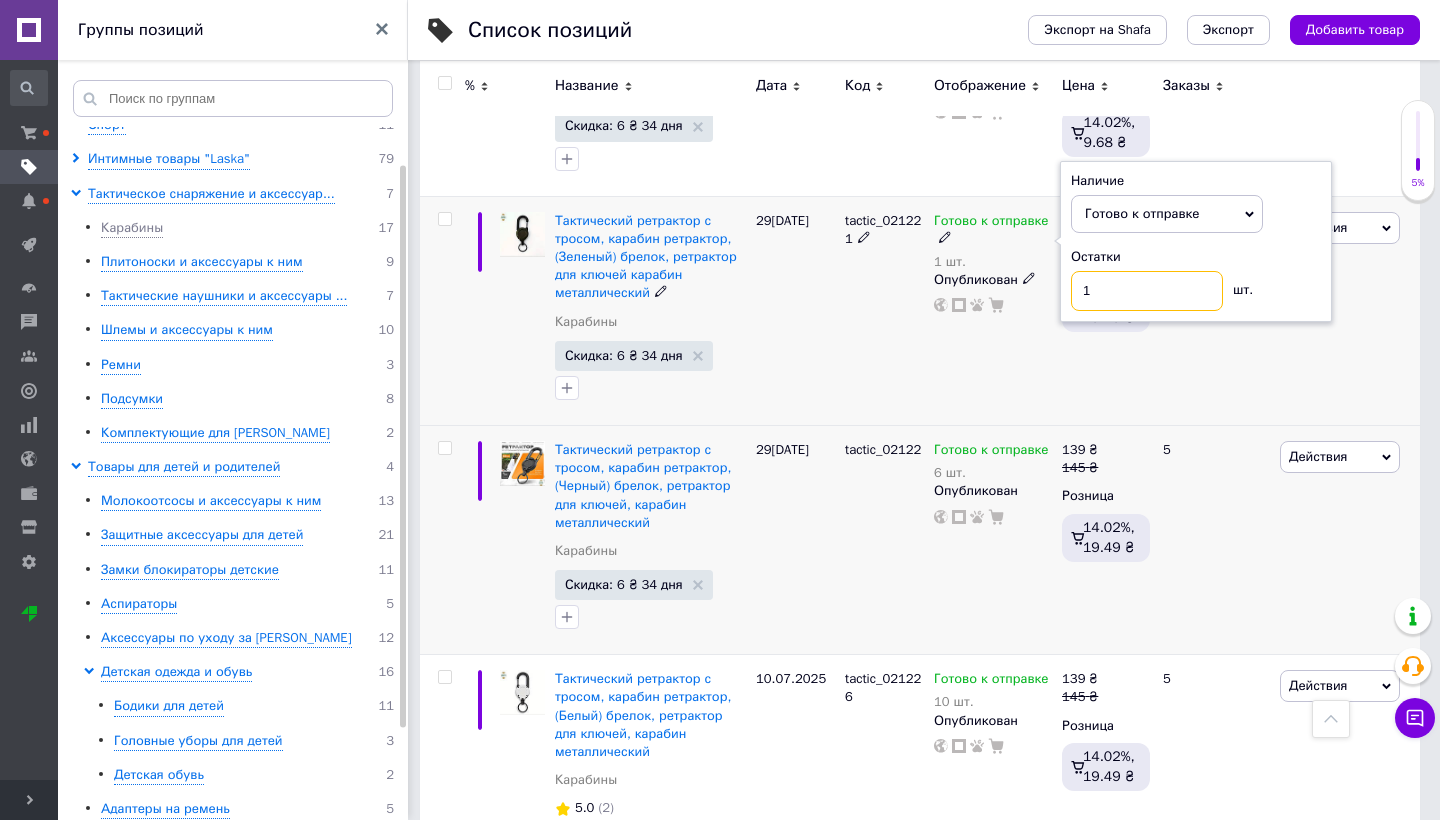 click on "1" at bounding box center (1147, 291) 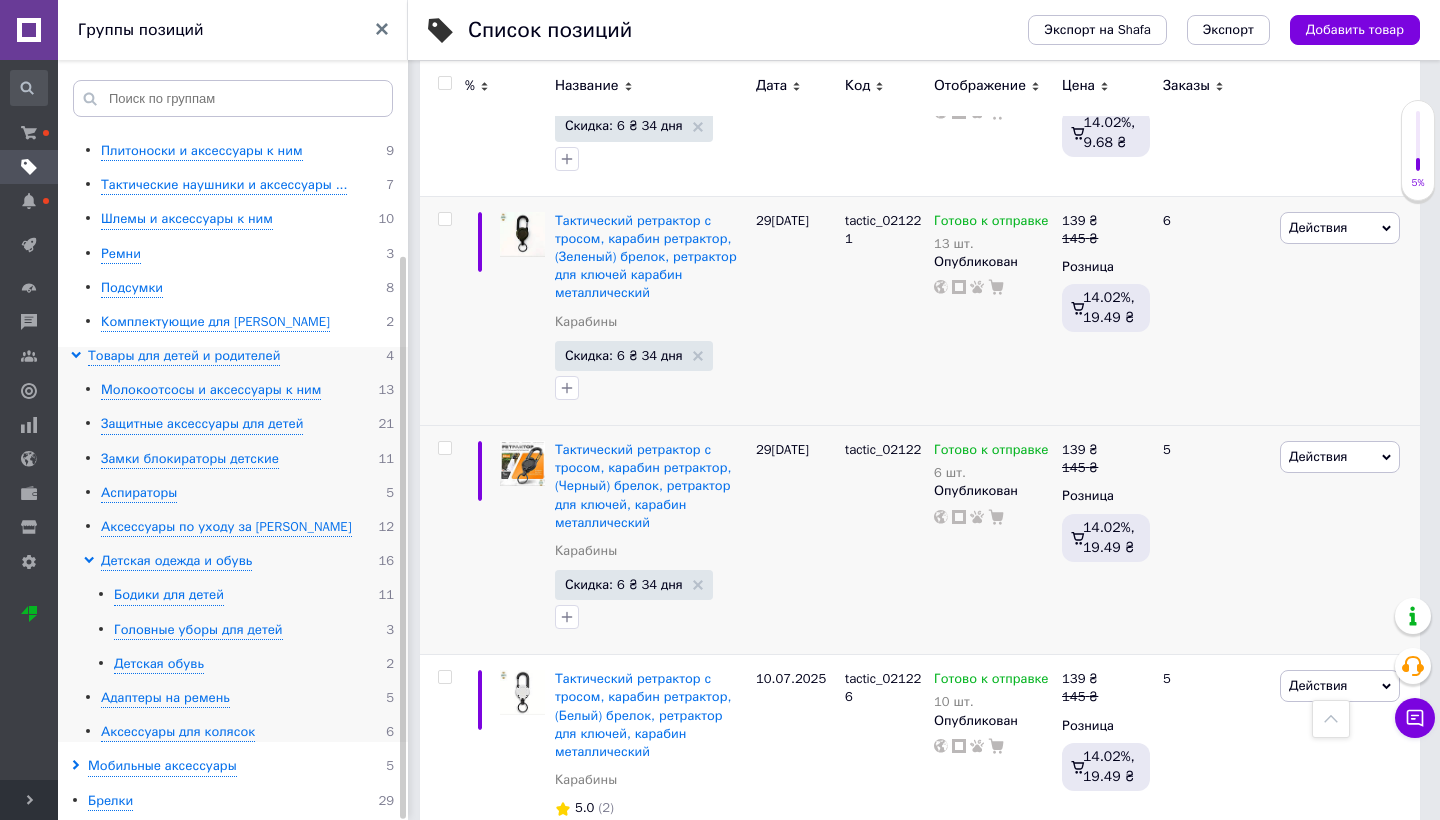 scroll, scrollTop: 157, scrollLeft: 0, axis: vertical 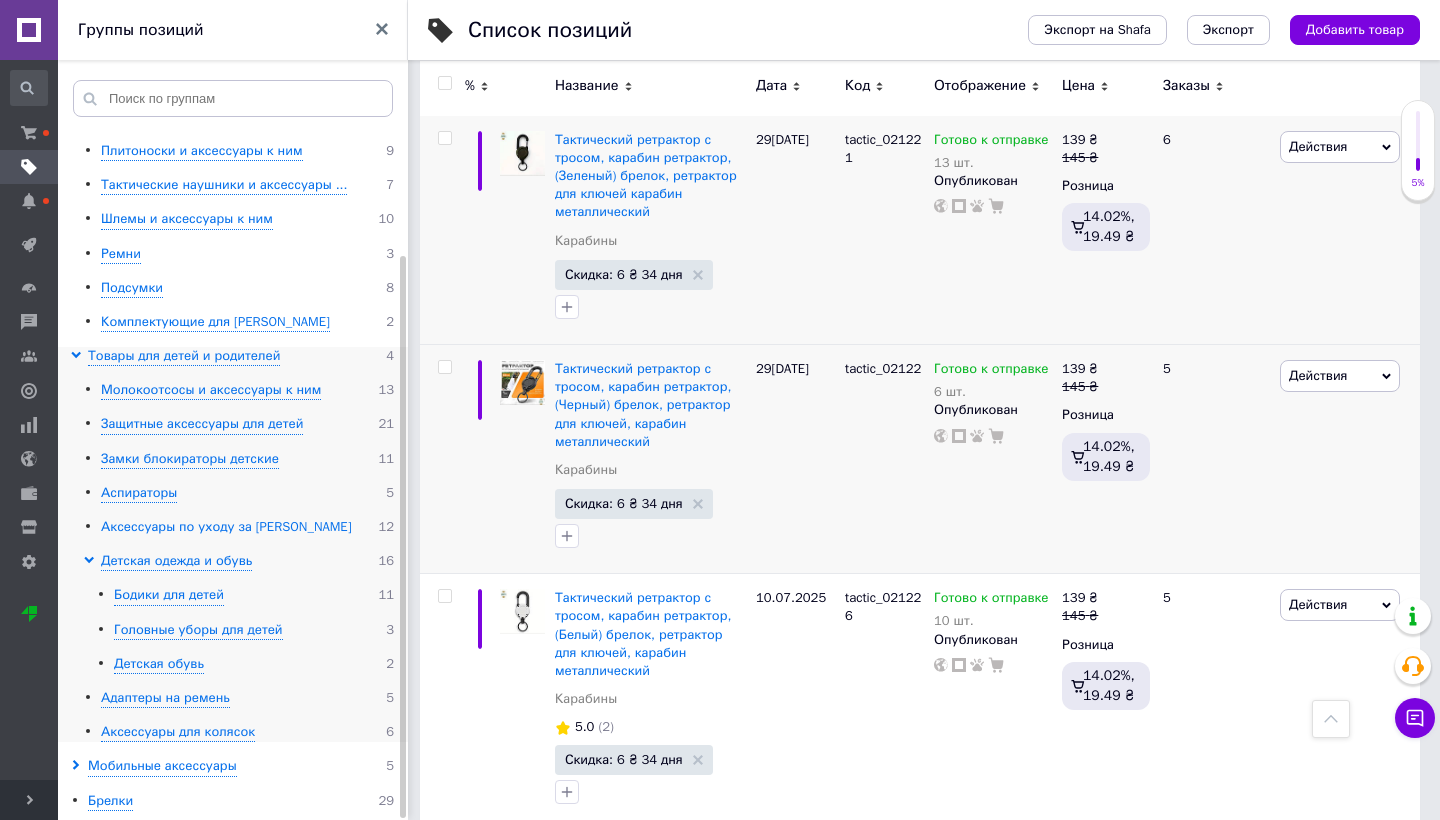 click on "Аксессуары по уходу за [PERSON_NAME]" at bounding box center (226, 527) 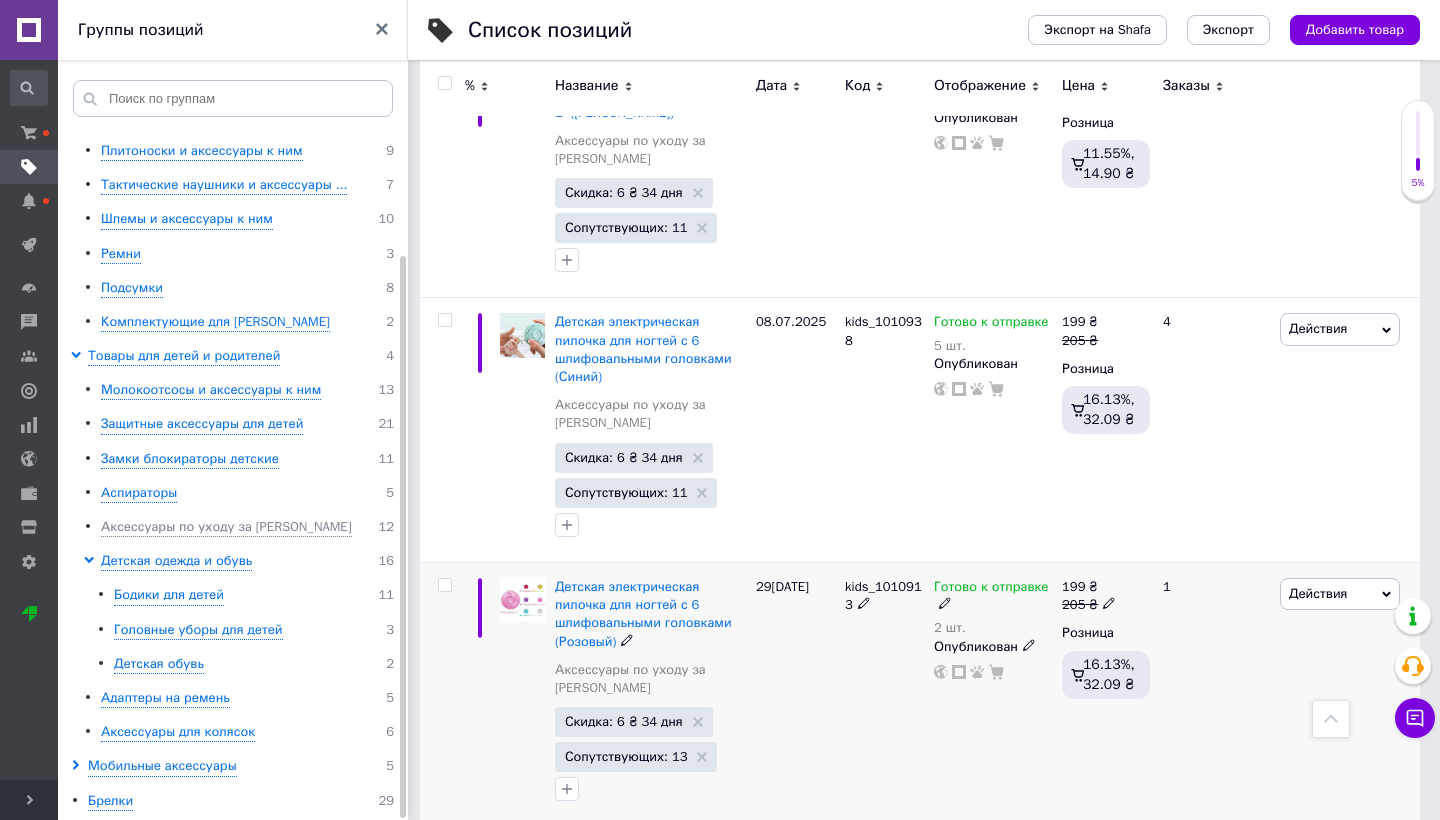 scroll, scrollTop: 2391, scrollLeft: 0, axis: vertical 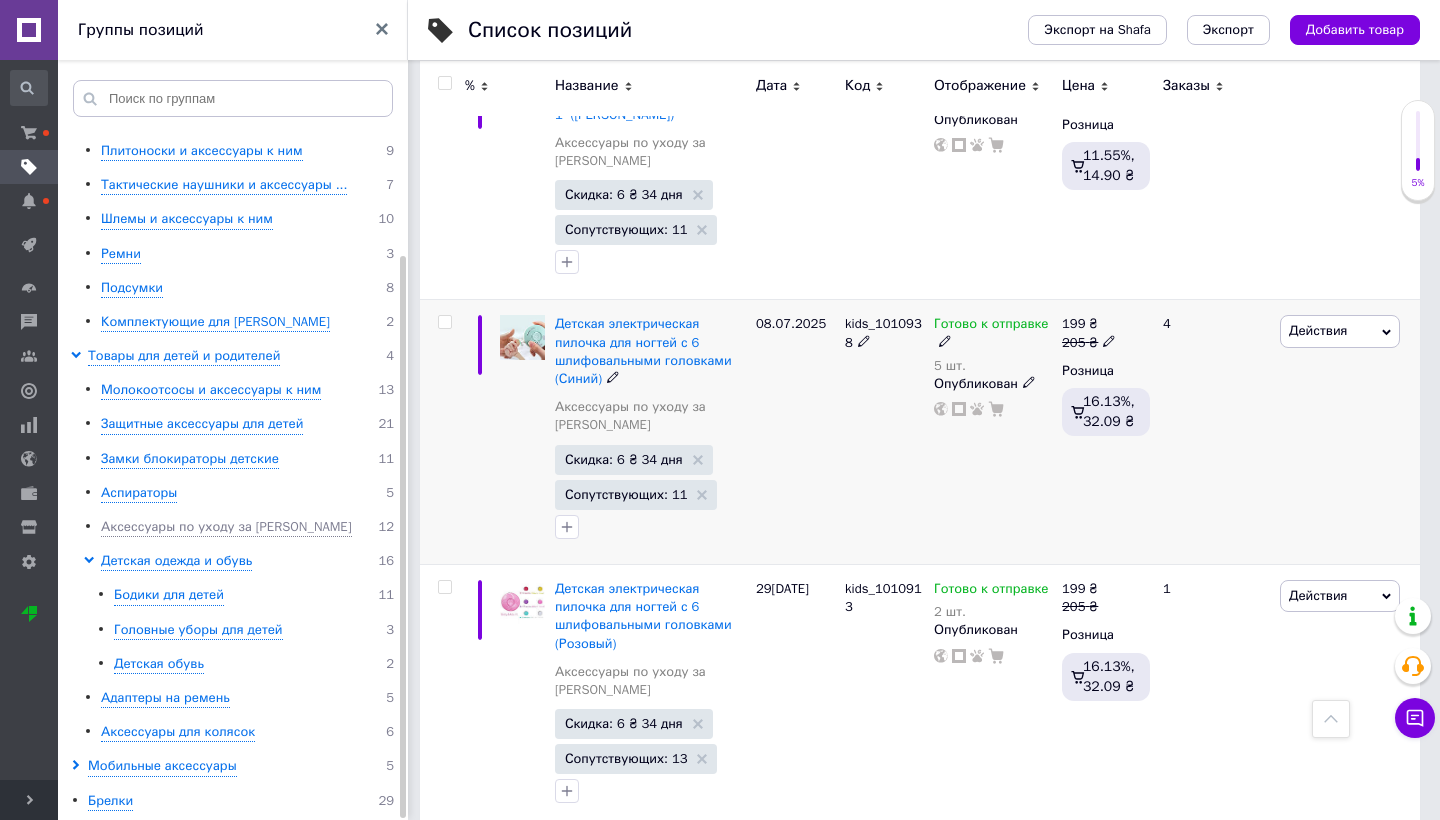 click 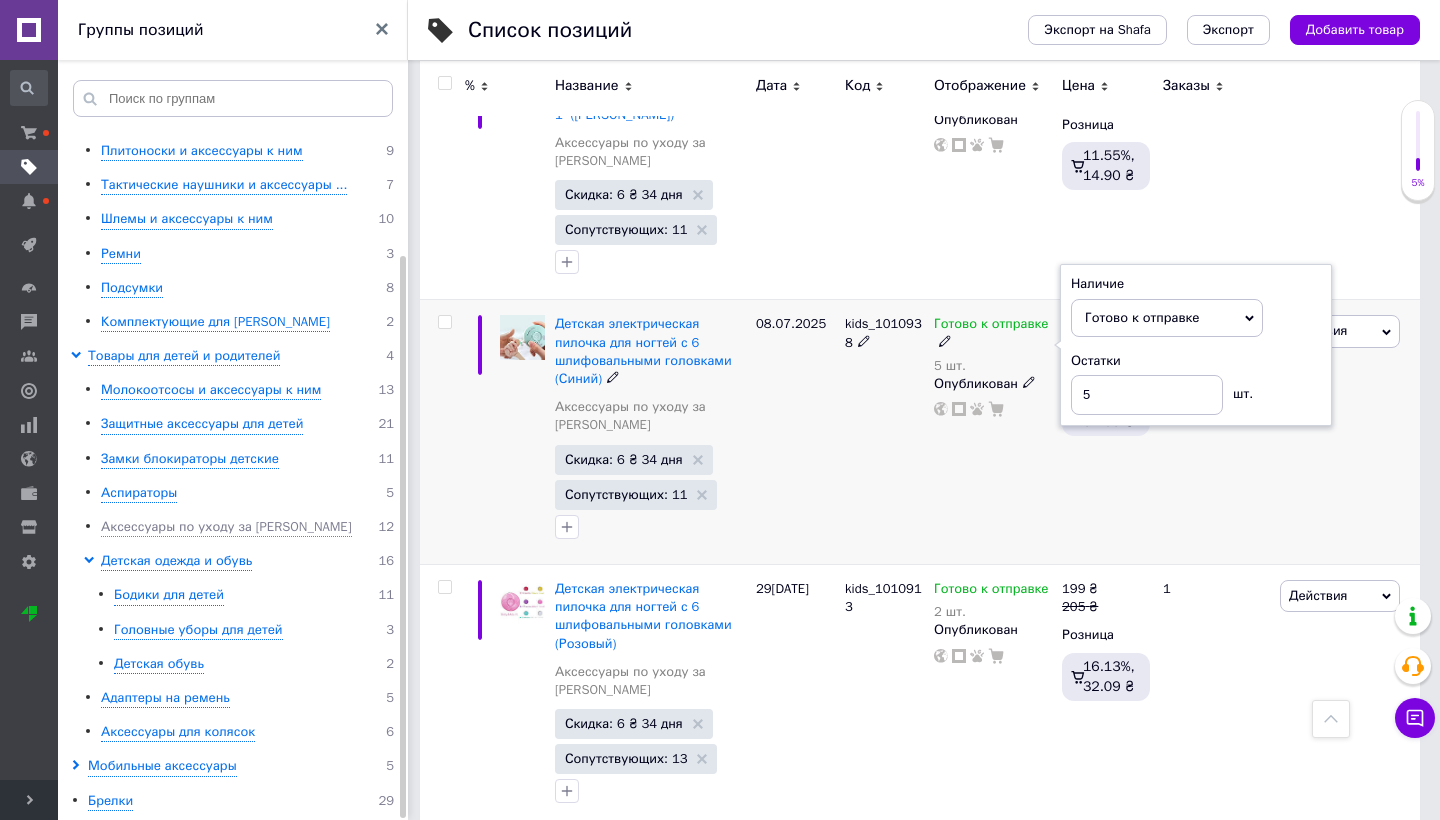 click on "Наличие Готово к отправке В наличии Нет в наличии Под заказ Остатки 5 шт." at bounding box center [1196, 345] 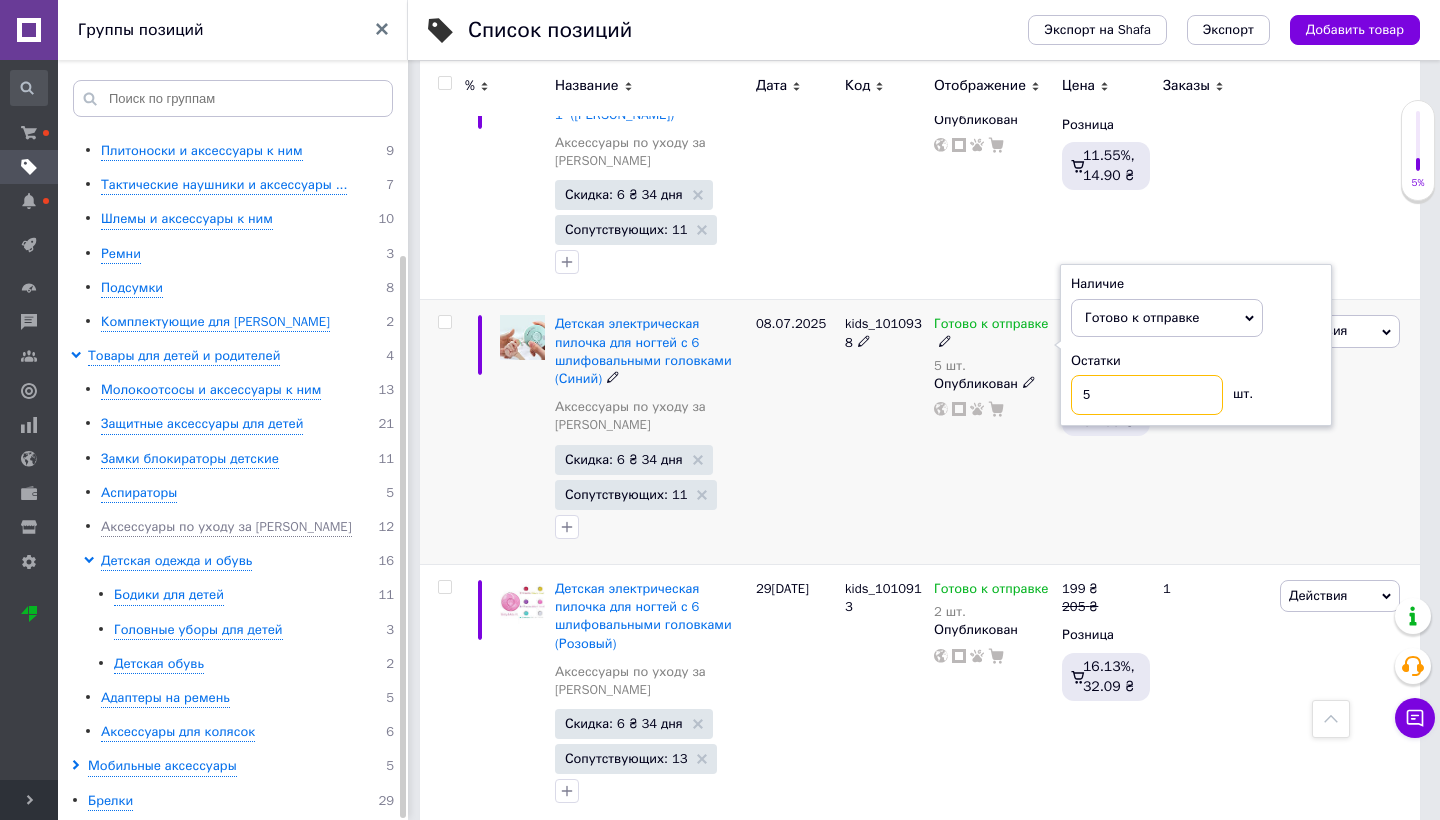 click on "5" at bounding box center [1147, 395] 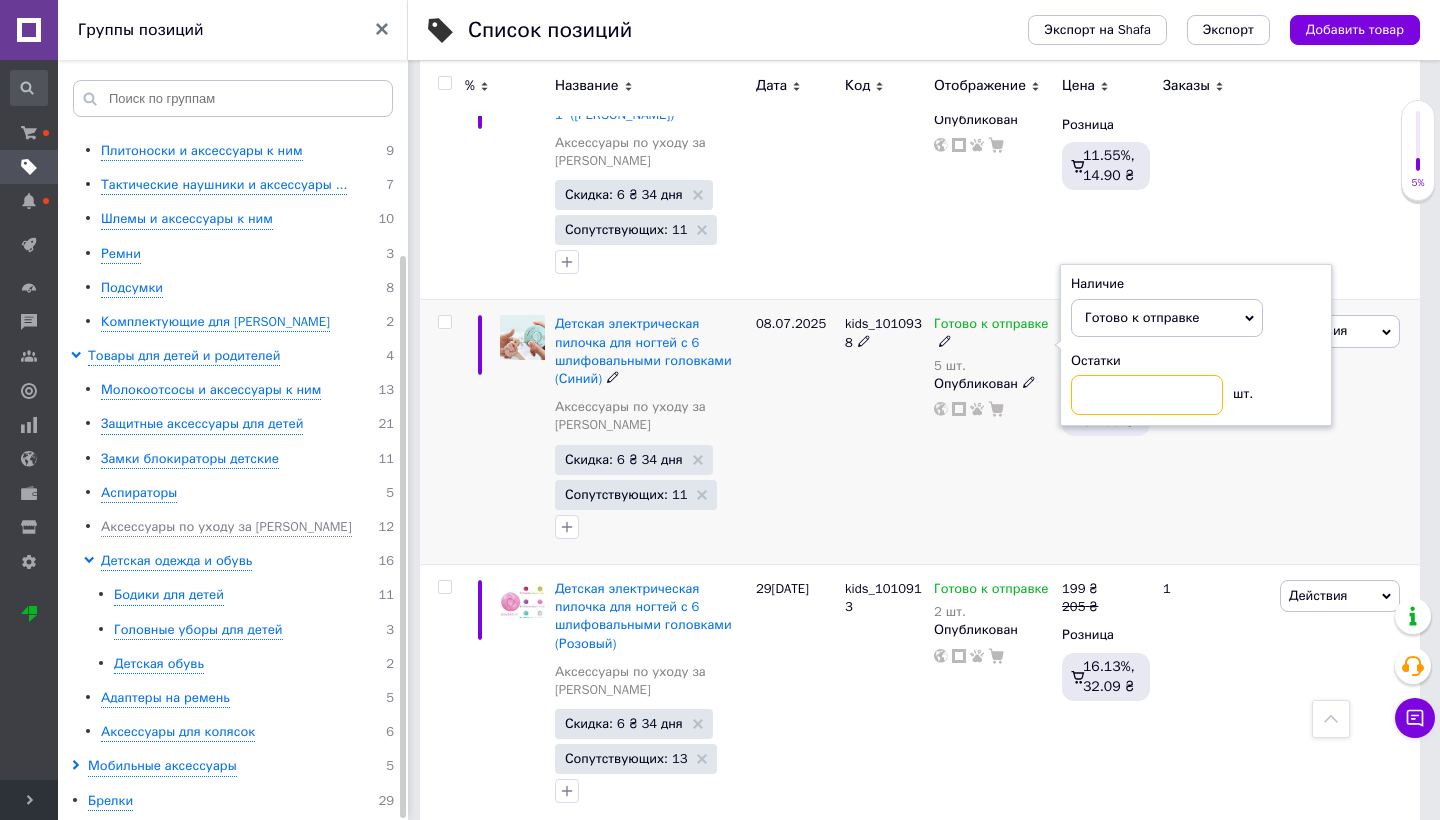 type on "8" 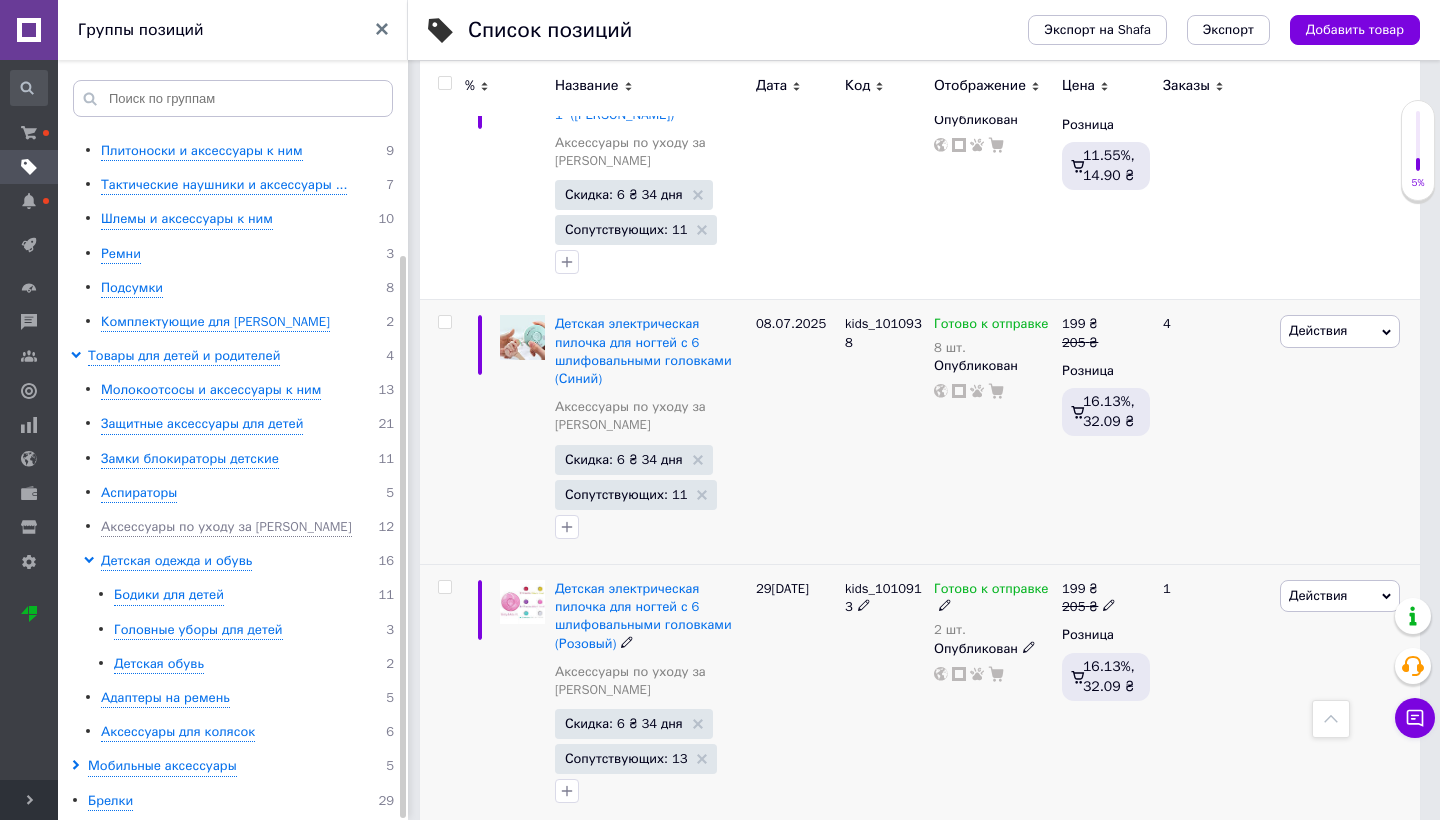 click 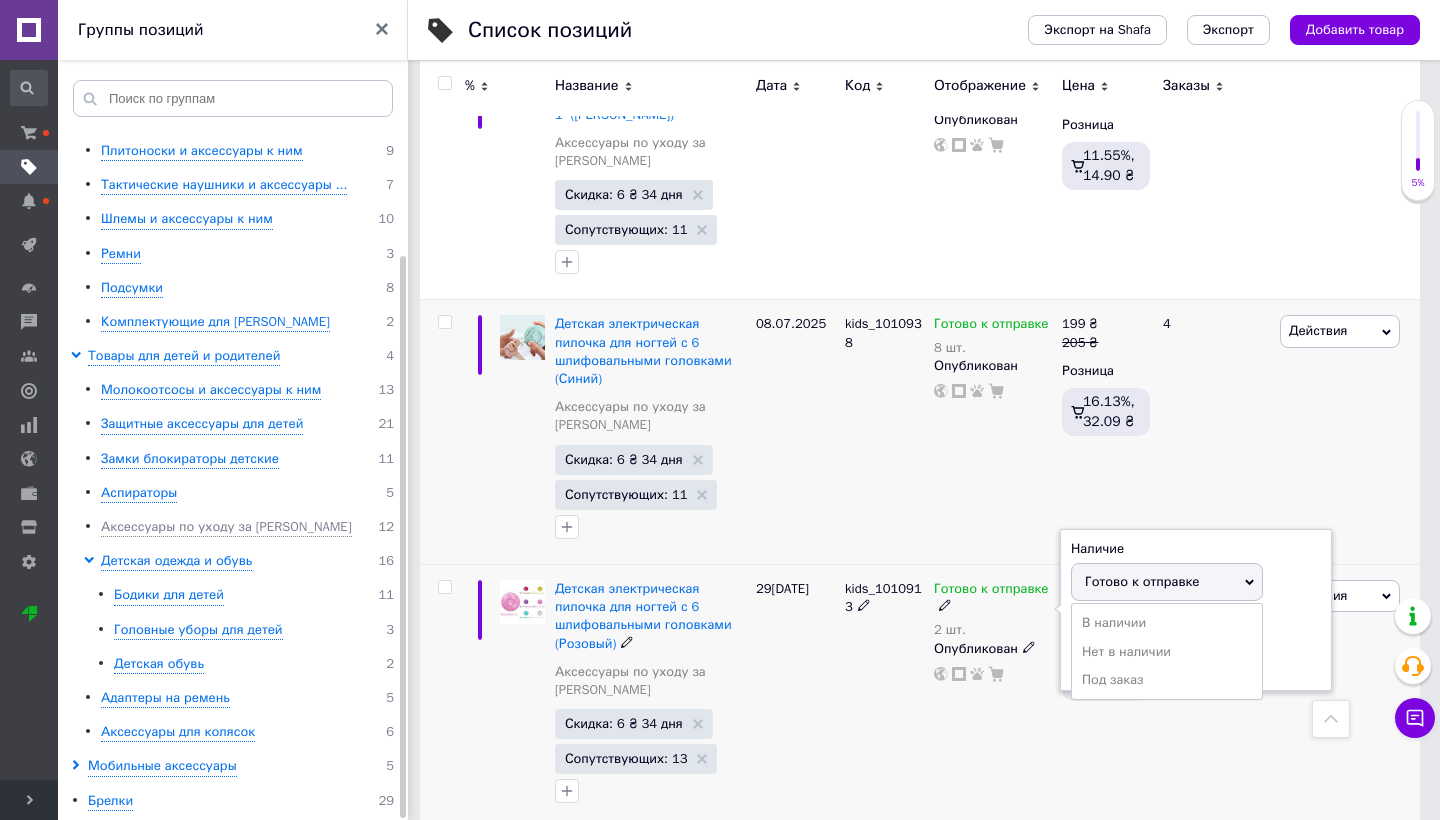 click on "Остатки" at bounding box center (1196, 625) 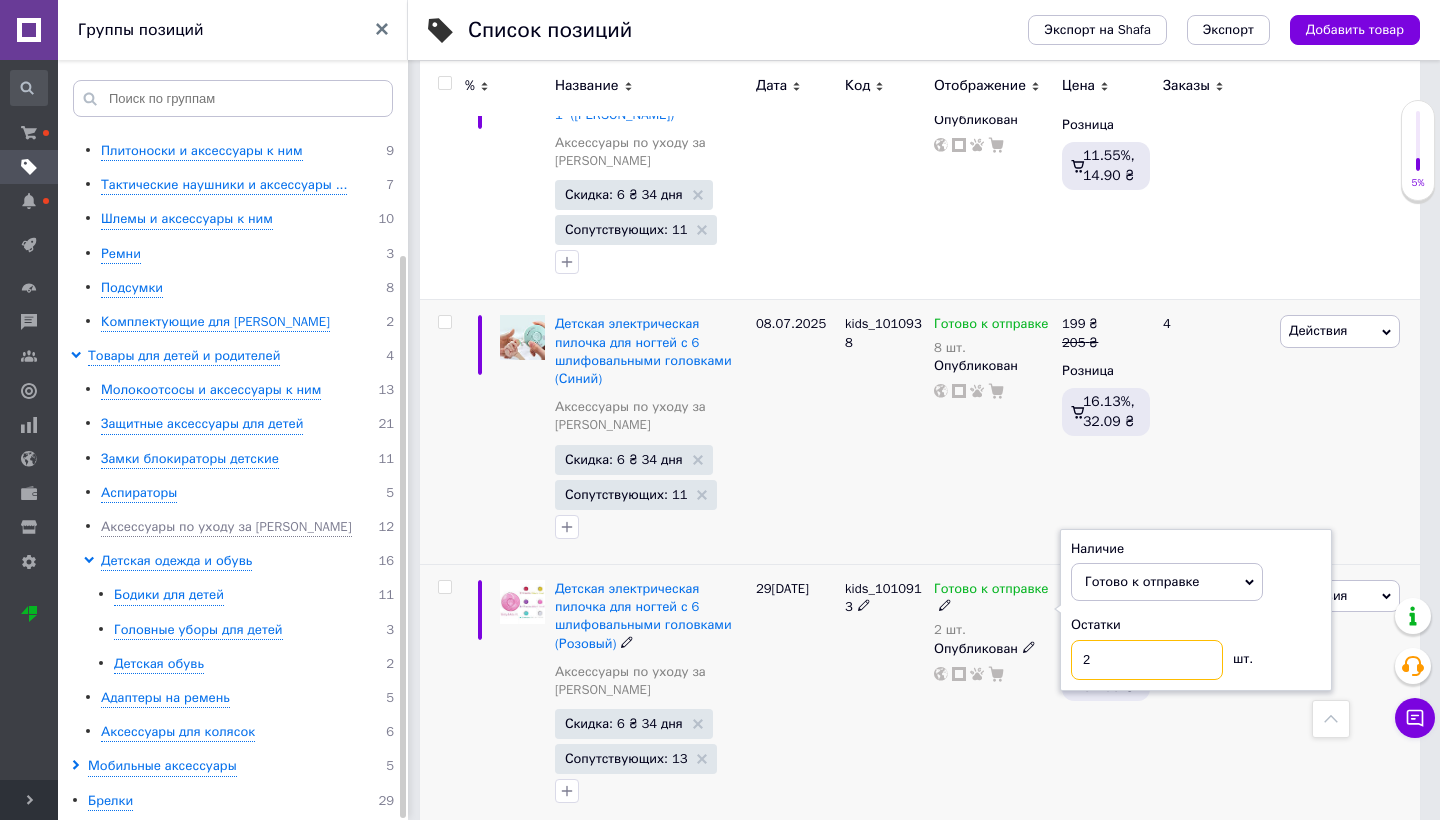 click on "2" at bounding box center (1147, 660) 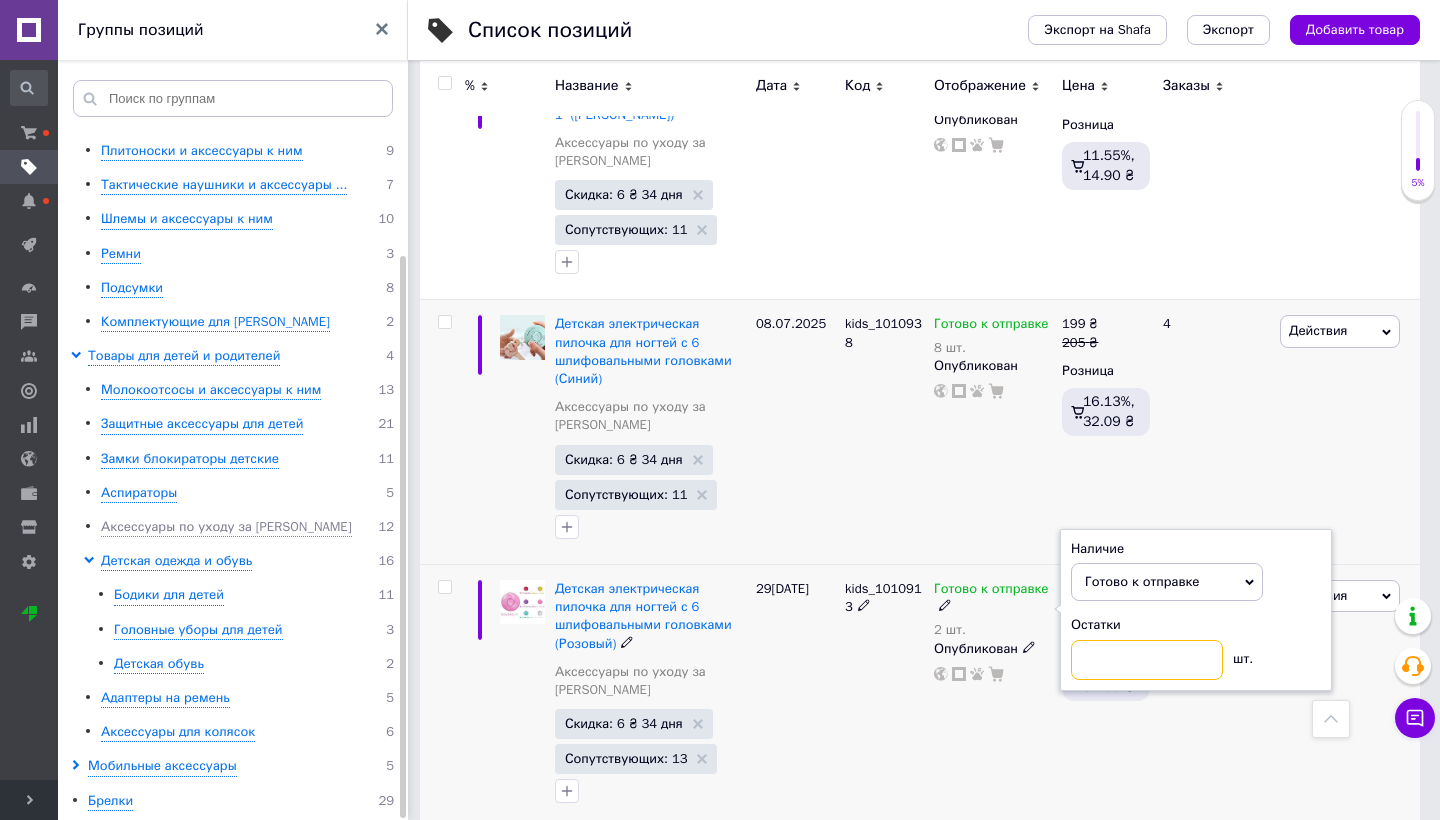 type on "8" 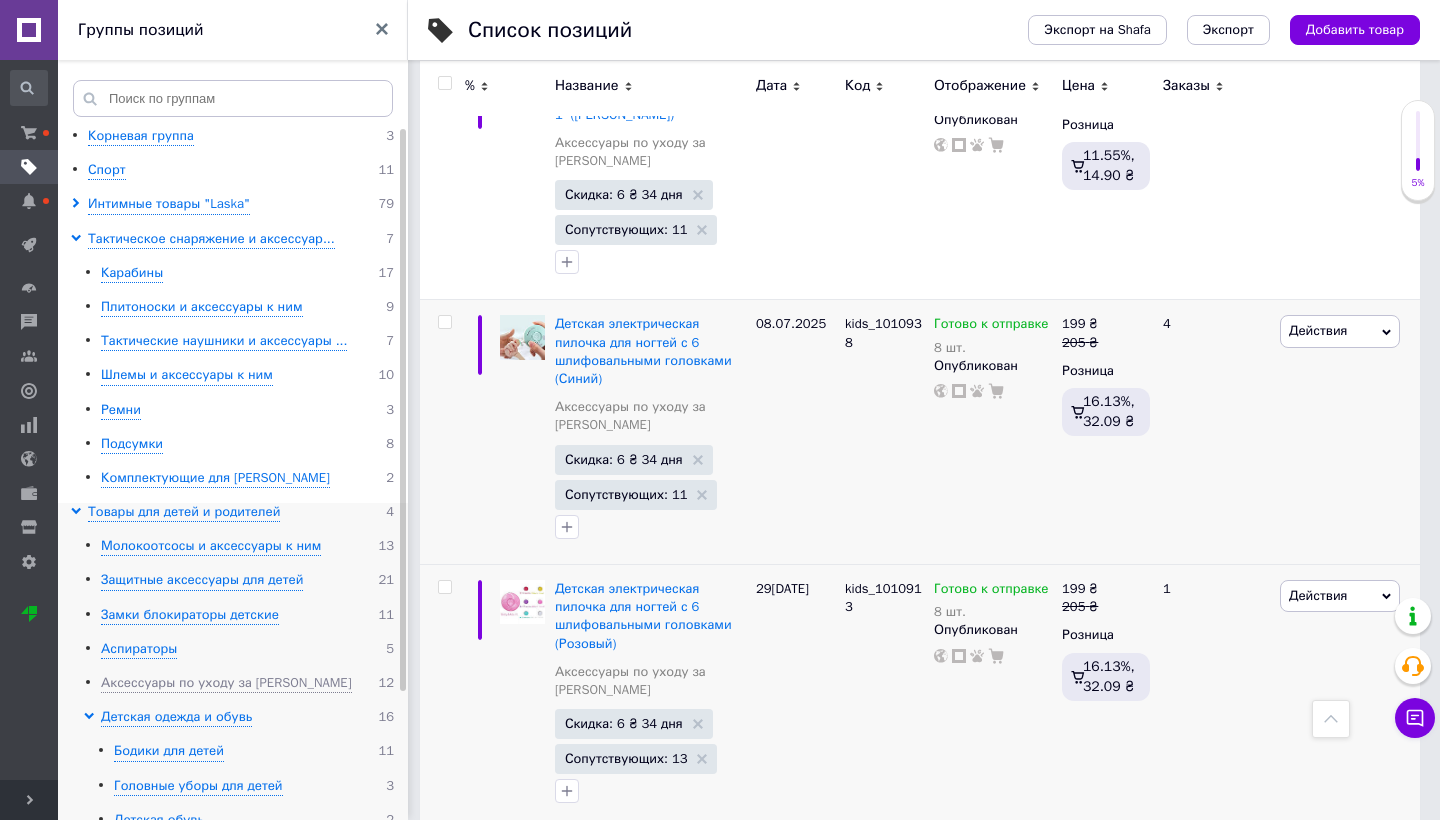 scroll, scrollTop: 0, scrollLeft: 0, axis: both 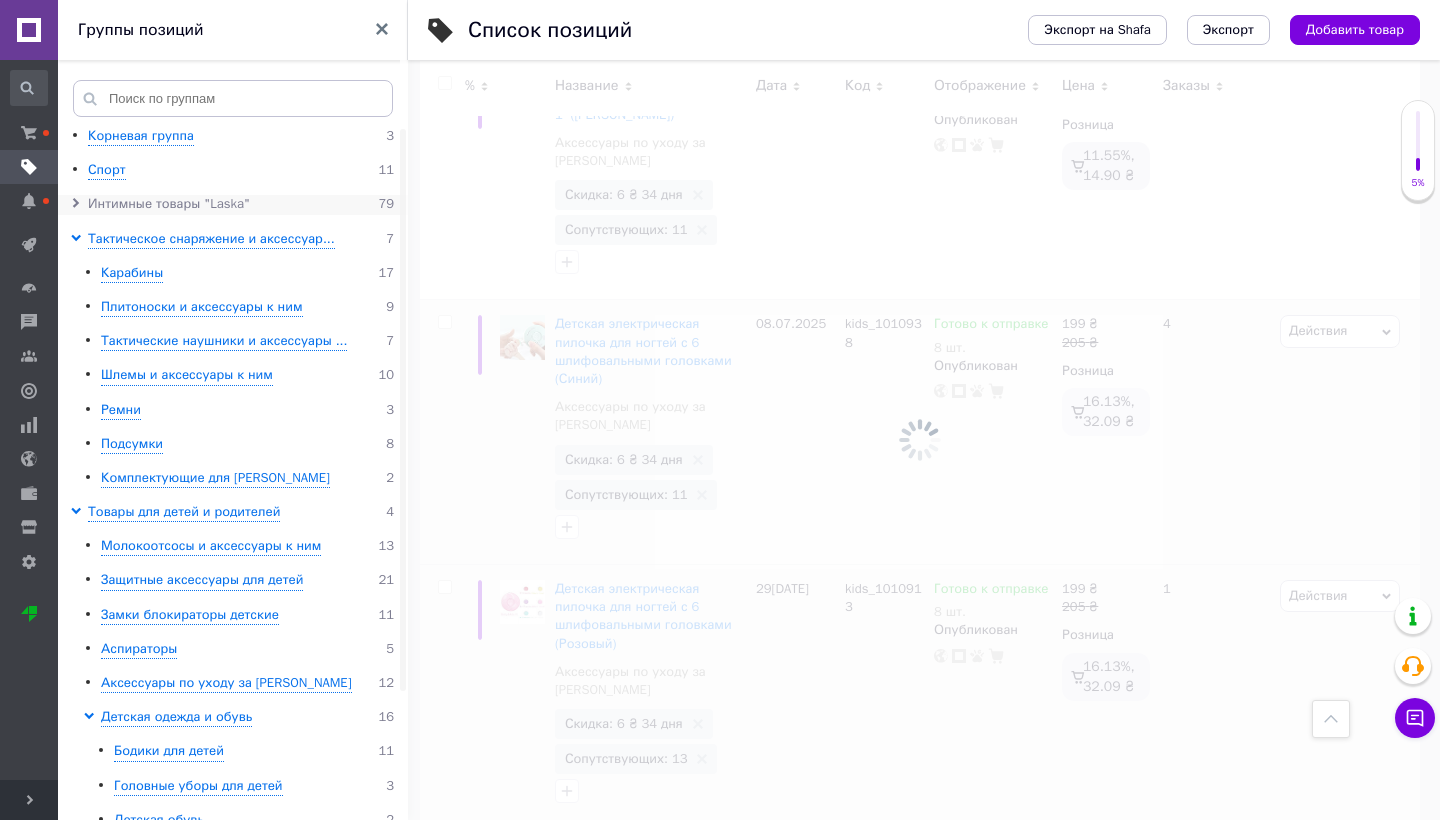 click on "Интимные товары "Laska"" at bounding box center (169, 204) 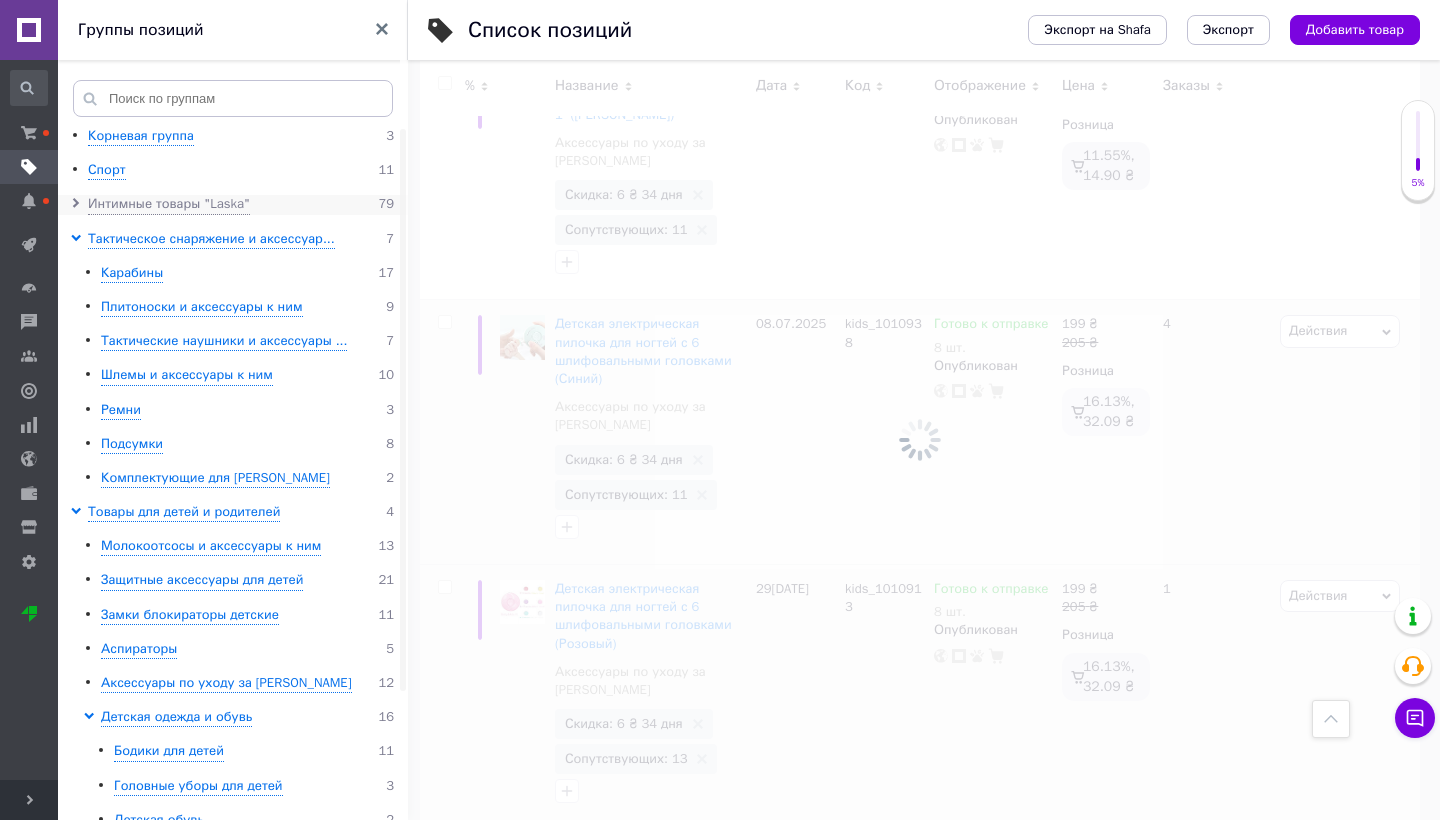 scroll, scrollTop: 157, scrollLeft: 0, axis: vertical 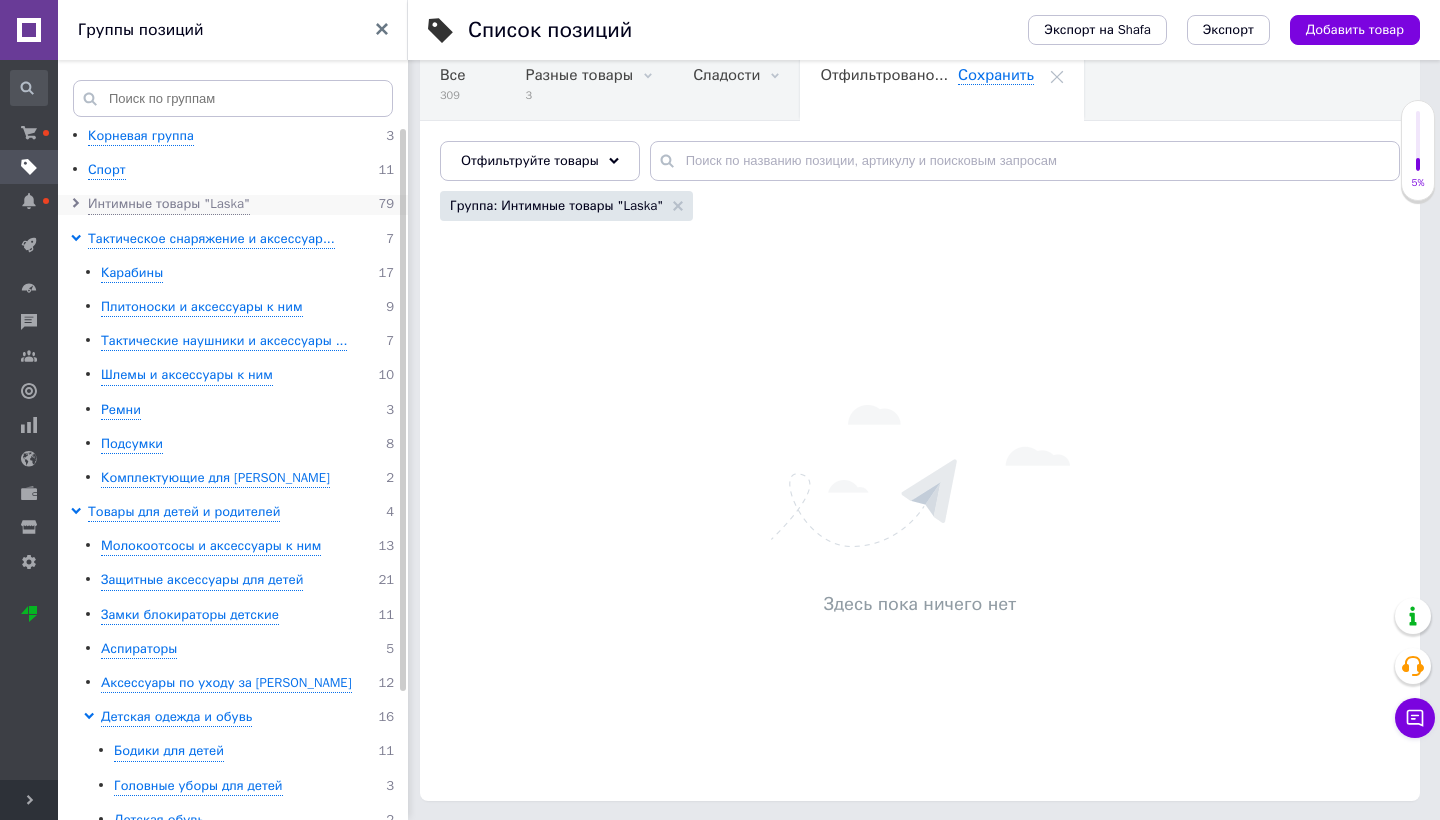 click at bounding box center [79, 204] 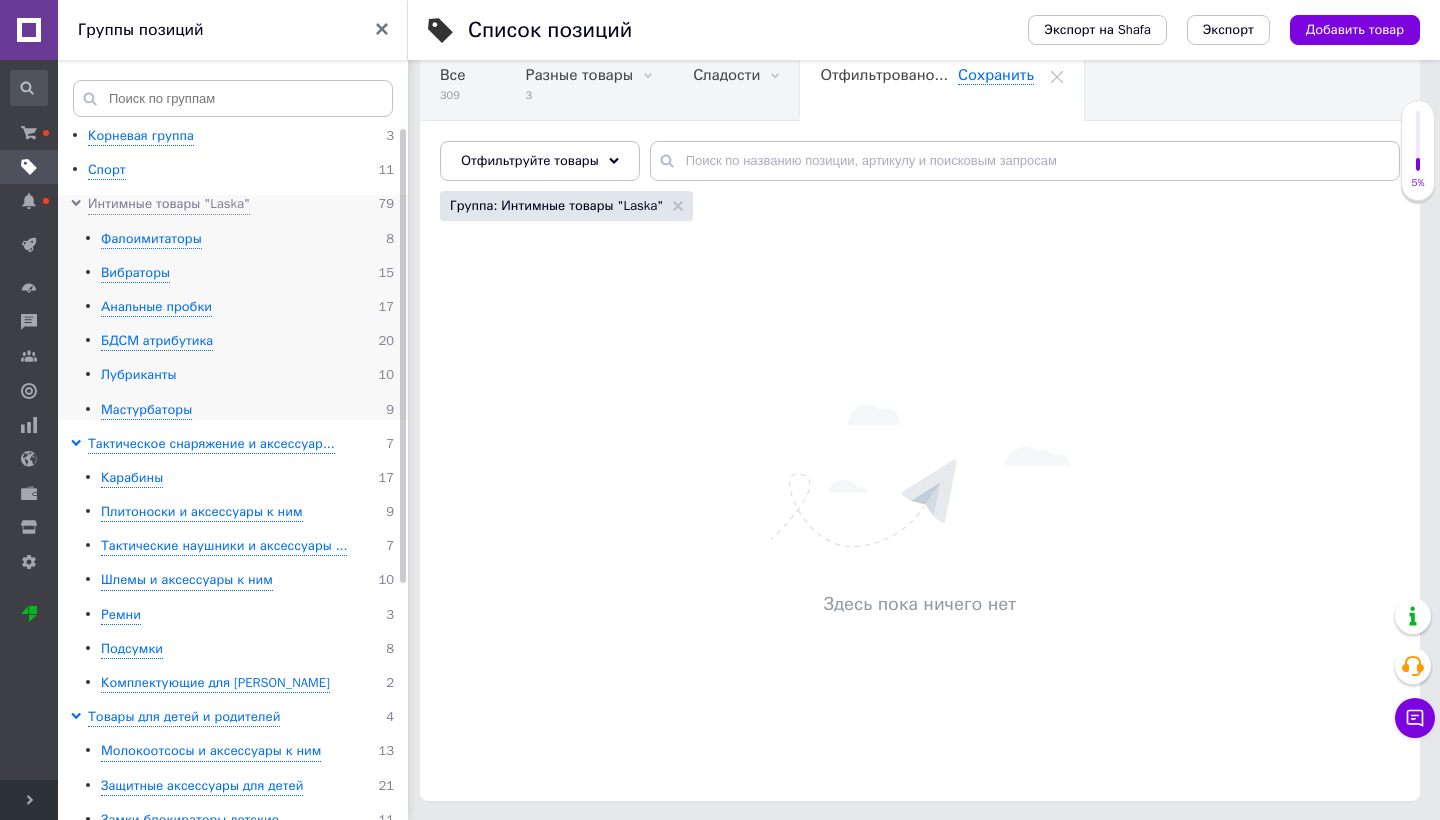 scroll, scrollTop: 0, scrollLeft: 0, axis: both 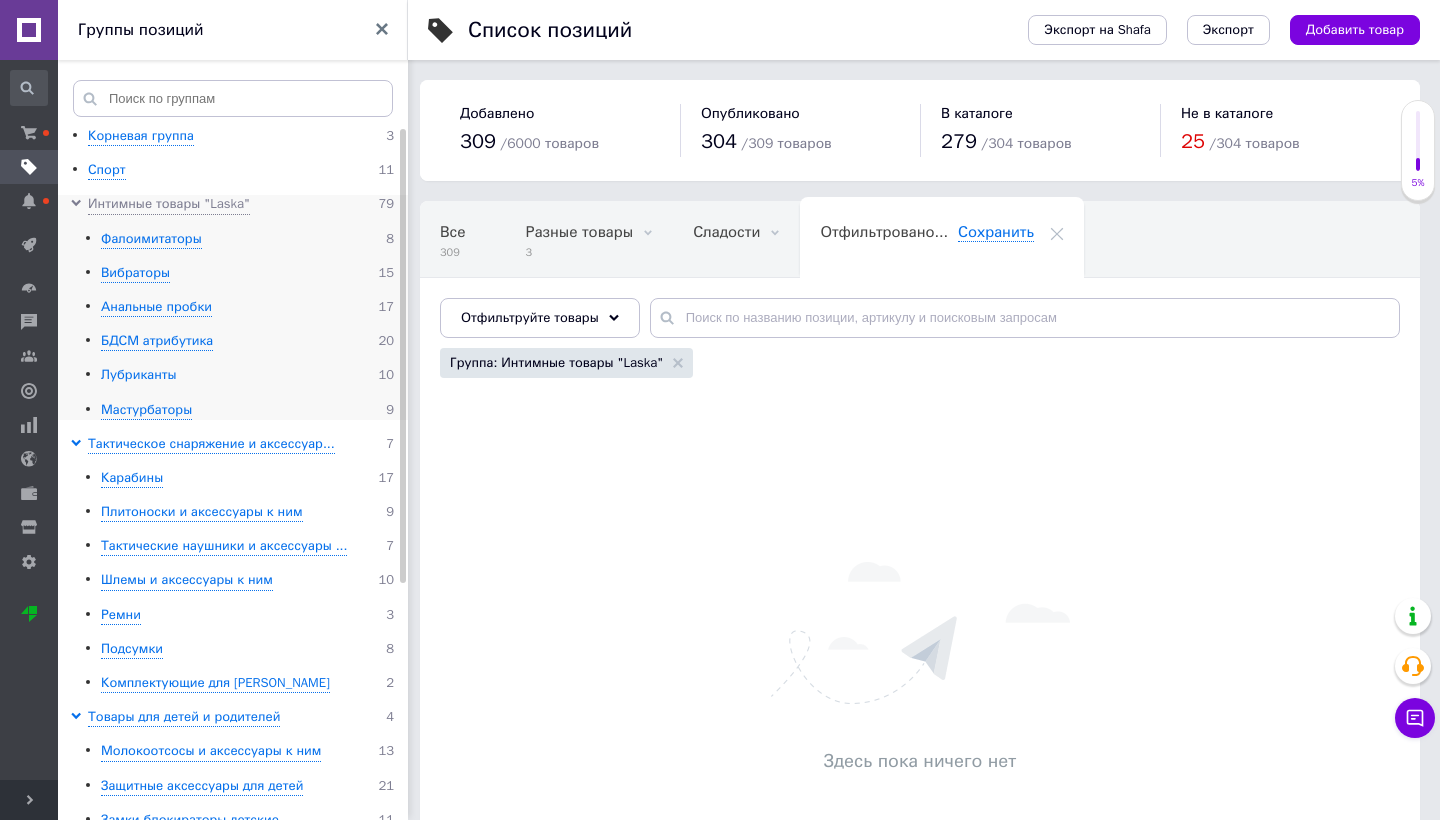 click on "Лубриканты" at bounding box center [139, 375] 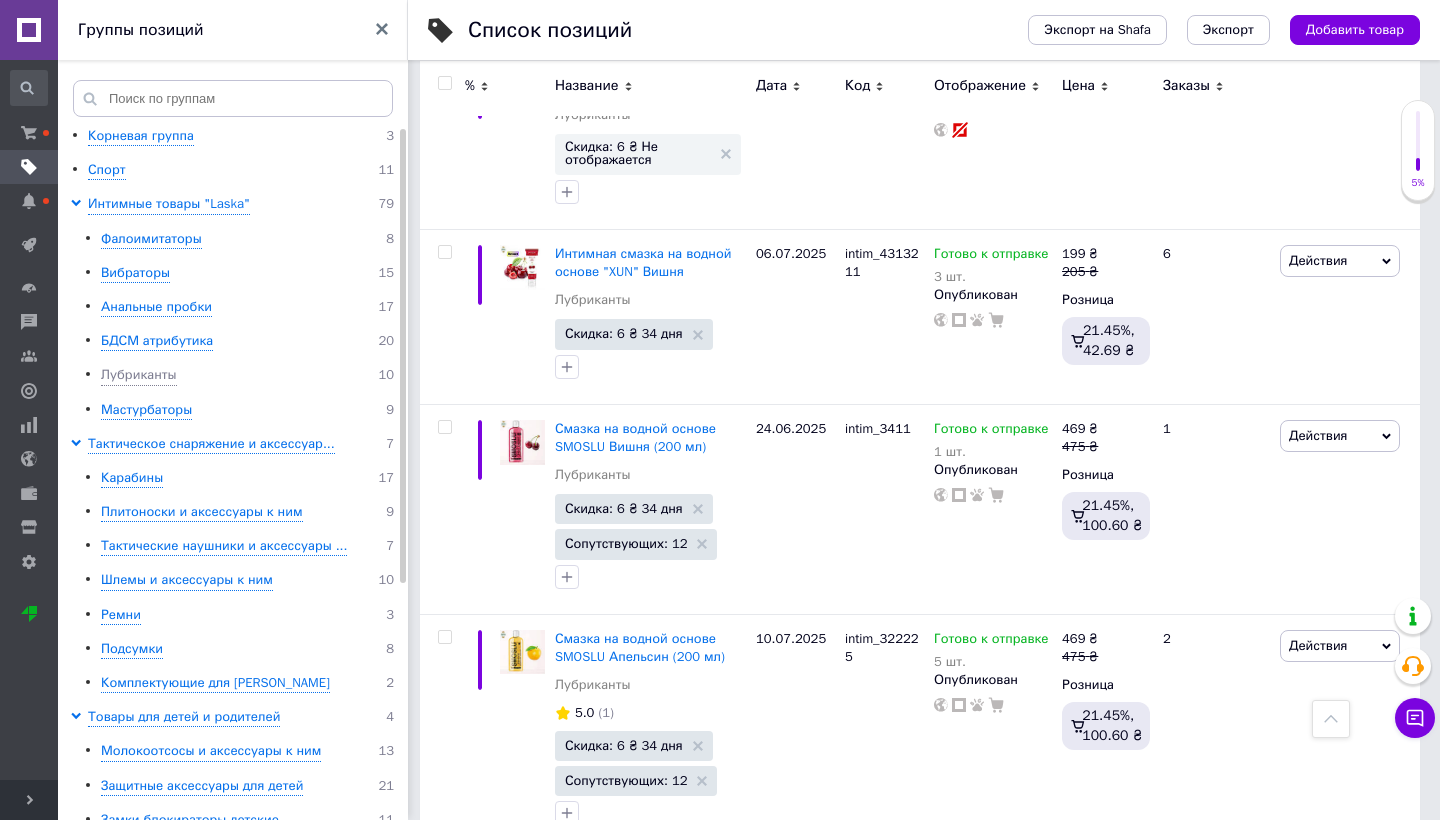 scroll, scrollTop: 888, scrollLeft: 0, axis: vertical 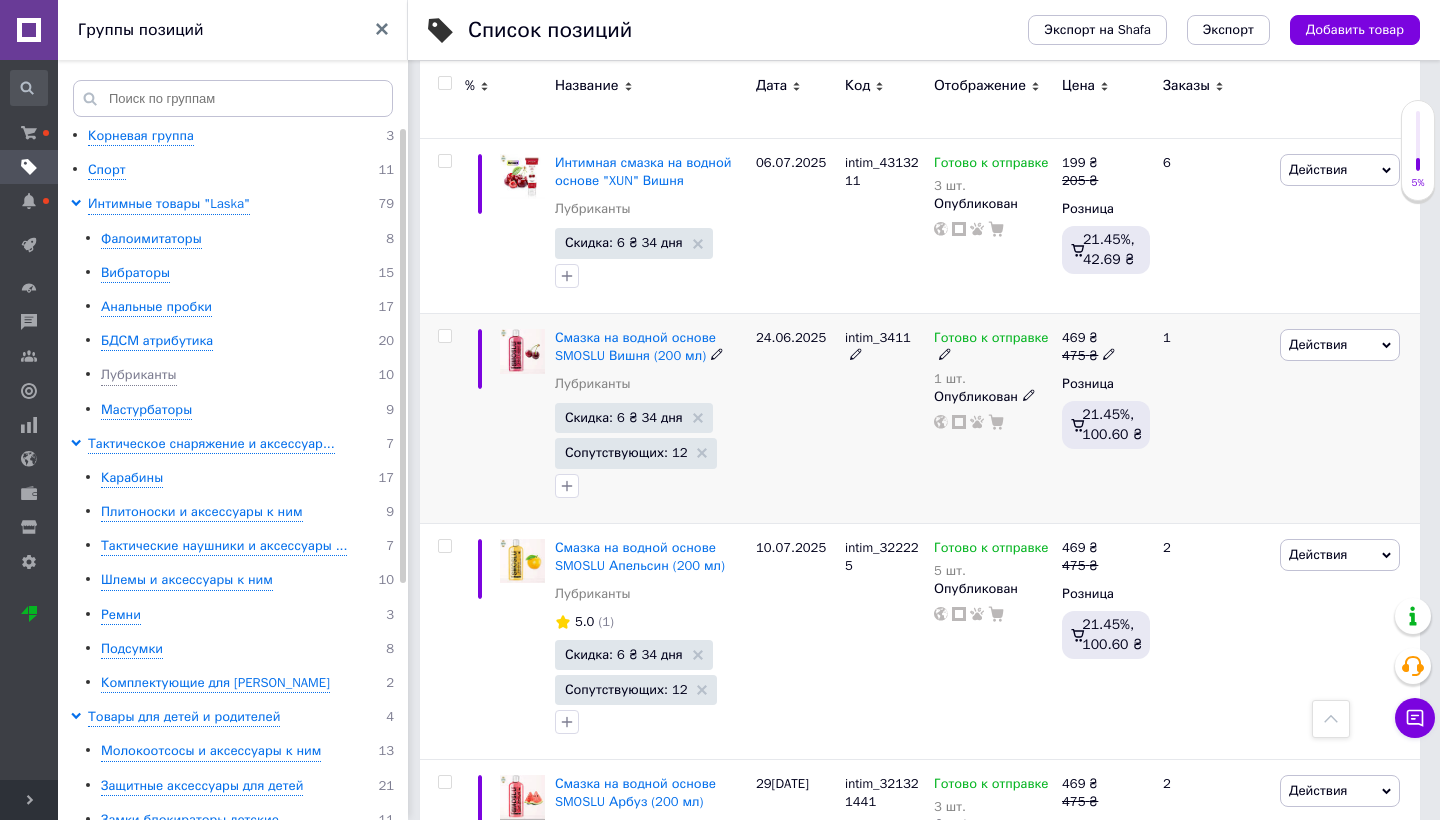 click 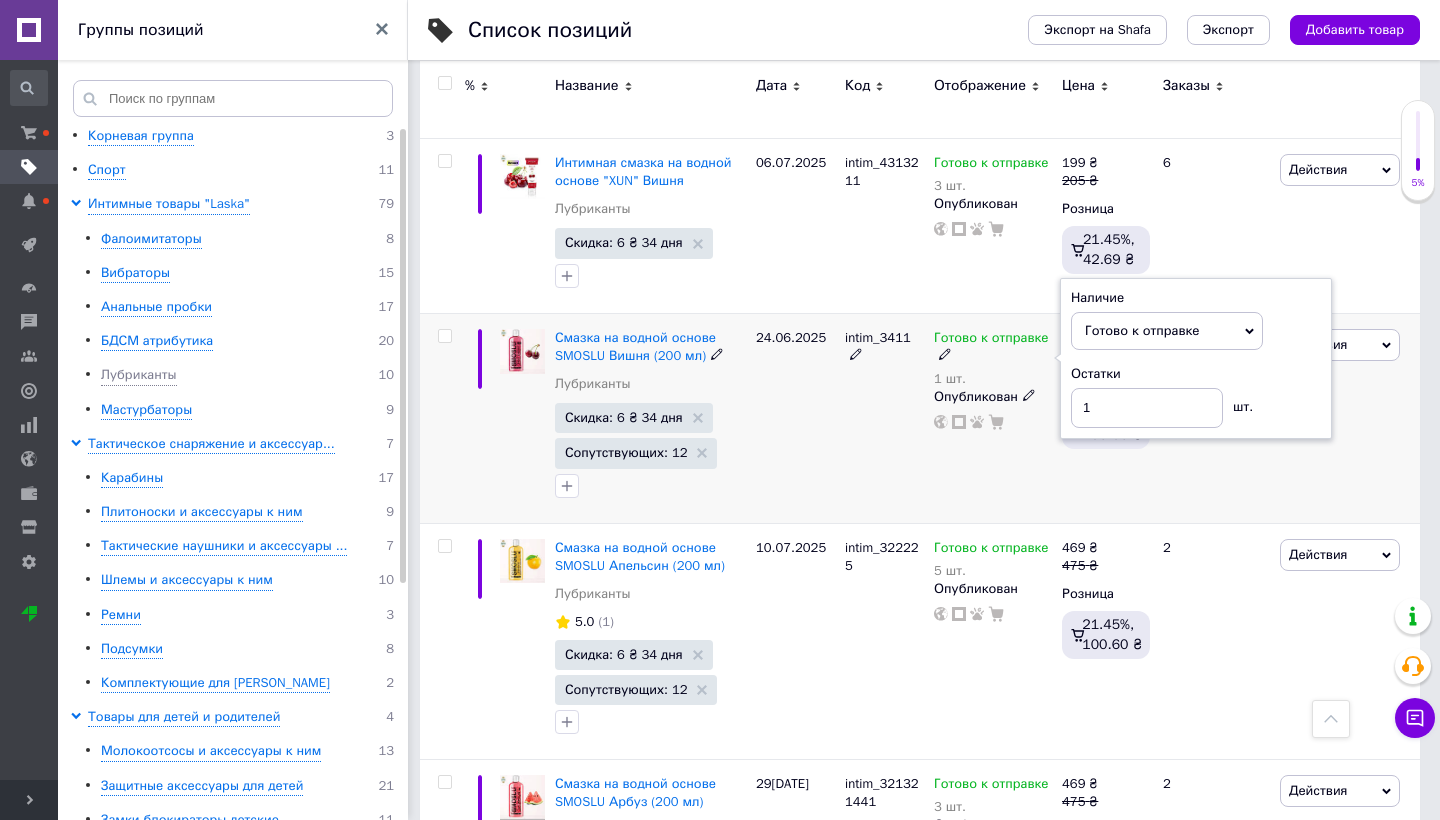 click on "Наличие Готово к отправке В наличии Нет в наличии Под заказ Остатки 1 шт." at bounding box center (1196, 359) 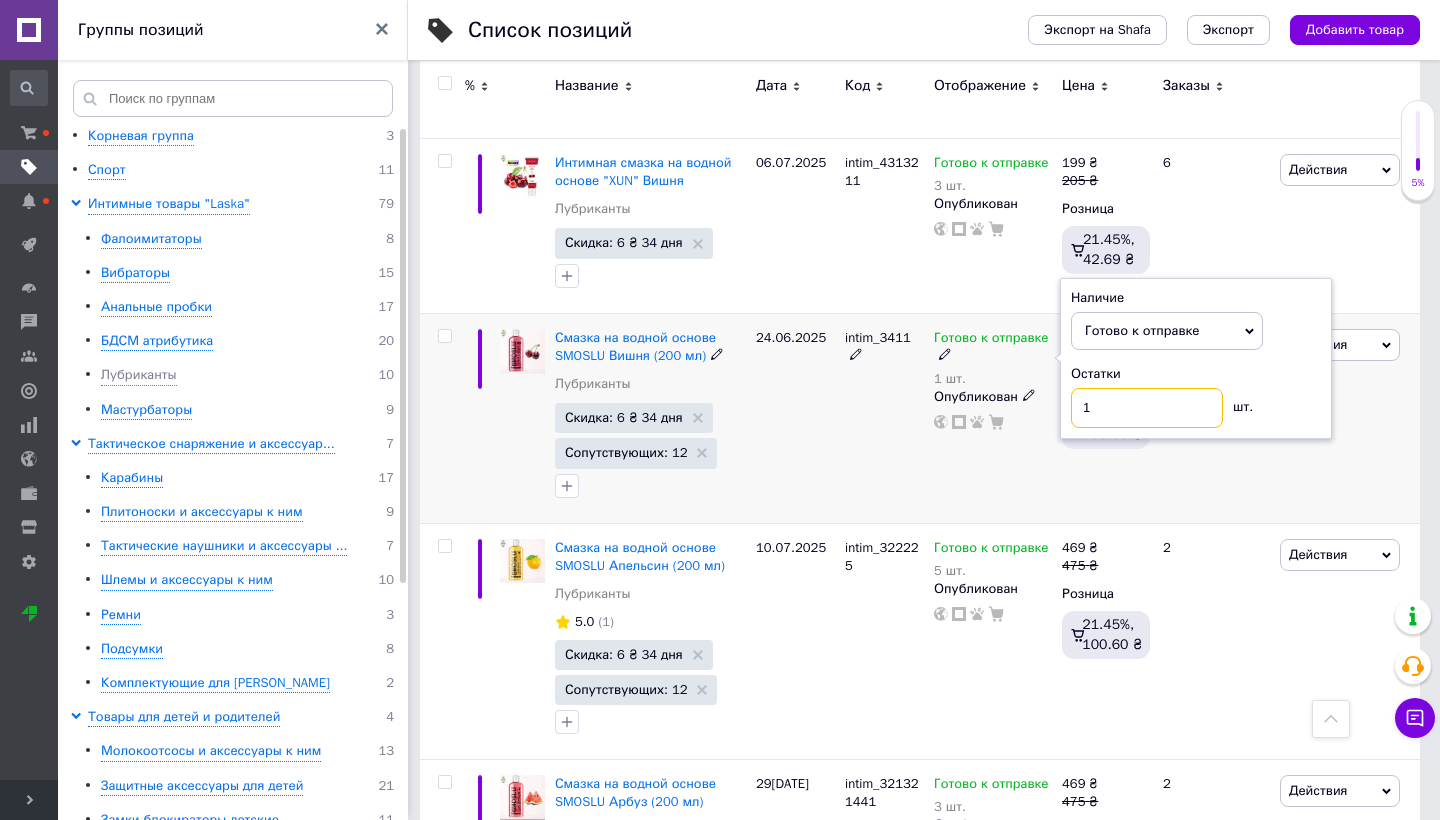 click on "1" at bounding box center [1147, 408] 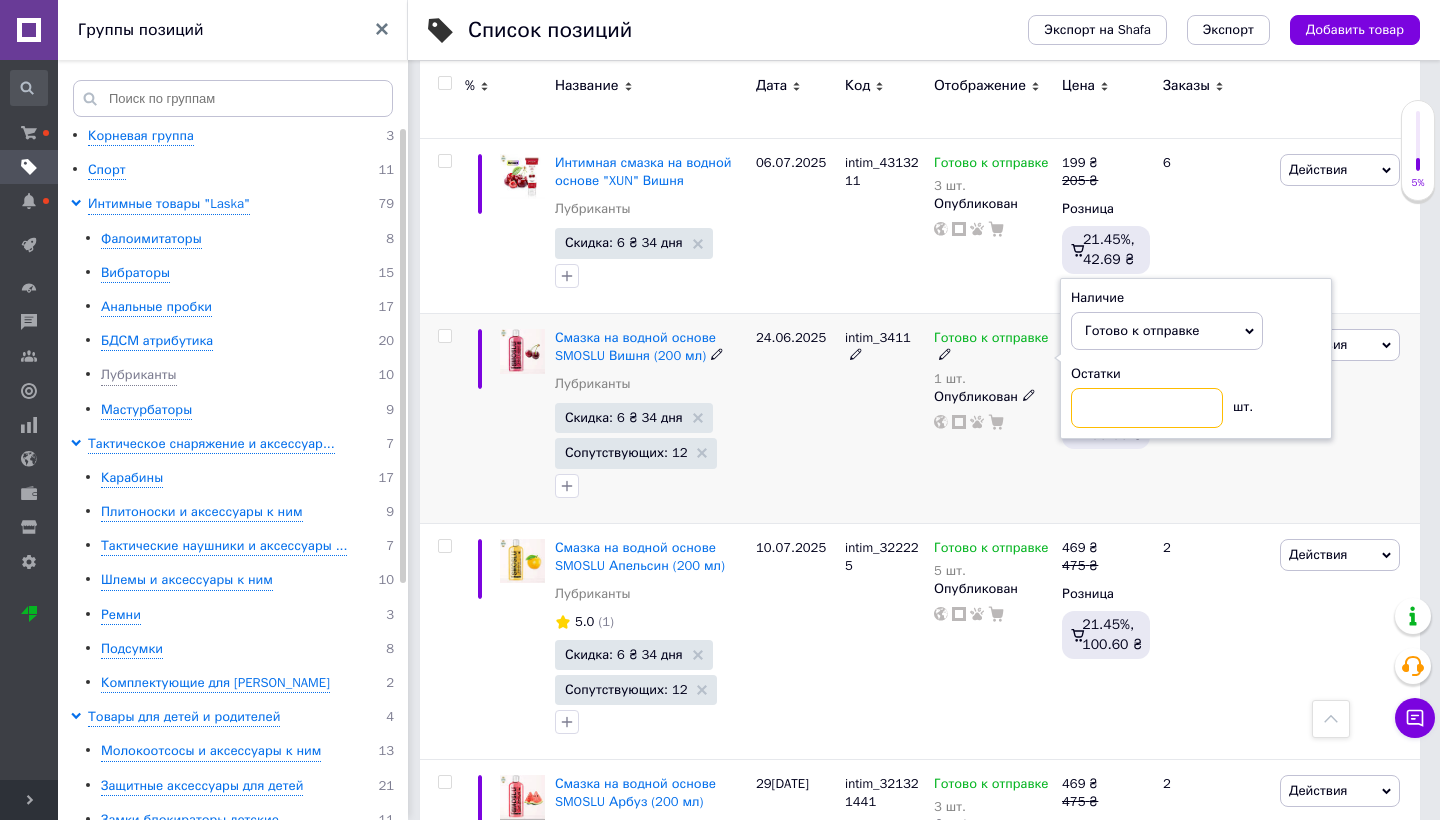 type on "6" 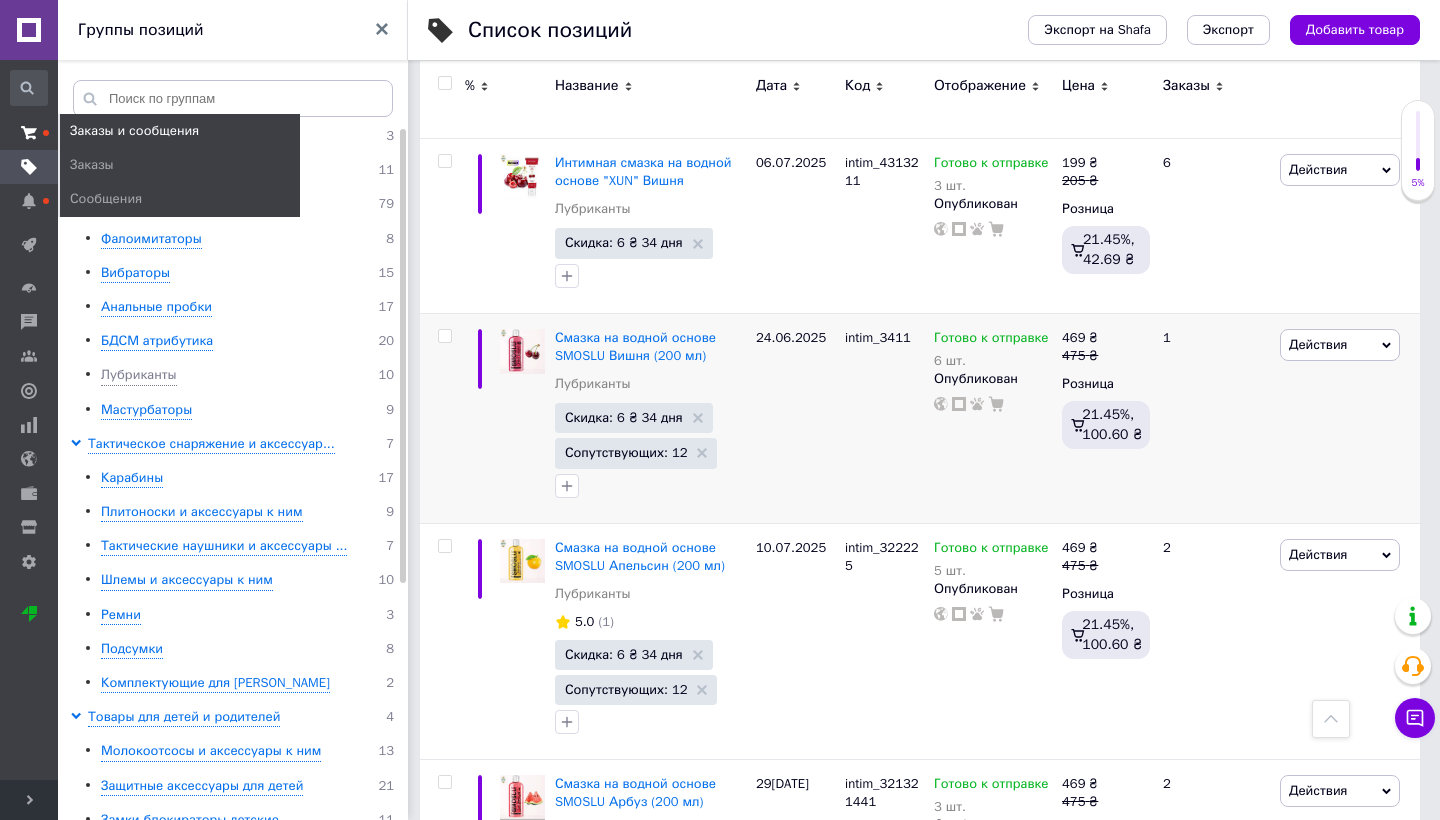 click 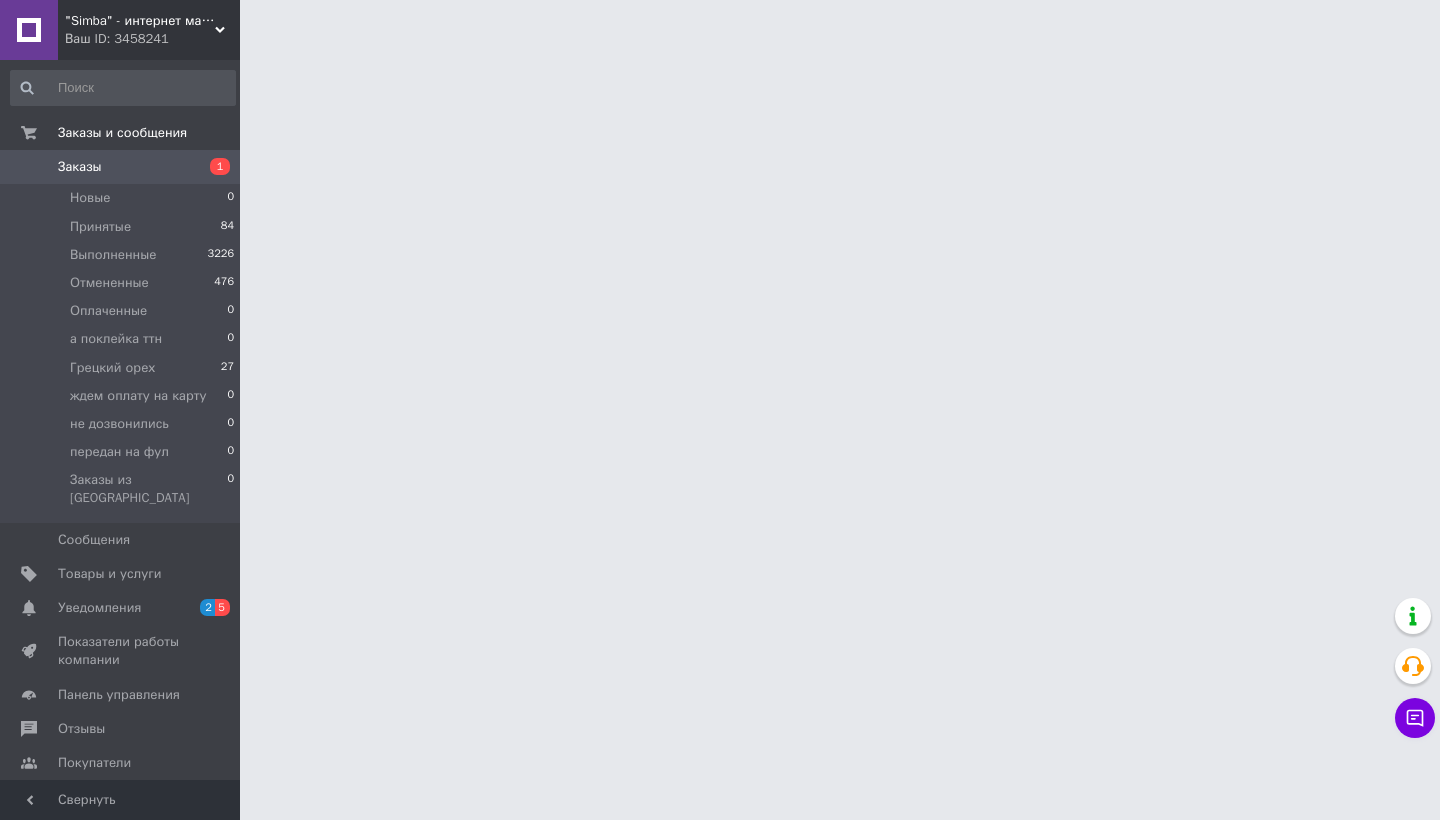 scroll, scrollTop: 0, scrollLeft: 0, axis: both 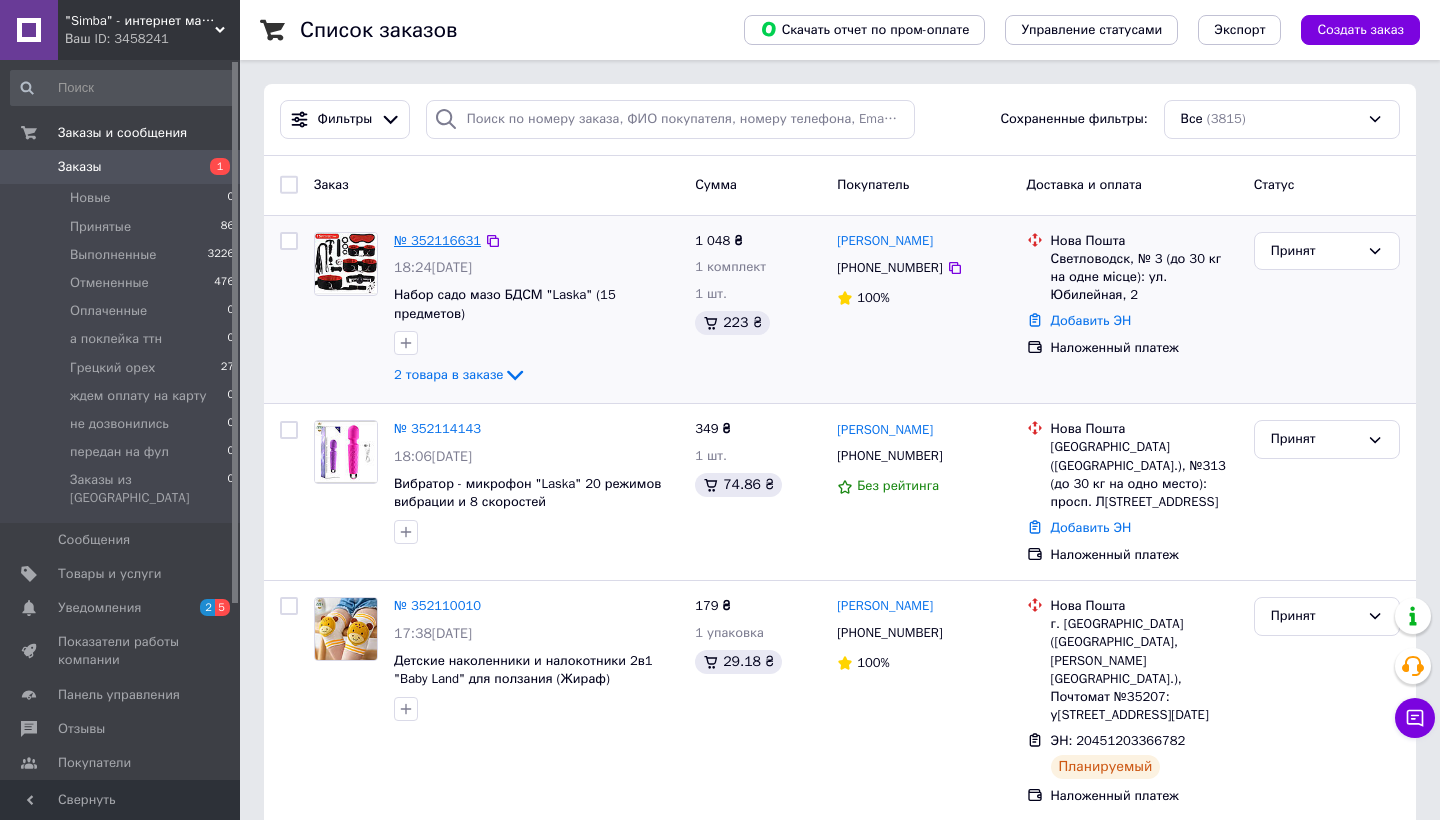 click on "№ 352116631" at bounding box center [437, 240] 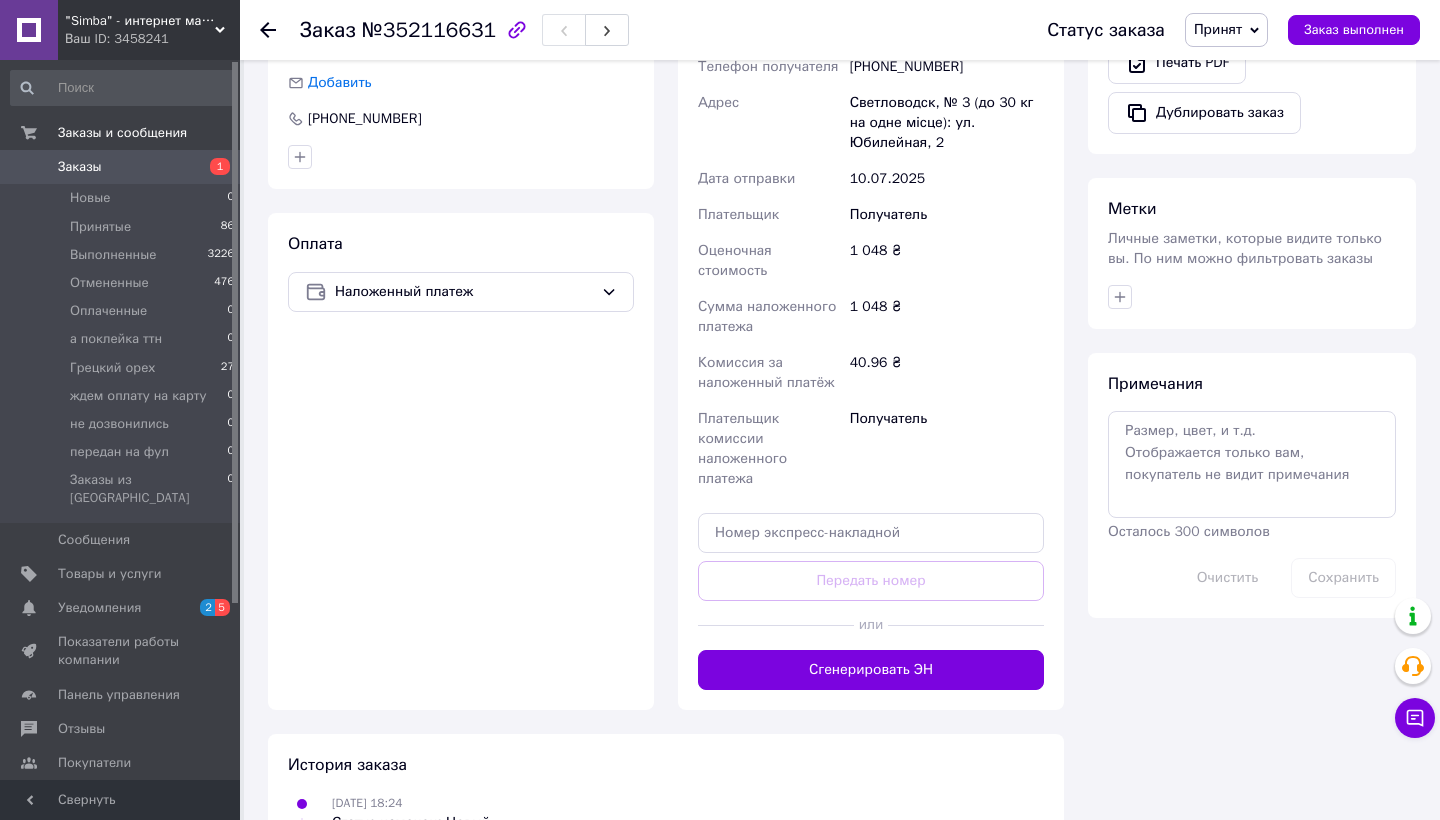 scroll, scrollTop: 824, scrollLeft: 0, axis: vertical 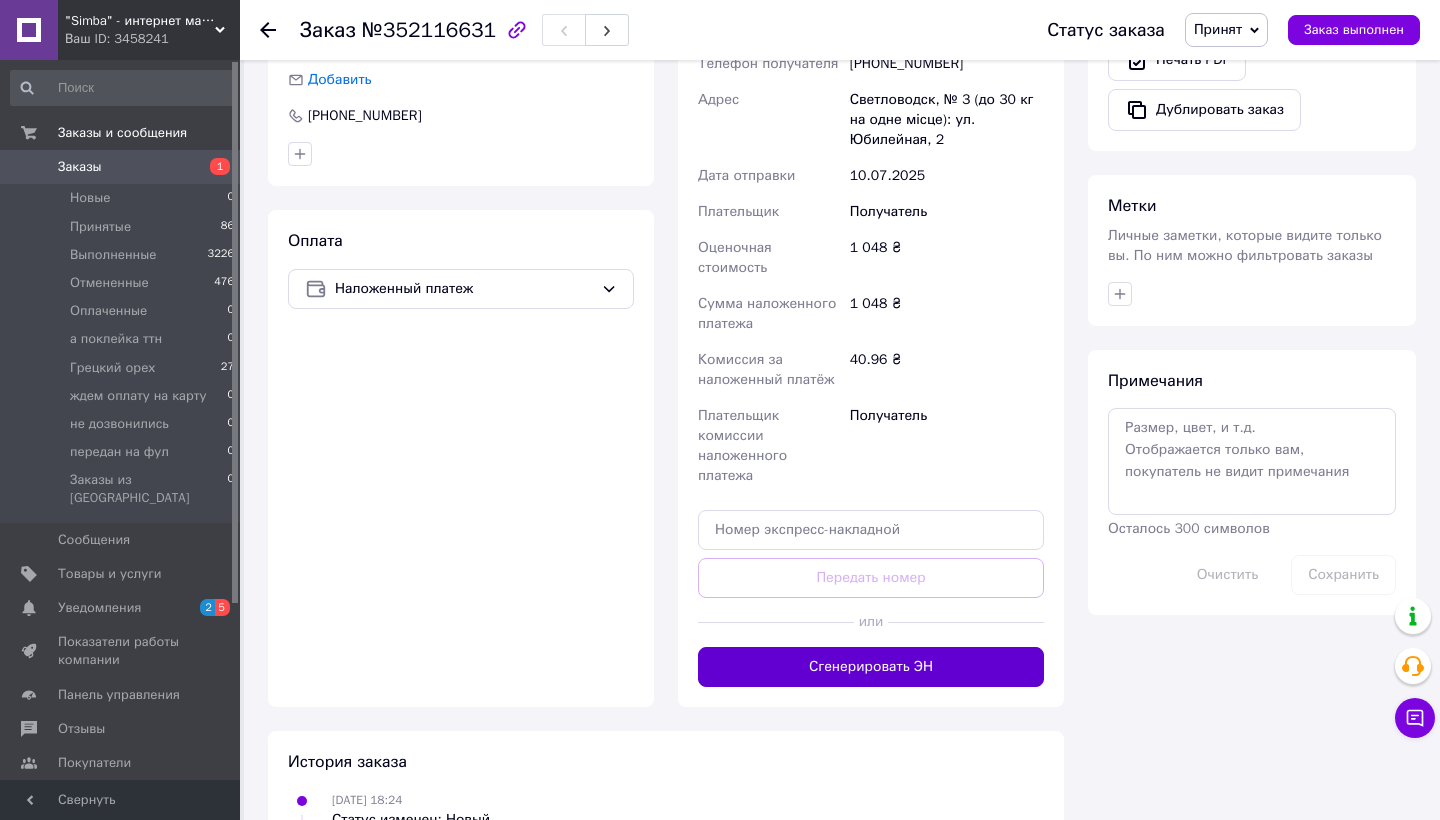 click on "Сгенерировать ЭН" at bounding box center [871, 667] 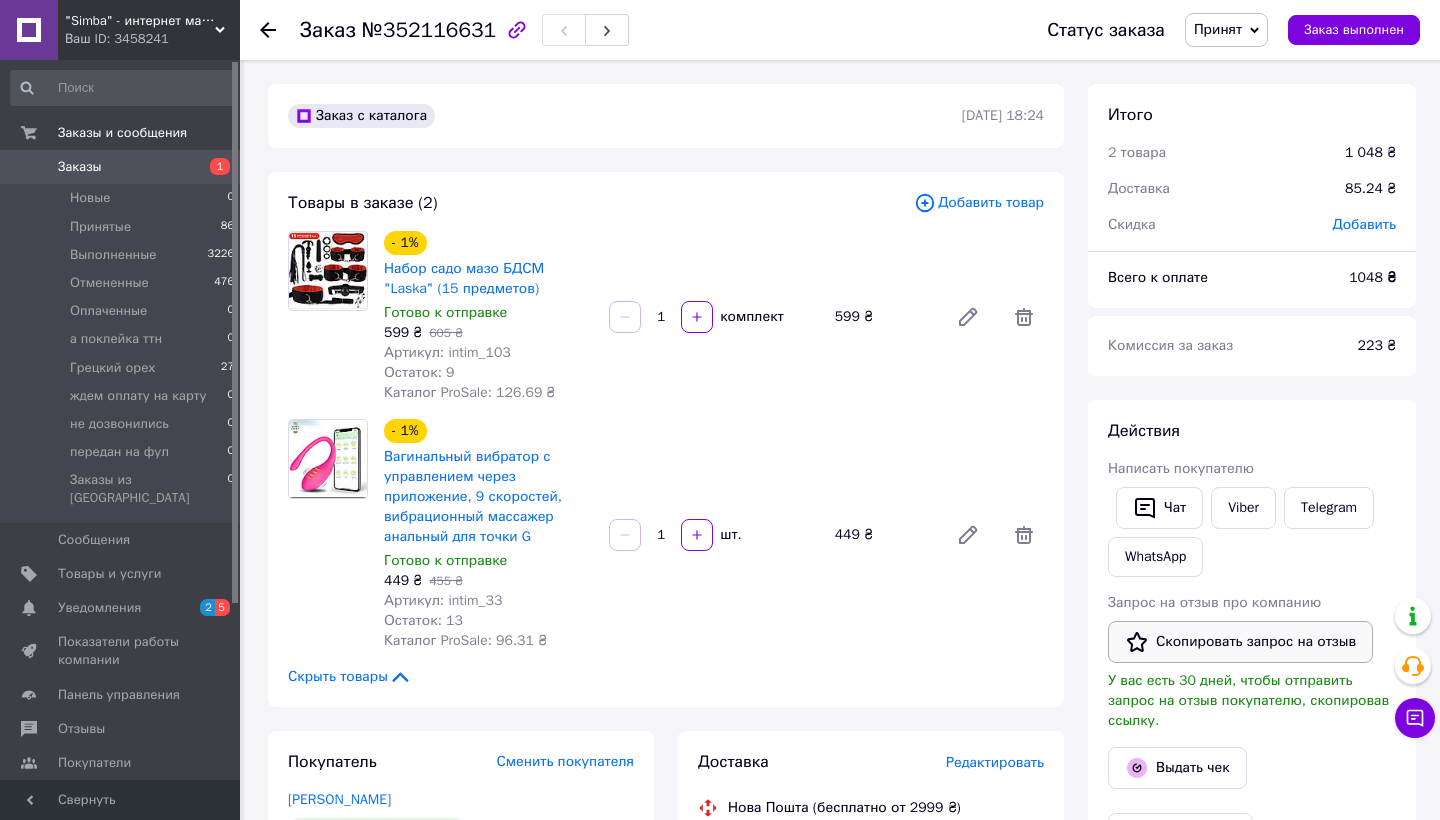 scroll, scrollTop: 0, scrollLeft: 0, axis: both 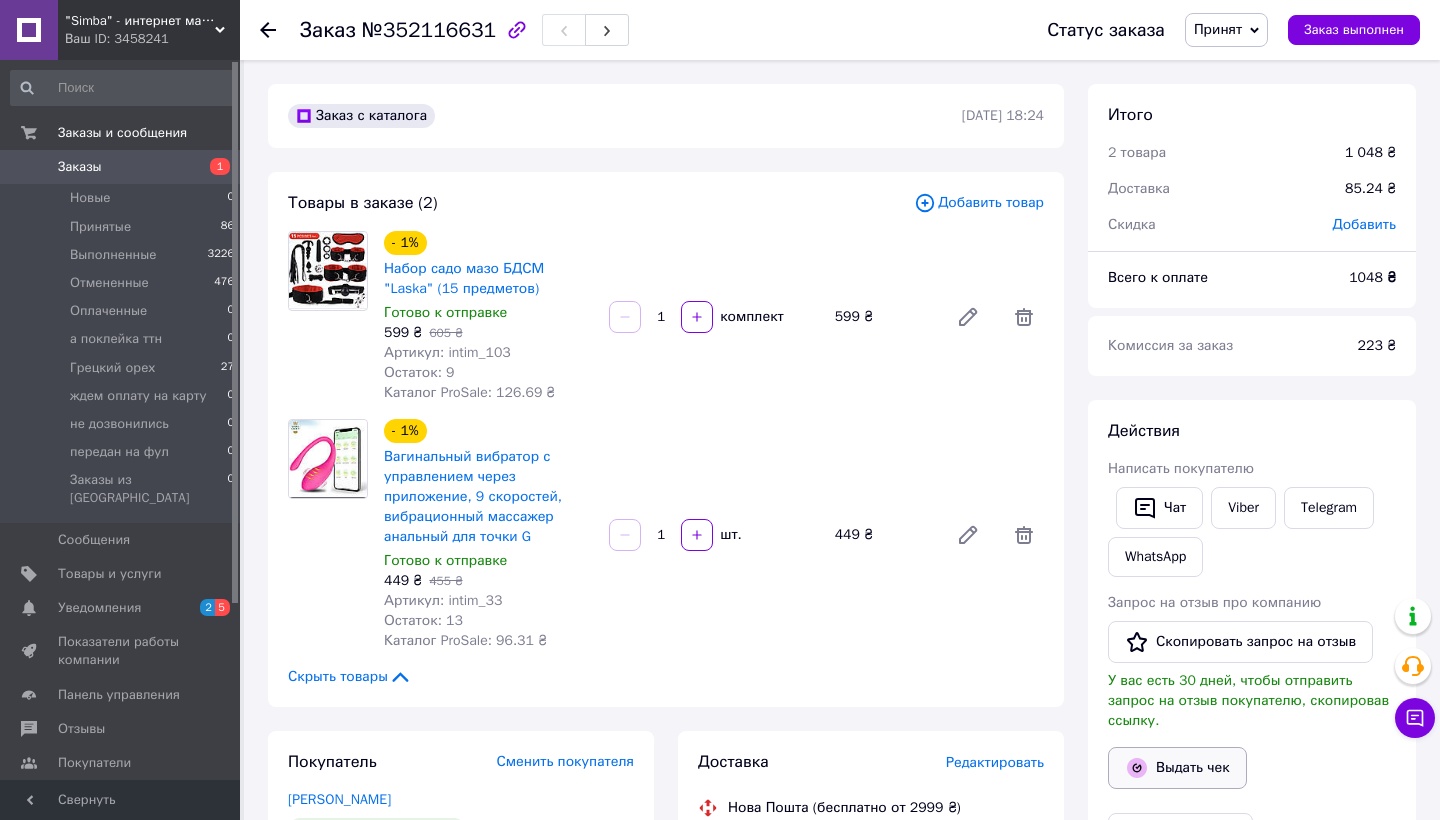 click on "Выдать чек" at bounding box center [1177, 768] 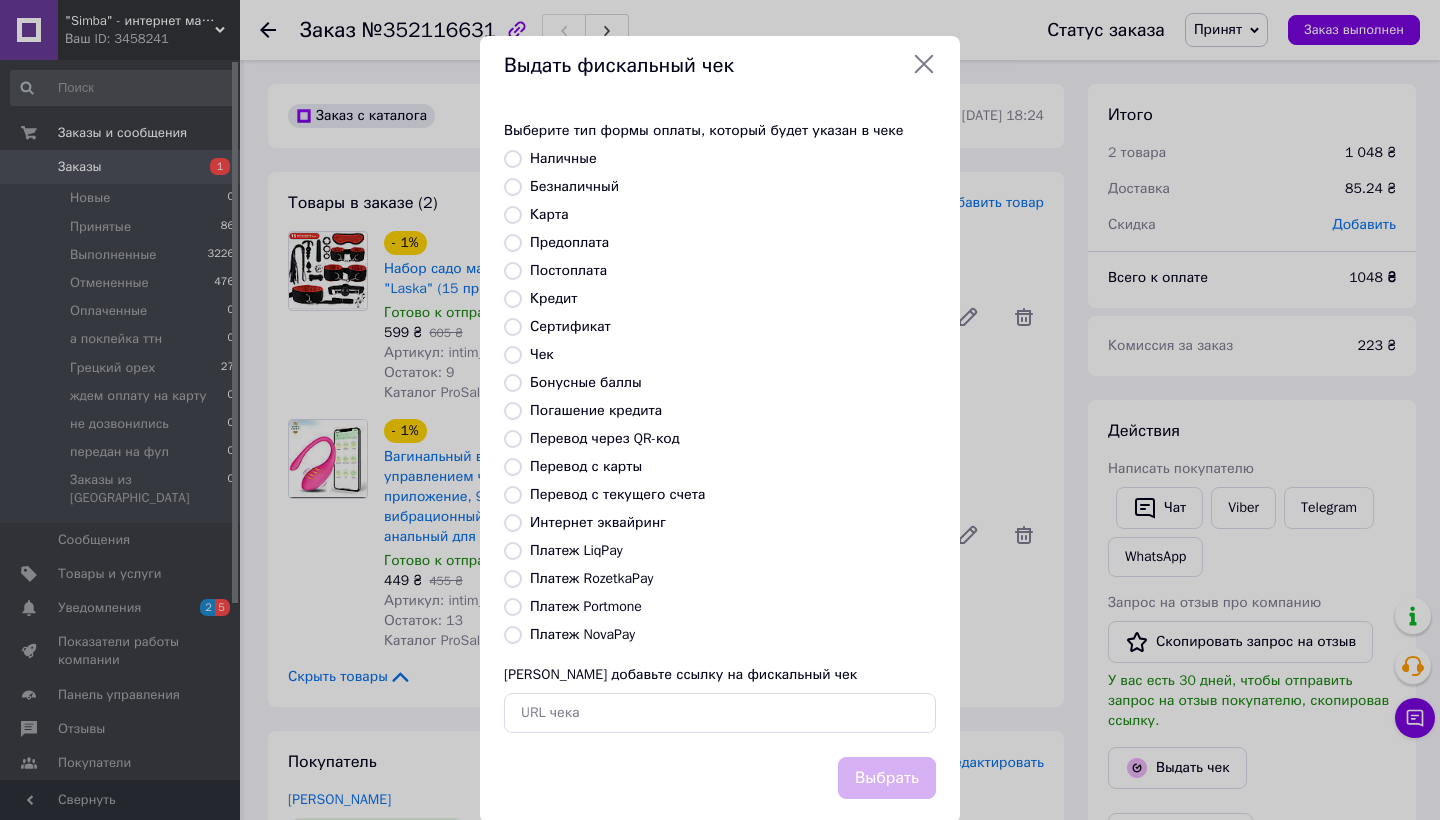 click on "Платеж NovaPay" at bounding box center [513, 635] 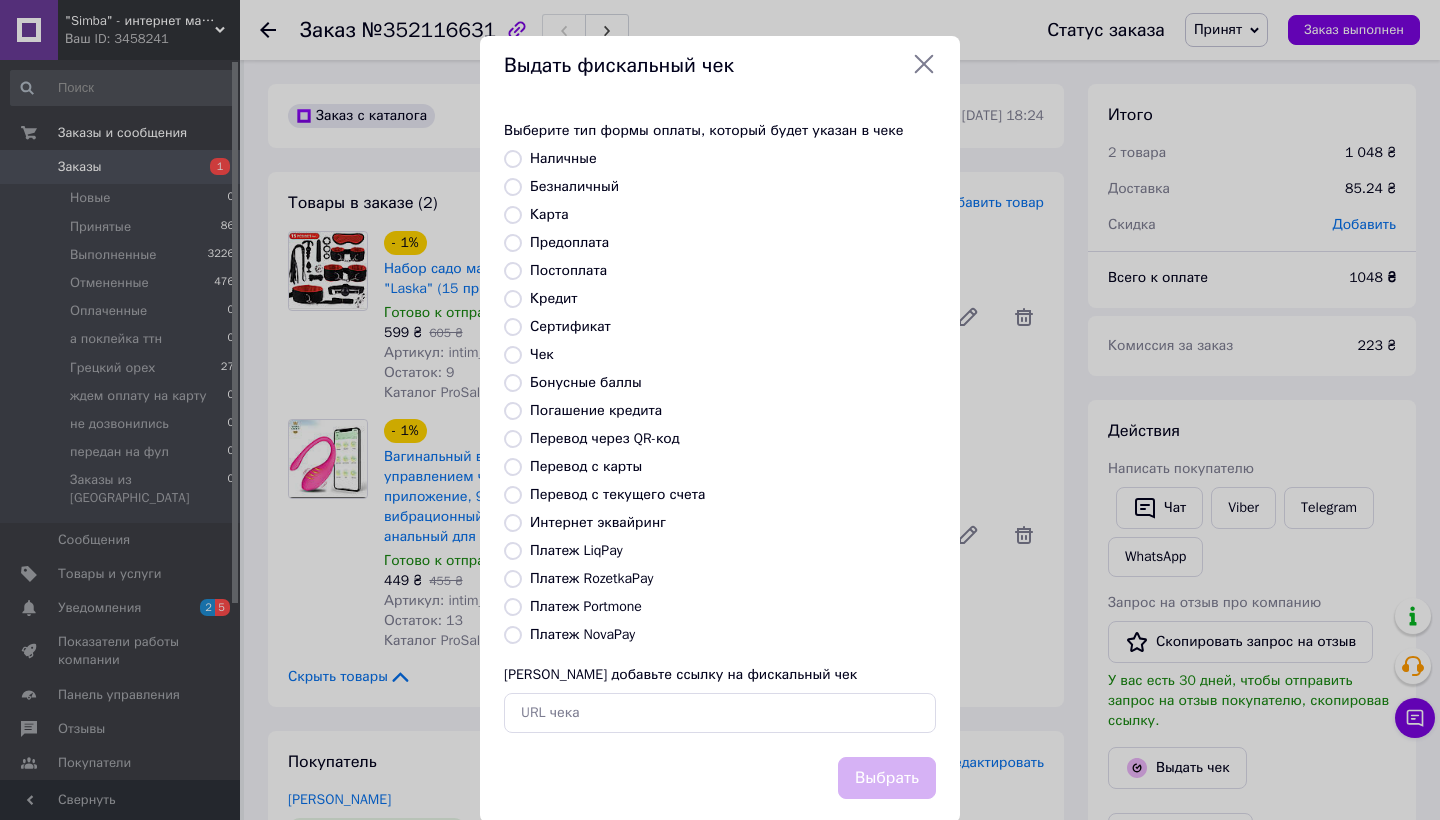 radio on "true" 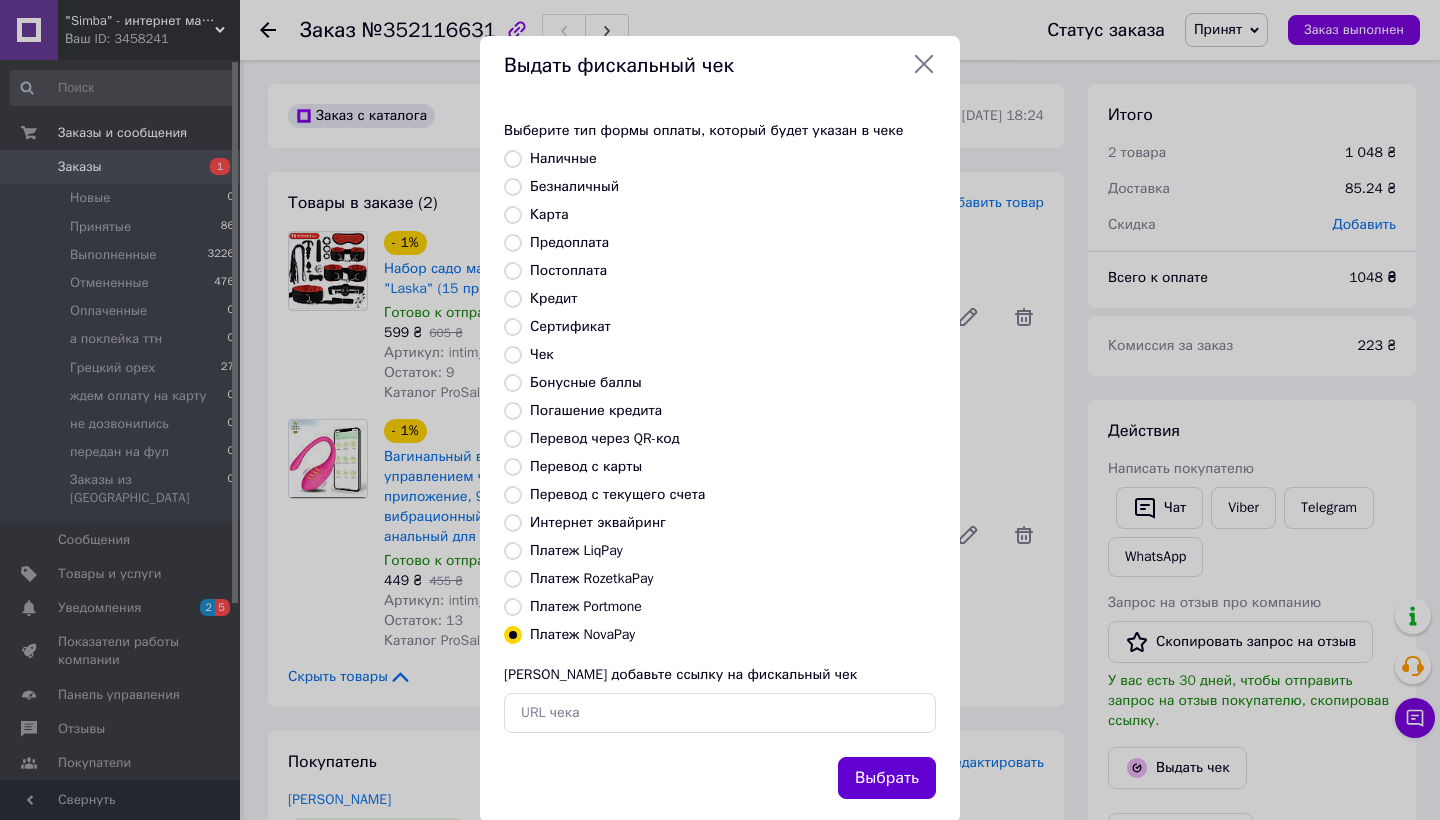 click on "Выбрать" at bounding box center (887, 778) 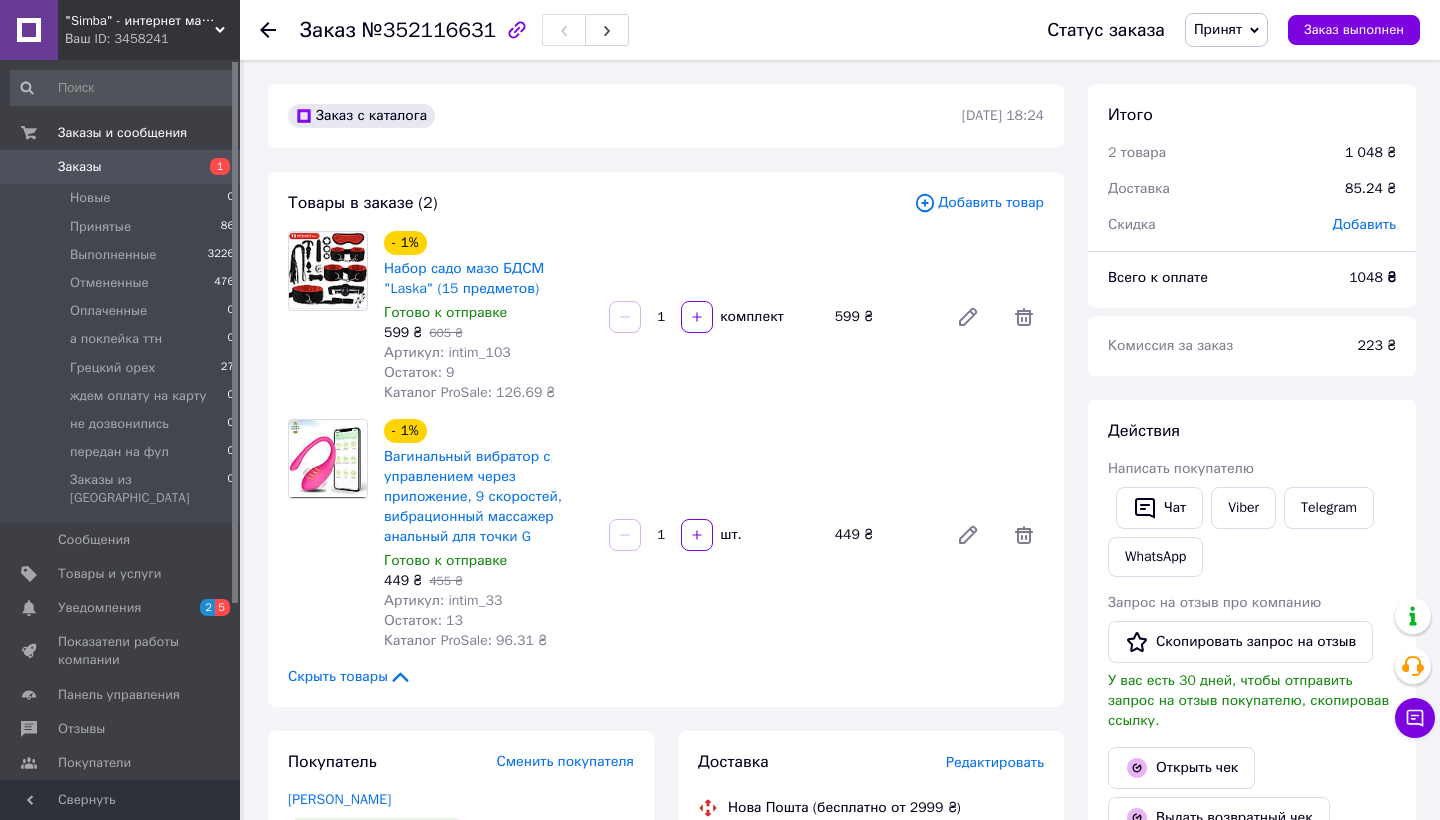 click 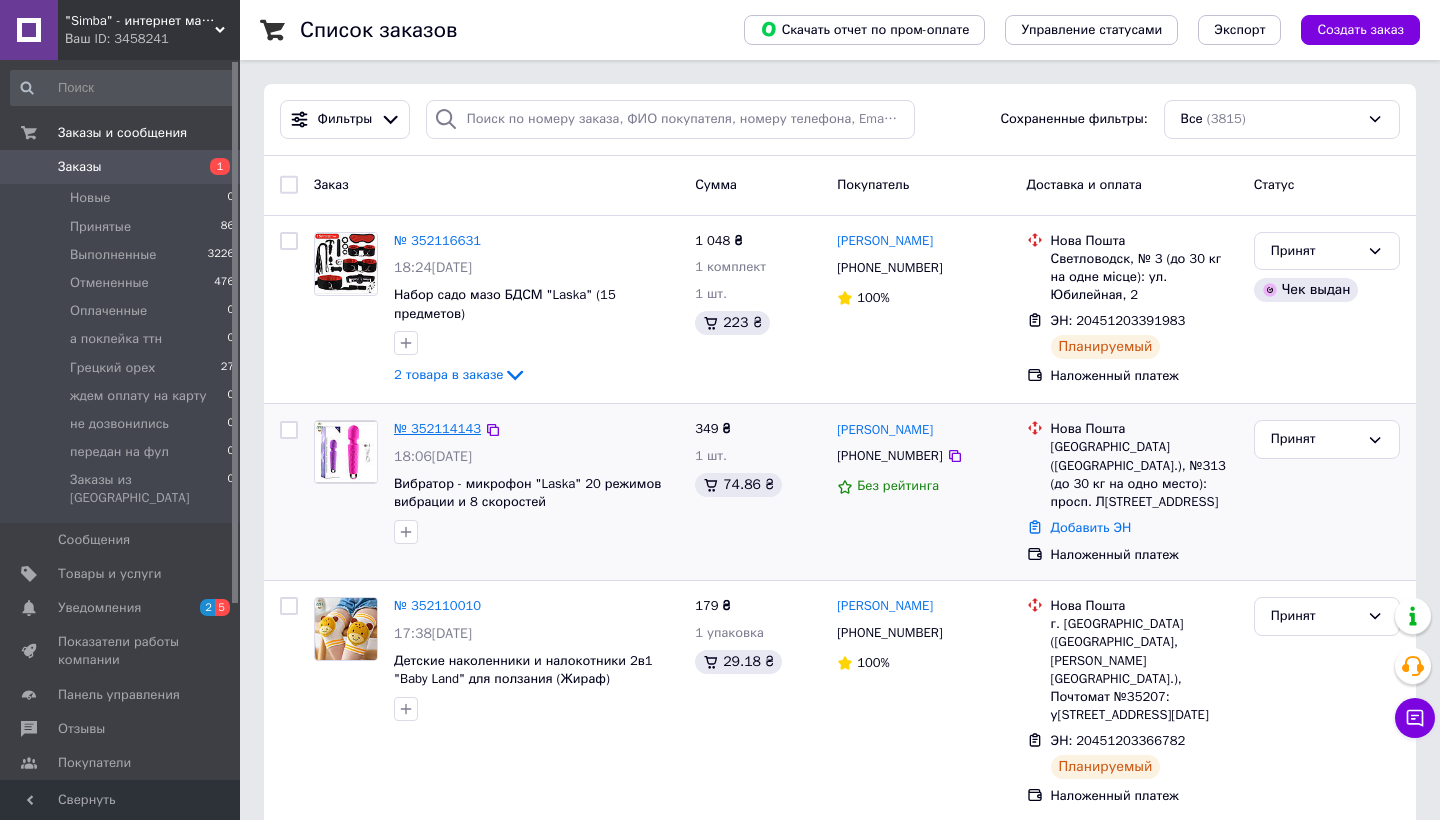click on "№ 352114143" at bounding box center [437, 428] 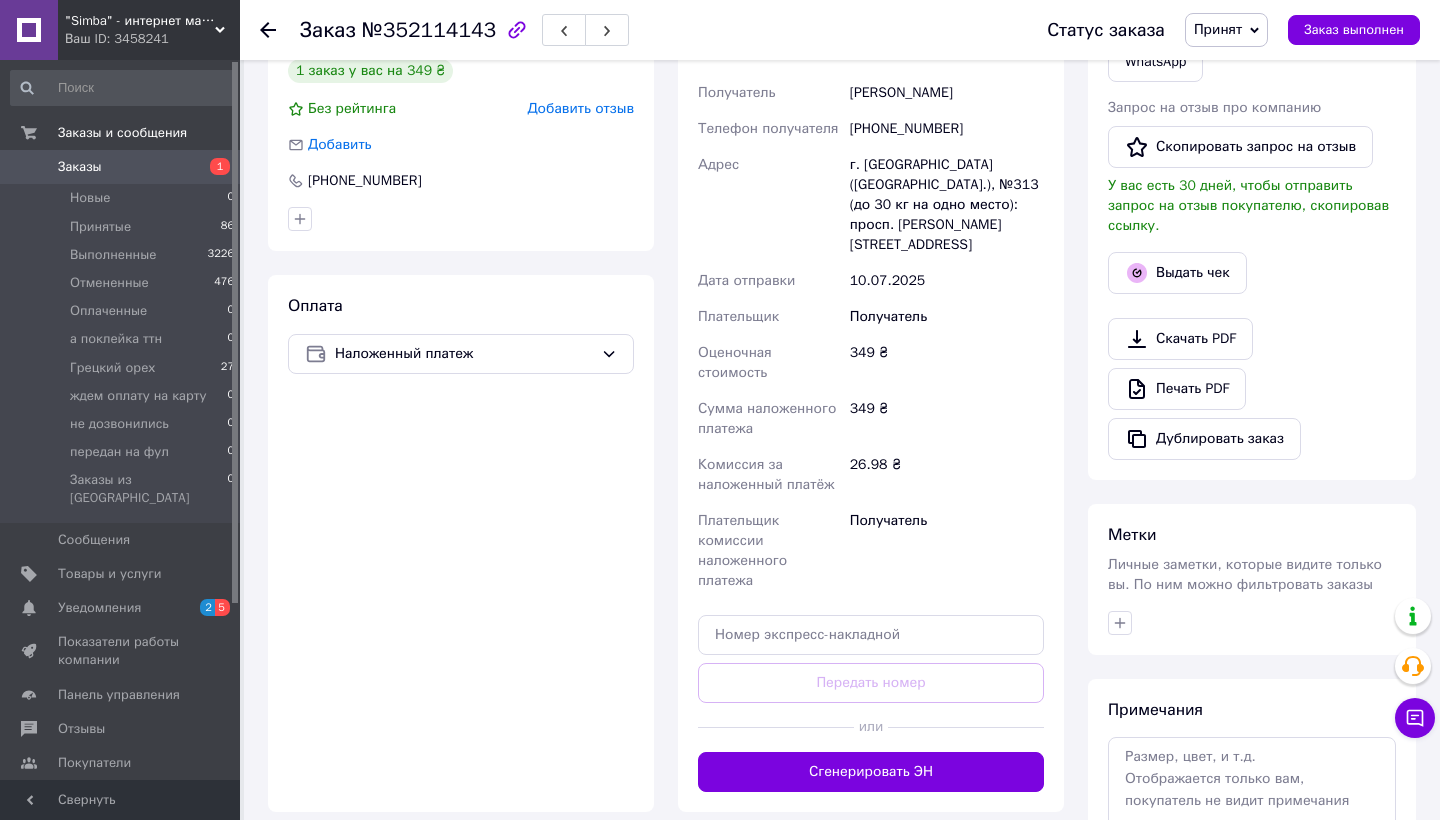 scroll, scrollTop: 497, scrollLeft: 0, axis: vertical 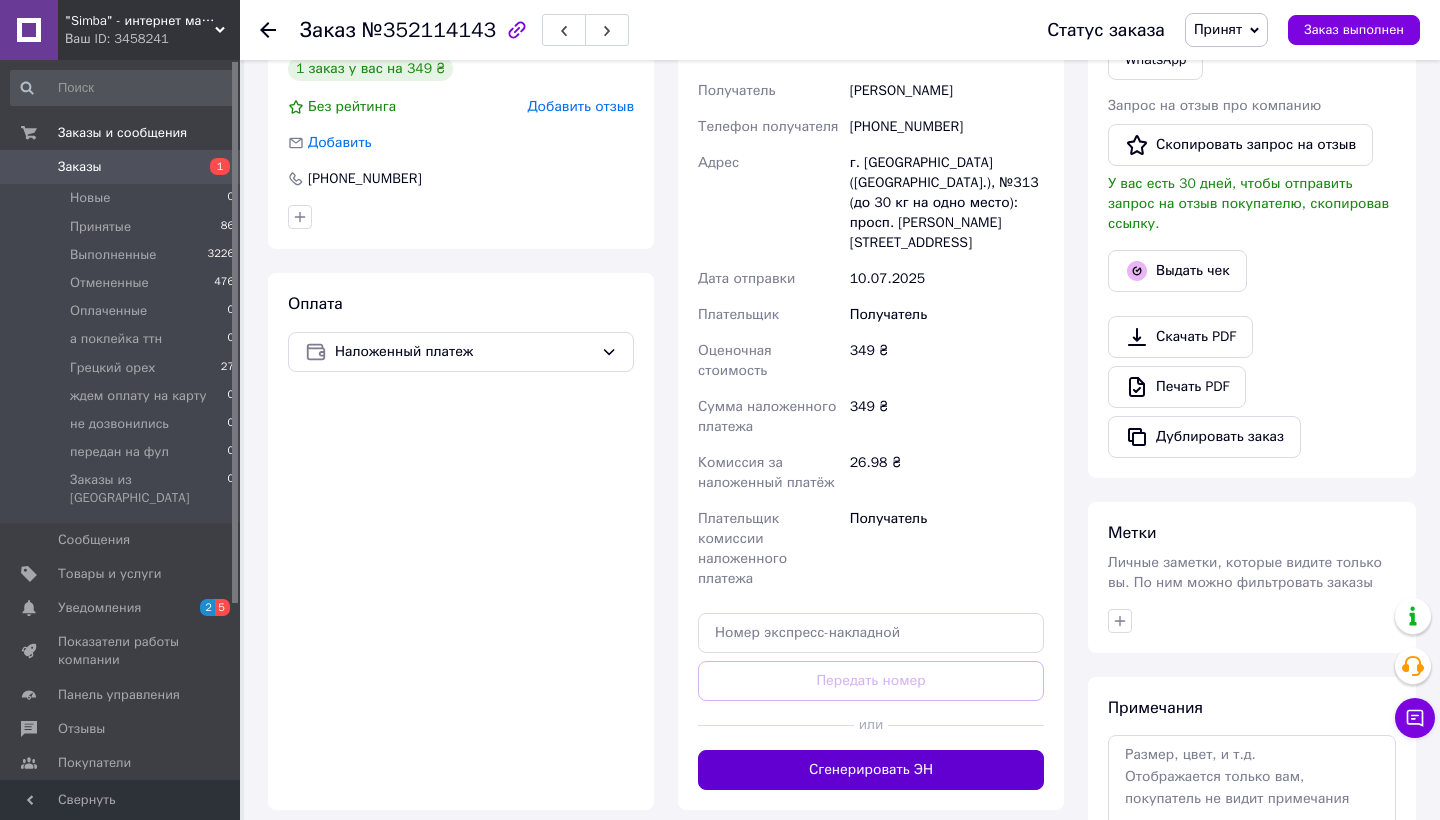 click on "Сгенерировать ЭН" at bounding box center (871, 770) 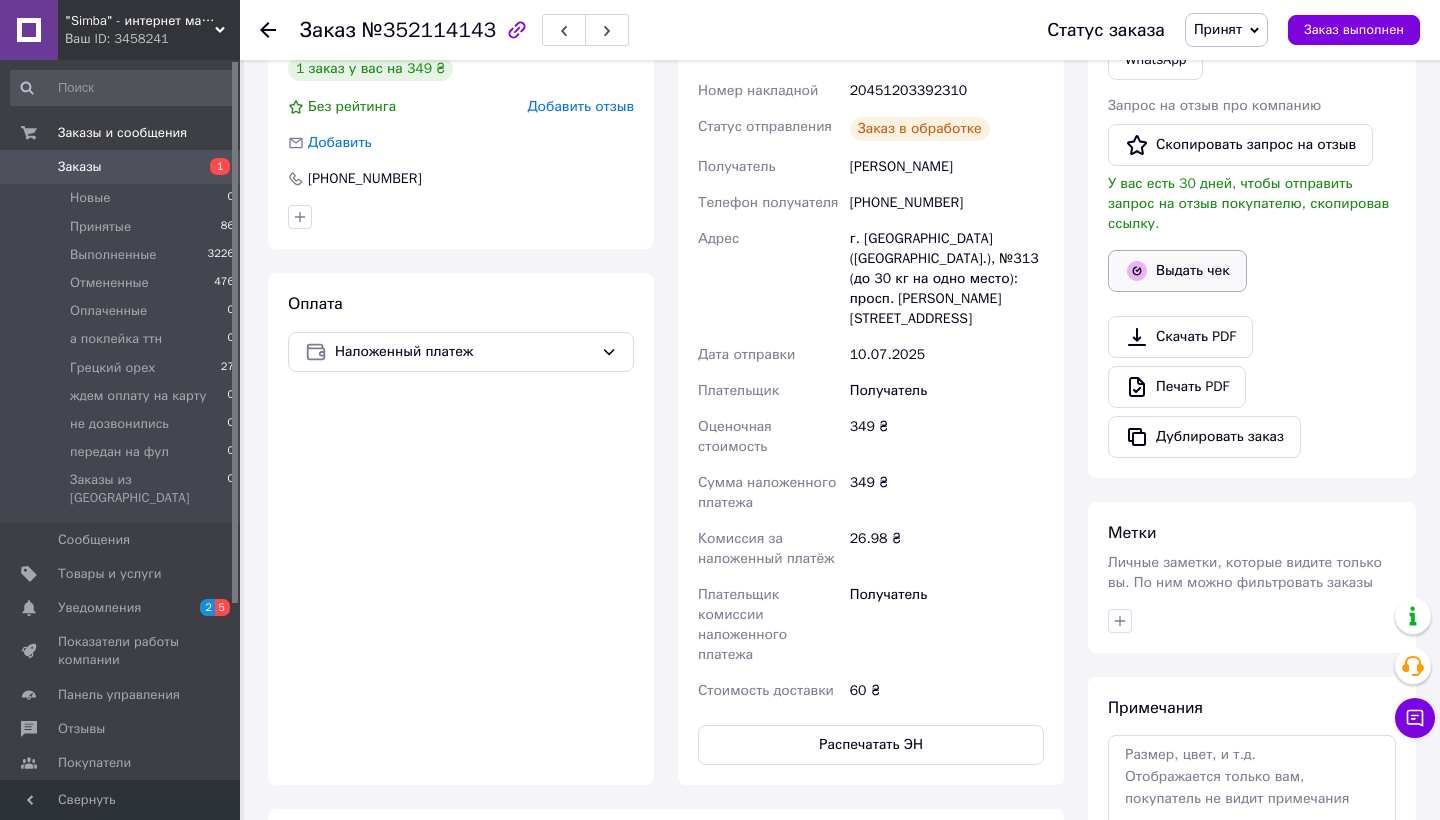 click on "Выдать чек" at bounding box center (1177, 271) 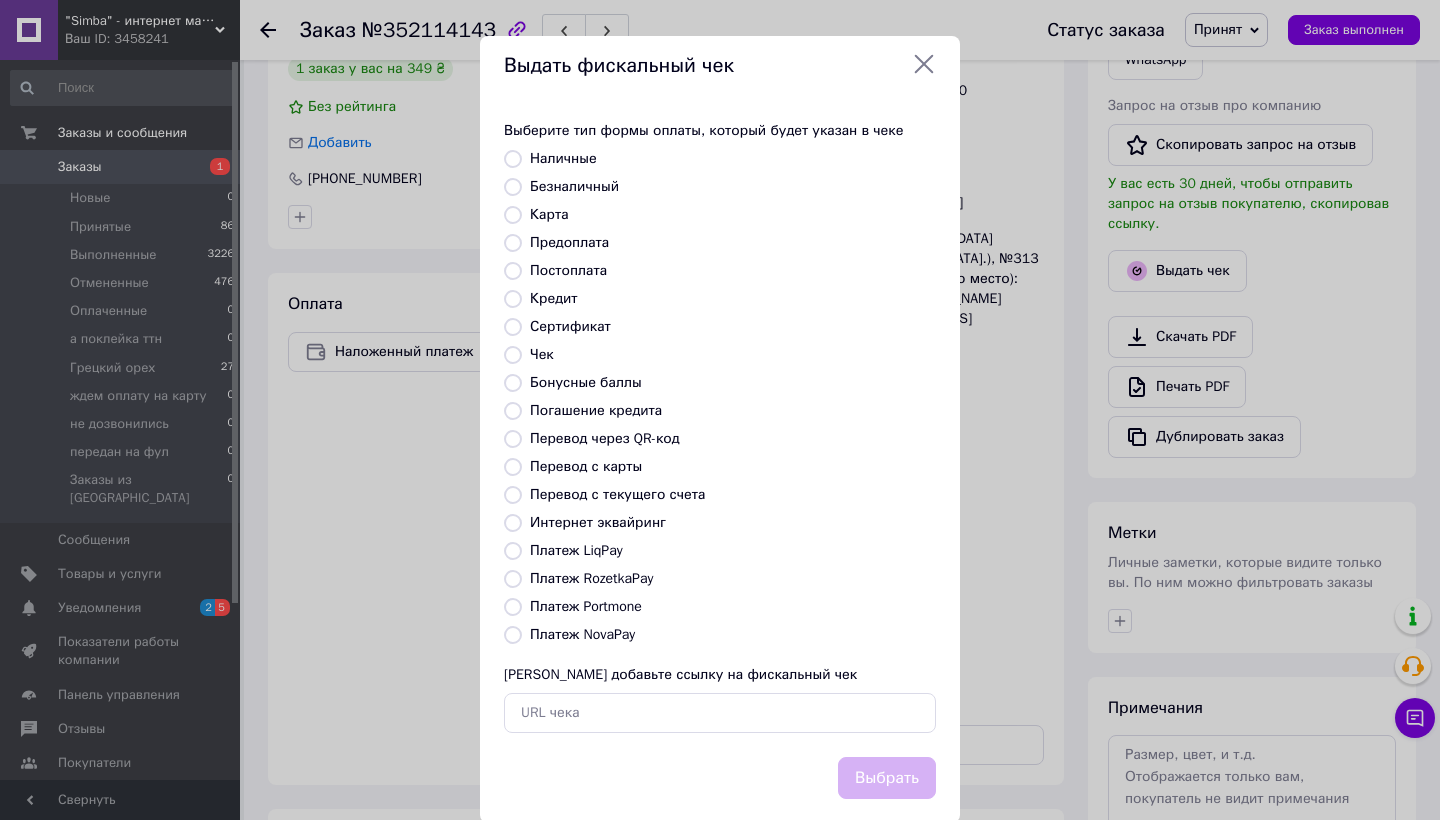 click on "Платеж NovaPay" at bounding box center (733, 635) 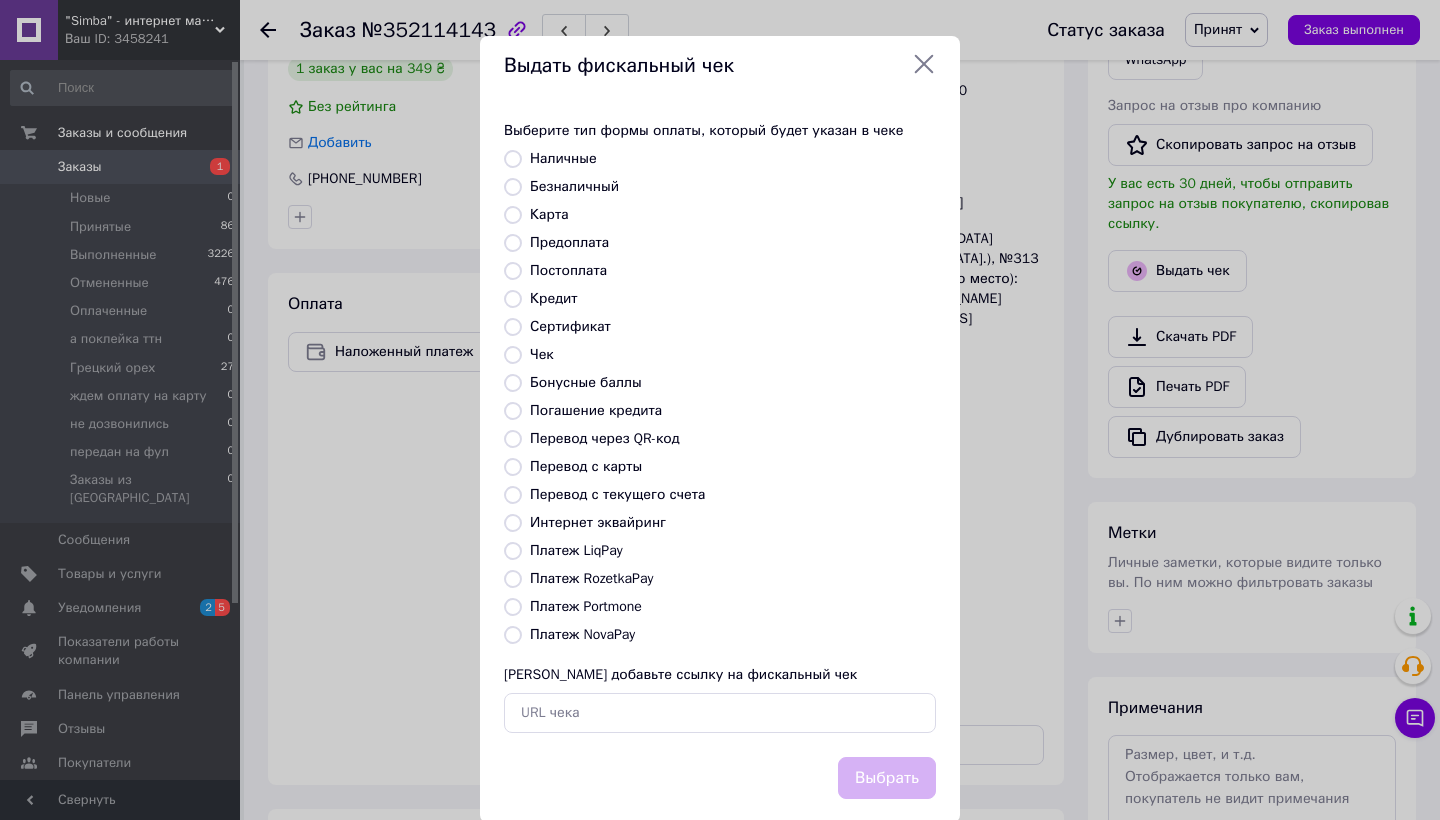radio on "true" 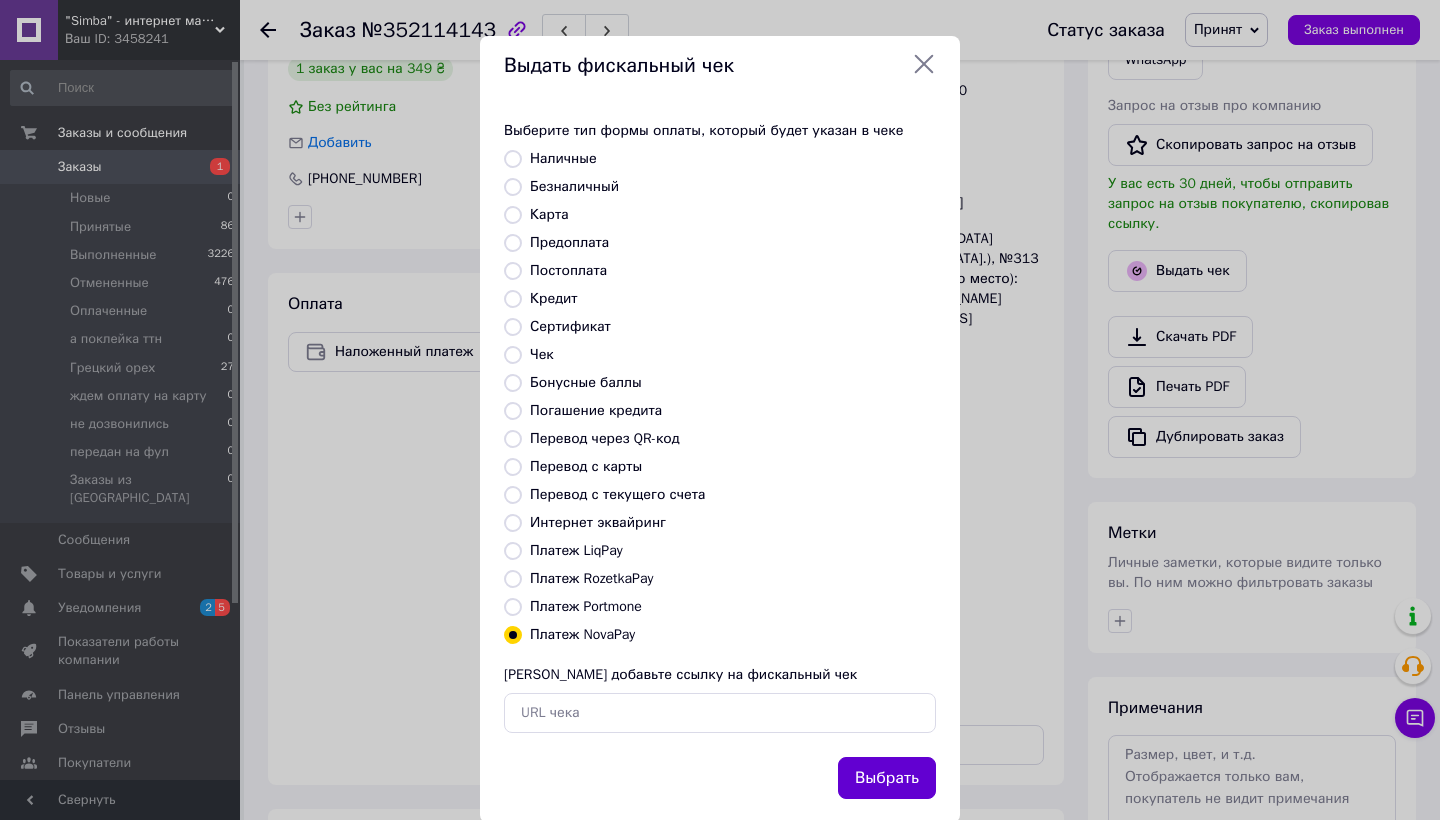 click on "Выбрать" at bounding box center (887, 778) 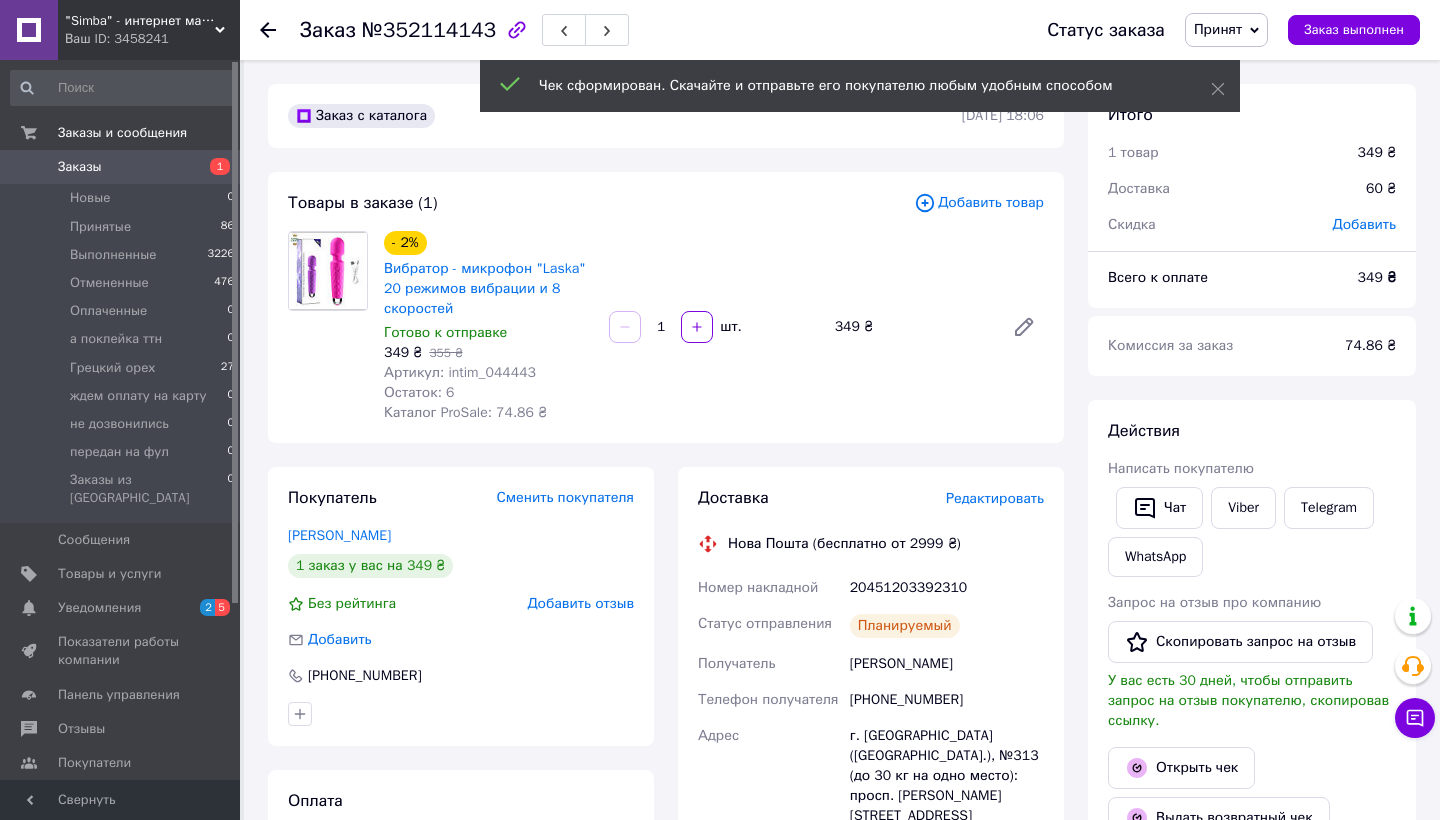 scroll, scrollTop: 0, scrollLeft: 0, axis: both 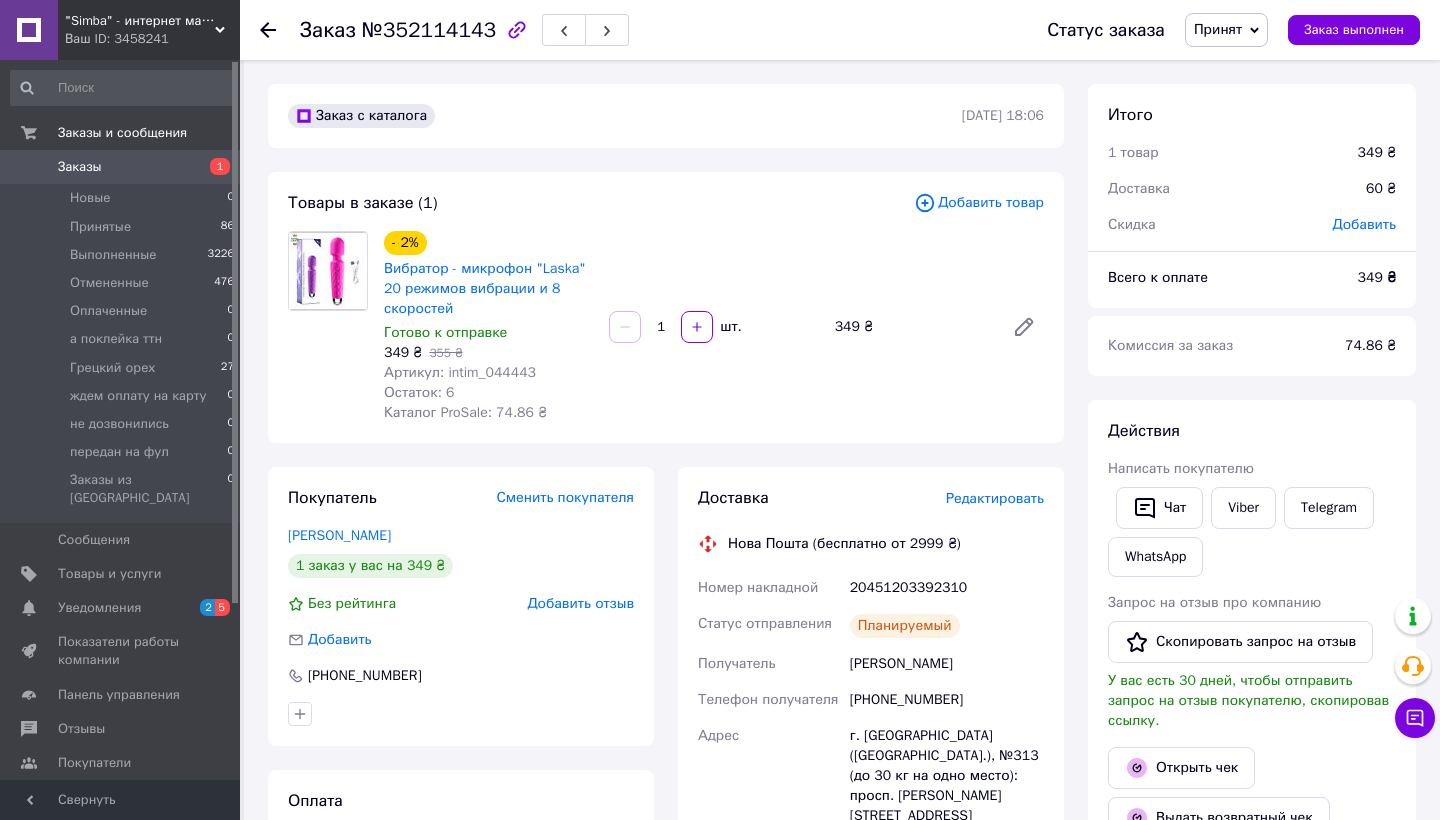 click on "Заказы" at bounding box center [121, 167] 